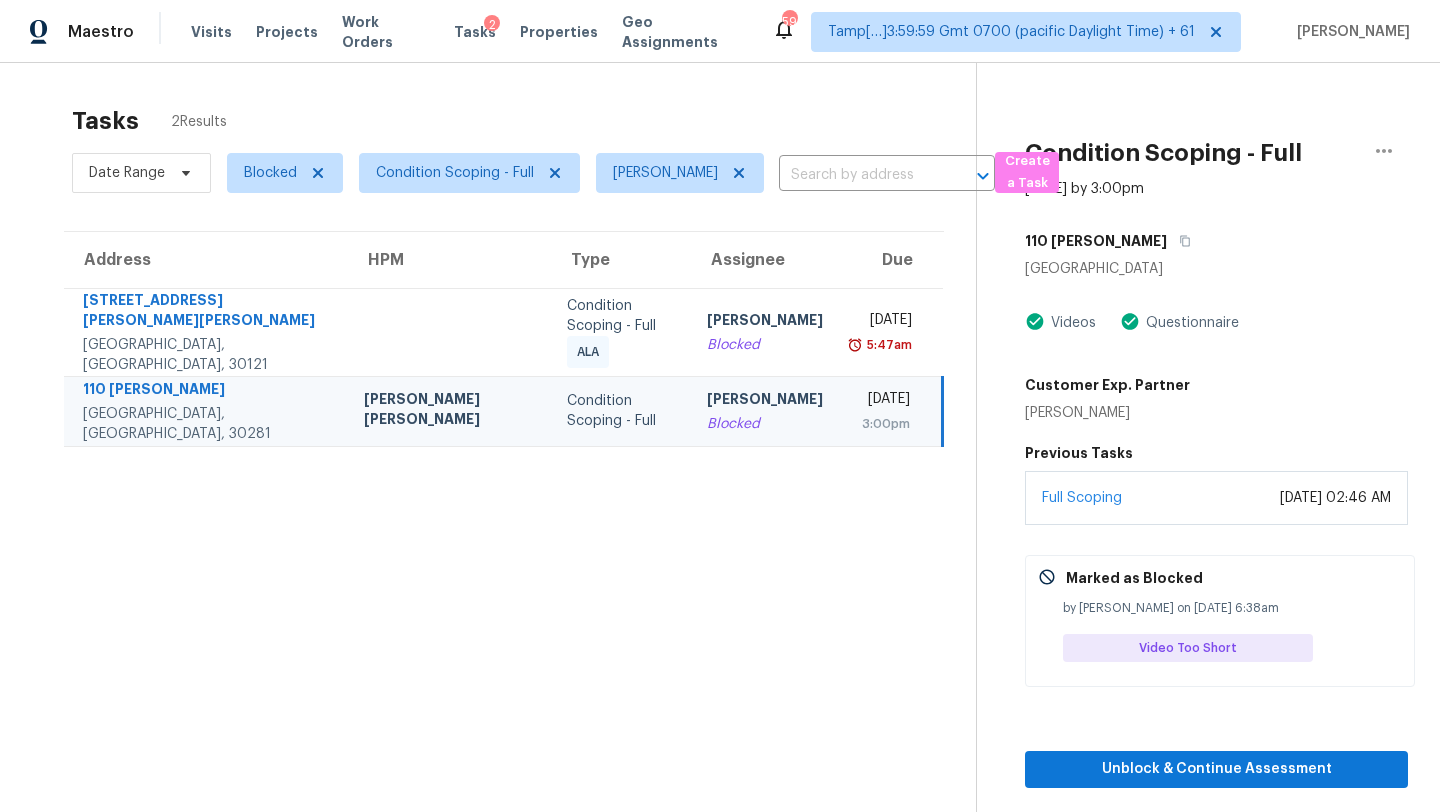 scroll, scrollTop: 0, scrollLeft: 0, axis: both 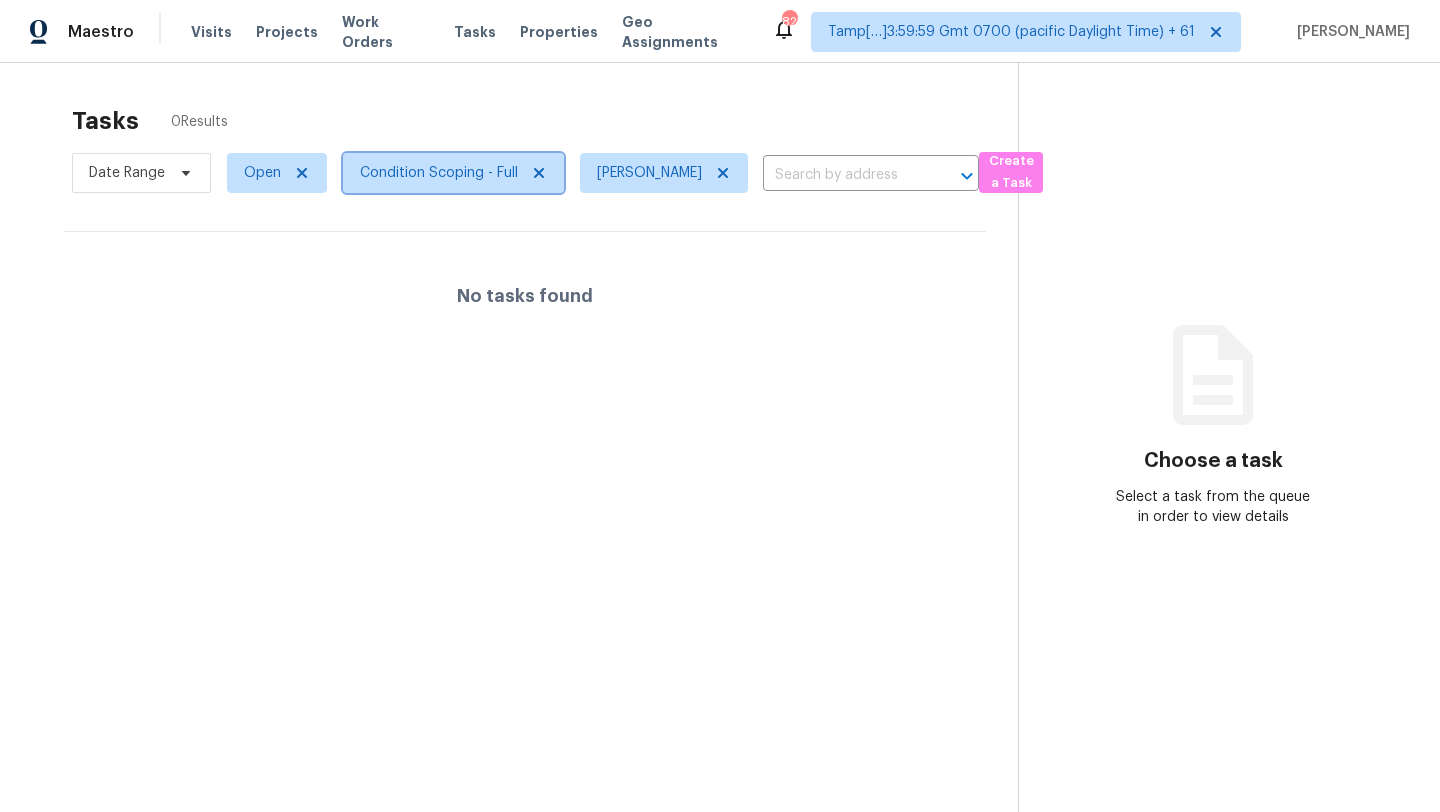 click on "Condition Scoping - Full" at bounding box center [439, 173] 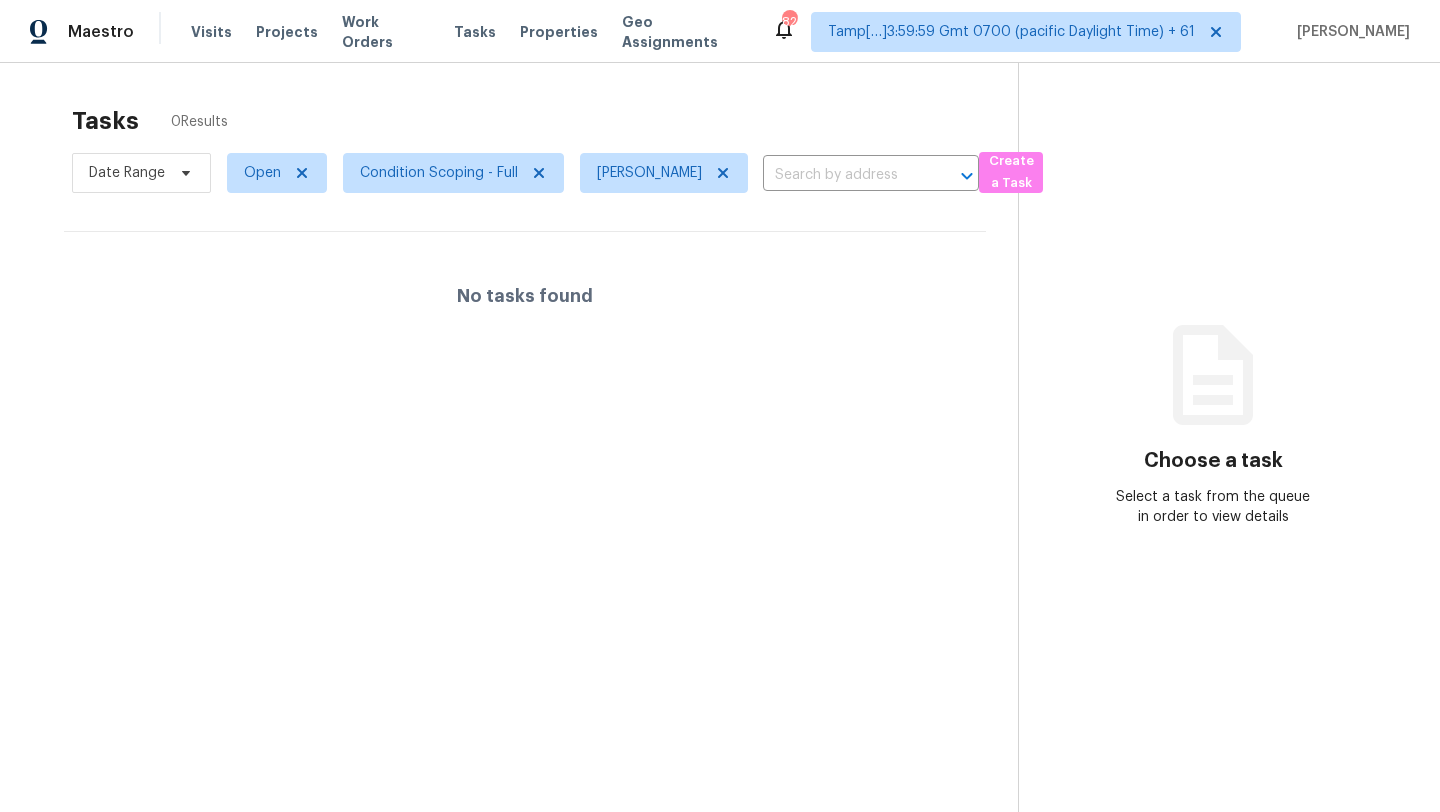 click on "Tasks 0  Results Date Range Open Condition Scoping - Full Rajesh M ​ Create a Task No tasks found Choose a task Select a task from the queue in order to view details" at bounding box center (720, 469) 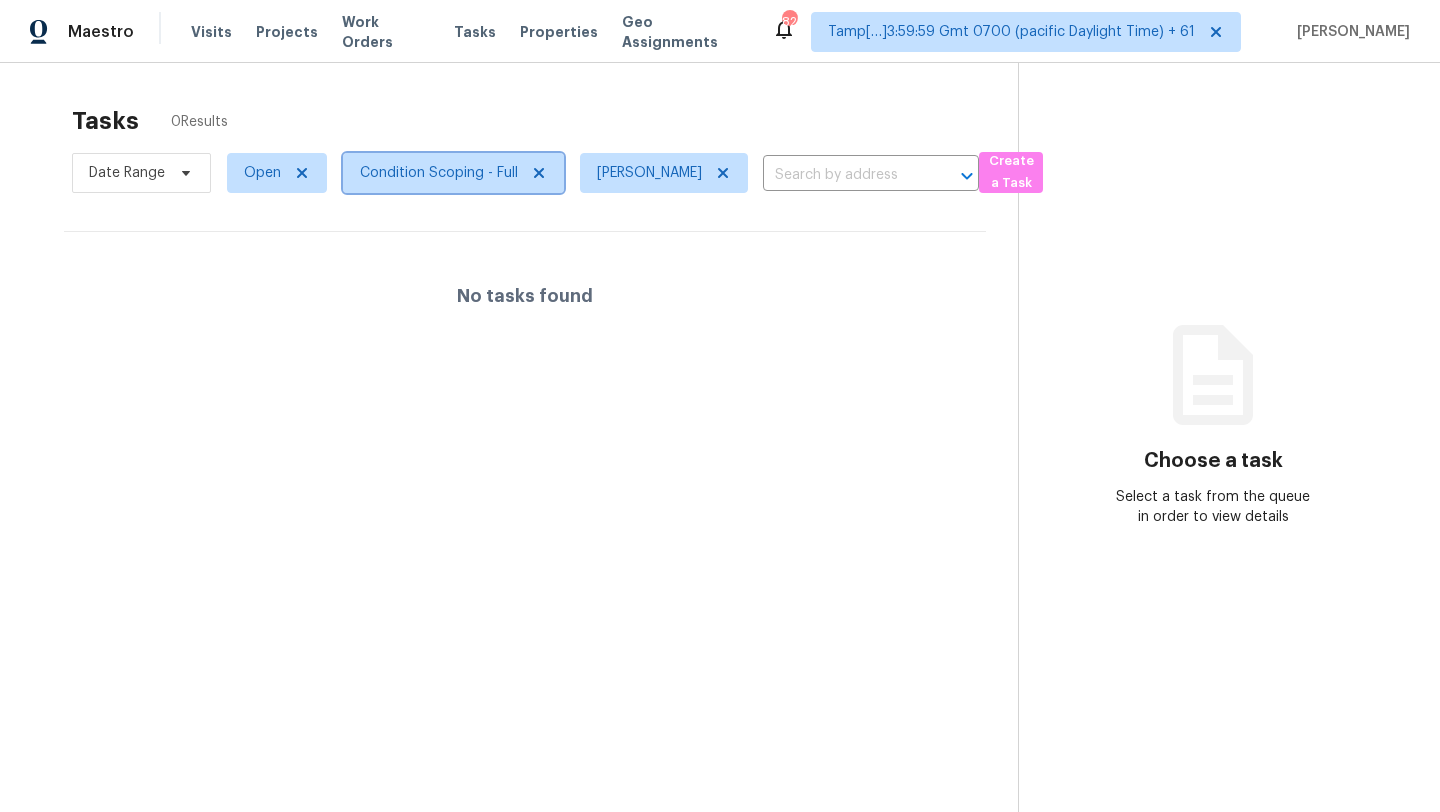click on "Condition Scoping - Full" 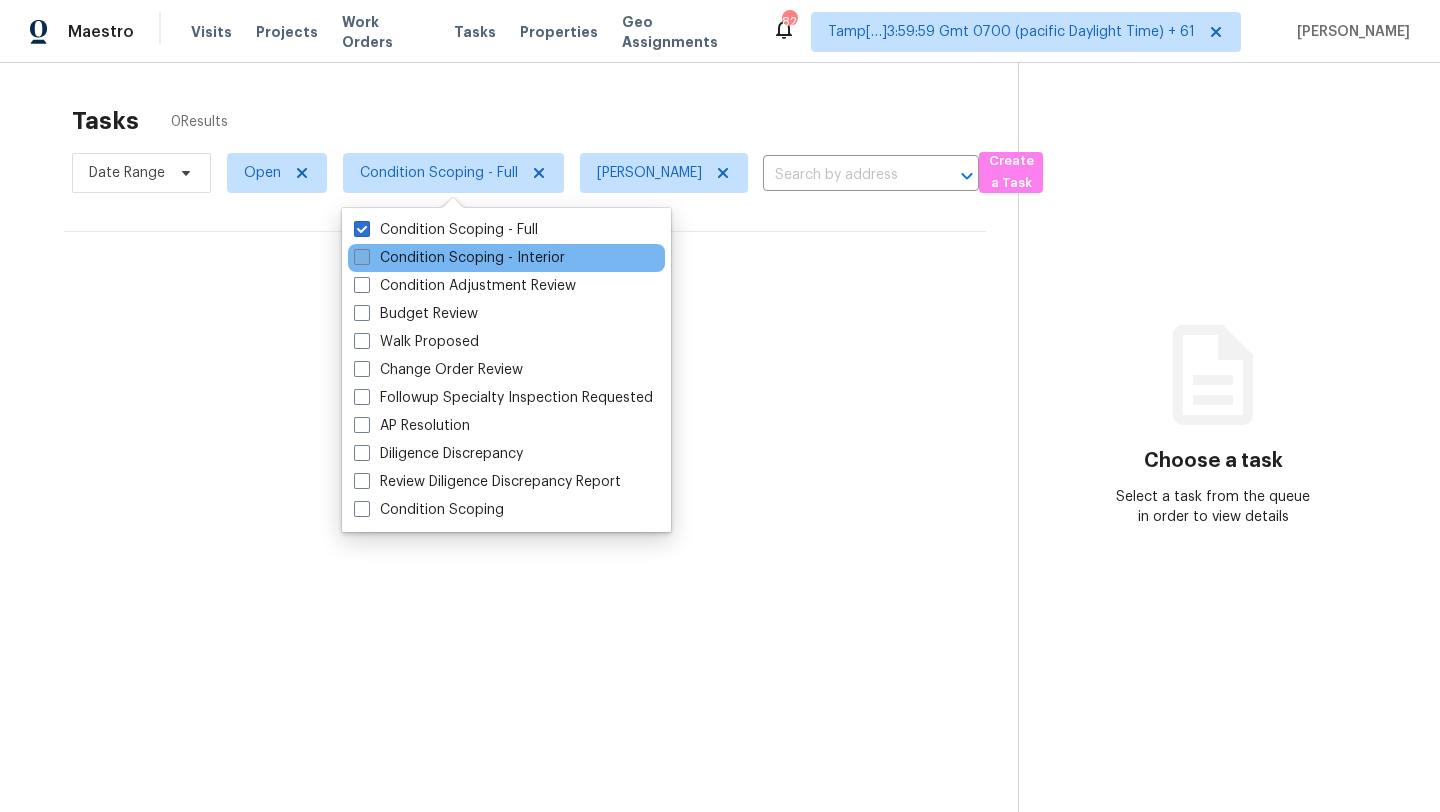 click on "Condition Scoping - Interior" 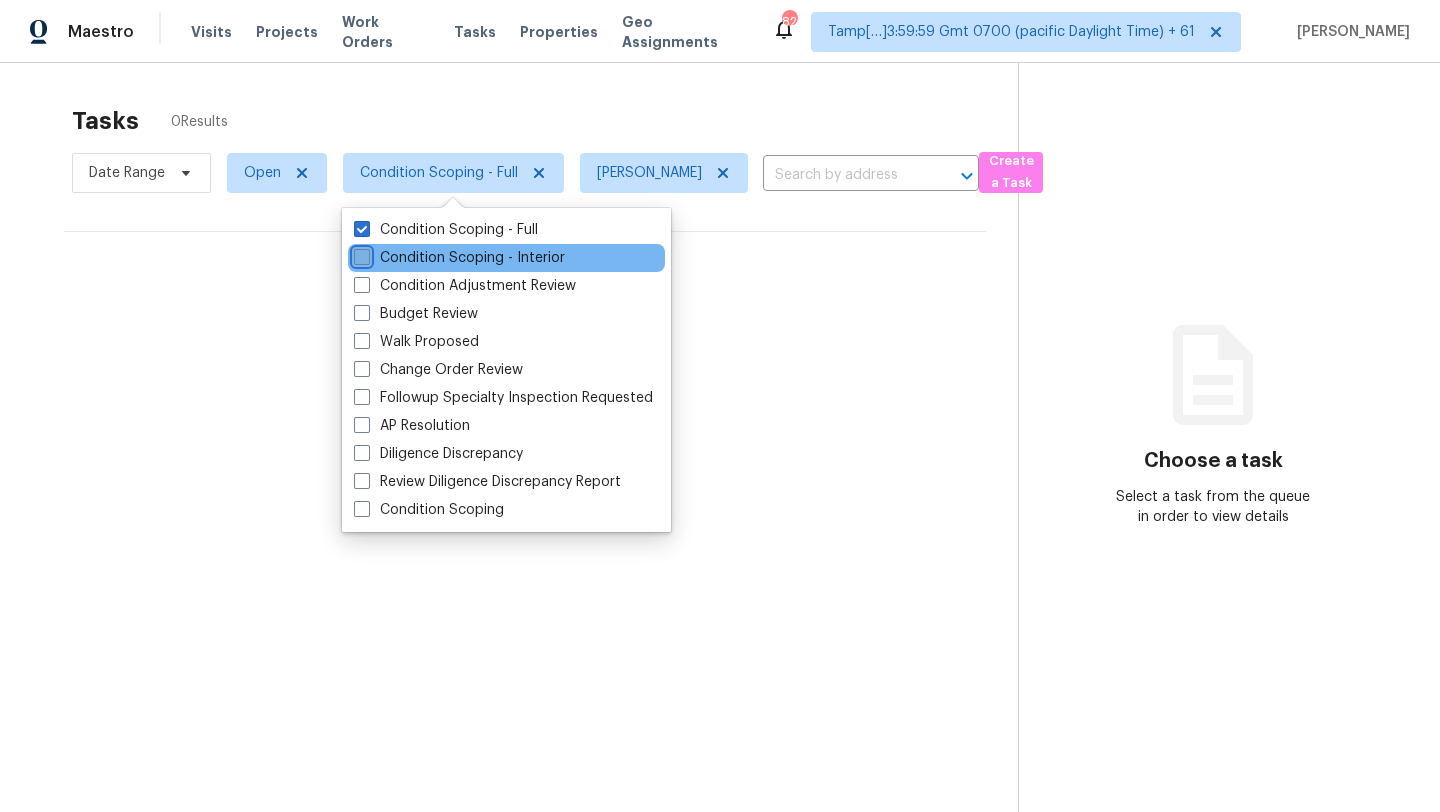 click on "Condition Scoping - Interior" 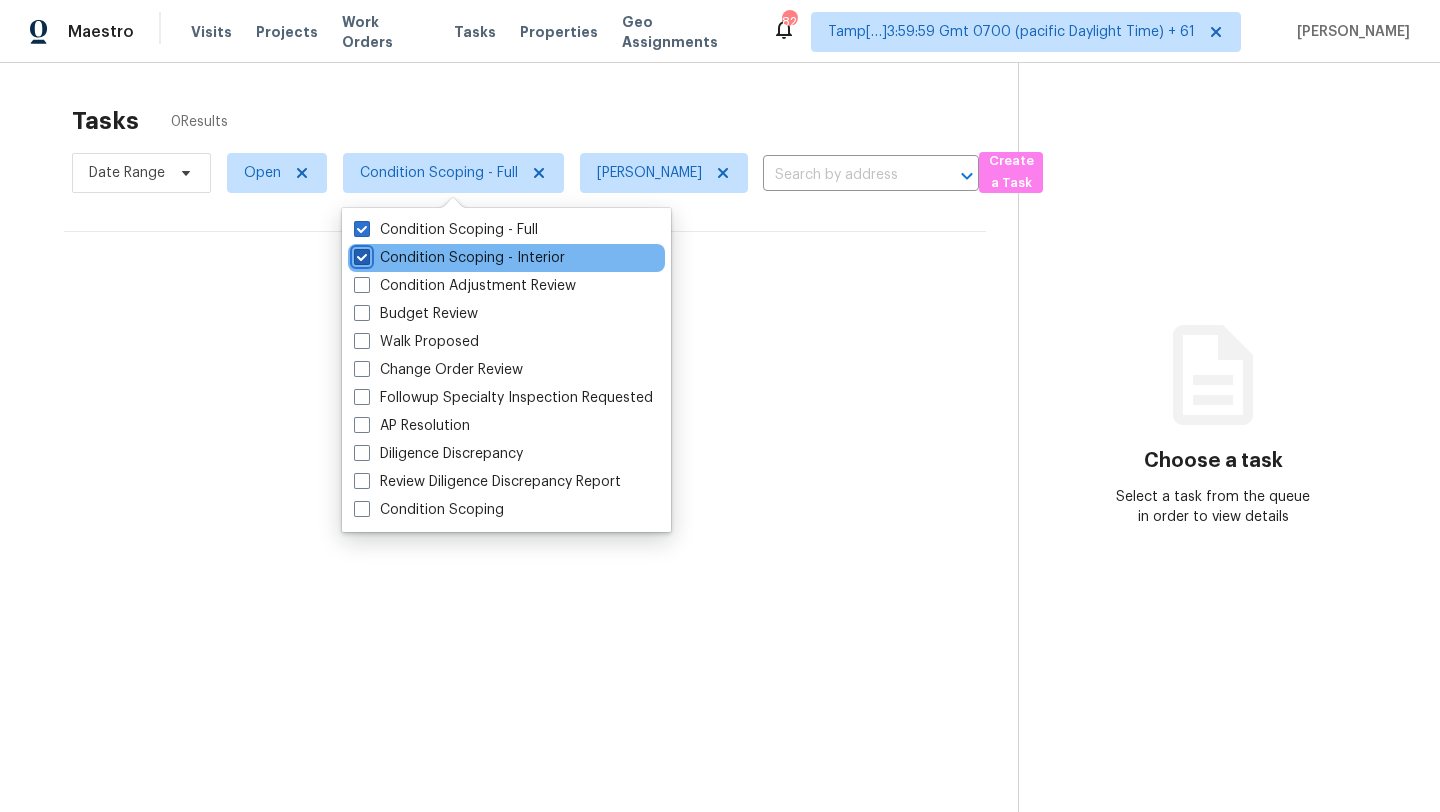 checkbox on "true" 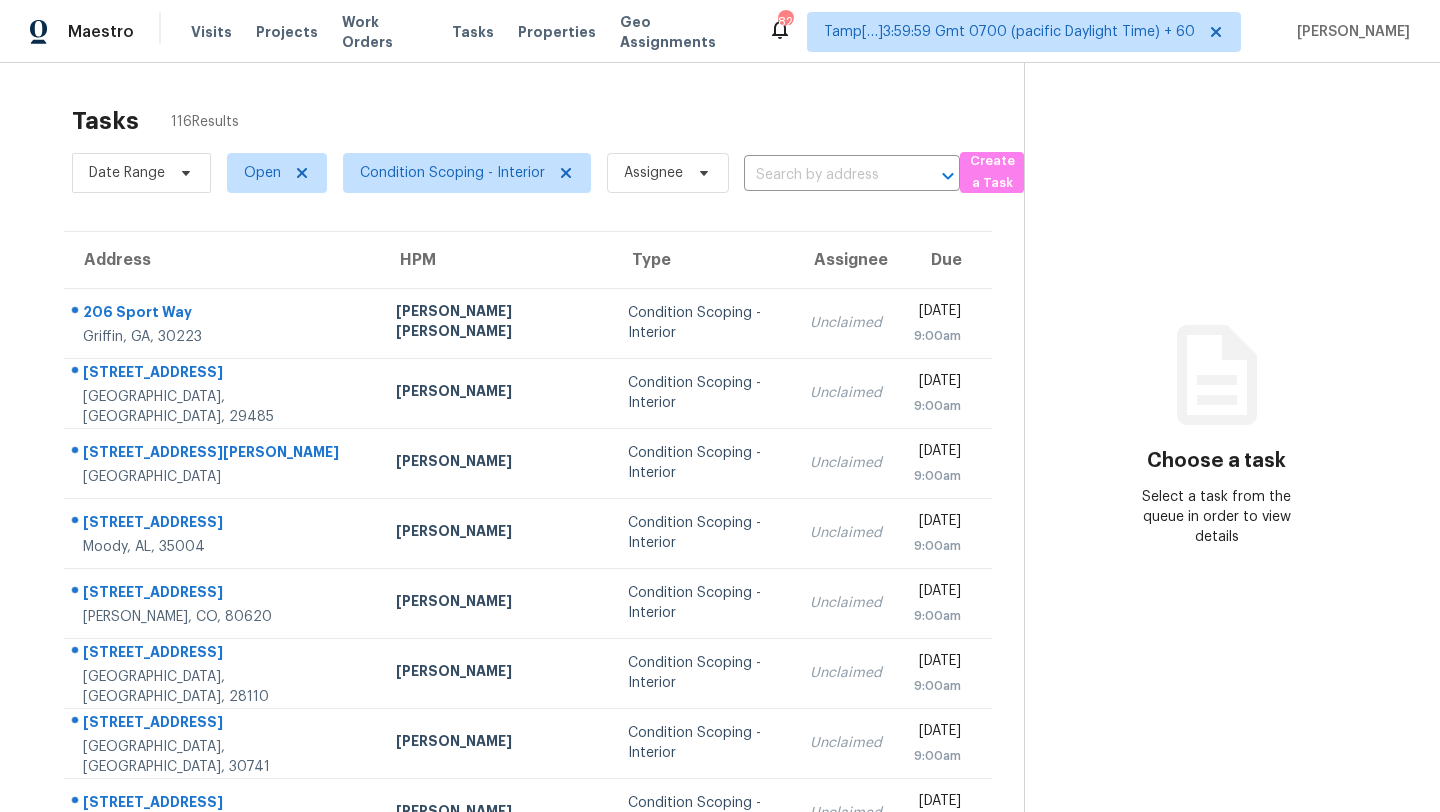 scroll, scrollTop: 0, scrollLeft: 0, axis: both 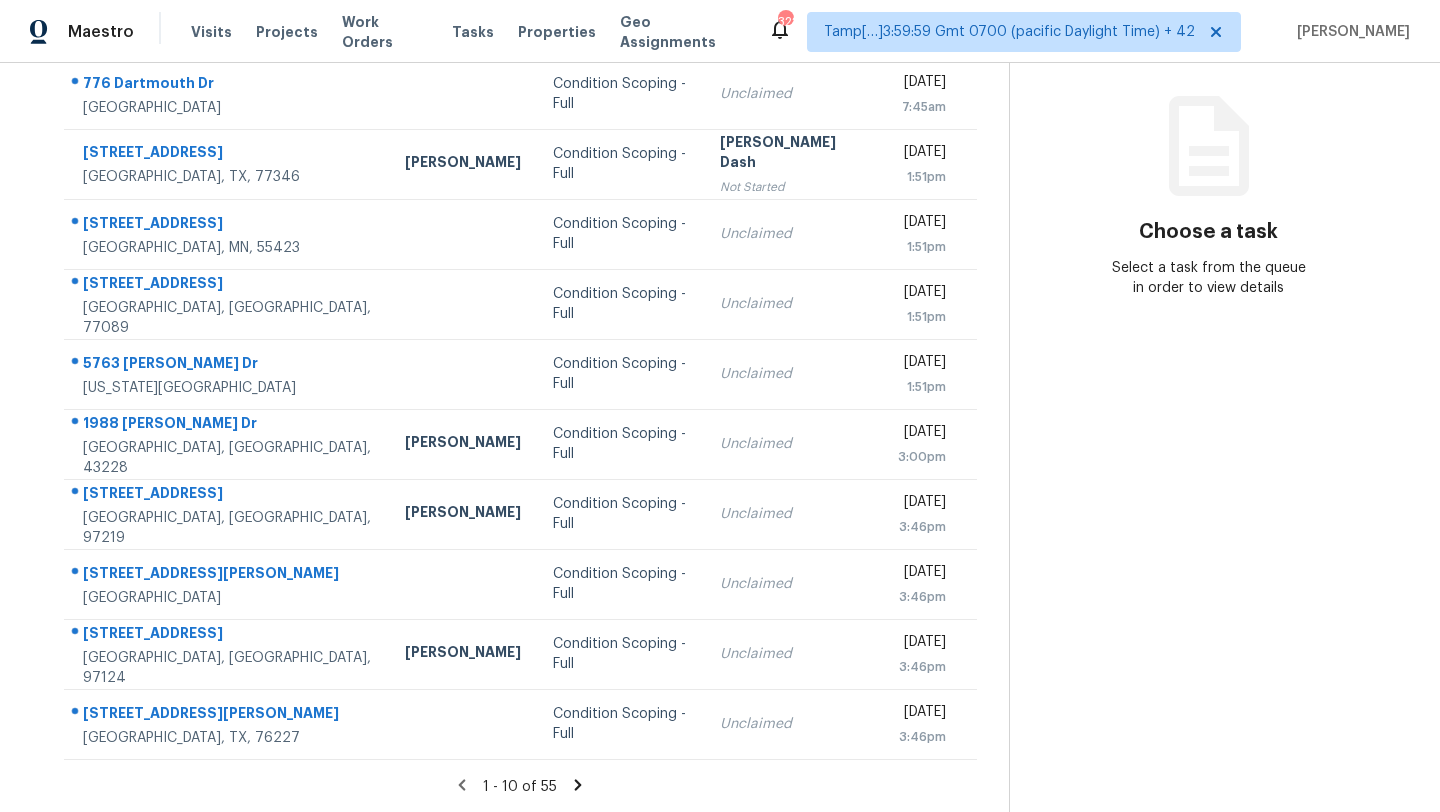 click 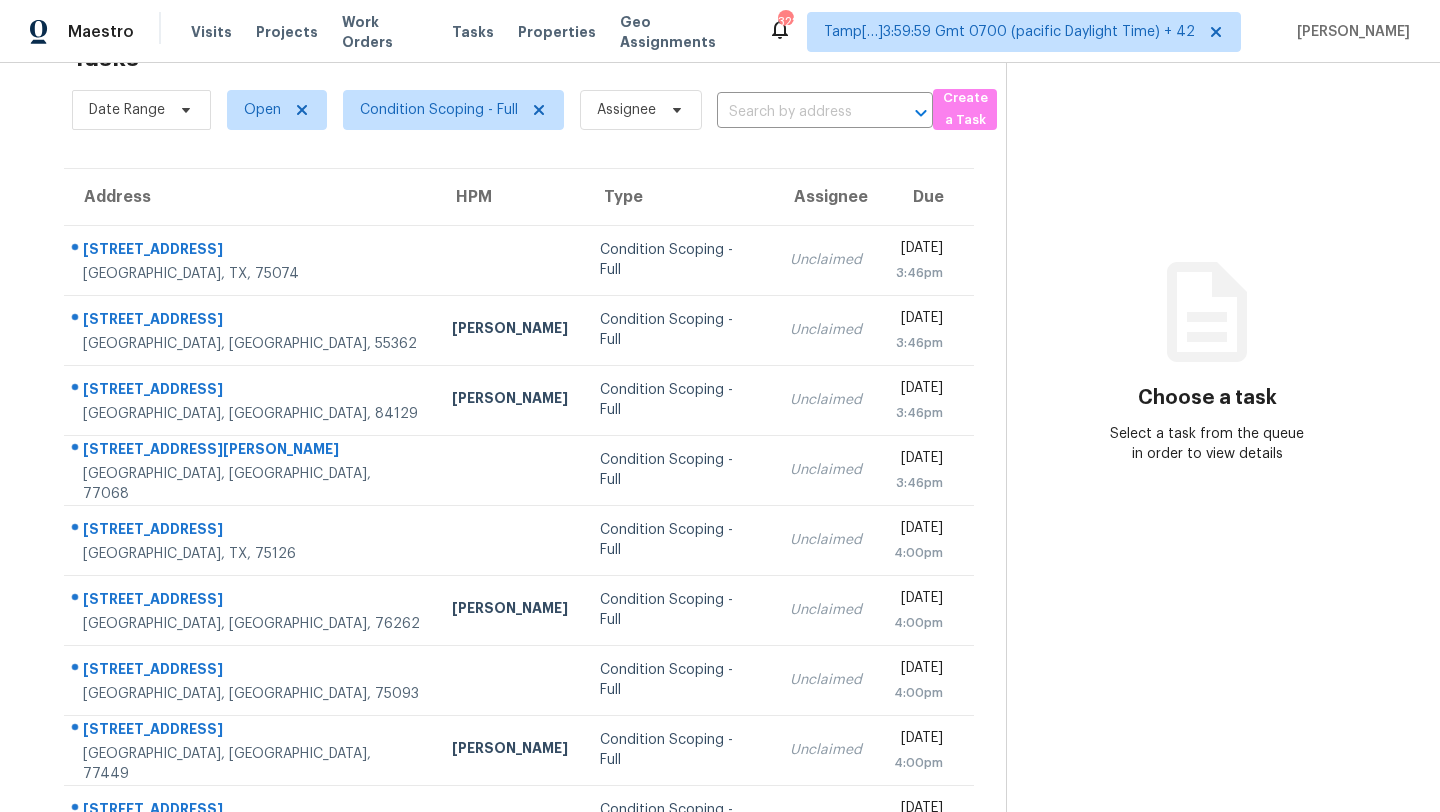 scroll, scrollTop: 229, scrollLeft: 0, axis: vertical 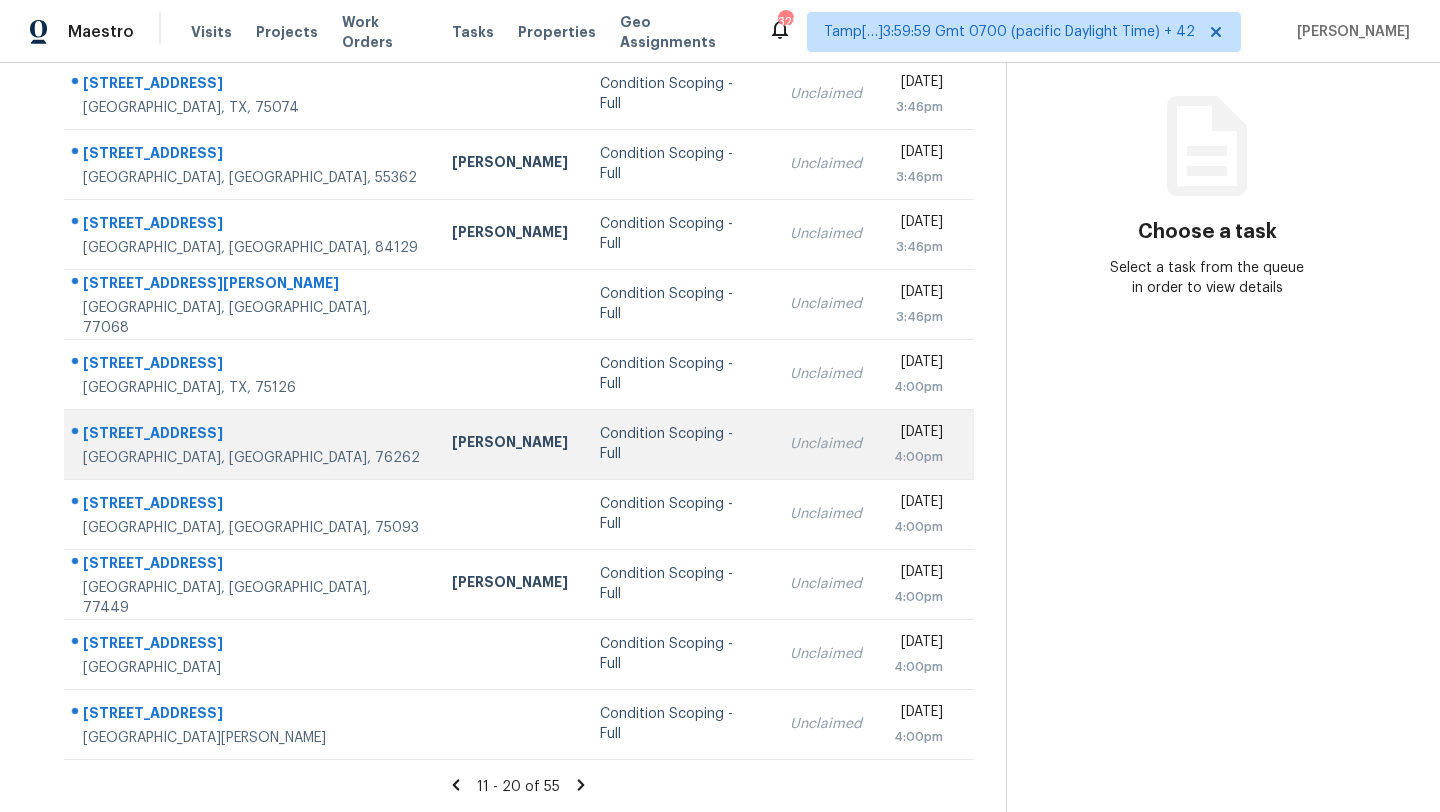 click on "Andrew Kempka" at bounding box center [510, 444] 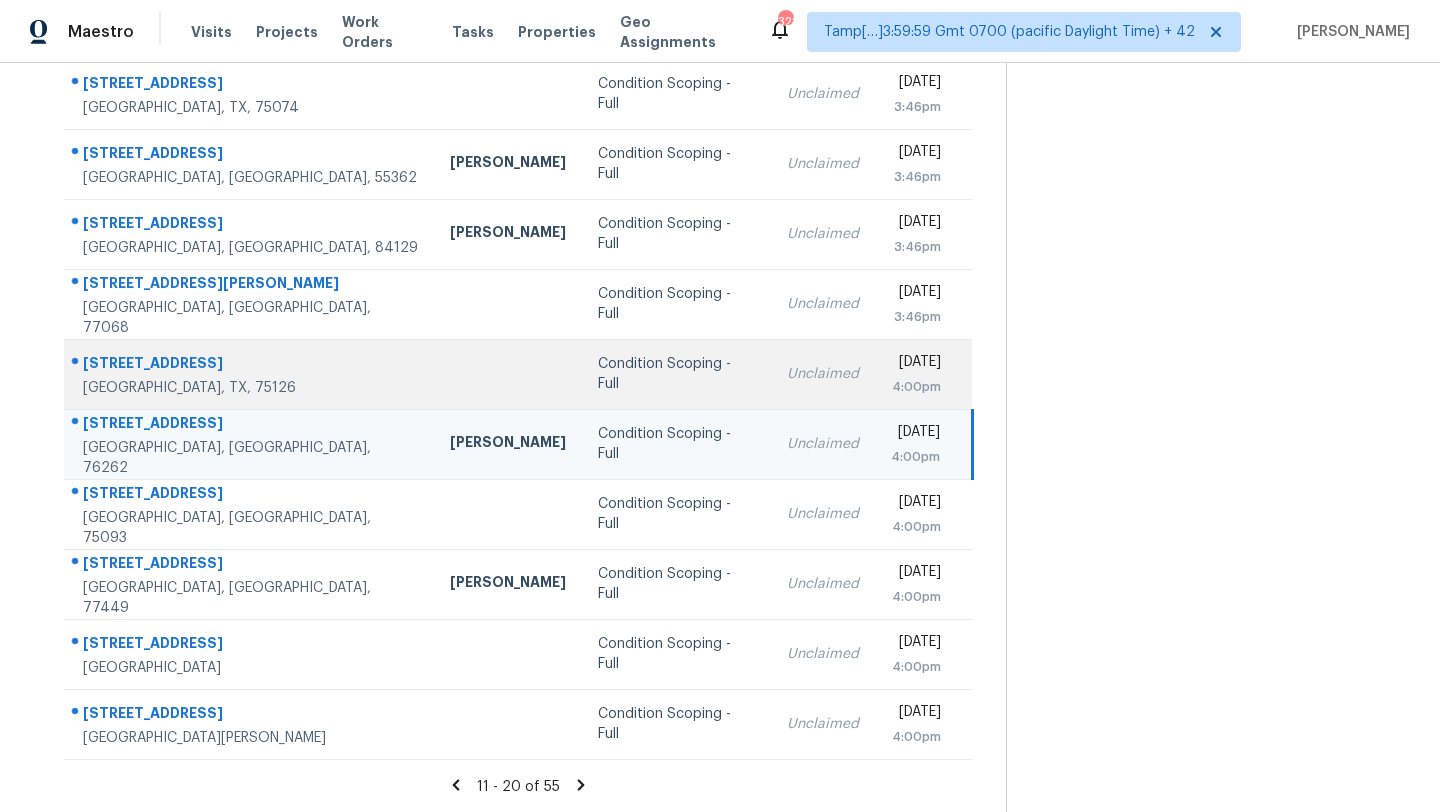 click at bounding box center [508, 374] 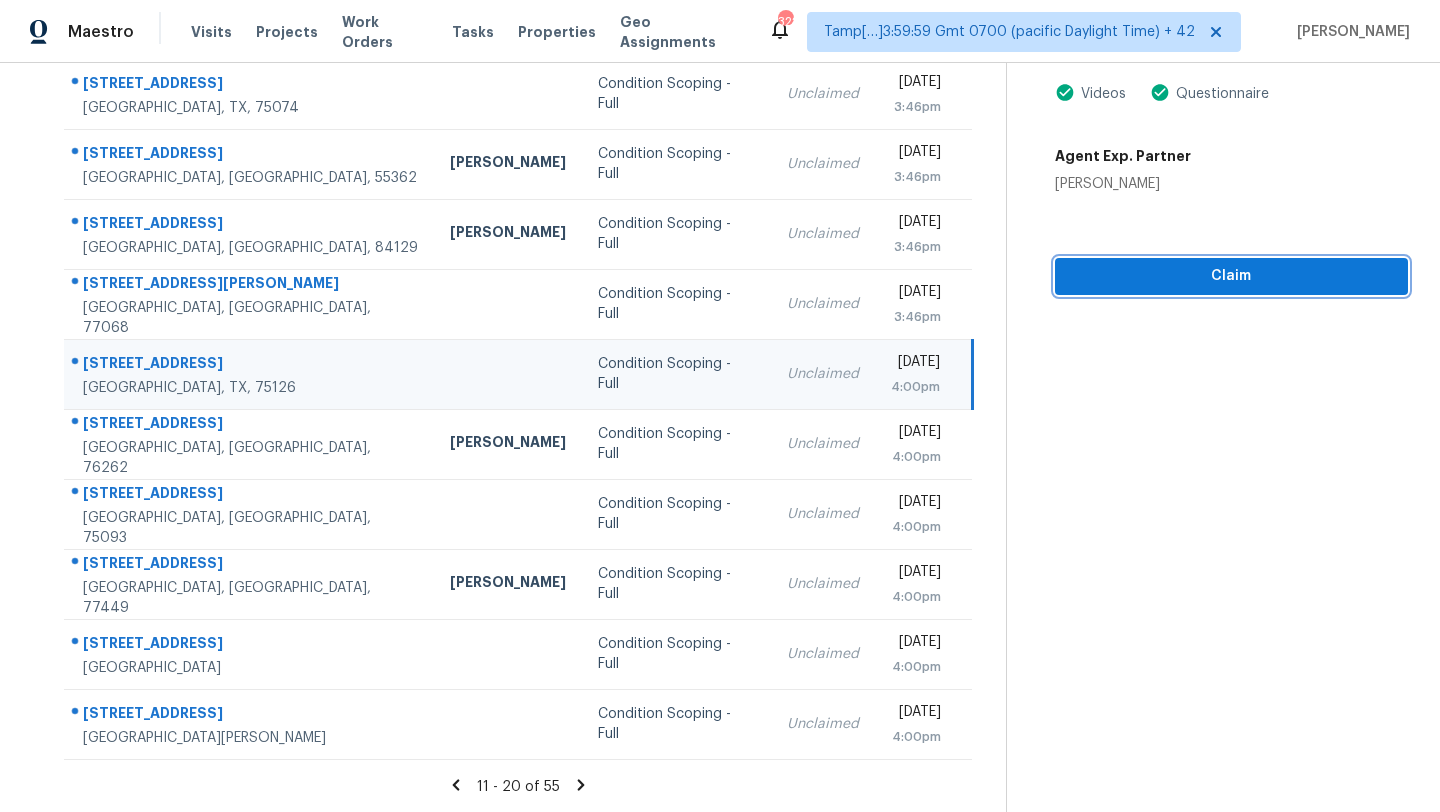 click on "Claim" at bounding box center [1231, 276] 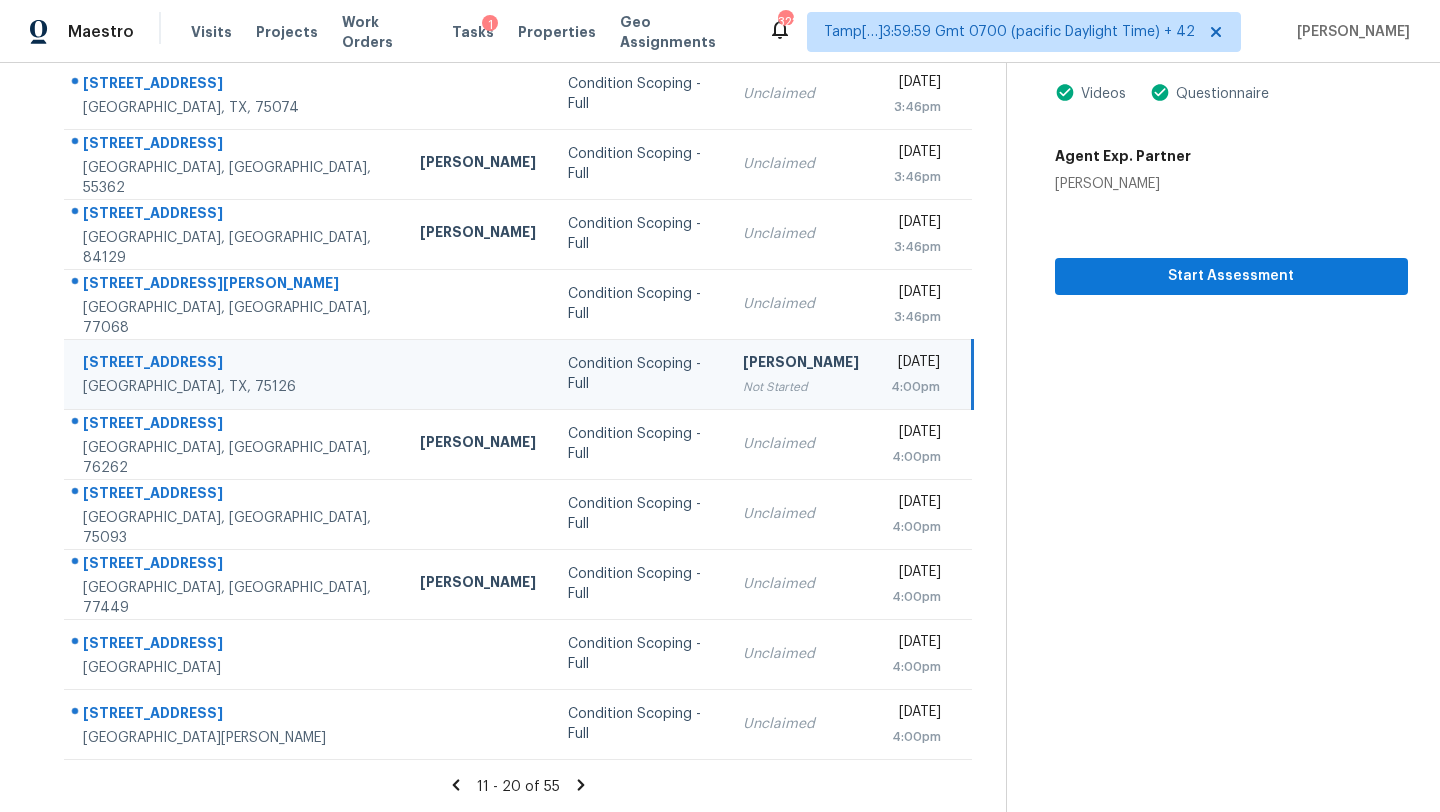 click 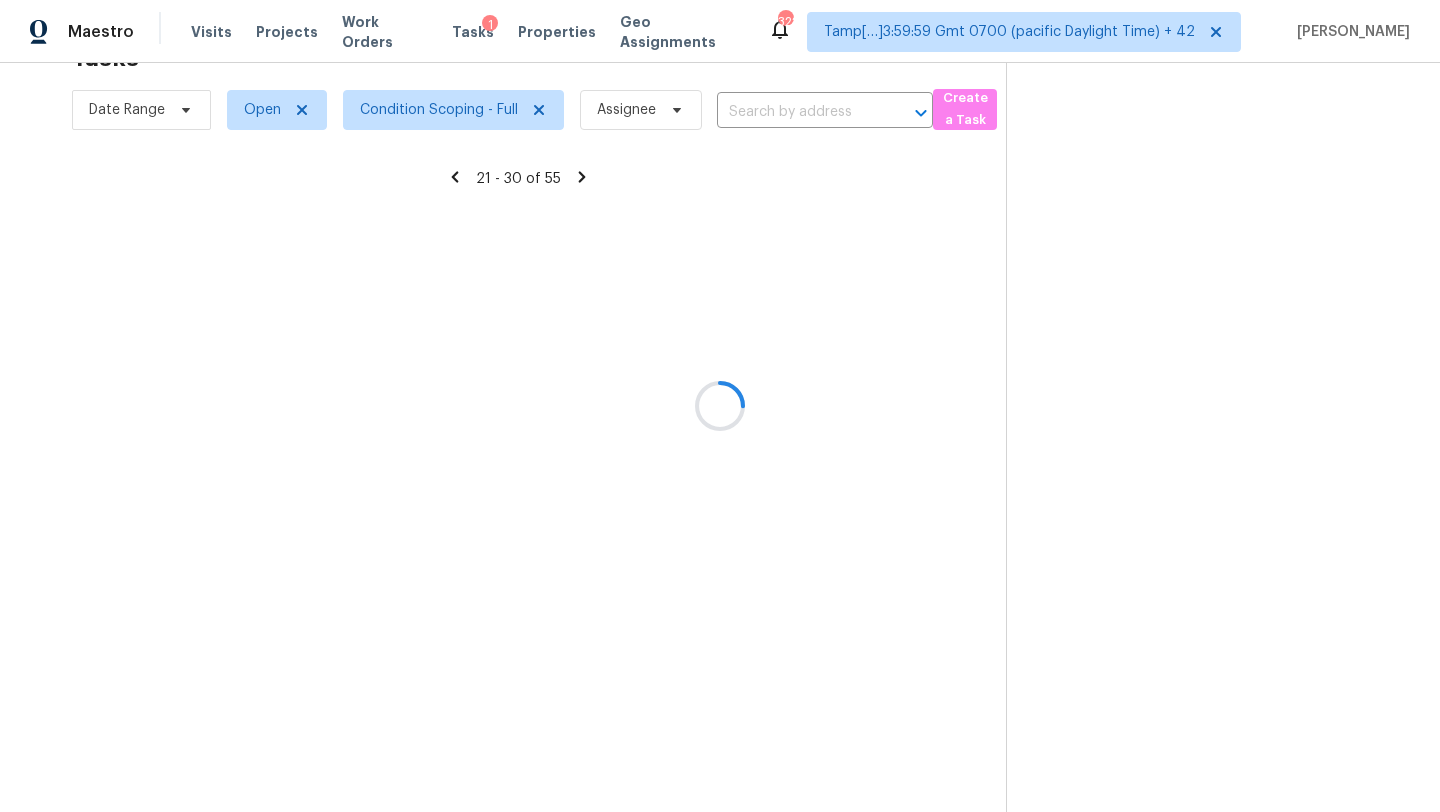 scroll, scrollTop: 229, scrollLeft: 0, axis: vertical 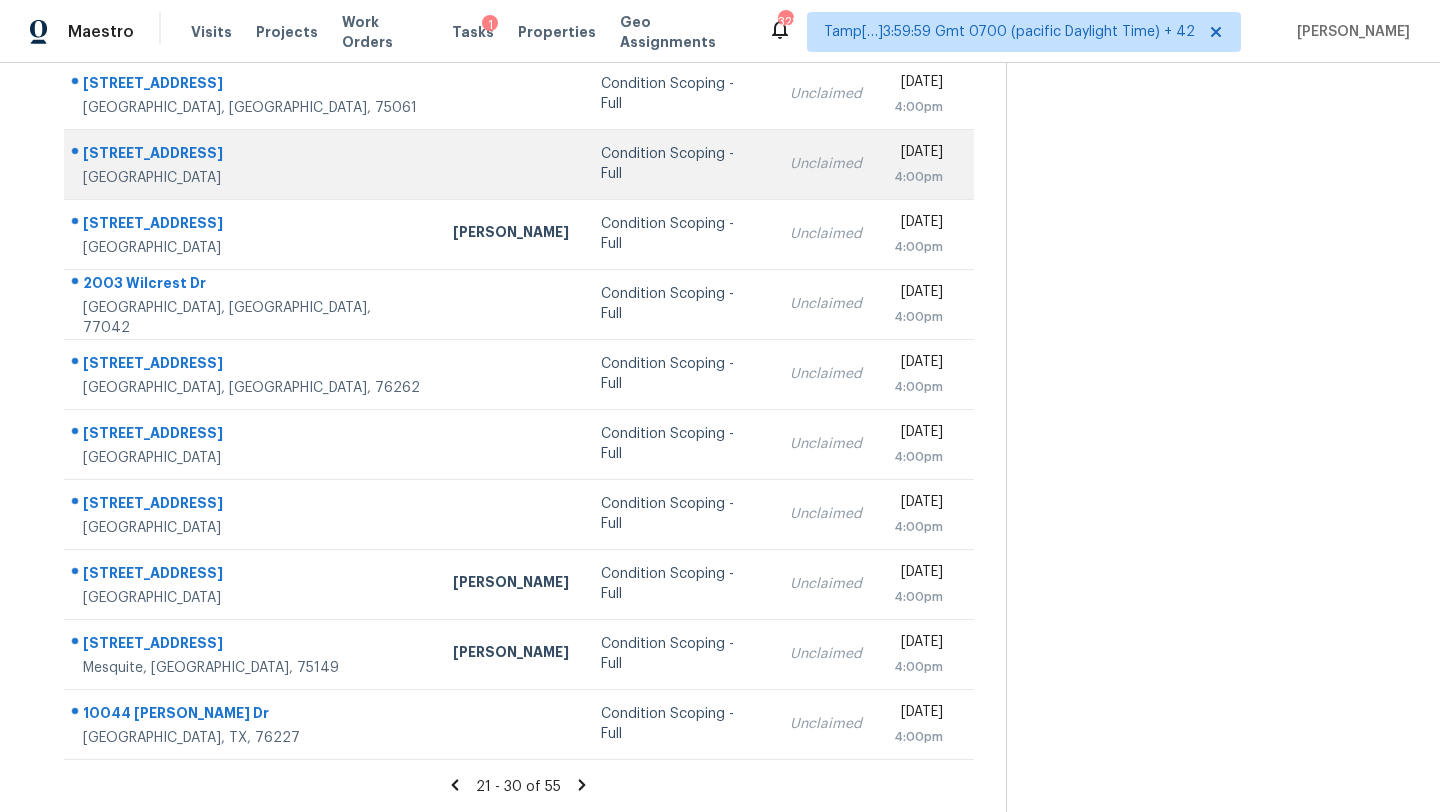 click at bounding box center (511, 164) 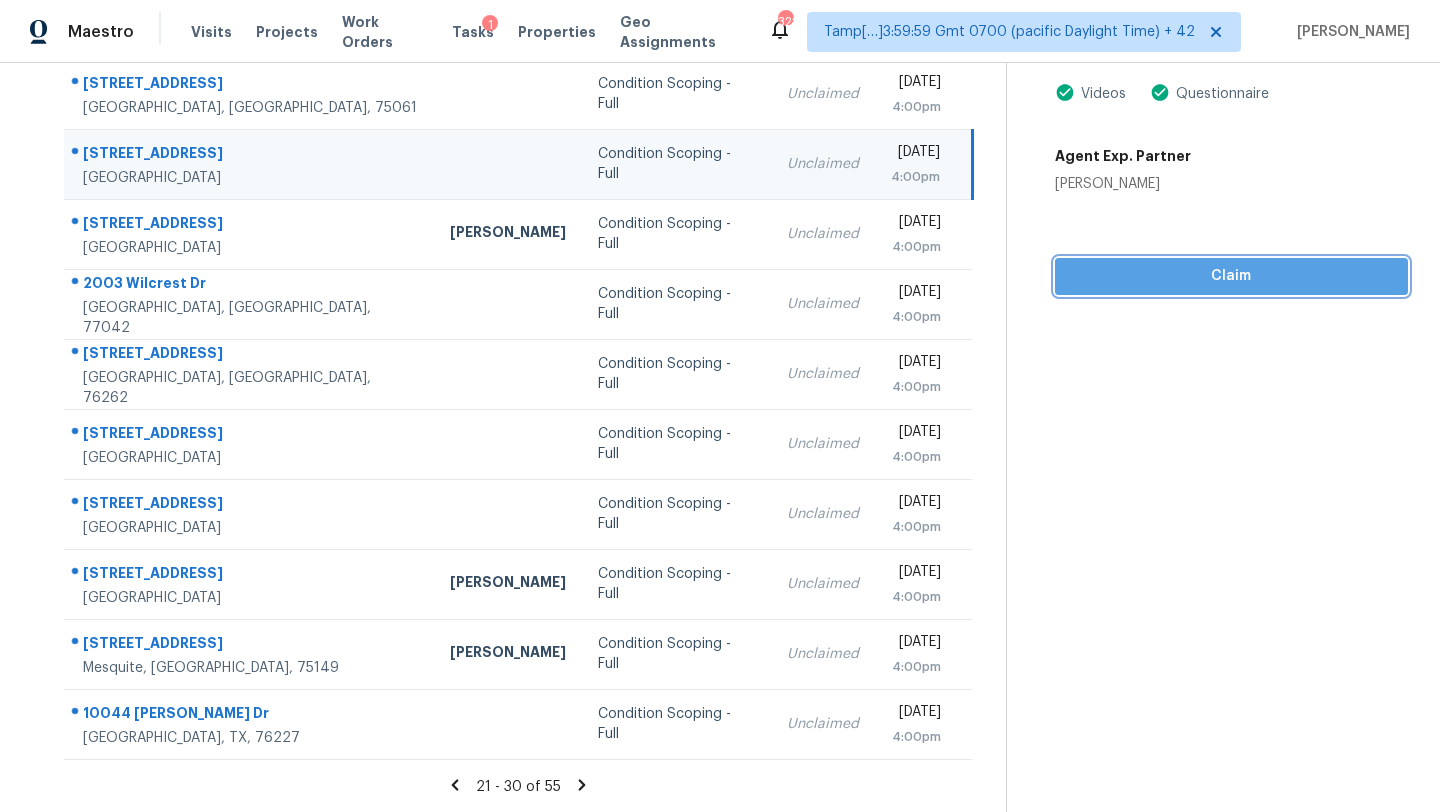 click on "Claim" at bounding box center (1231, 276) 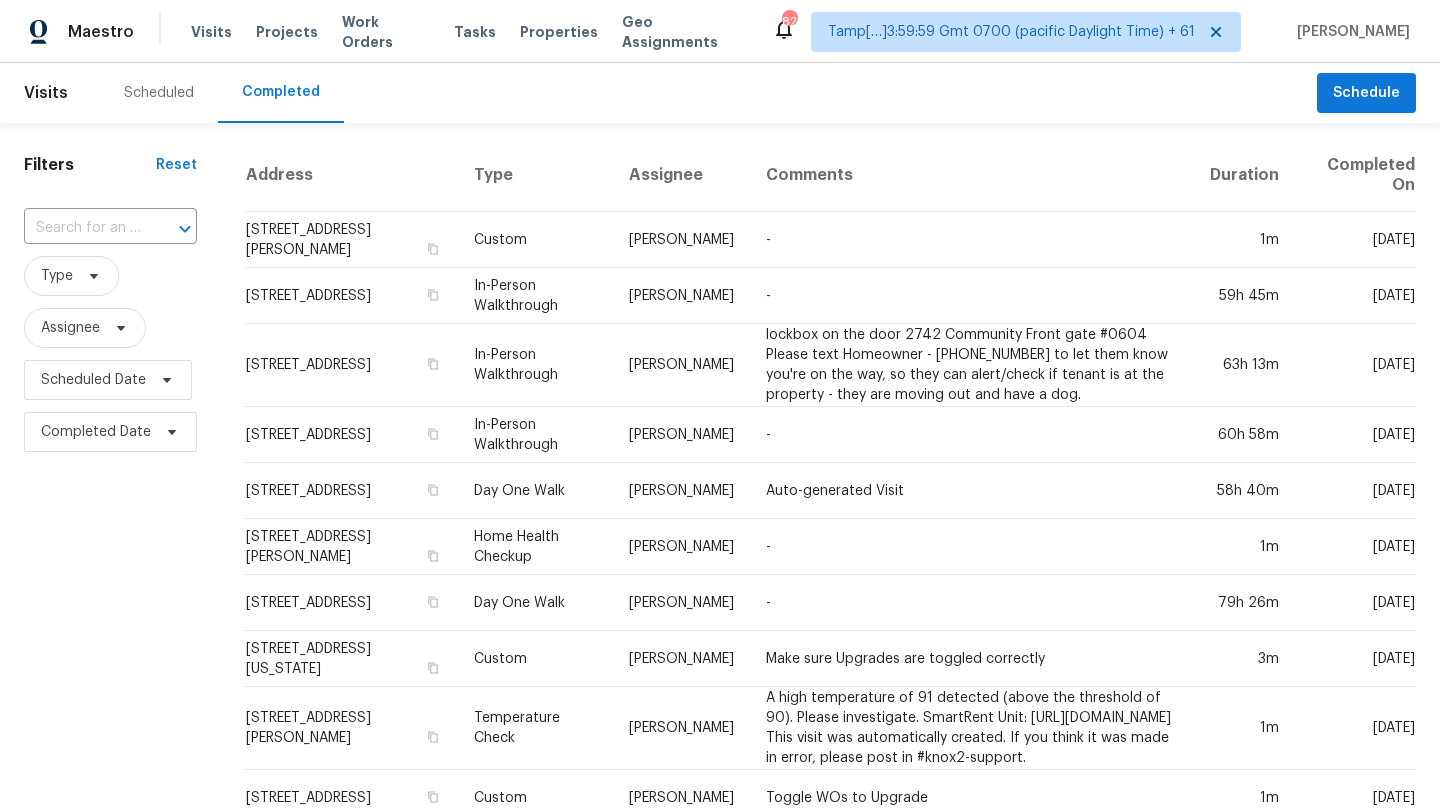 scroll, scrollTop: 0, scrollLeft: 0, axis: both 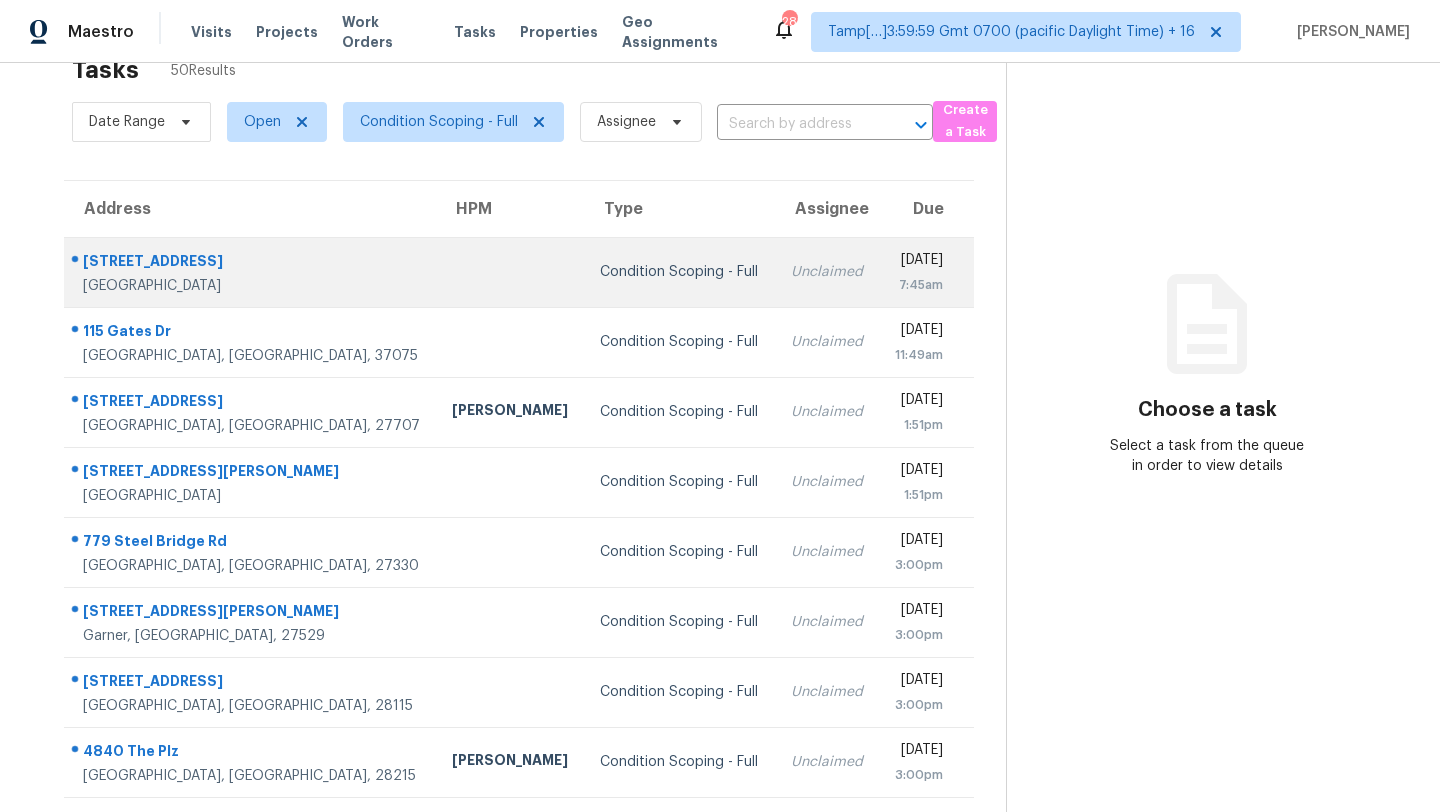 click on "Condition Scoping - Full" at bounding box center [679, 272] 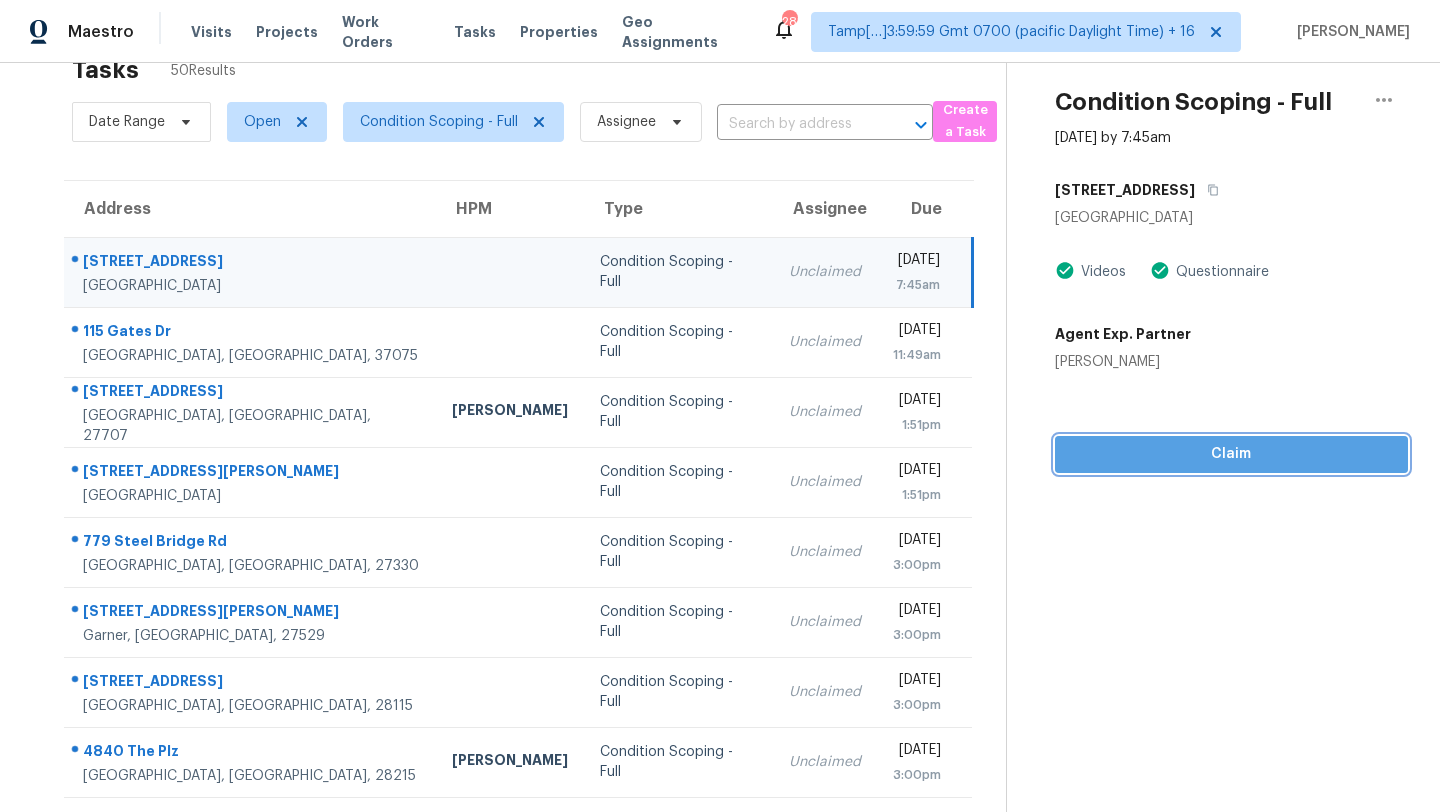 click on "Claim" at bounding box center (1231, 454) 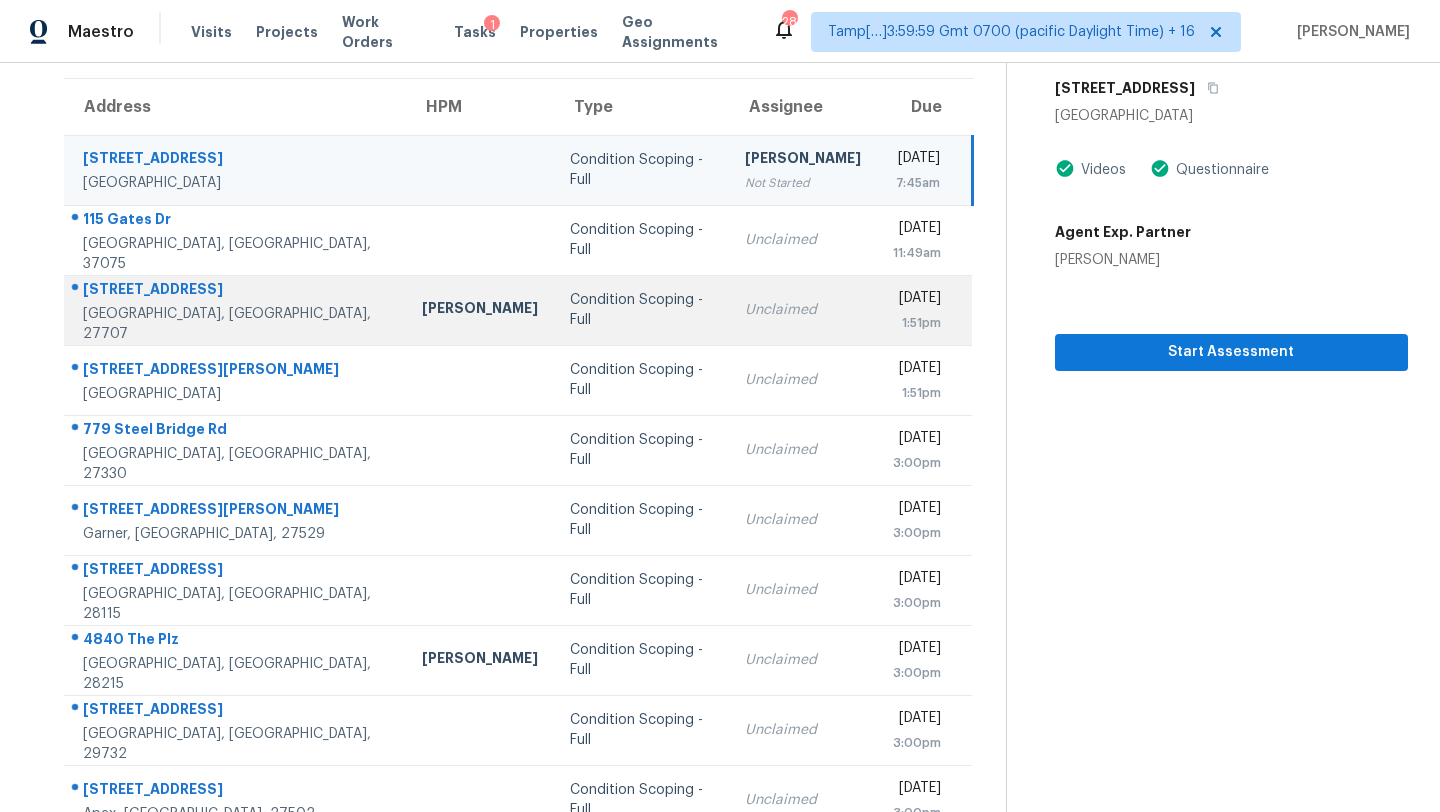 scroll, scrollTop: 229, scrollLeft: 0, axis: vertical 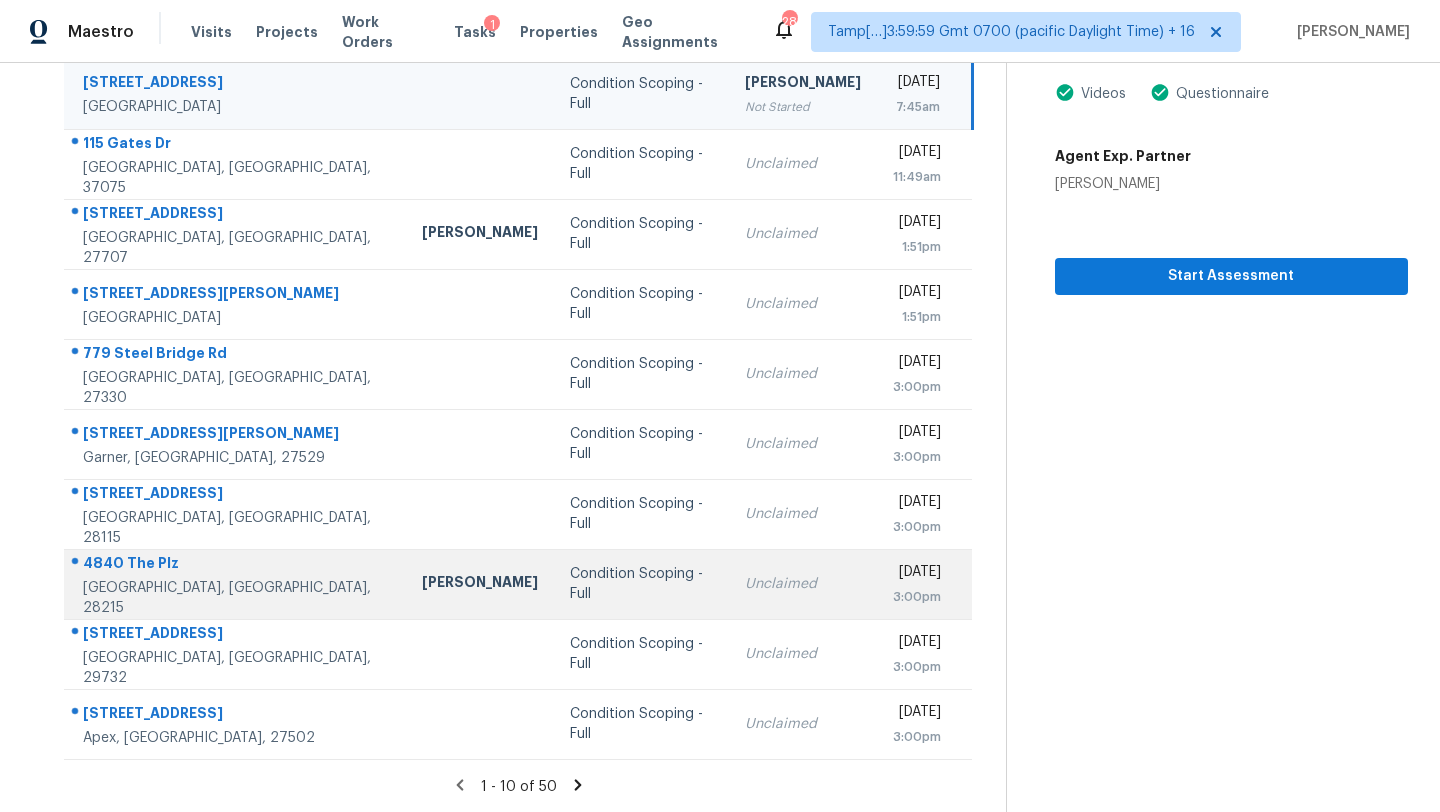 click on "Ryan Craven" at bounding box center [480, 584] 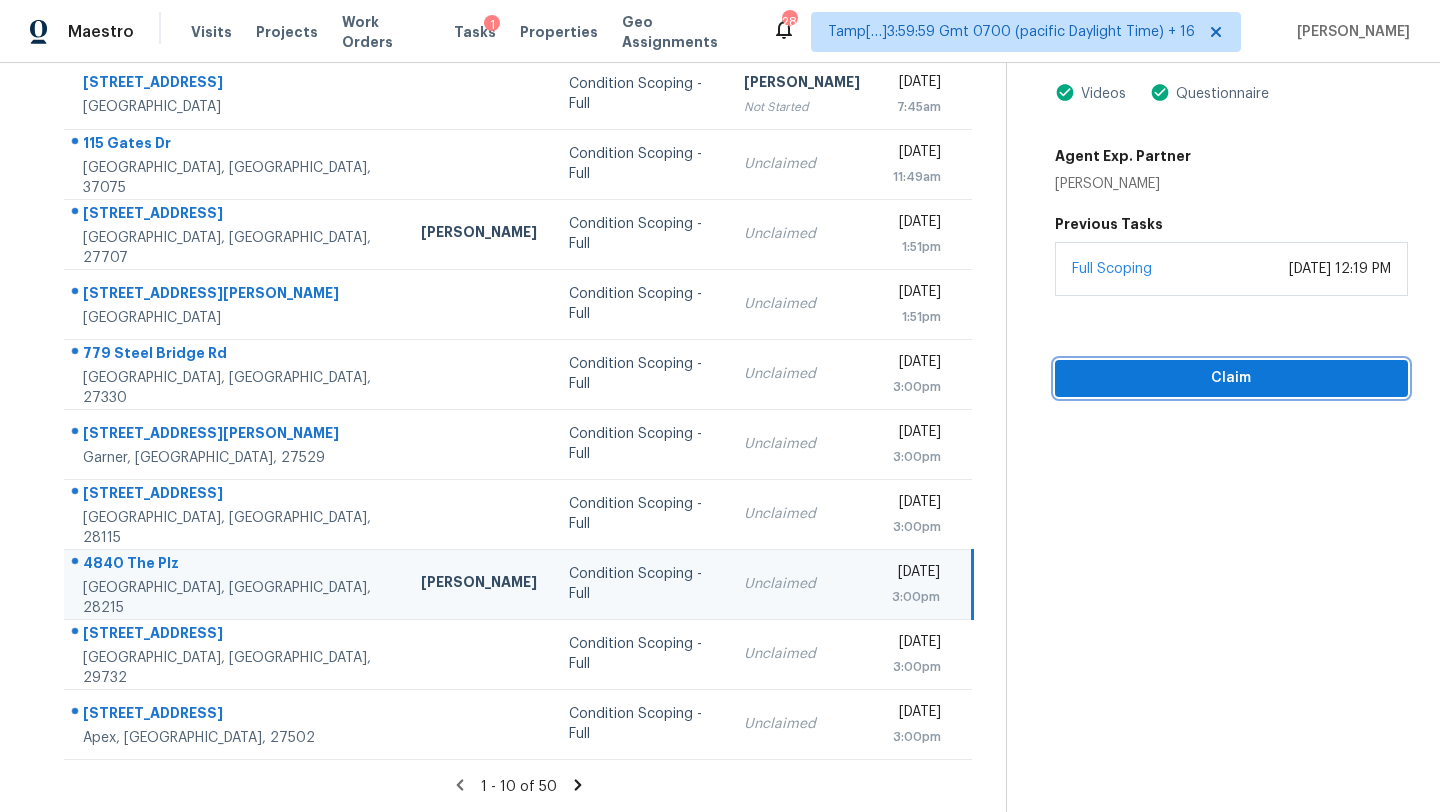 click on "Claim" at bounding box center [1231, 378] 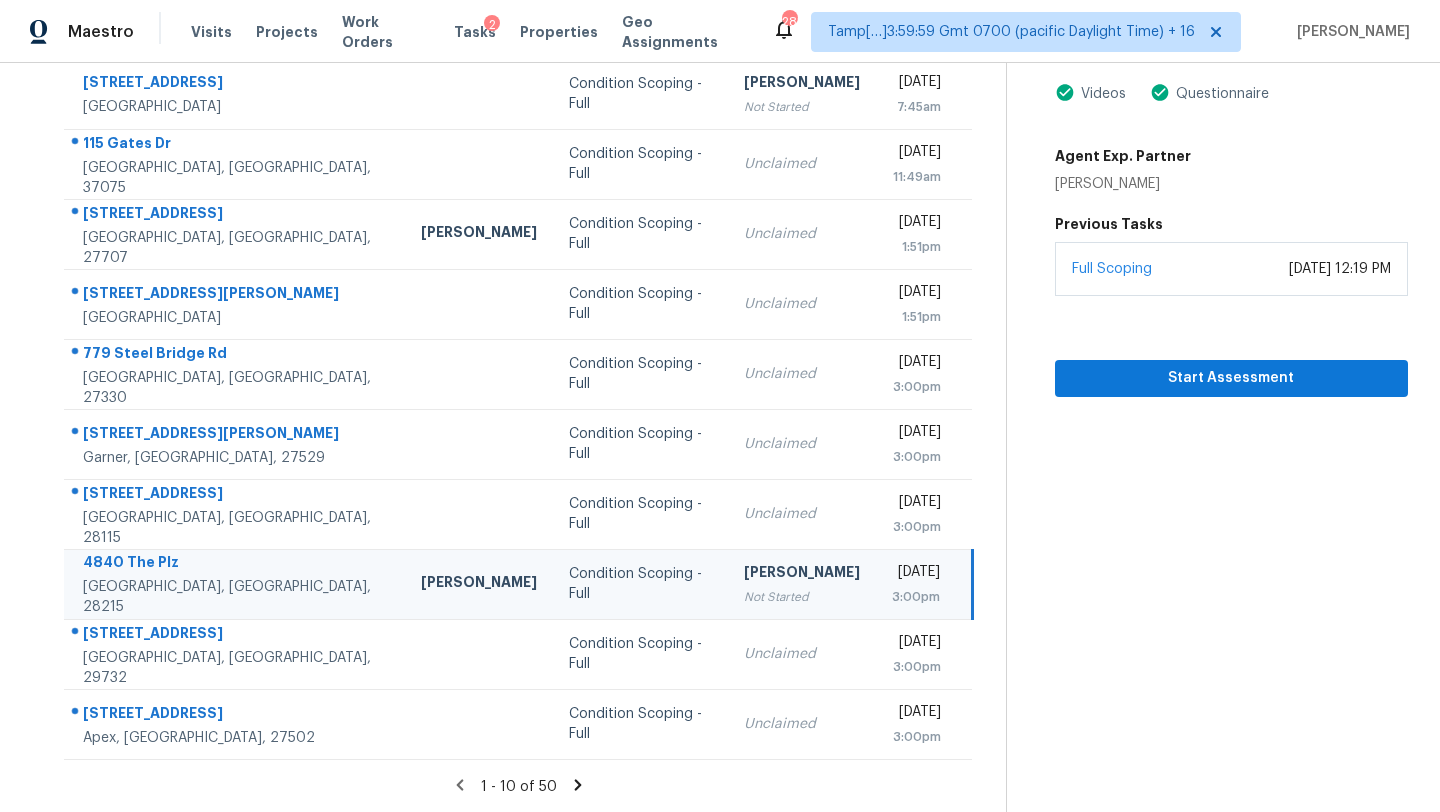 click 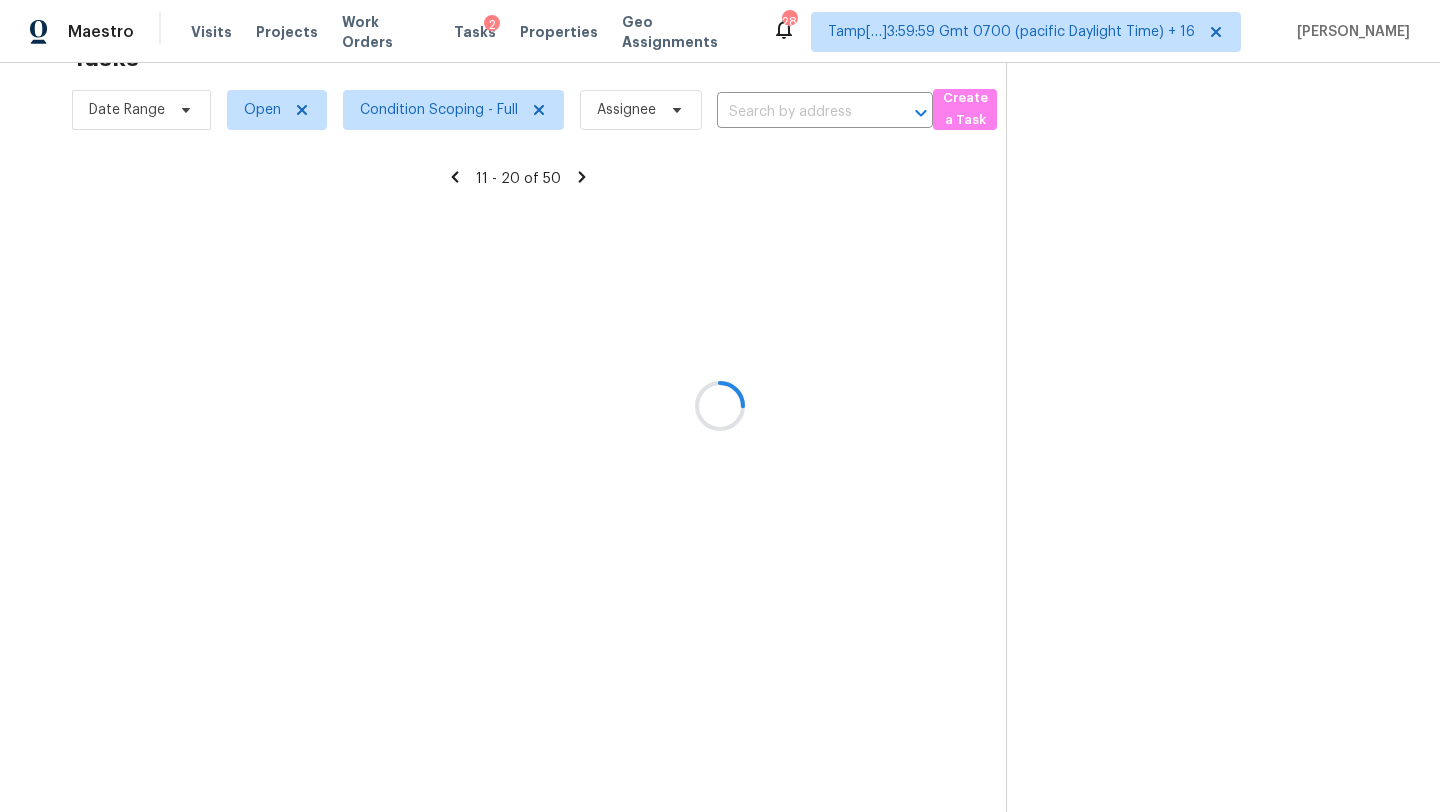 scroll, scrollTop: 229, scrollLeft: 0, axis: vertical 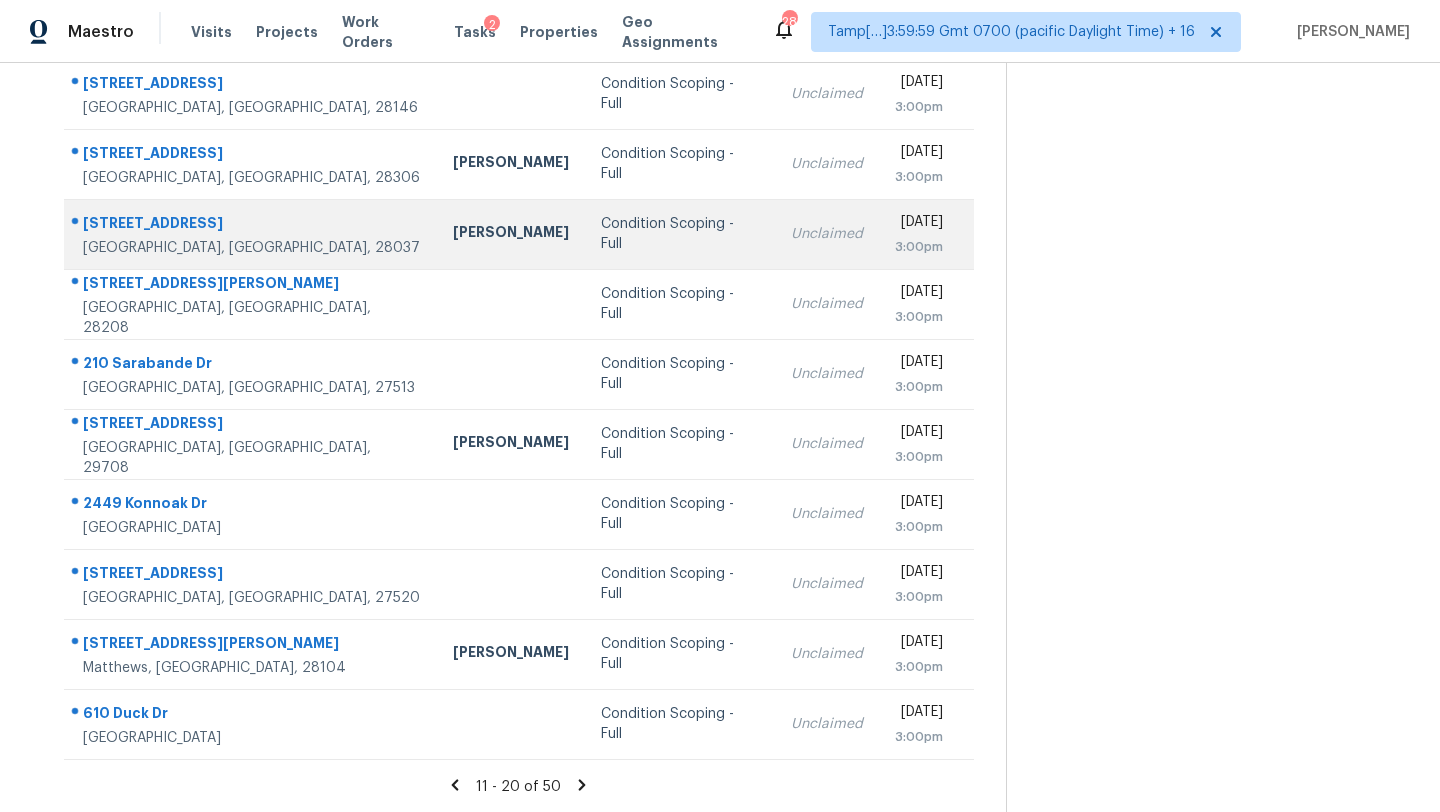 click on "Dan Baquero" at bounding box center (511, 234) 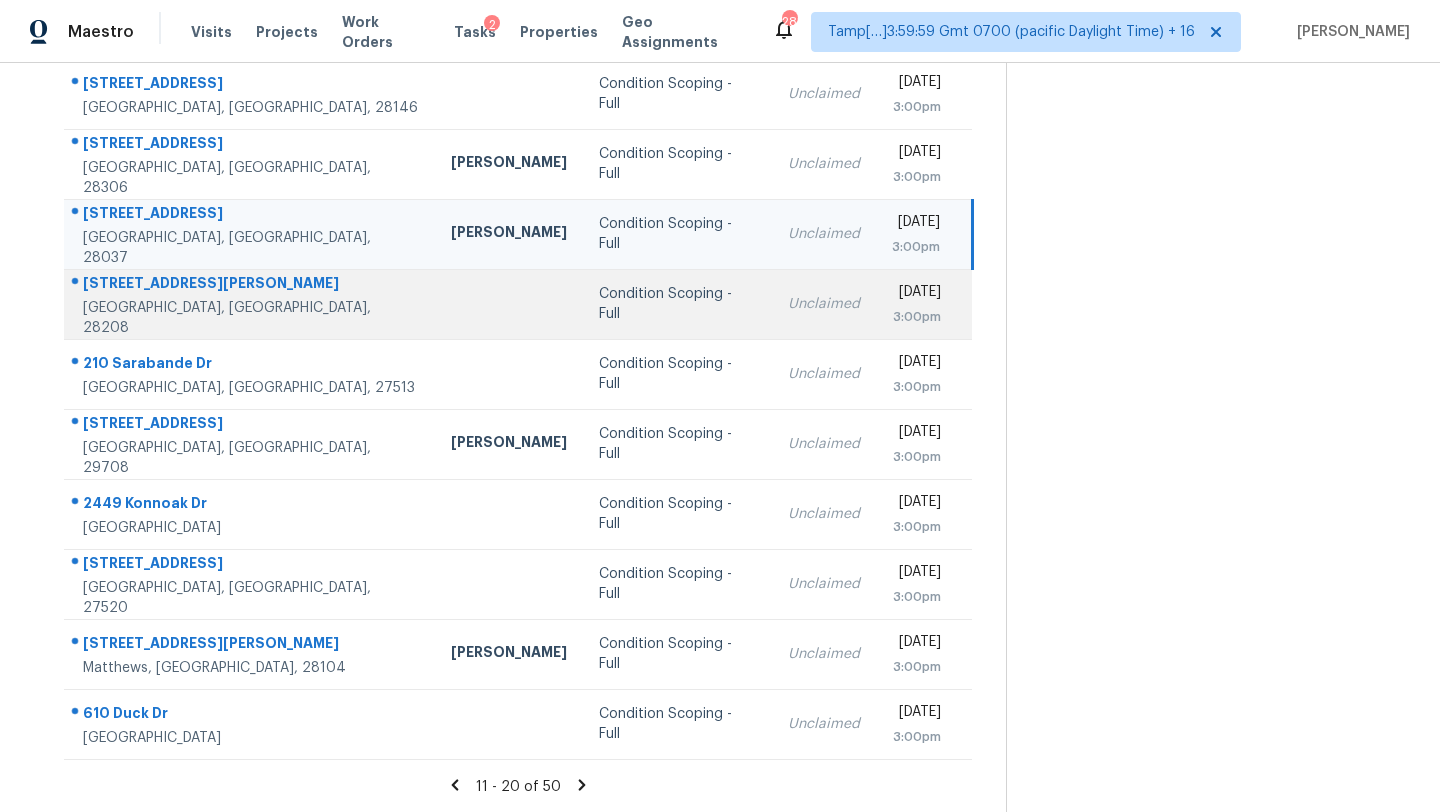 click at bounding box center (509, 304) 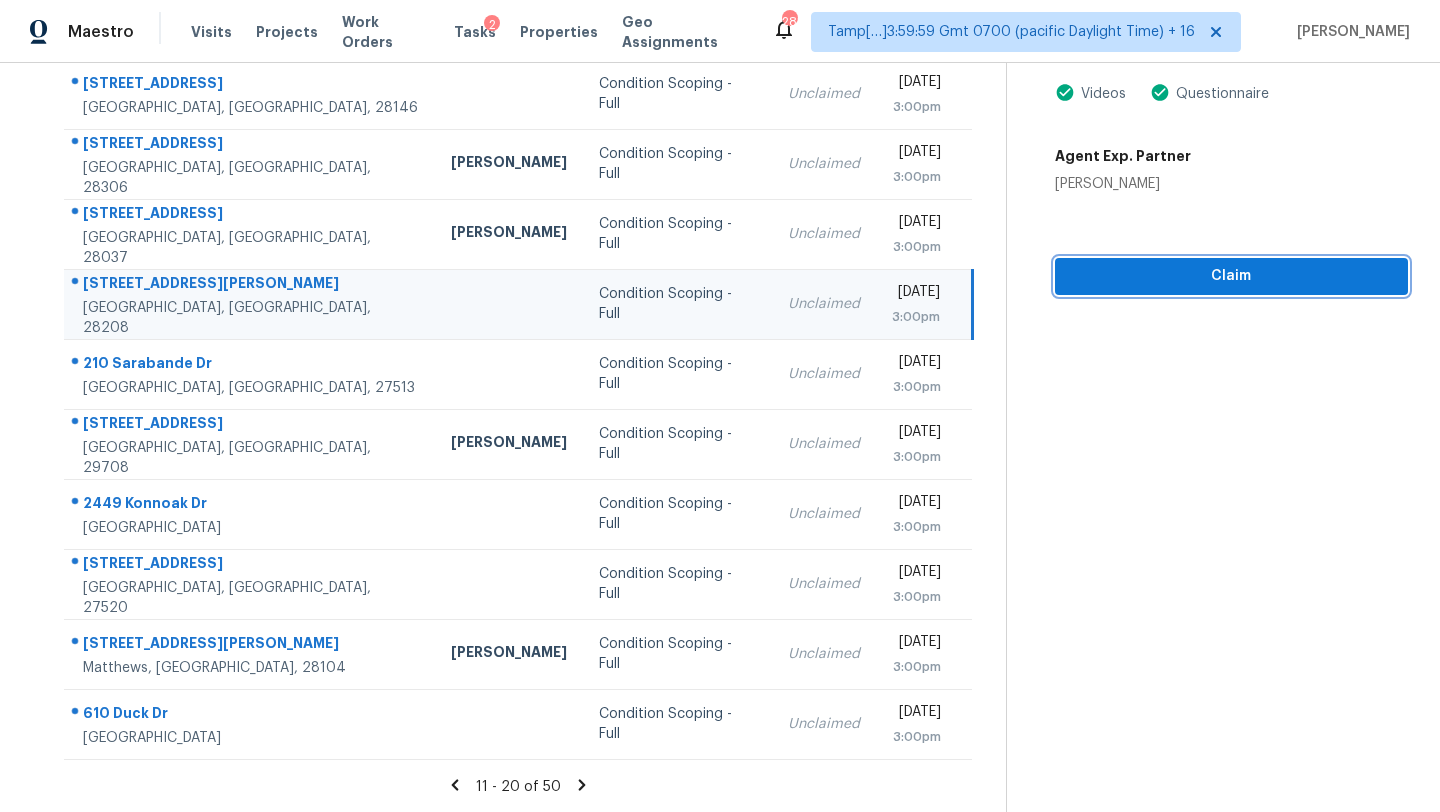 click on "Claim" at bounding box center [1231, 276] 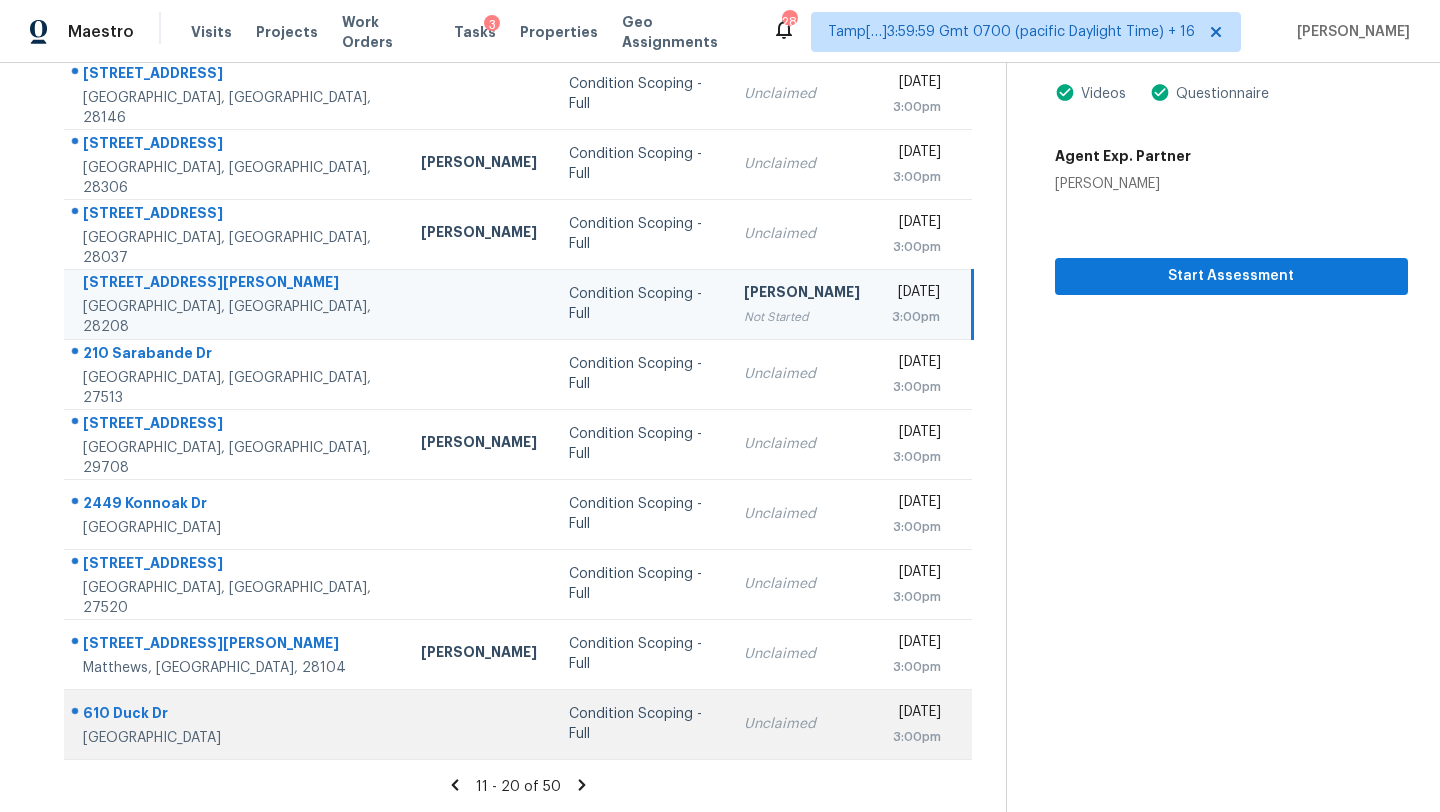 click on "Condition Scoping - Full" at bounding box center [640, 724] 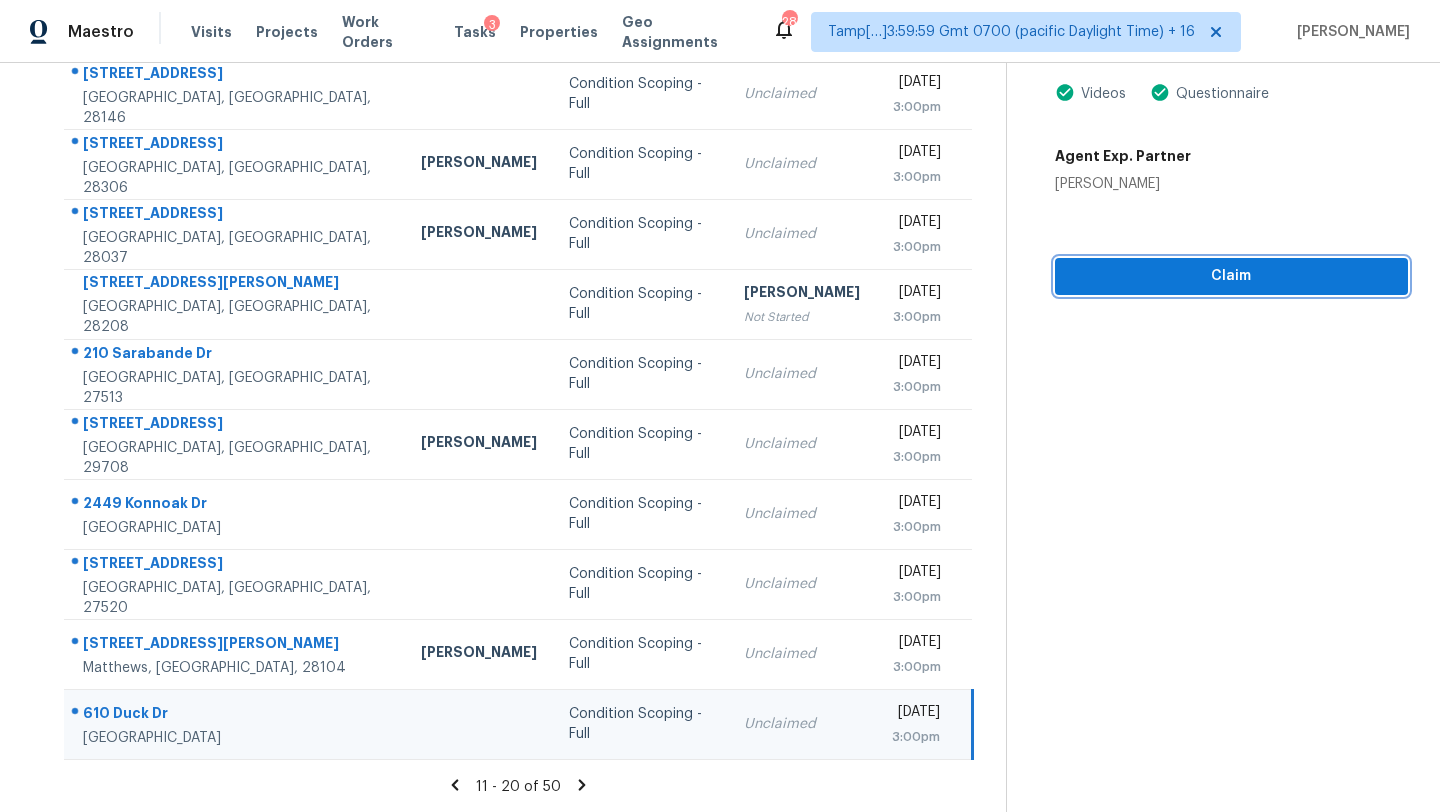click on "Claim" at bounding box center [1231, 276] 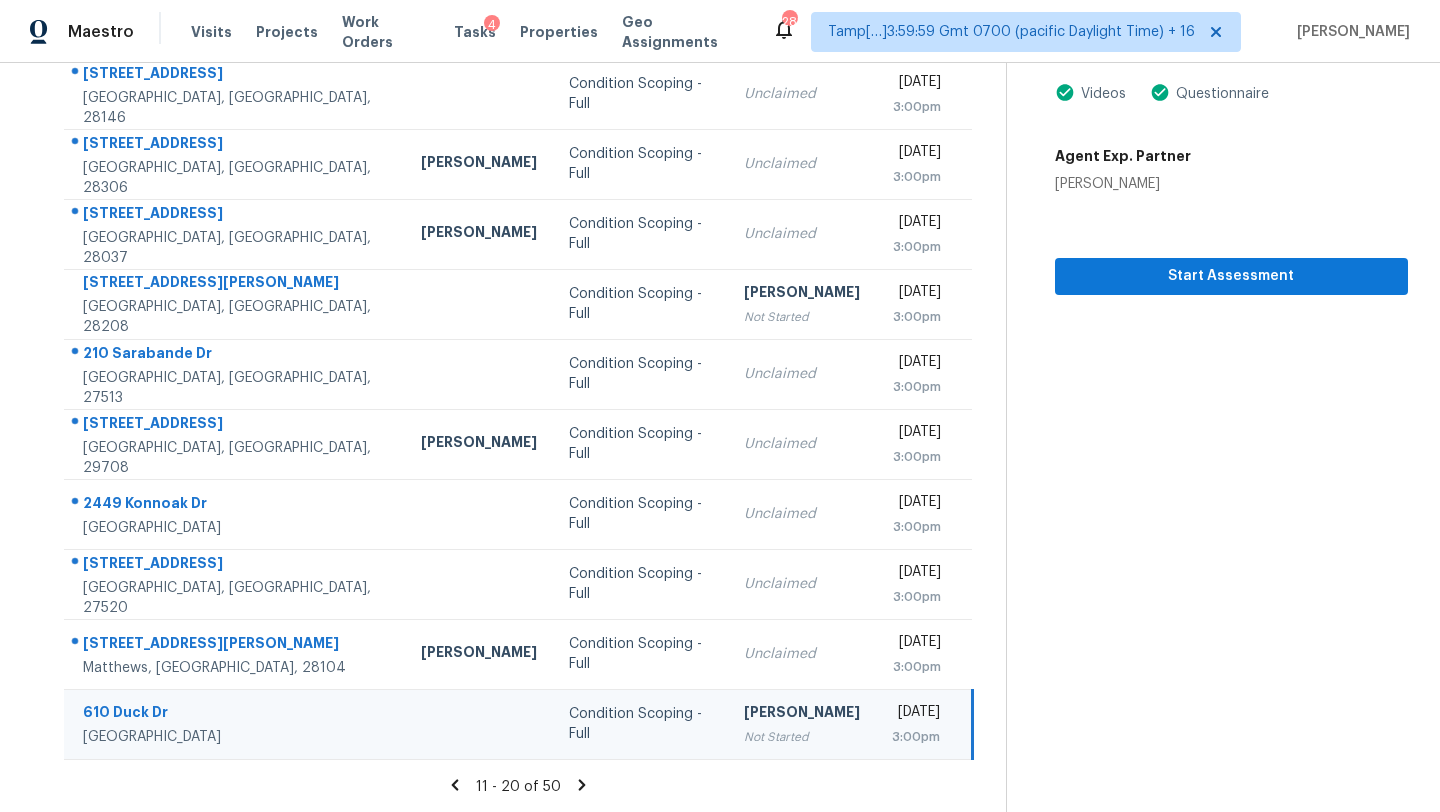 click 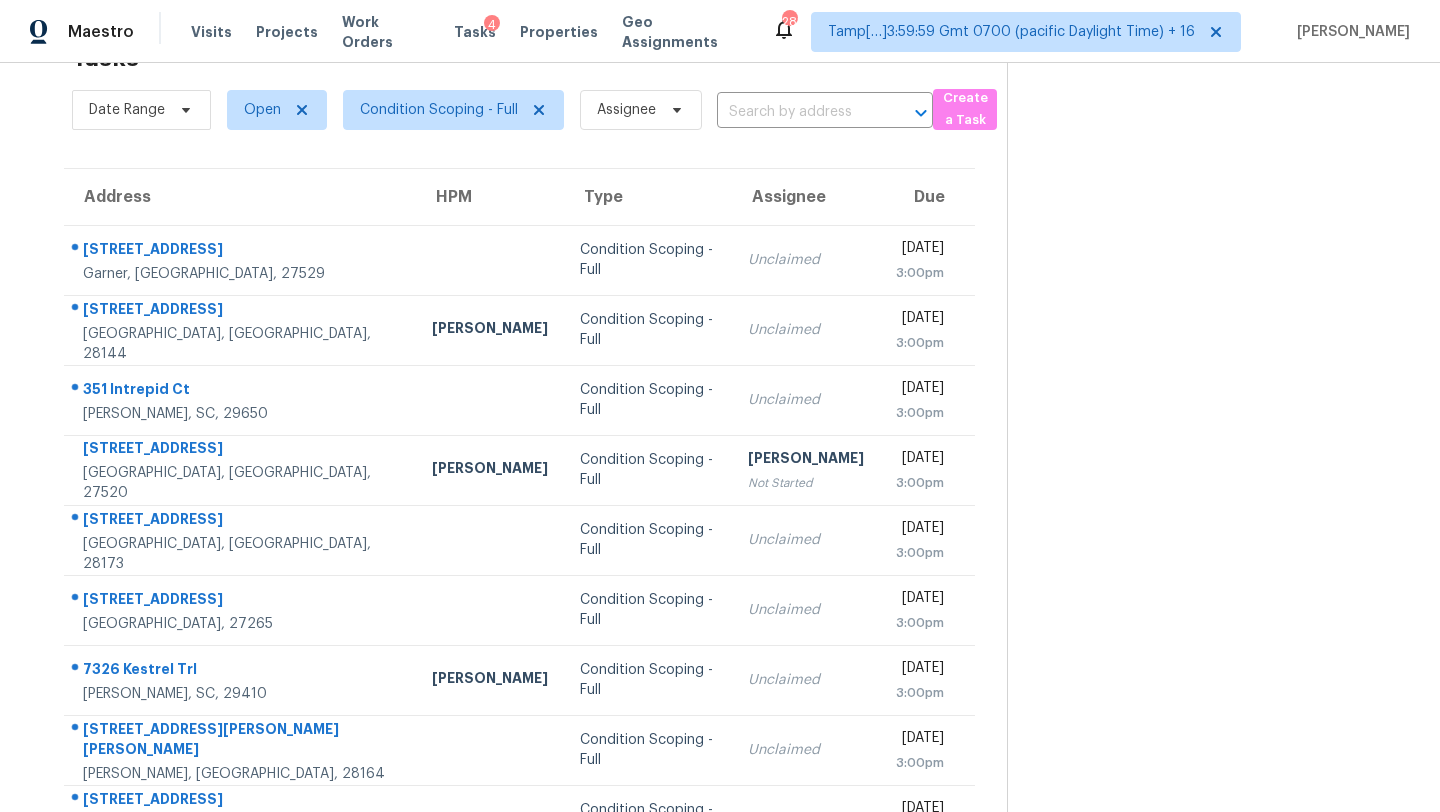 scroll, scrollTop: 229, scrollLeft: 0, axis: vertical 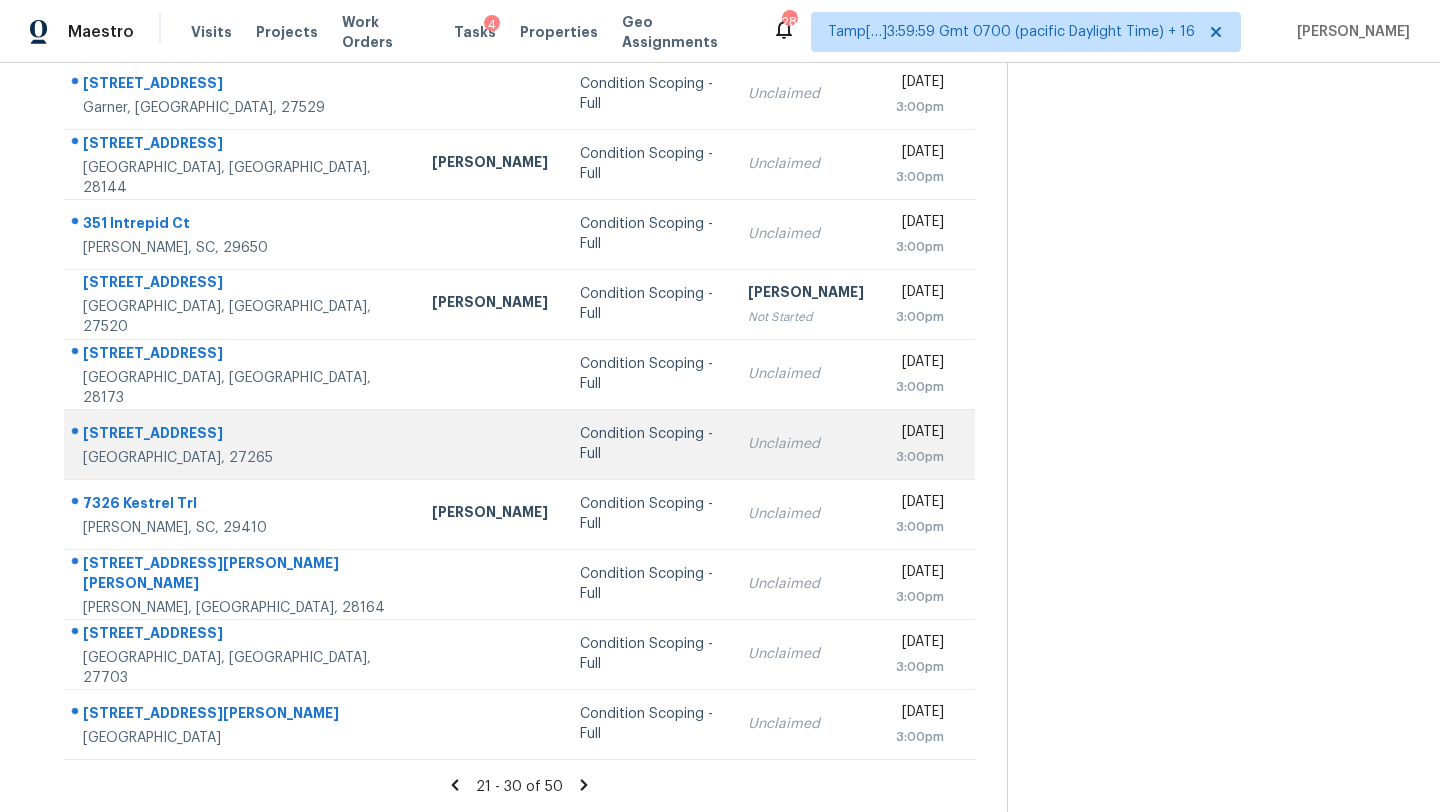 click on "Condition Scoping - Full" at bounding box center [648, 444] 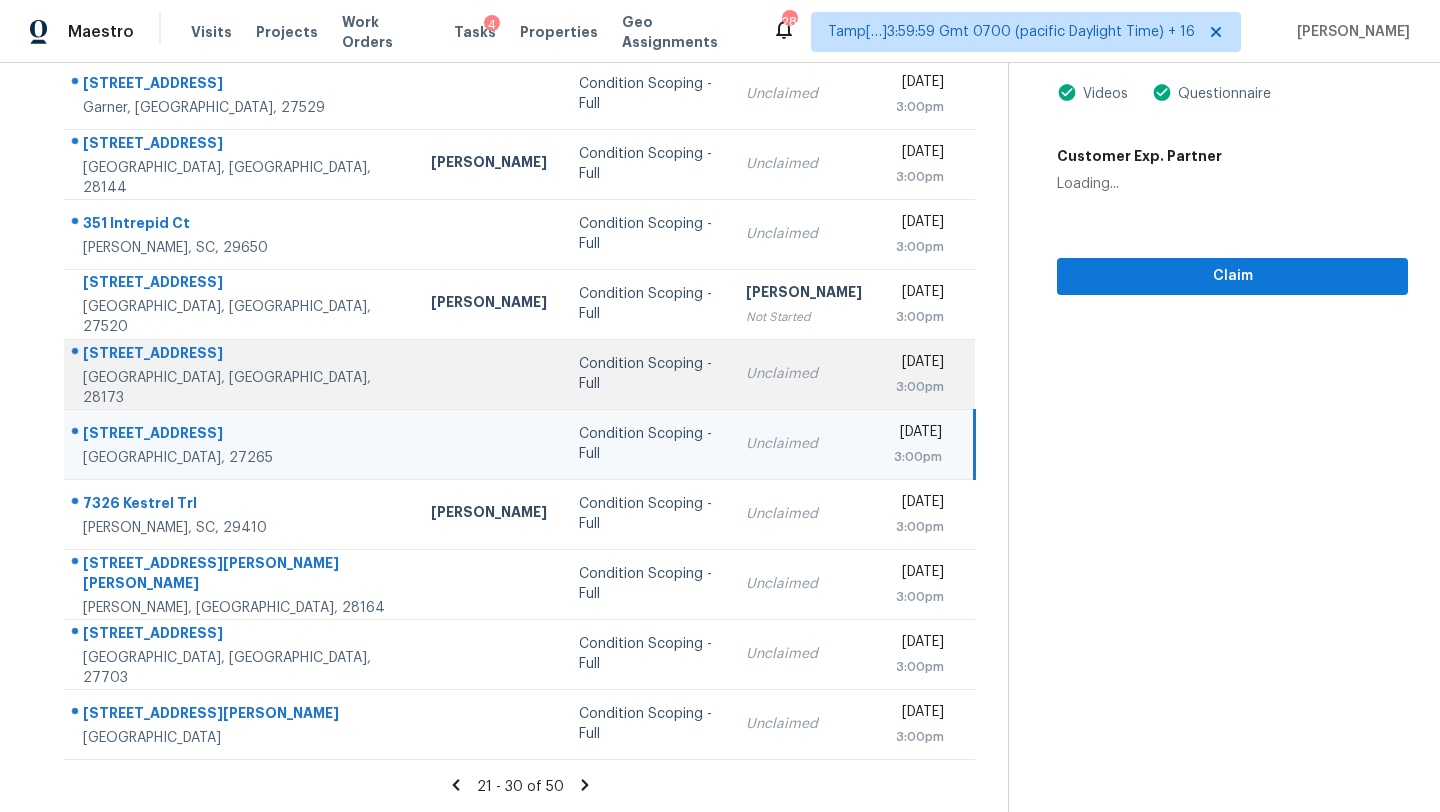 click on "Unclaimed" at bounding box center (804, 374) 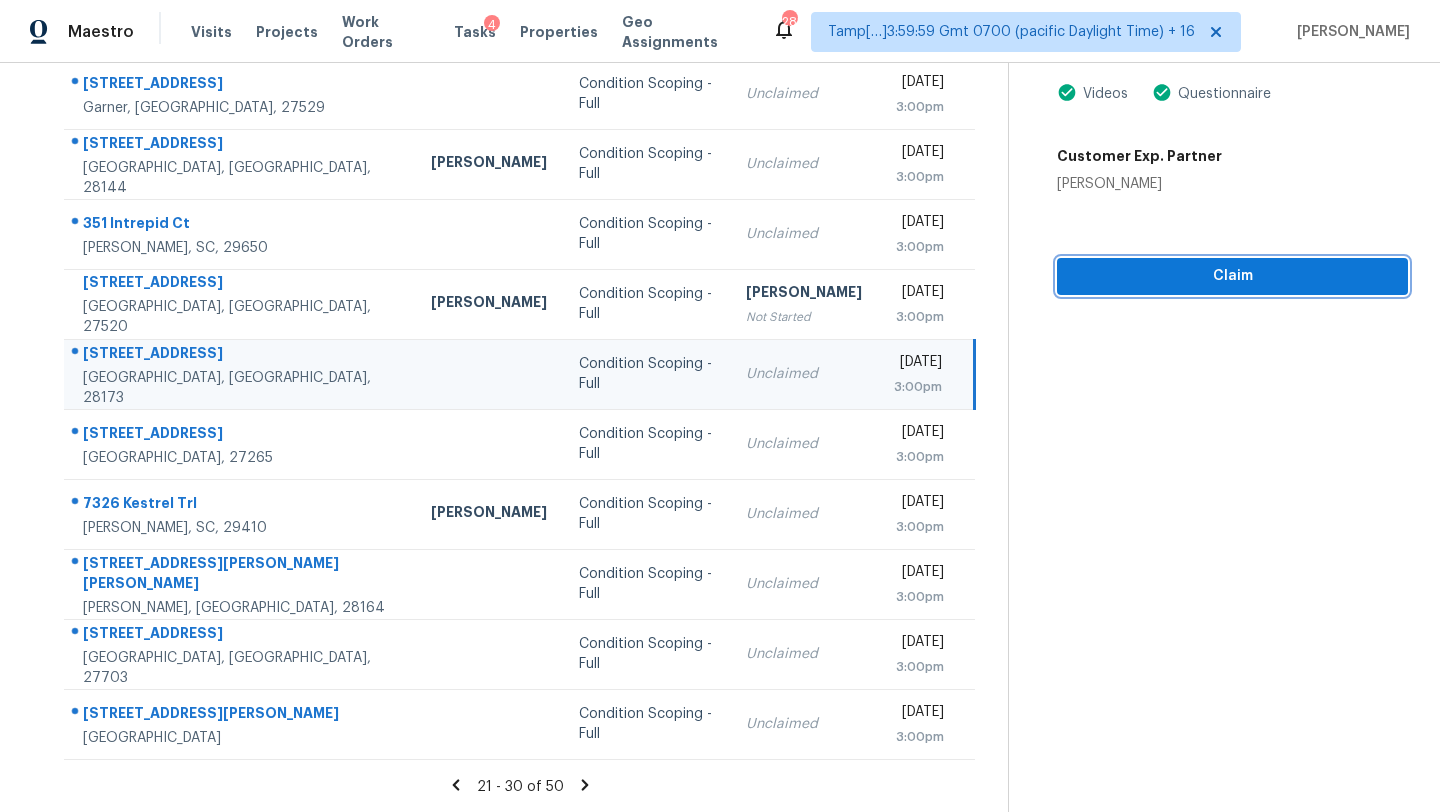 click on "Claim" at bounding box center [1232, 276] 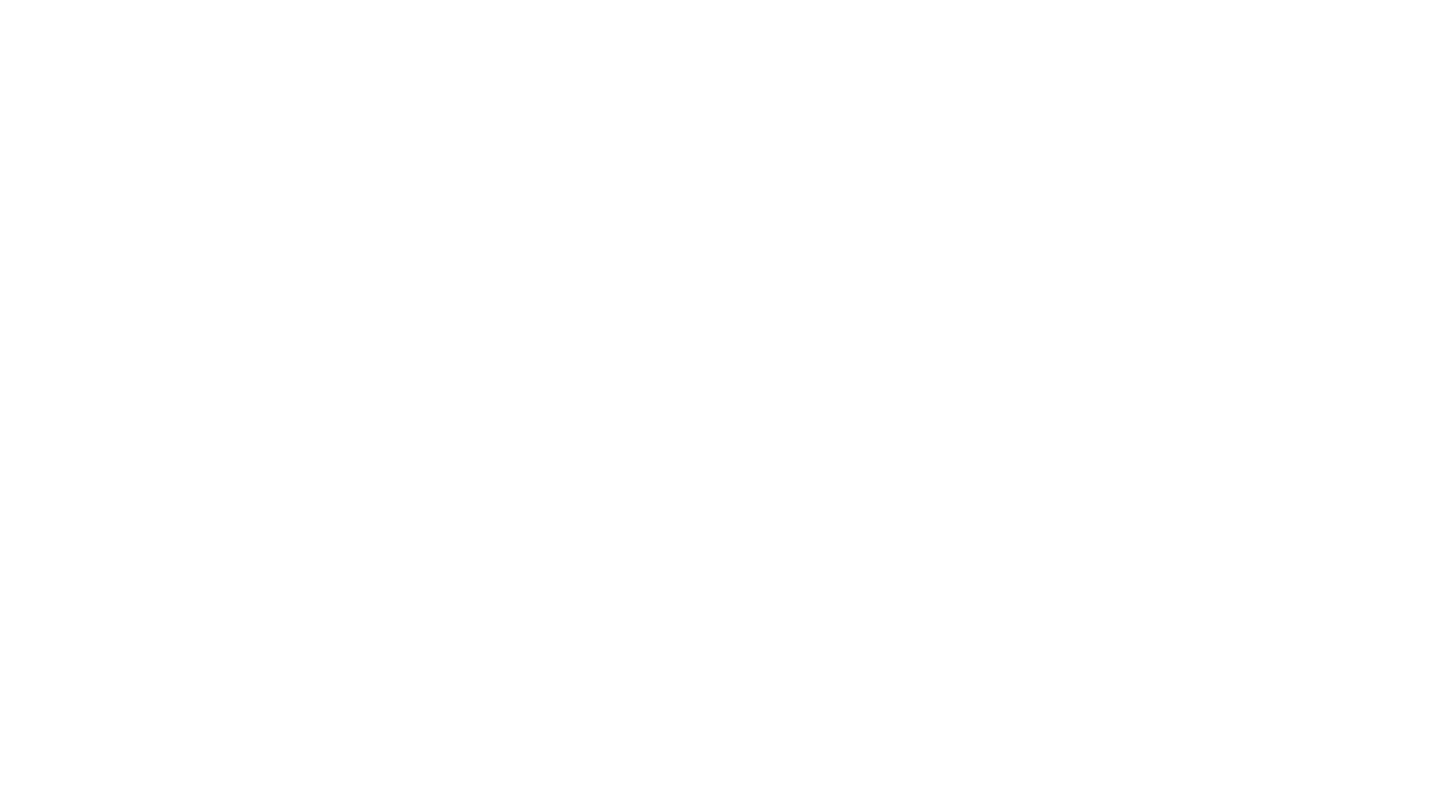scroll, scrollTop: 0, scrollLeft: 0, axis: both 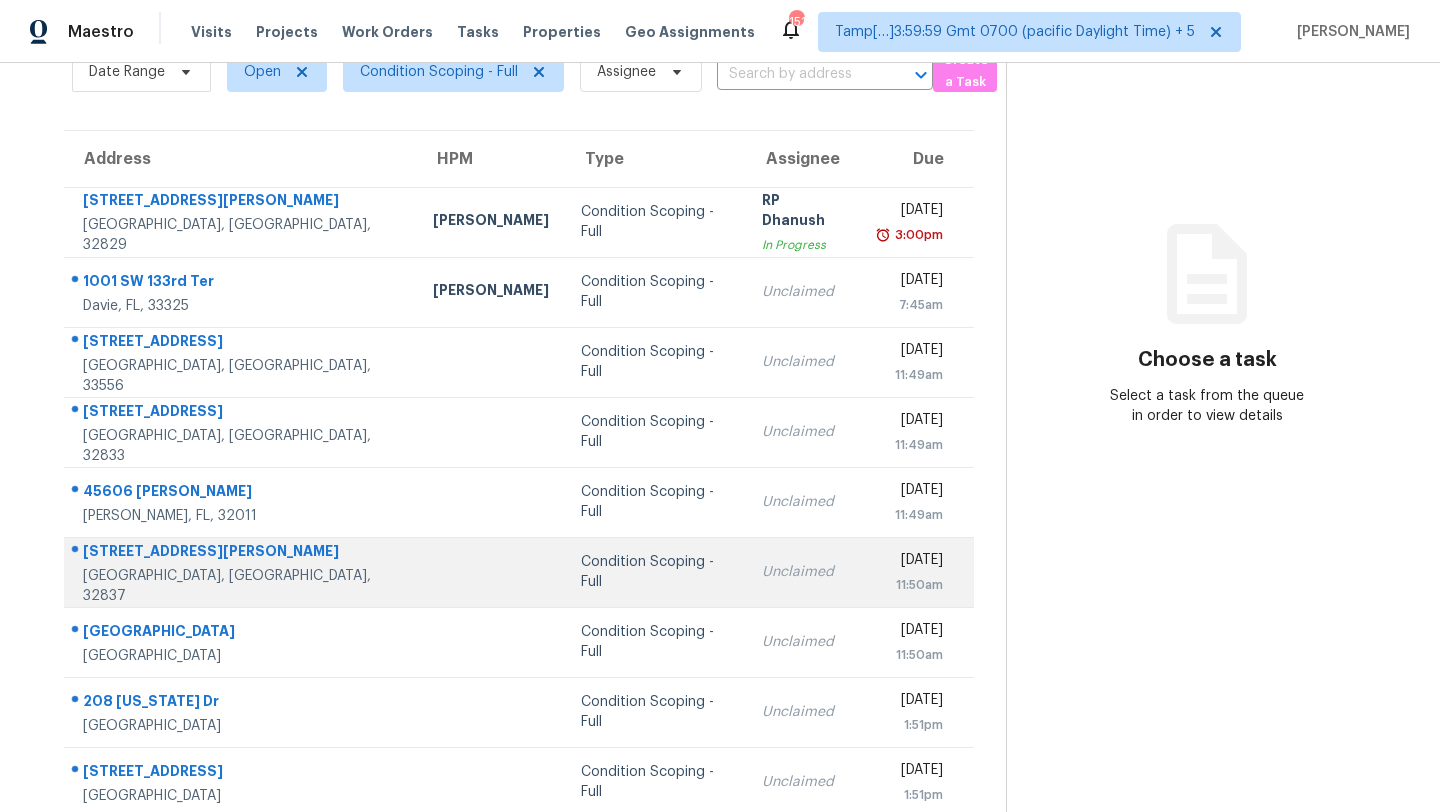 click on "Condition Scoping - Full" at bounding box center (655, 572) 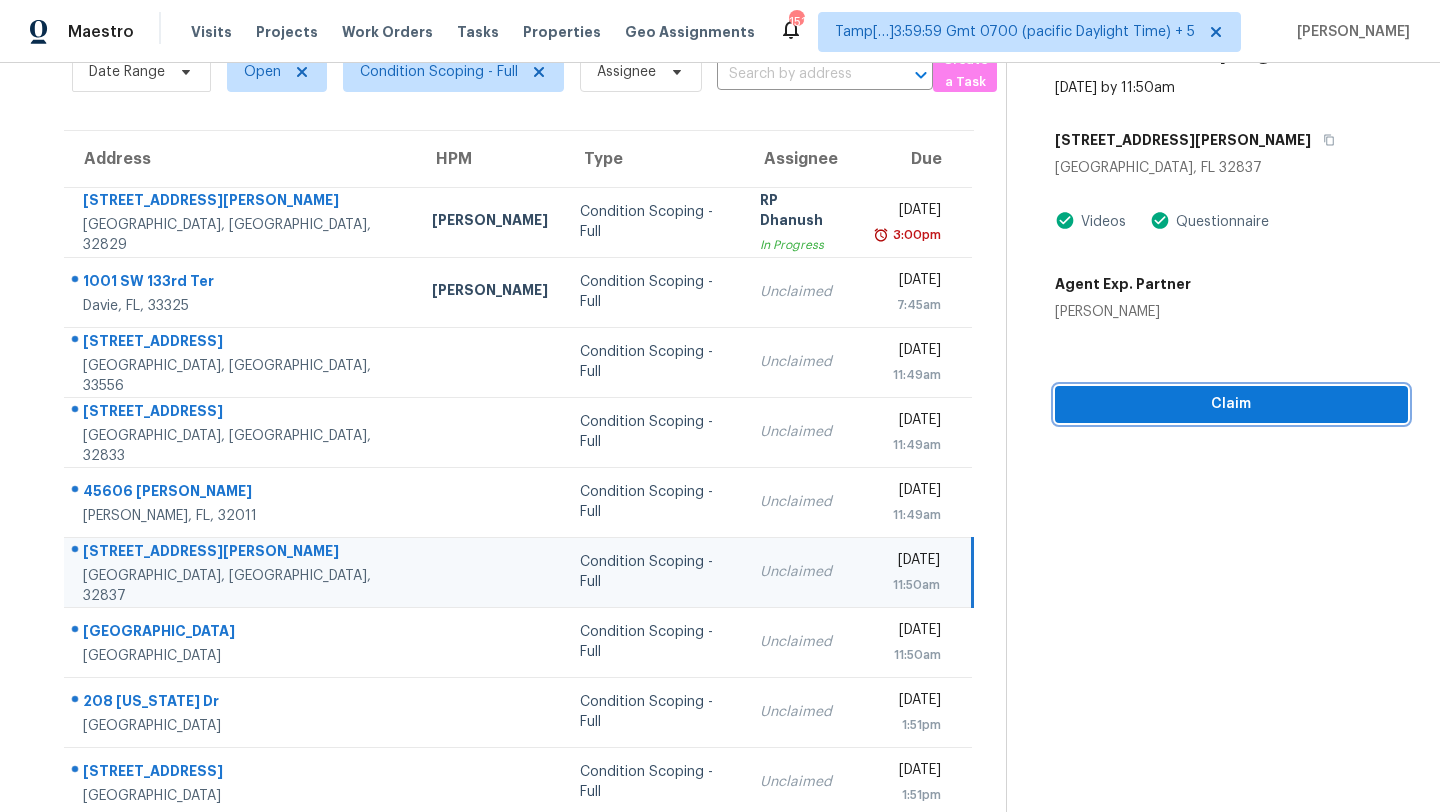 click on "Claim" at bounding box center [1231, 404] 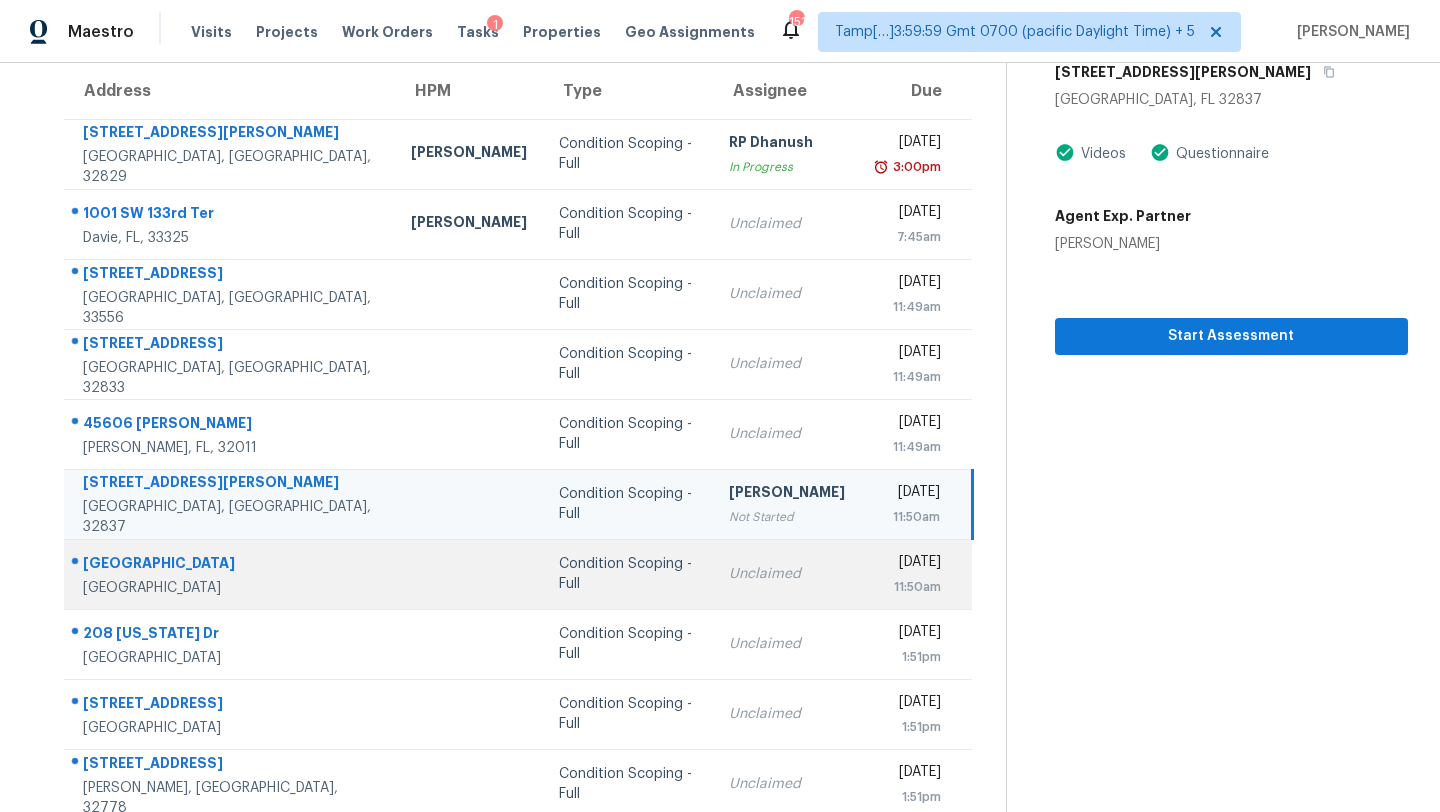 scroll, scrollTop: 229, scrollLeft: 0, axis: vertical 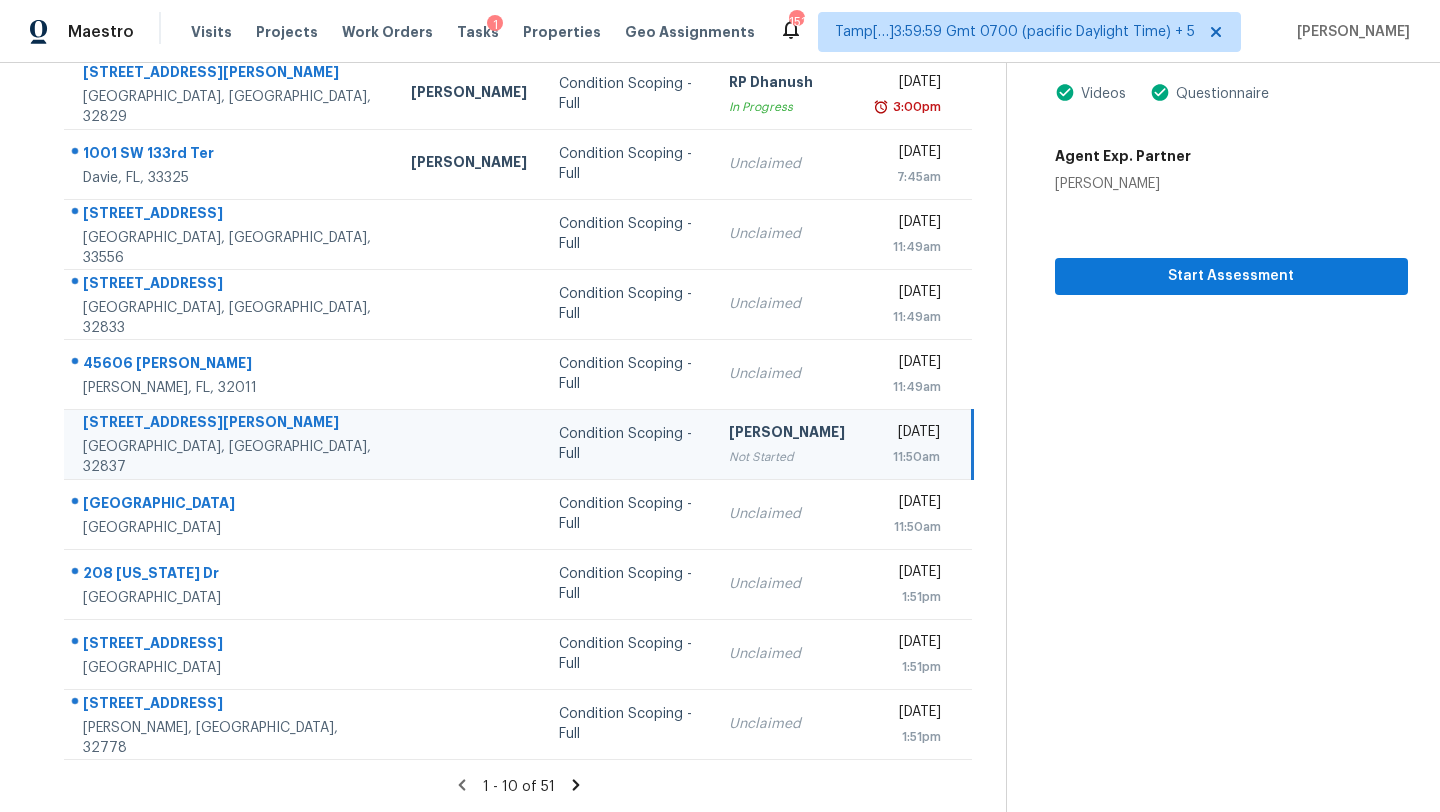 click 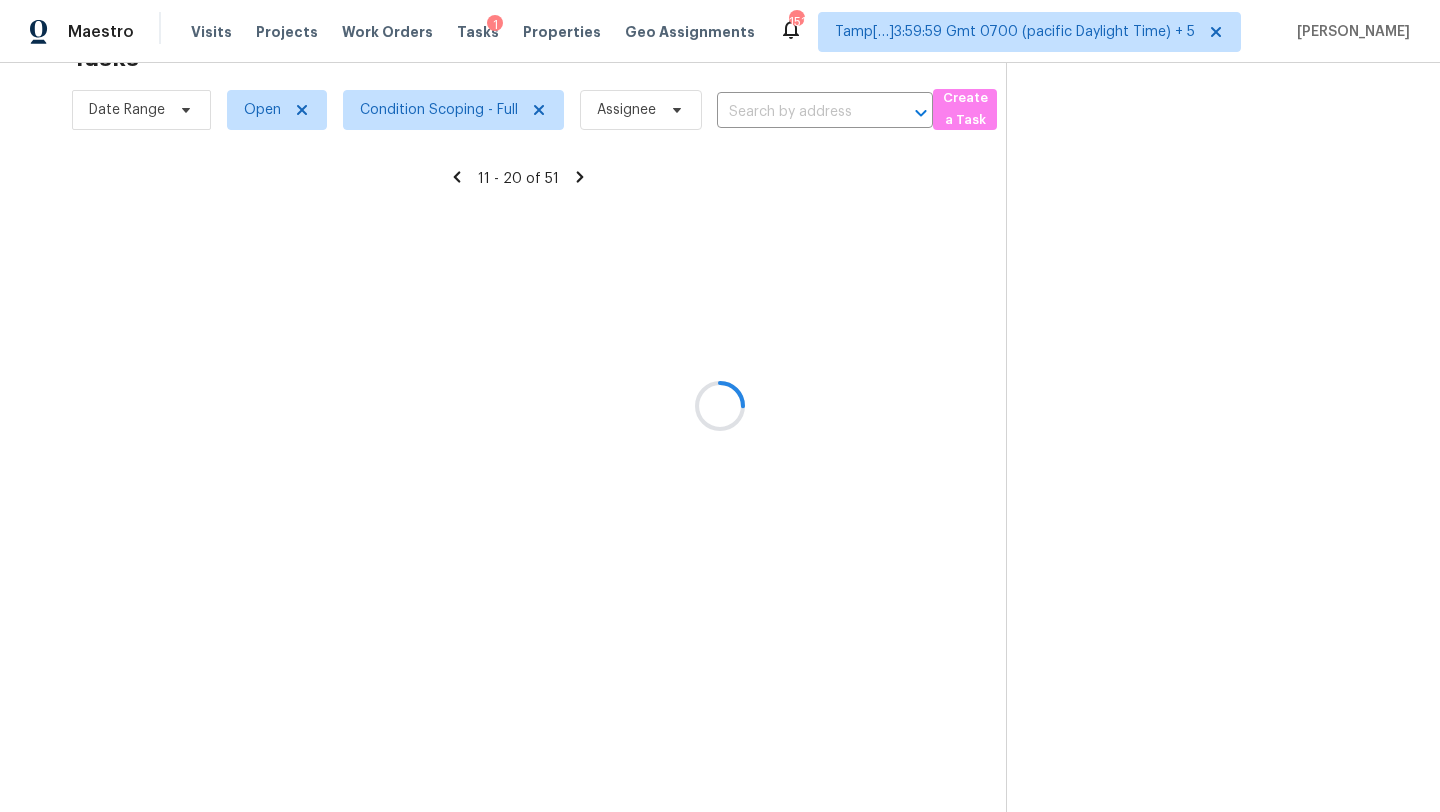 scroll, scrollTop: 229, scrollLeft: 0, axis: vertical 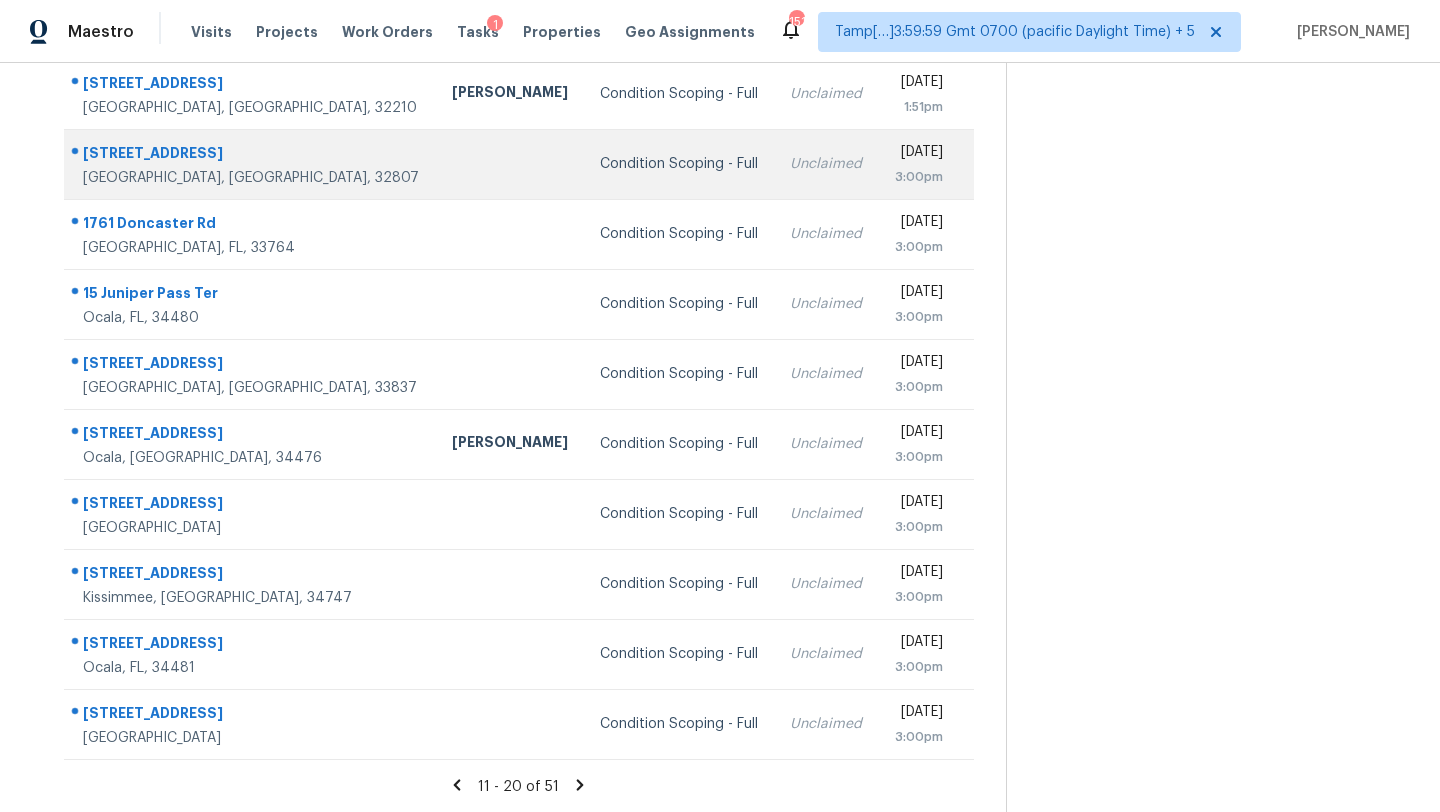 click on "Condition Scoping - Full" at bounding box center (679, 164) 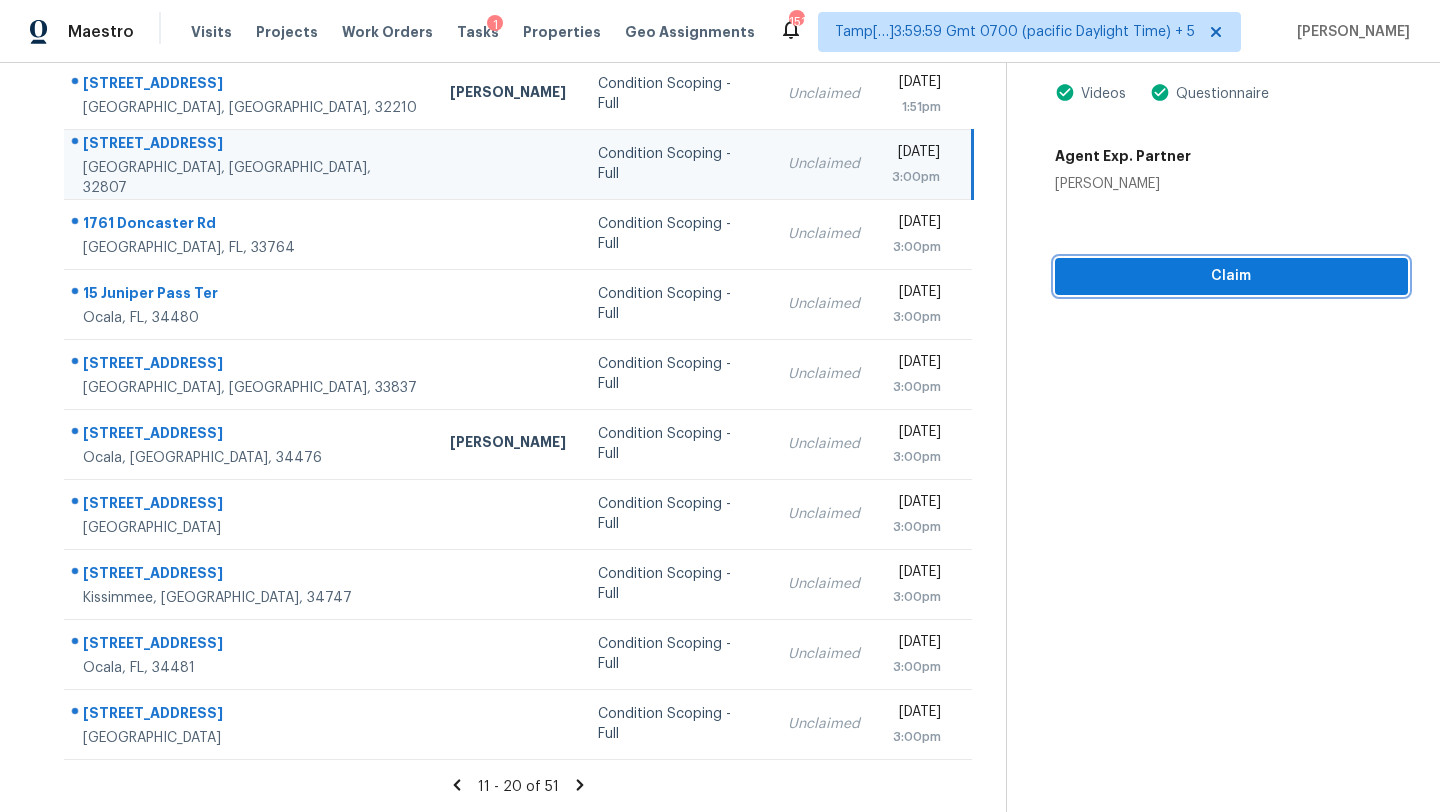 click on "Claim" at bounding box center (1231, 276) 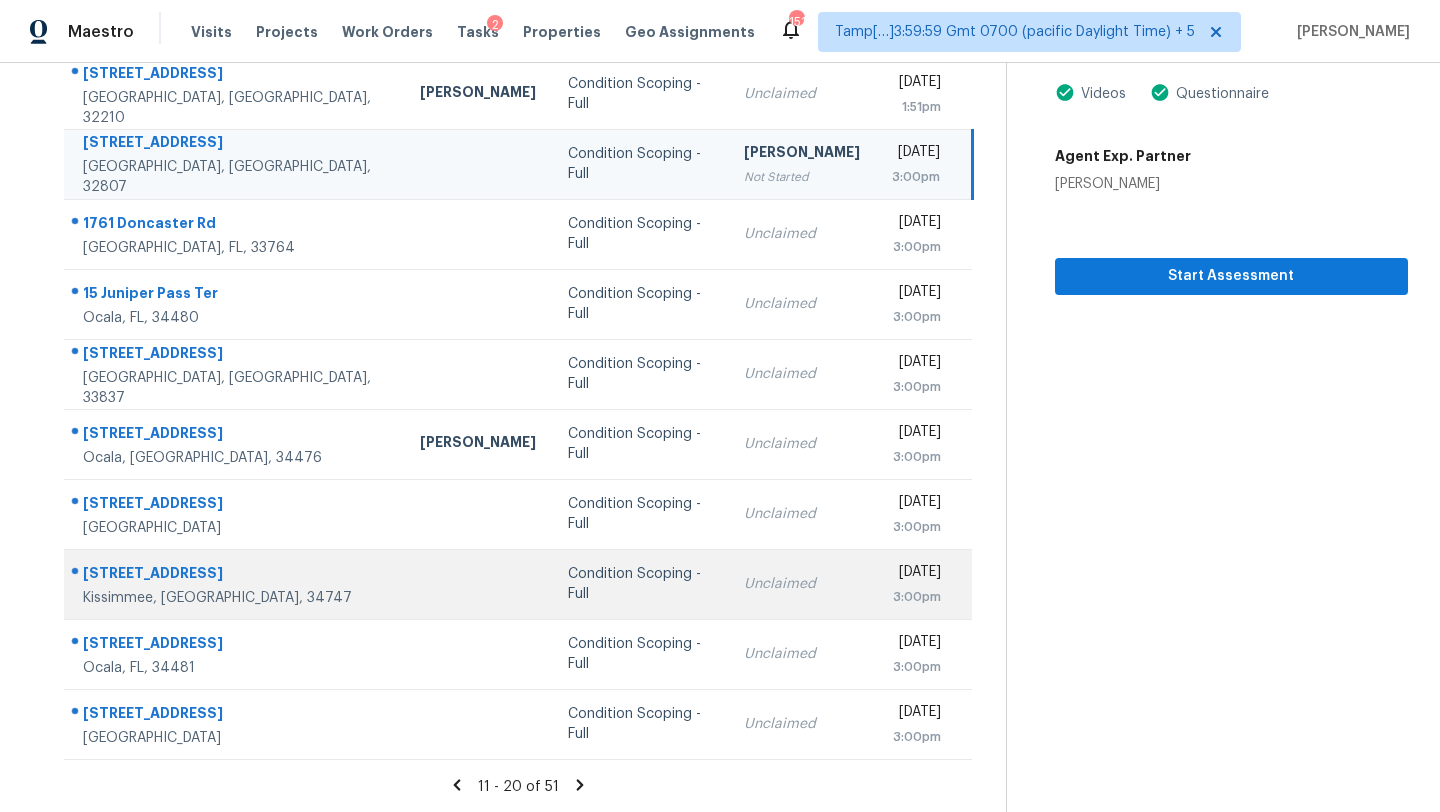 click on "Condition Scoping - Full" at bounding box center (639, 584) 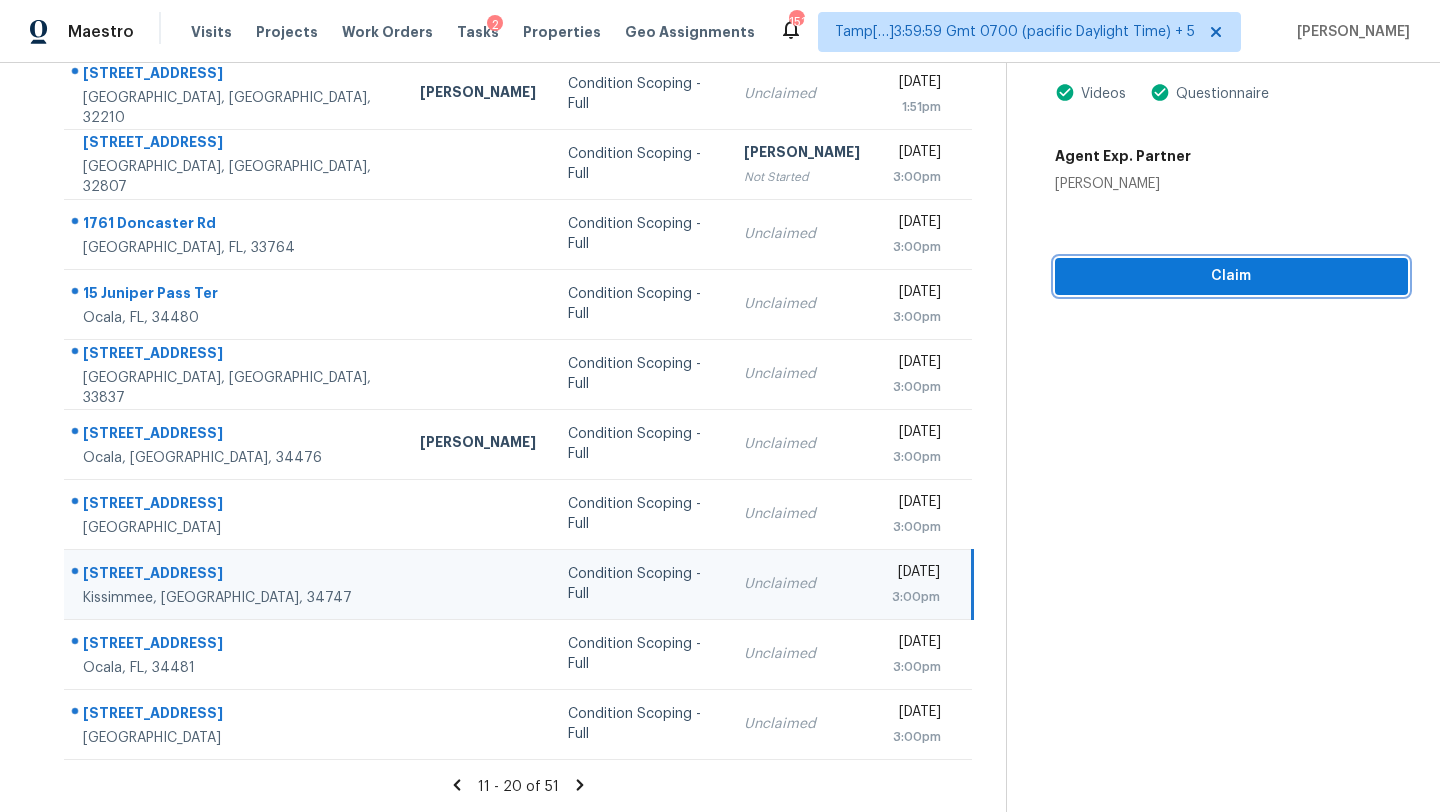 click on "Claim" at bounding box center [1231, 276] 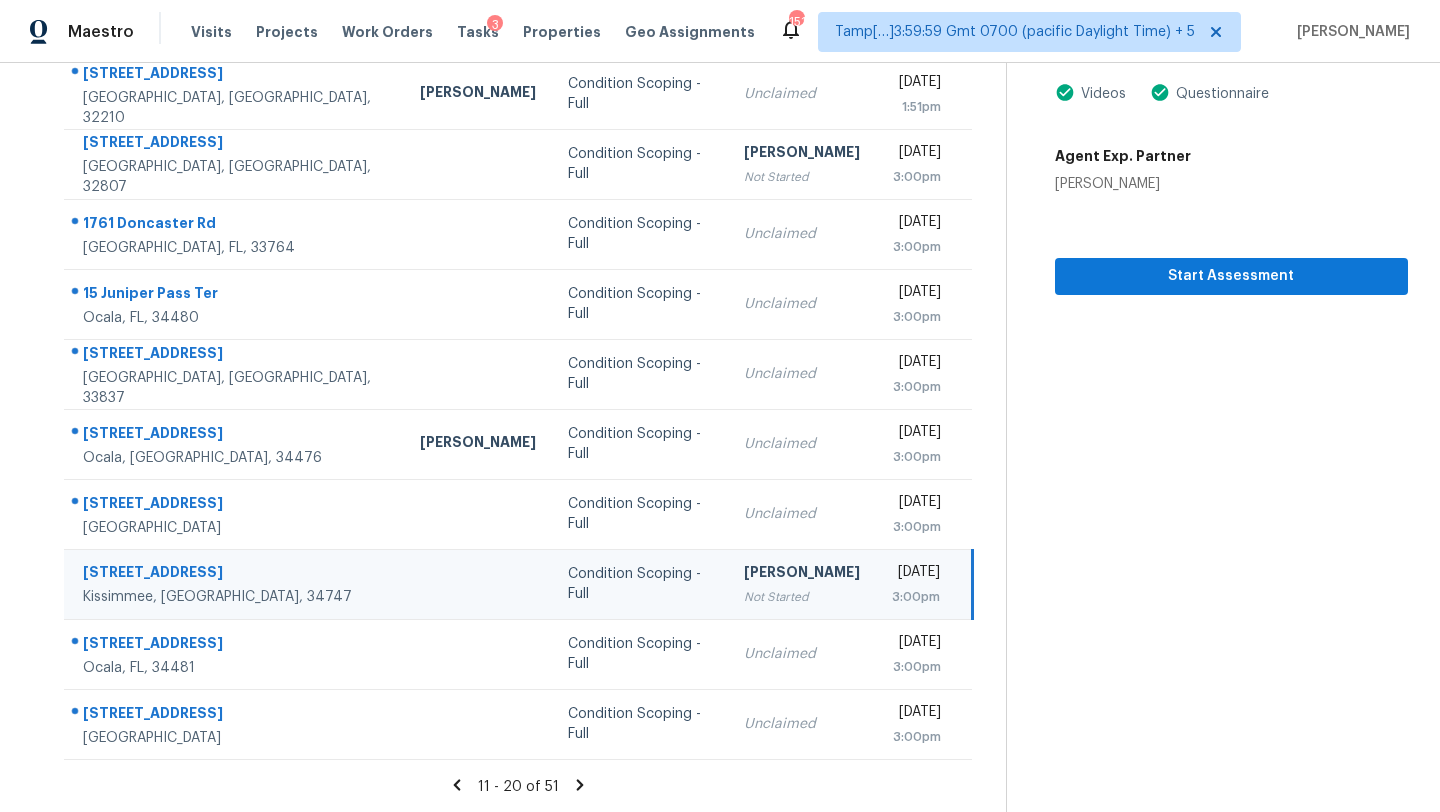 click 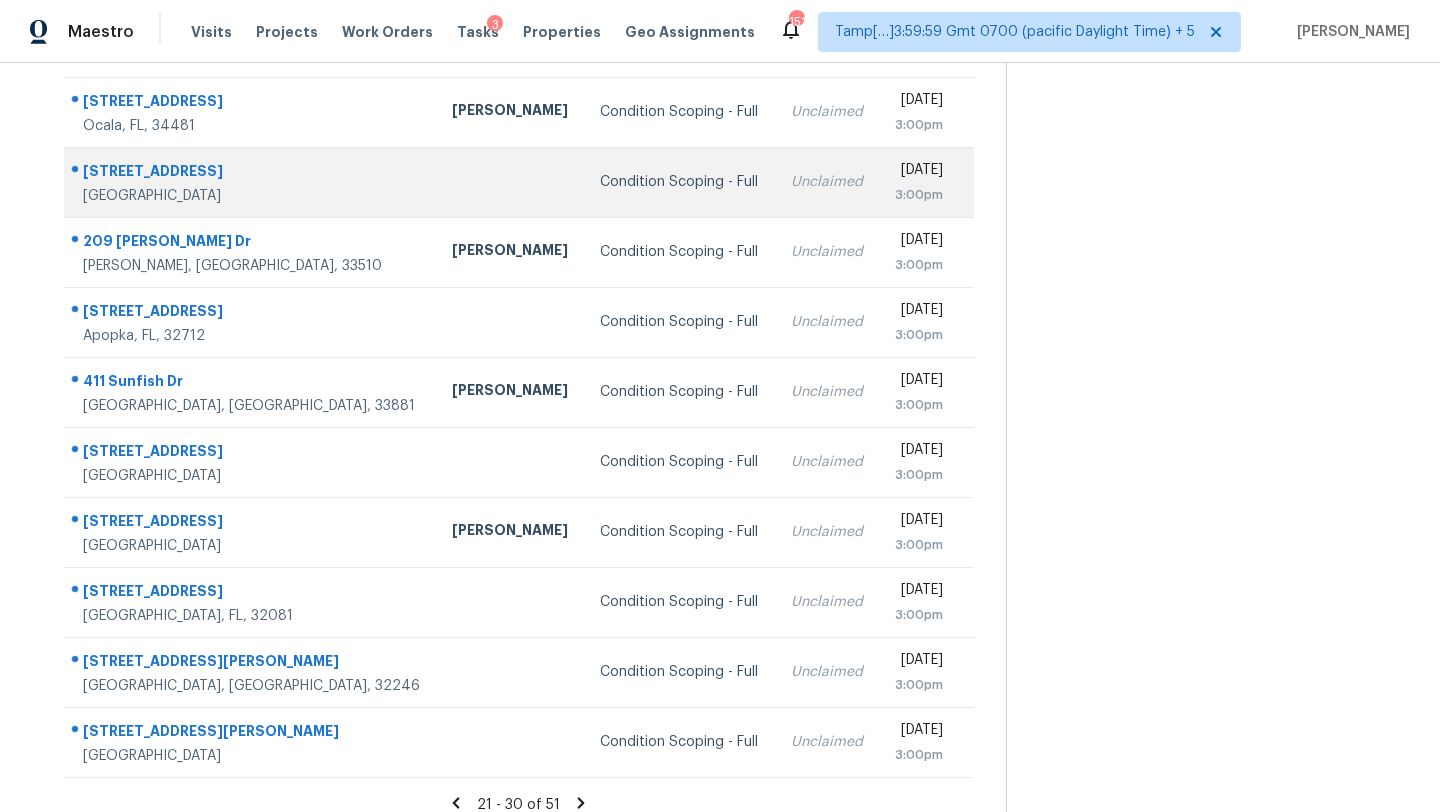 scroll, scrollTop: 205, scrollLeft: 0, axis: vertical 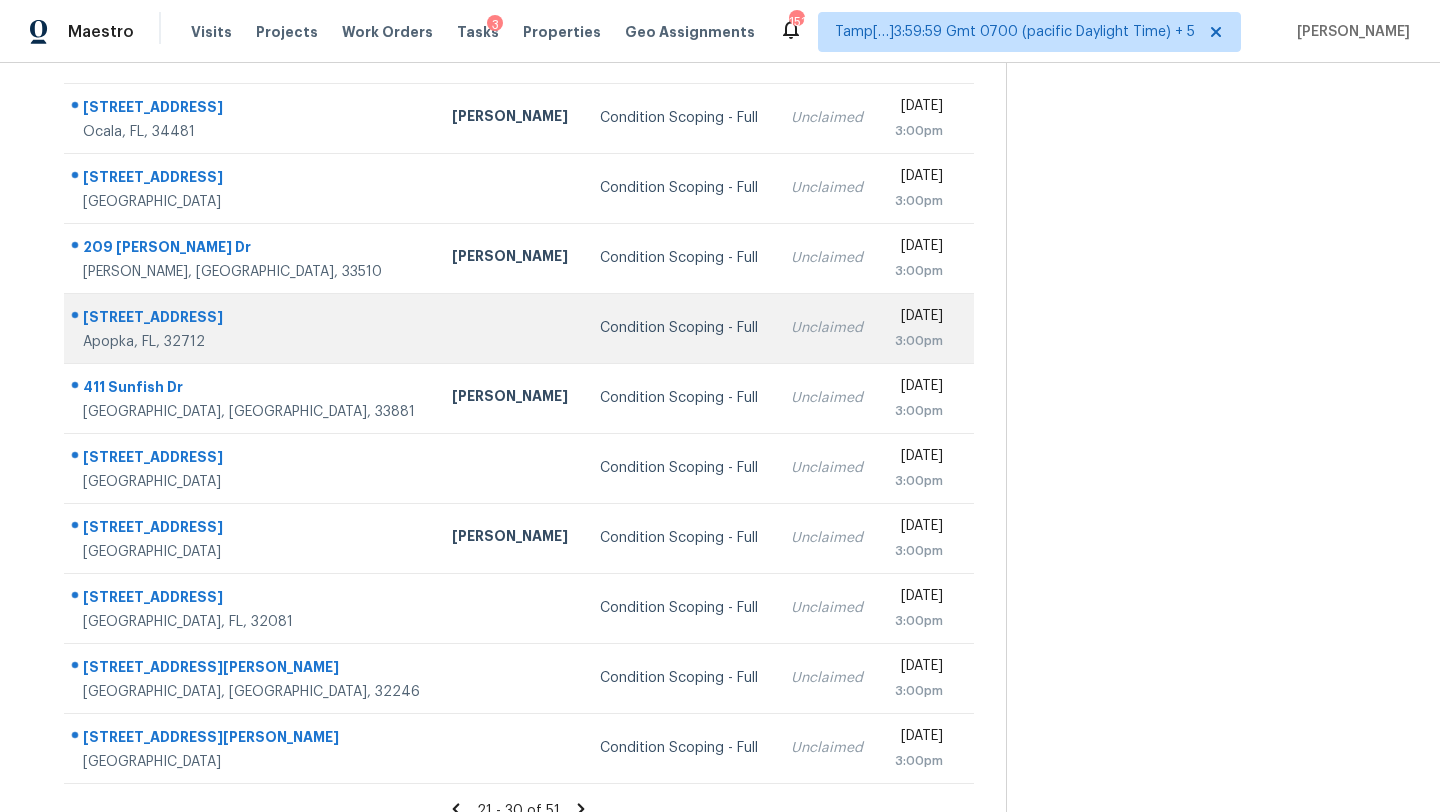 click on "Unclaimed" at bounding box center [827, 328] 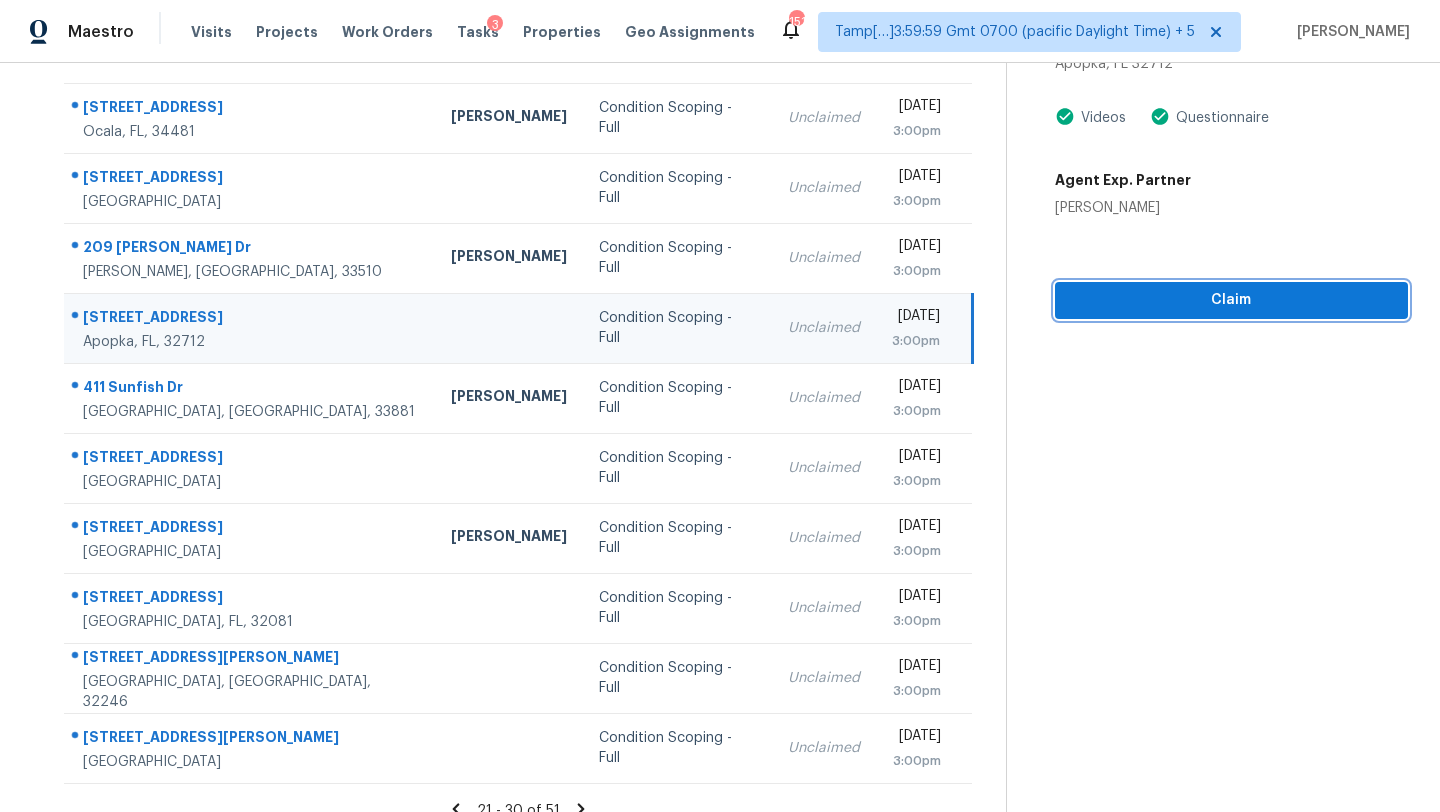 click on "Claim" at bounding box center (1231, 300) 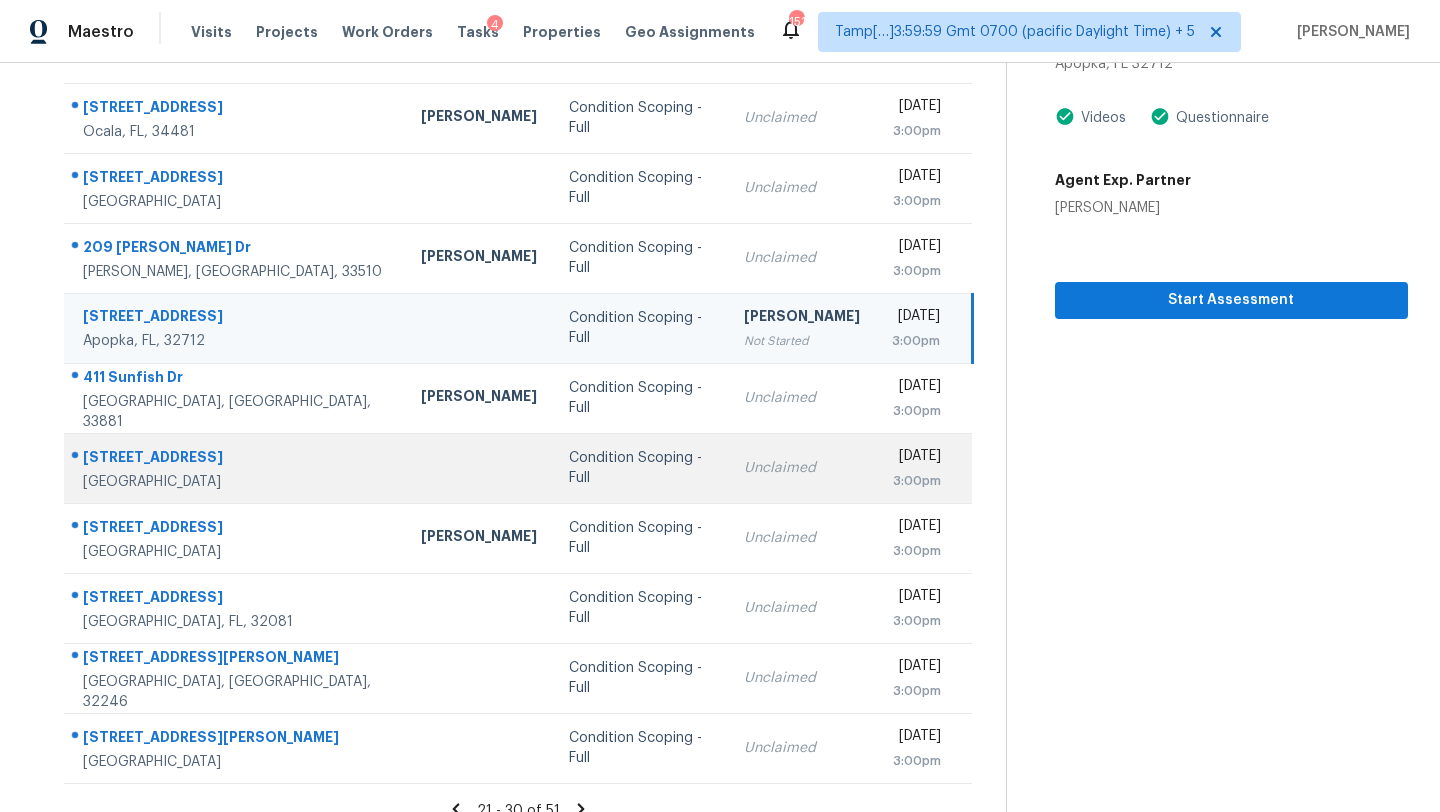 scroll, scrollTop: 229, scrollLeft: 0, axis: vertical 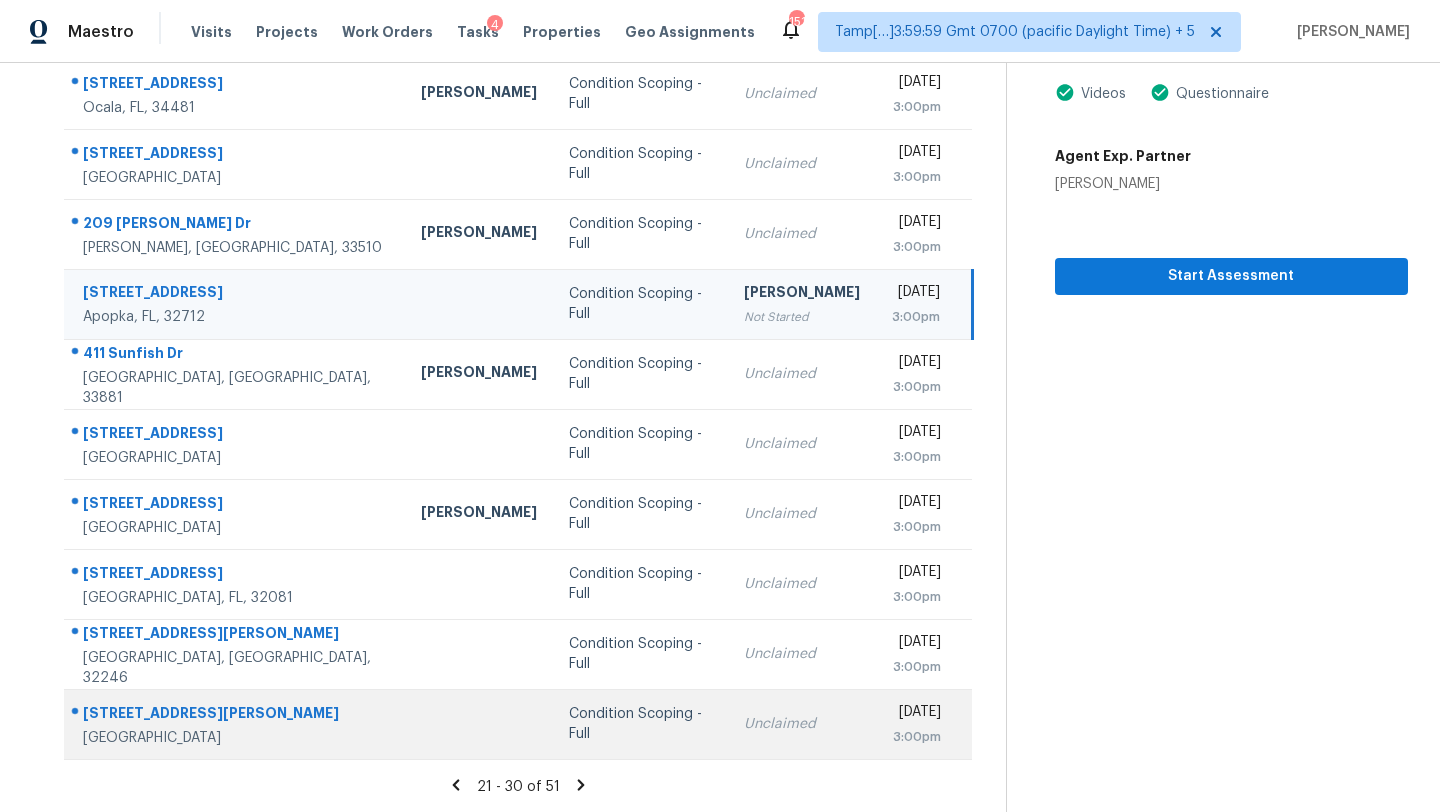 click on "Unclaimed" at bounding box center [802, 724] 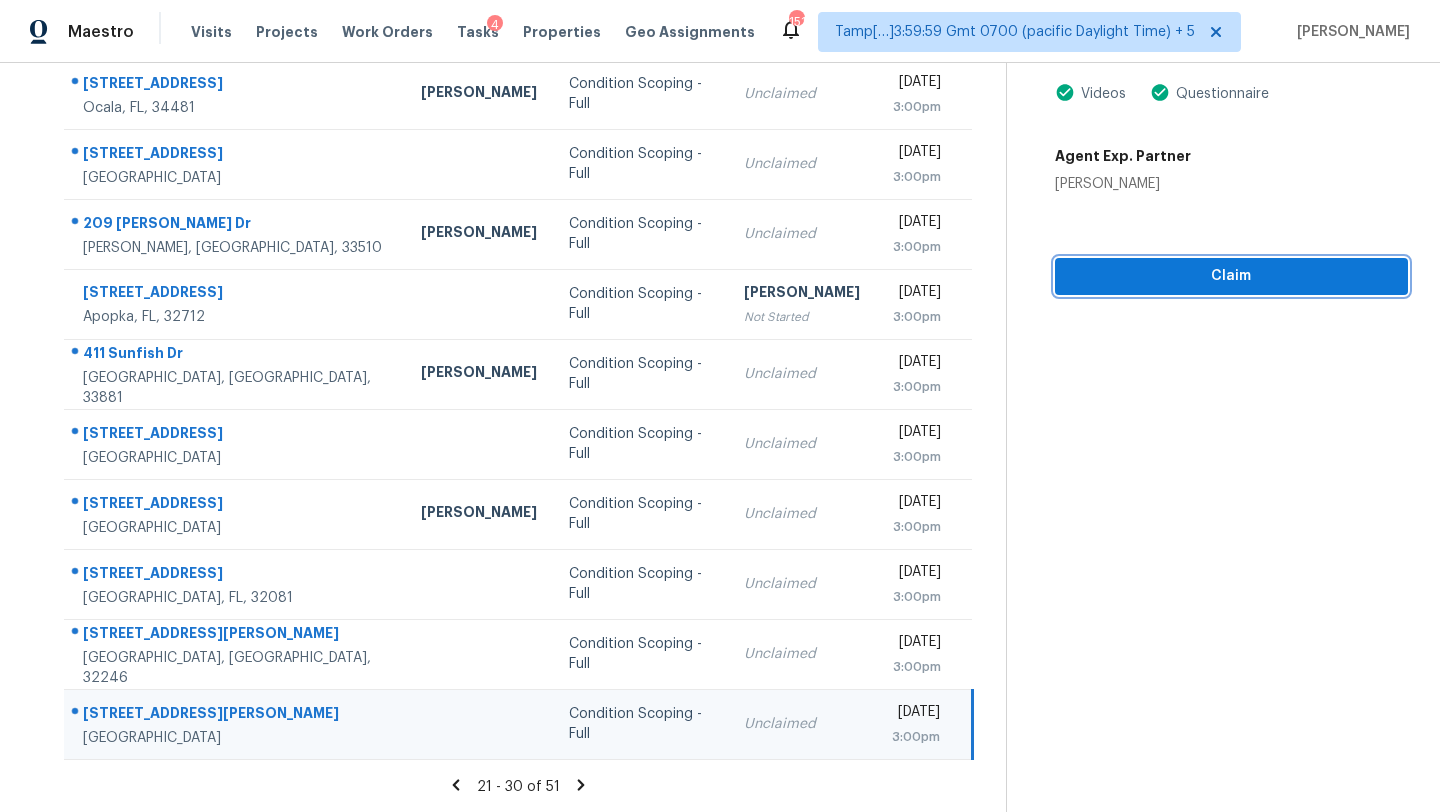click on "Claim" at bounding box center (1231, 276) 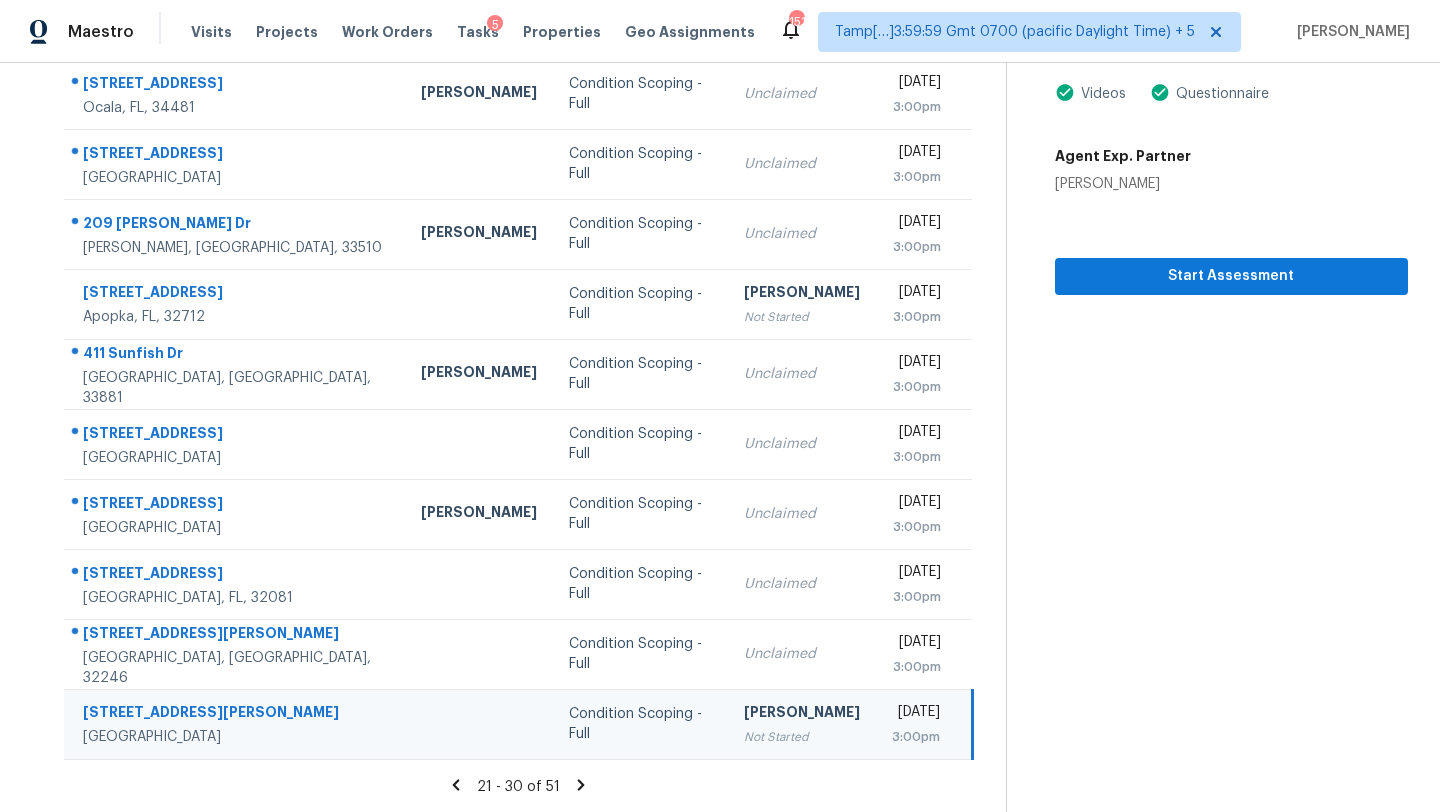 click 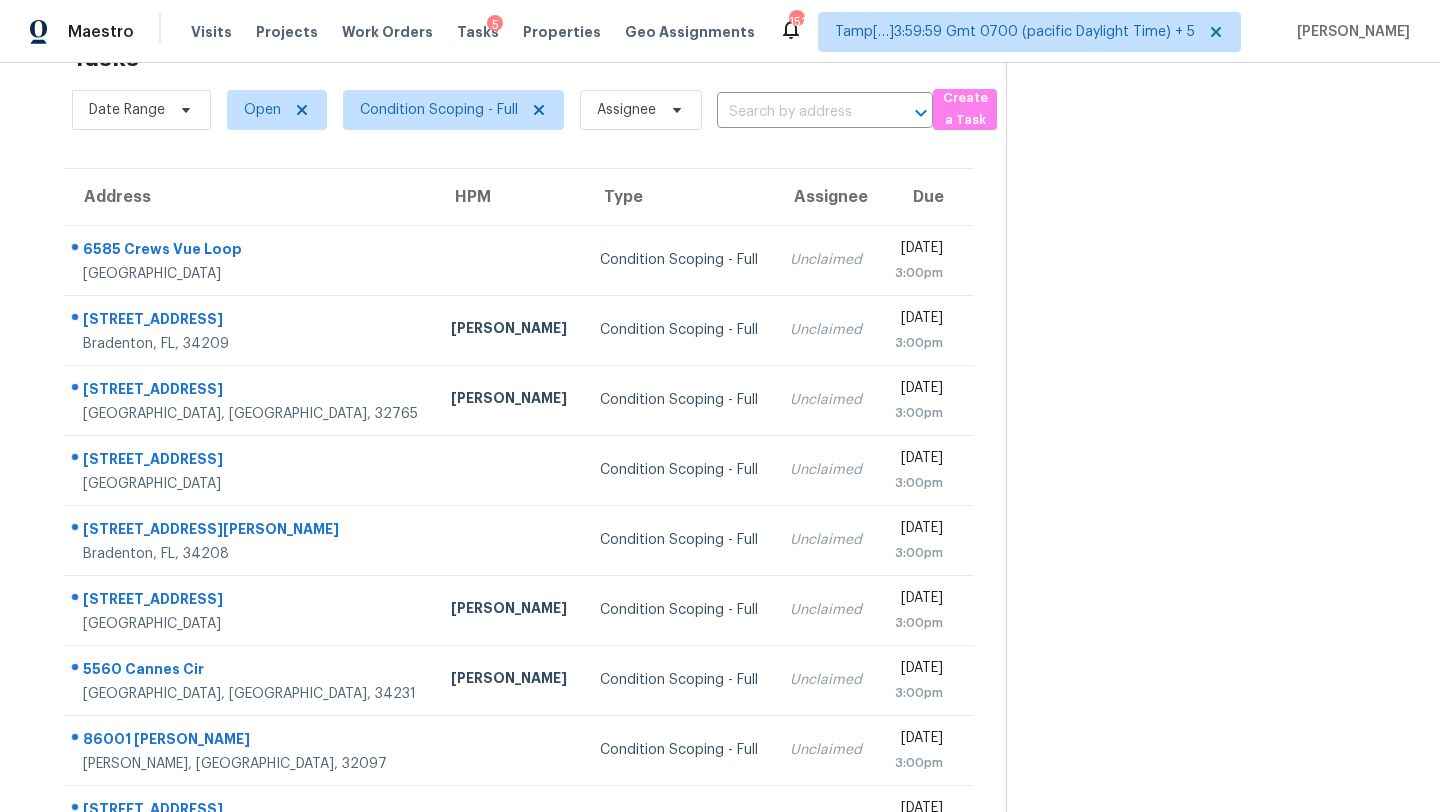 scroll, scrollTop: 229, scrollLeft: 0, axis: vertical 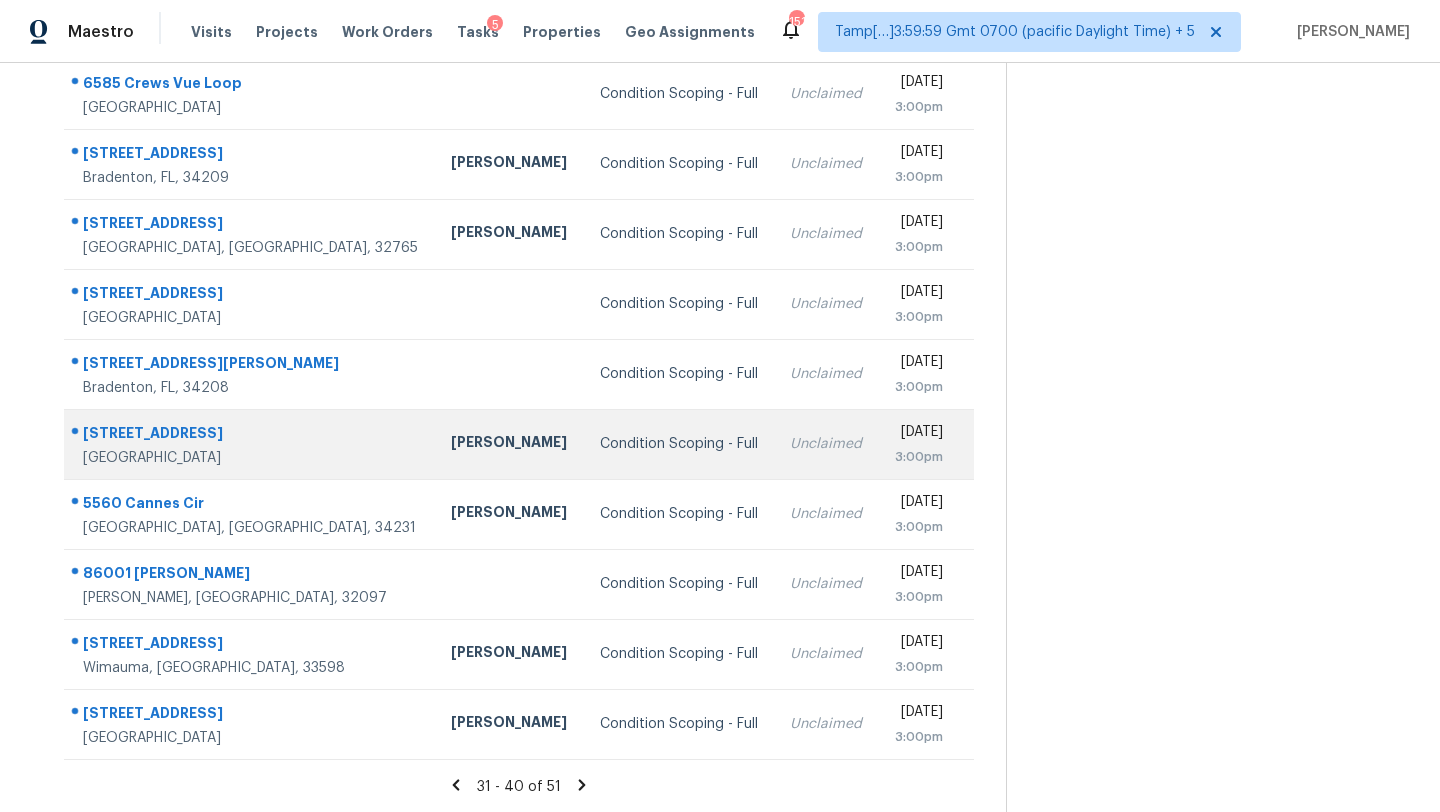click on "Mat Smith" at bounding box center [509, 444] 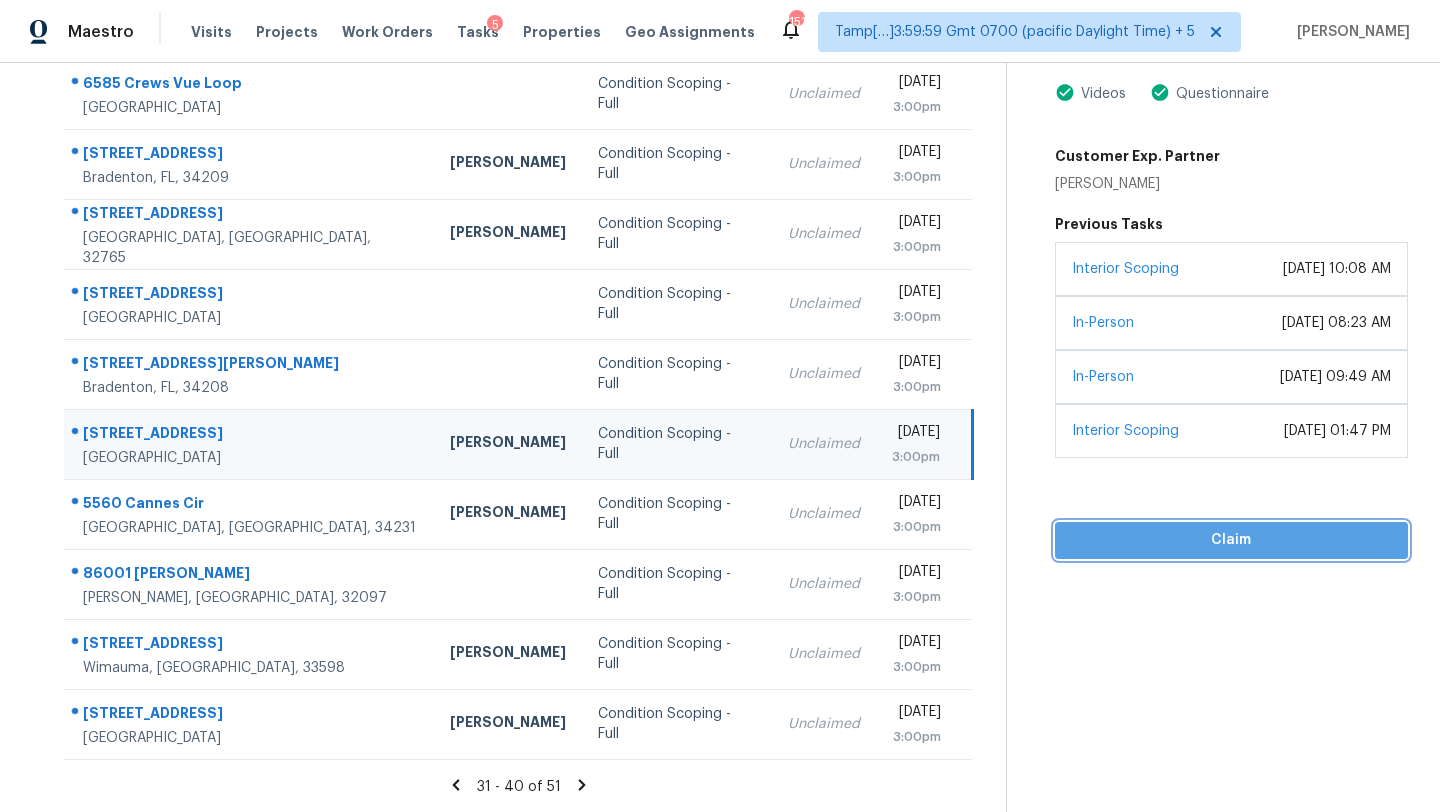 click on "Claim" at bounding box center (1231, 540) 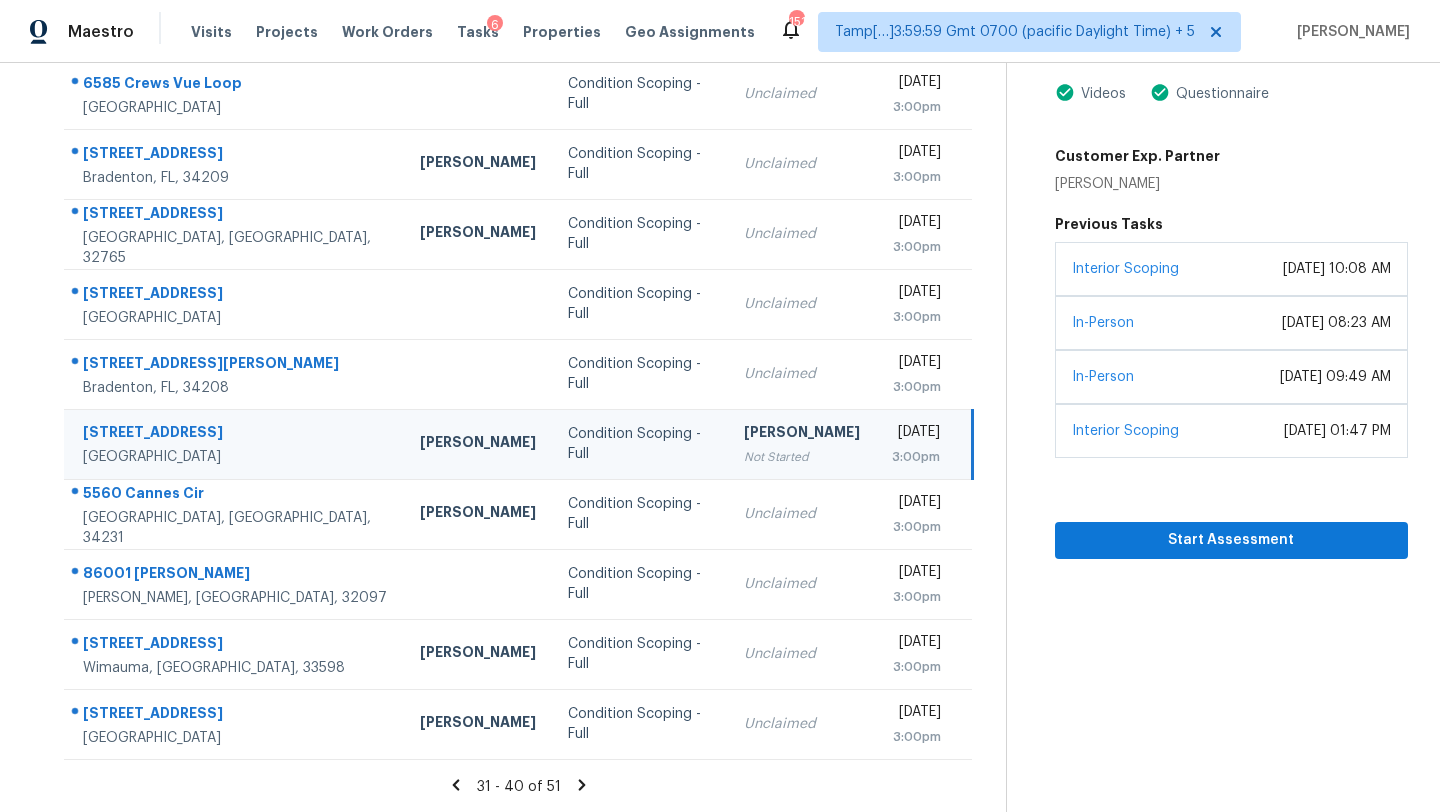 click 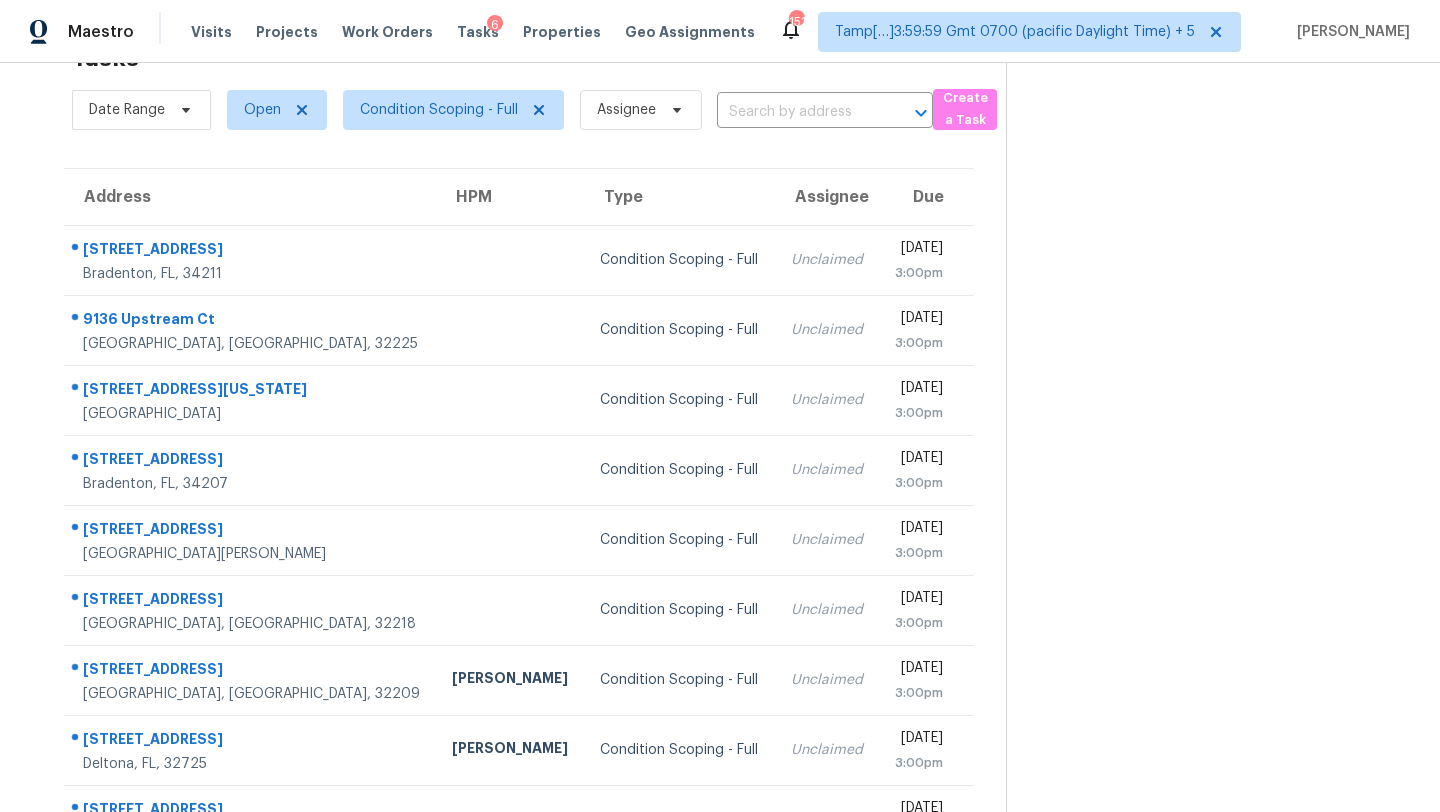 scroll, scrollTop: 229, scrollLeft: 0, axis: vertical 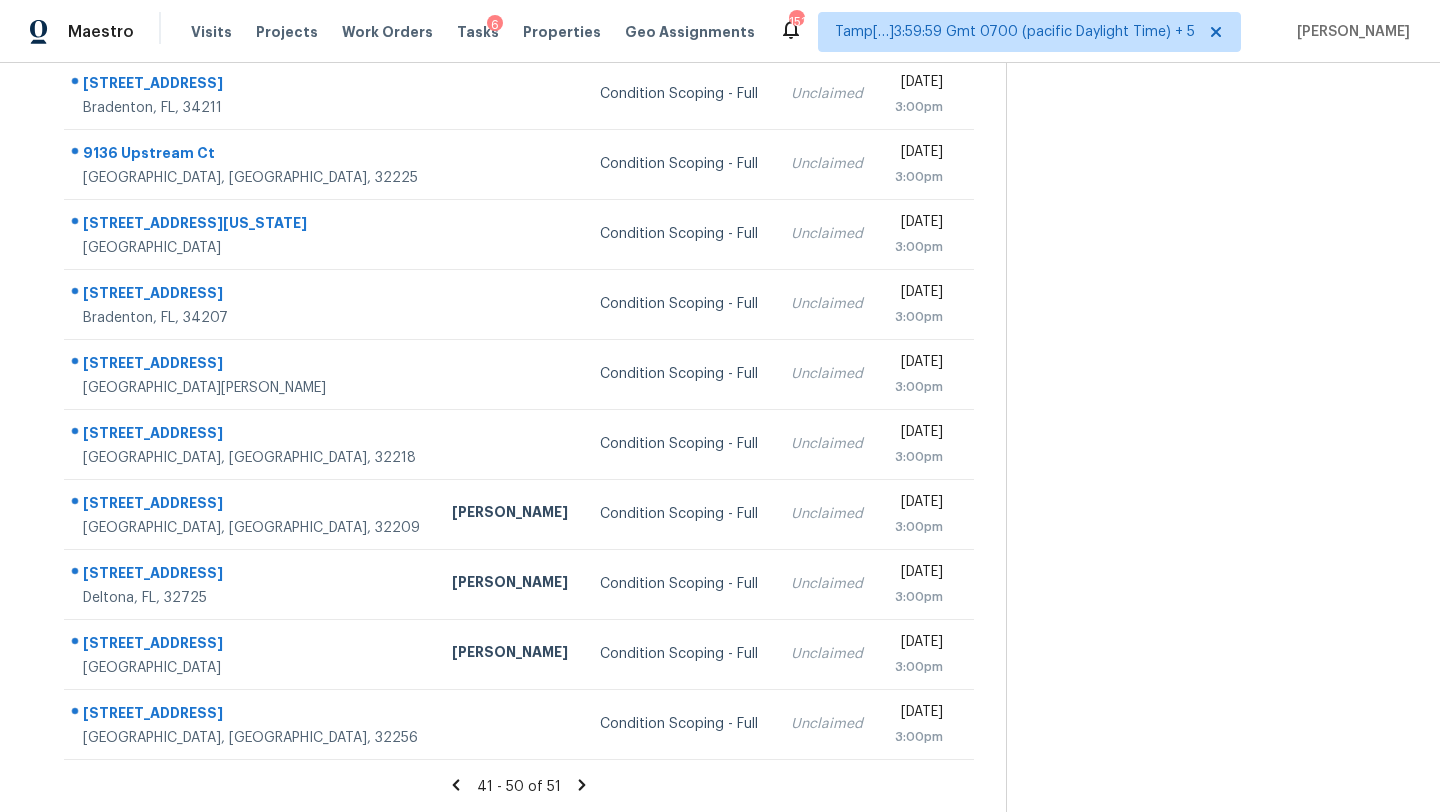 click 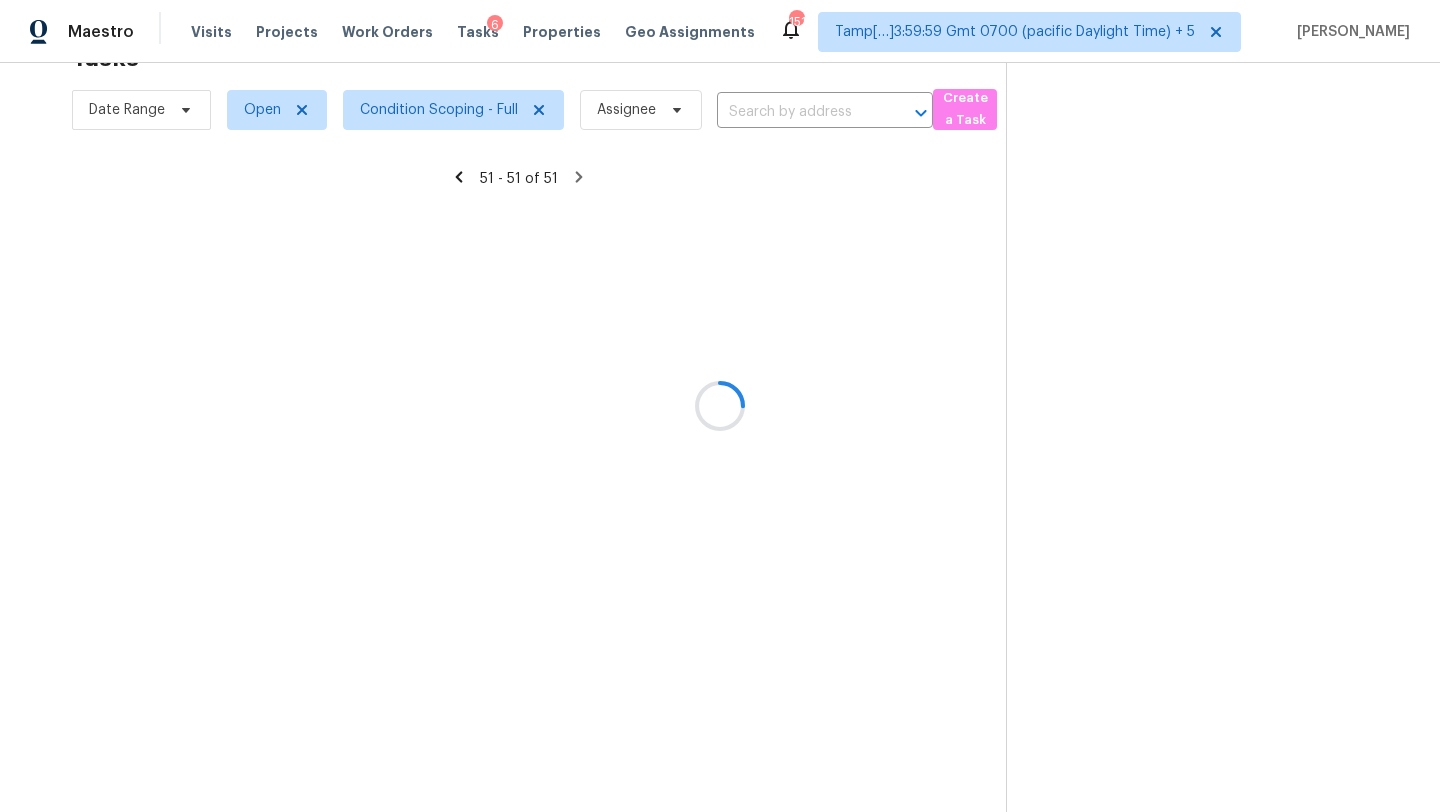 scroll, scrollTop: 63, scrollLeft: 0, axis: vertical 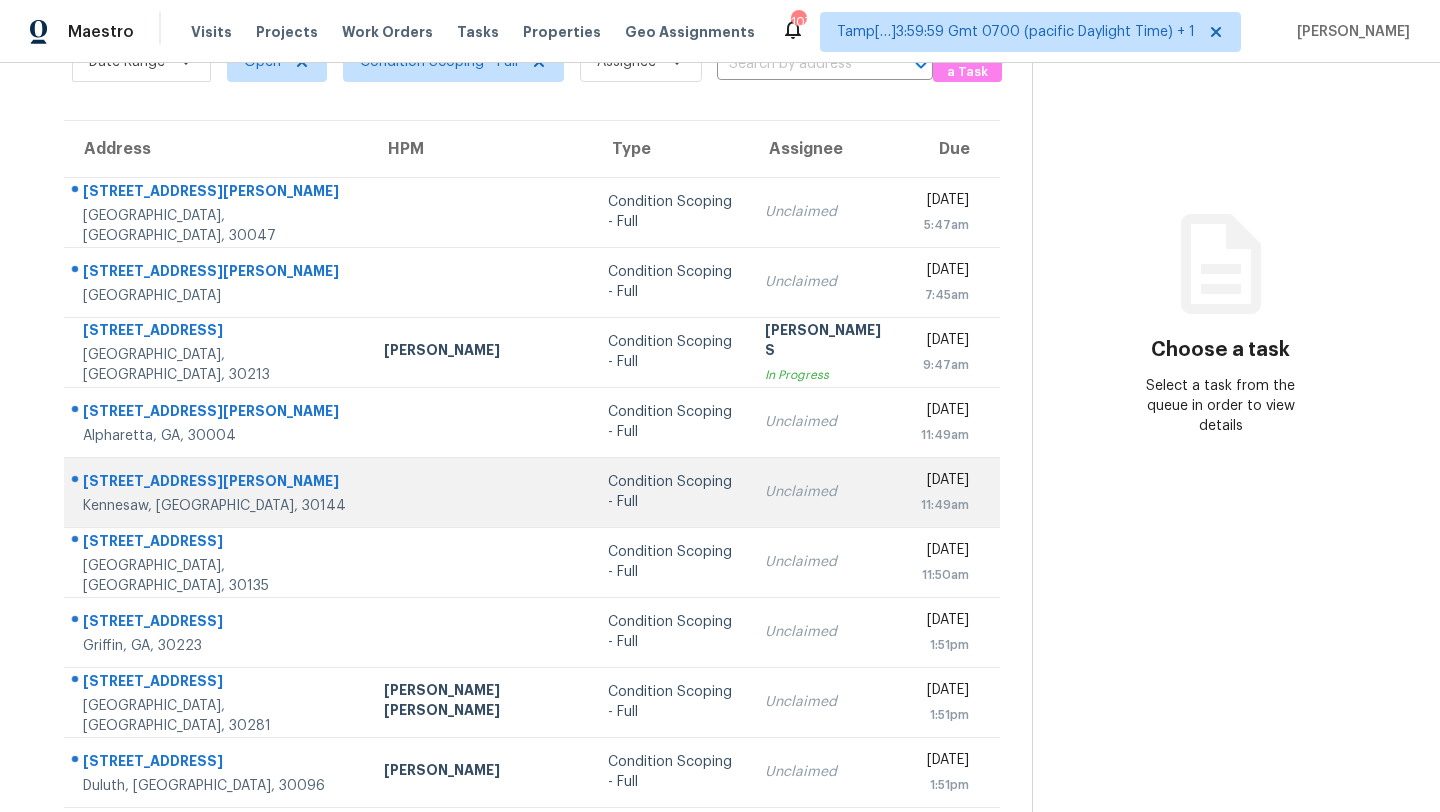 click at bounding box center [480, 492] 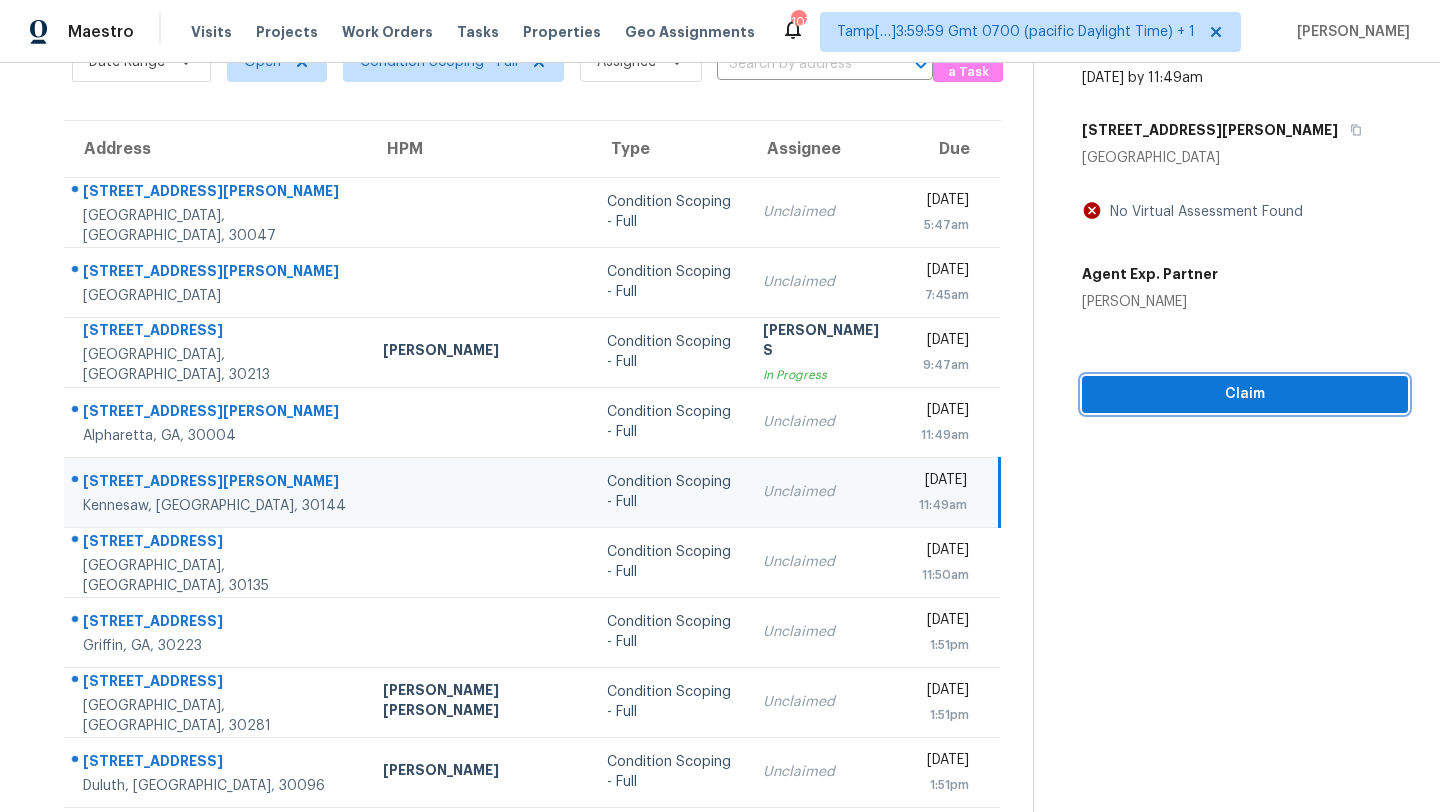 click on "Claim" at bounding box center (1245, 394) 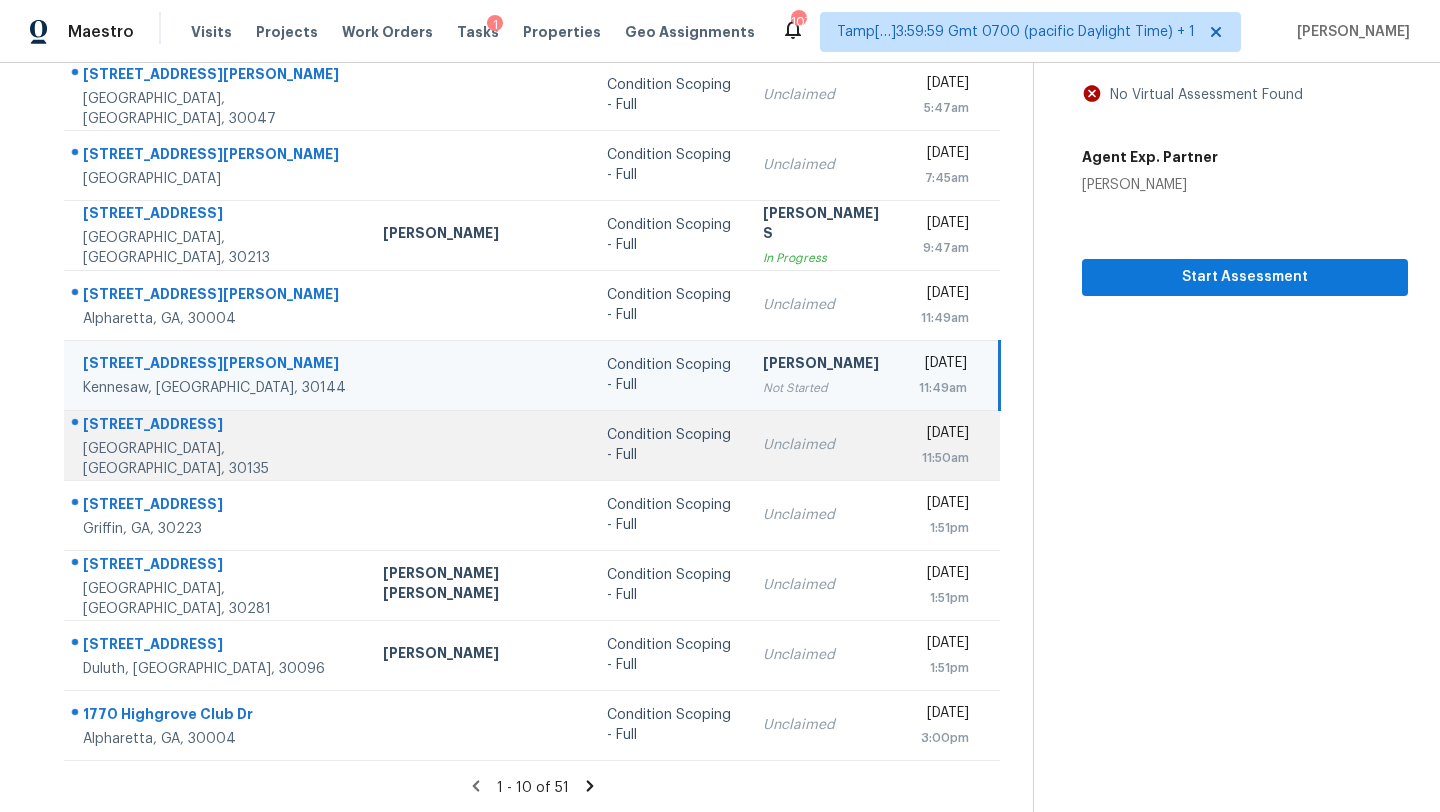 scroll, scrollTop: 229, scrollLeft: 0, axis: vertical 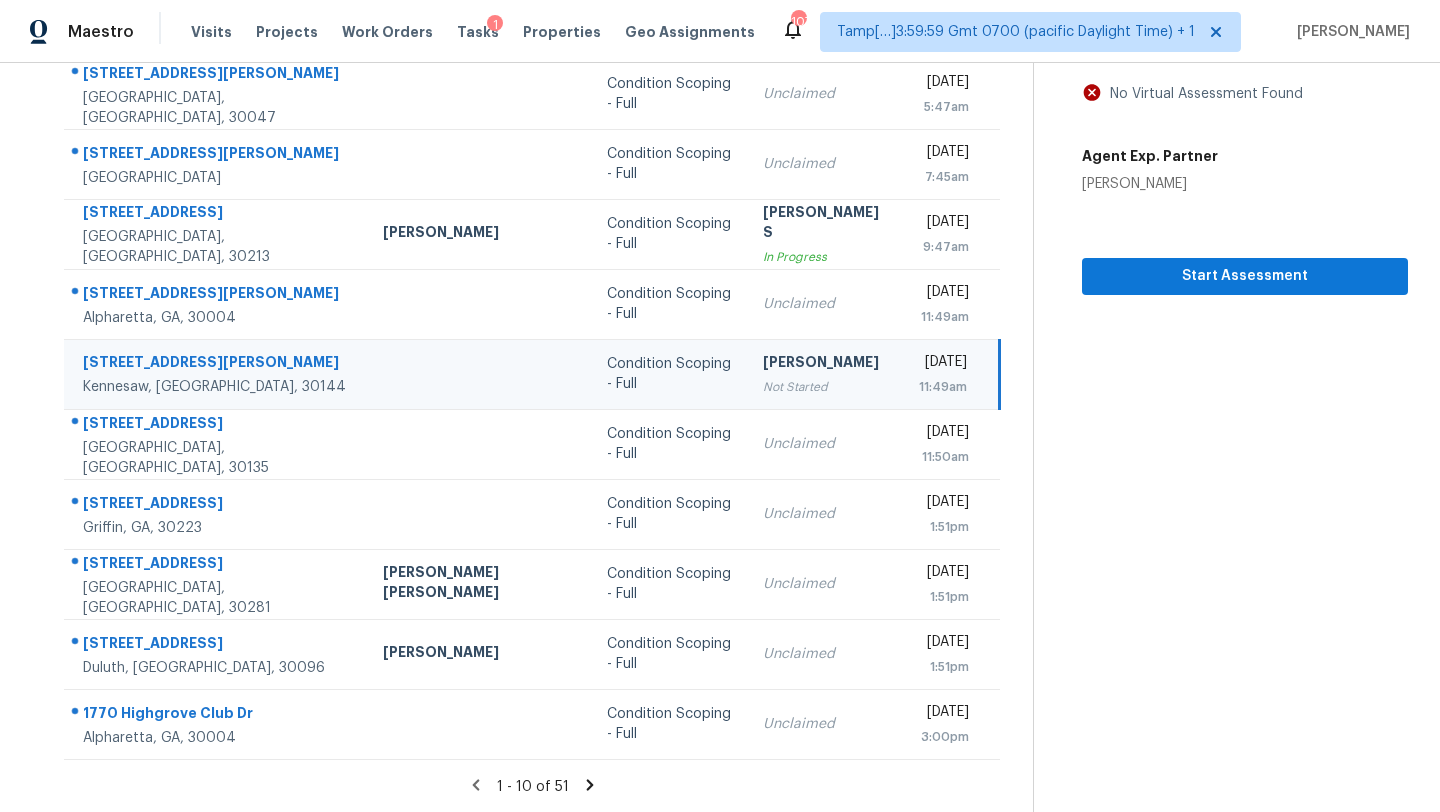 click 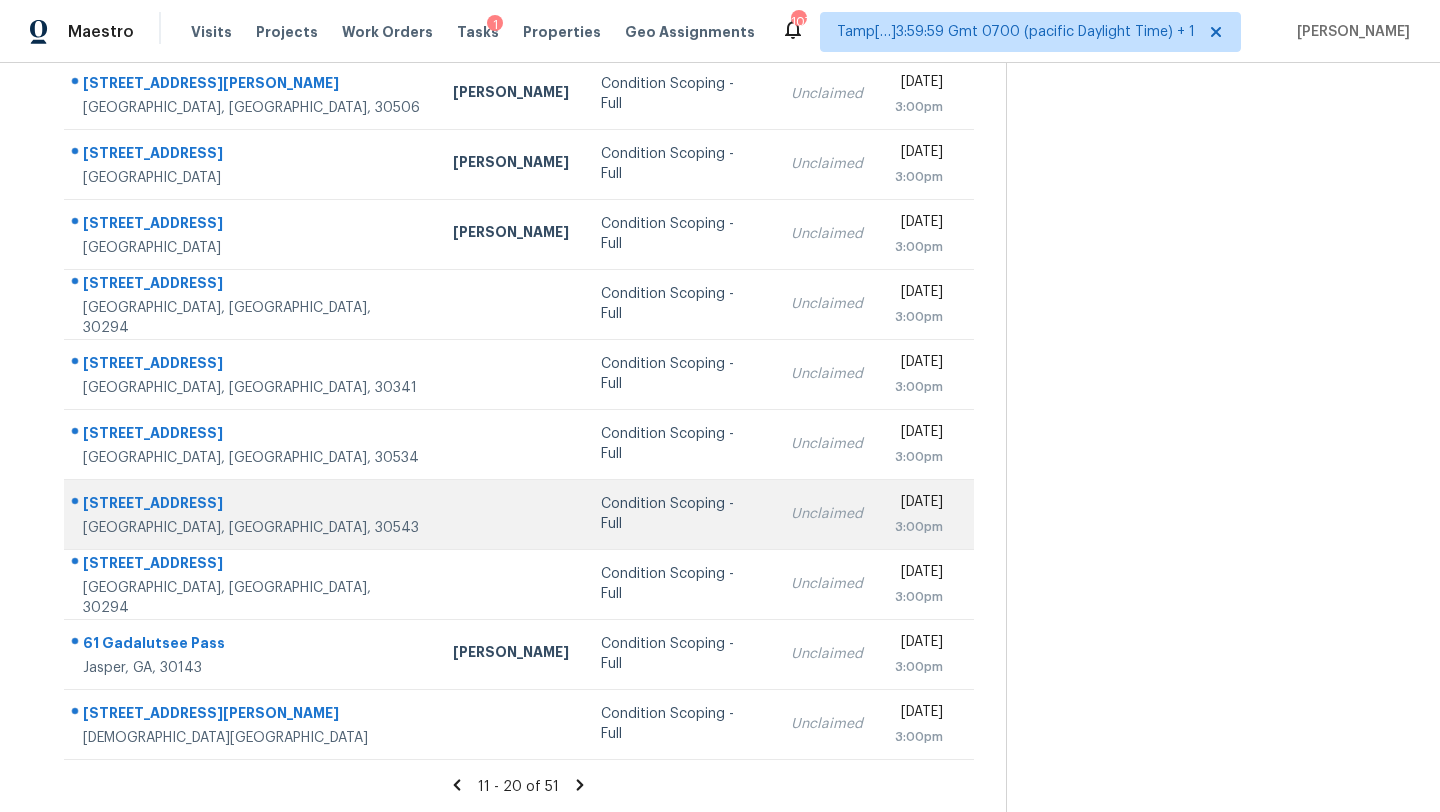 scroll, scrollTop: 161, scrollLeft: 0, axis: vertical 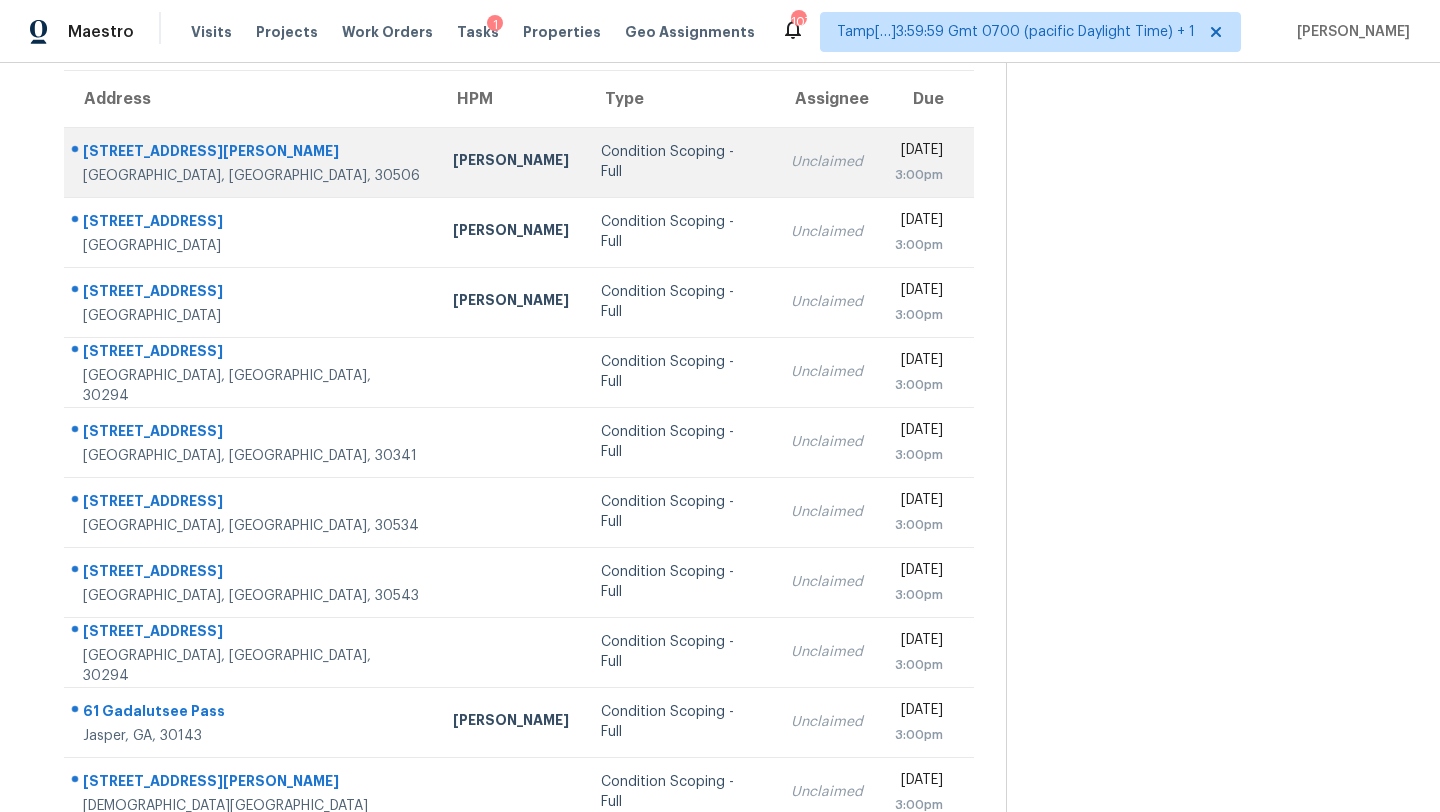 click on "Unclaimed" at bounding box center (827, 162) 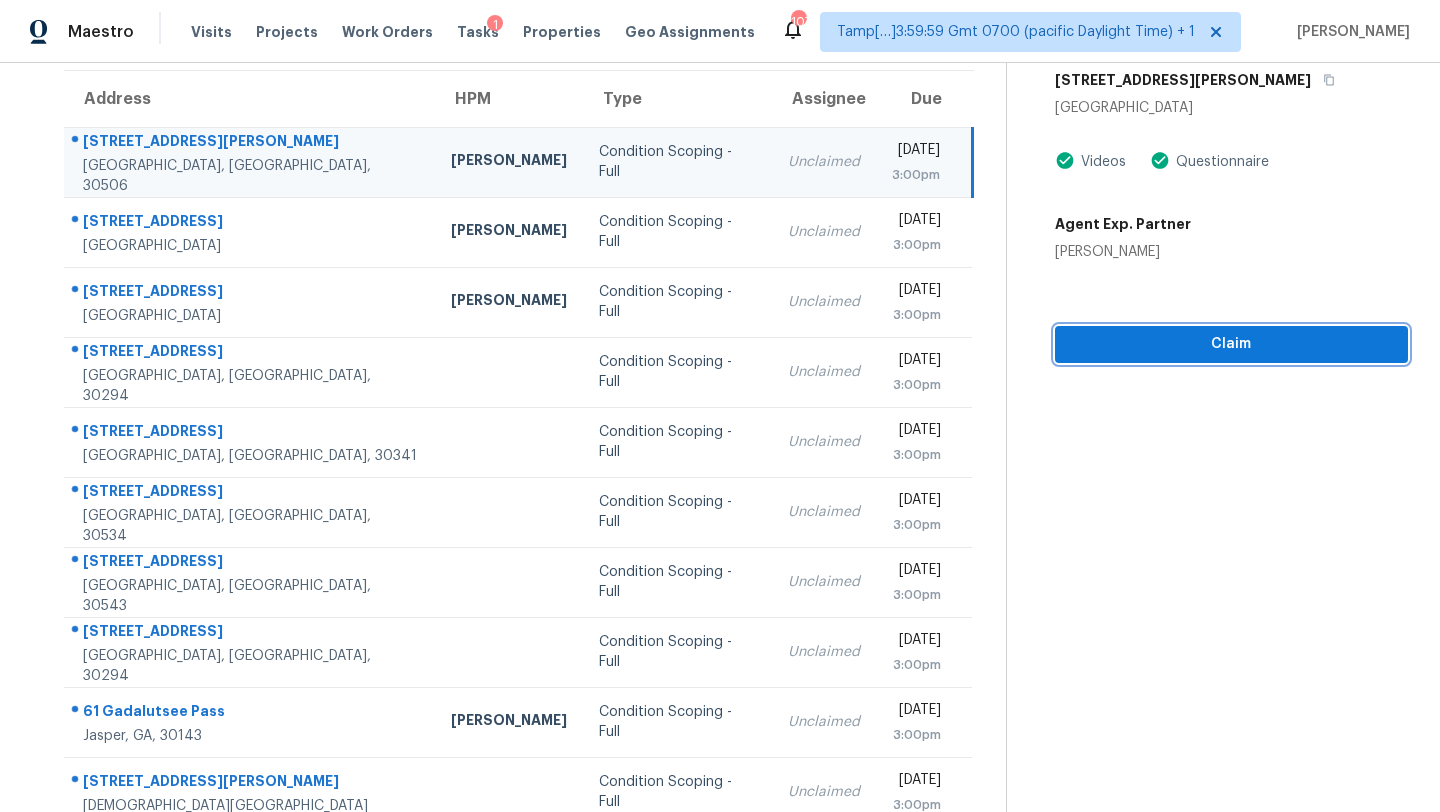 click on "Claim" at bounding box center [1231, 344] 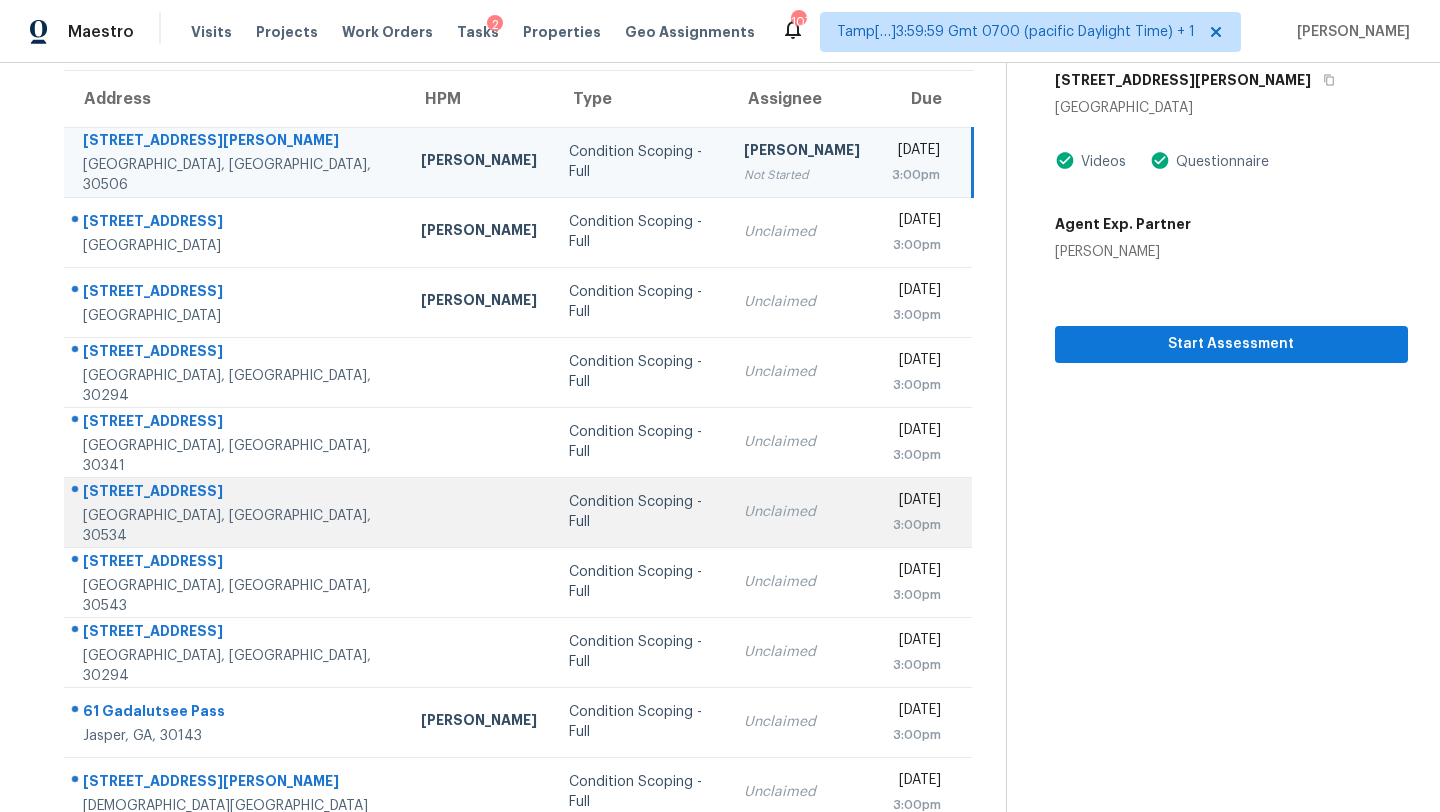 scroll, scrollTop: 185, scrollLeft: 0, axis: vertical 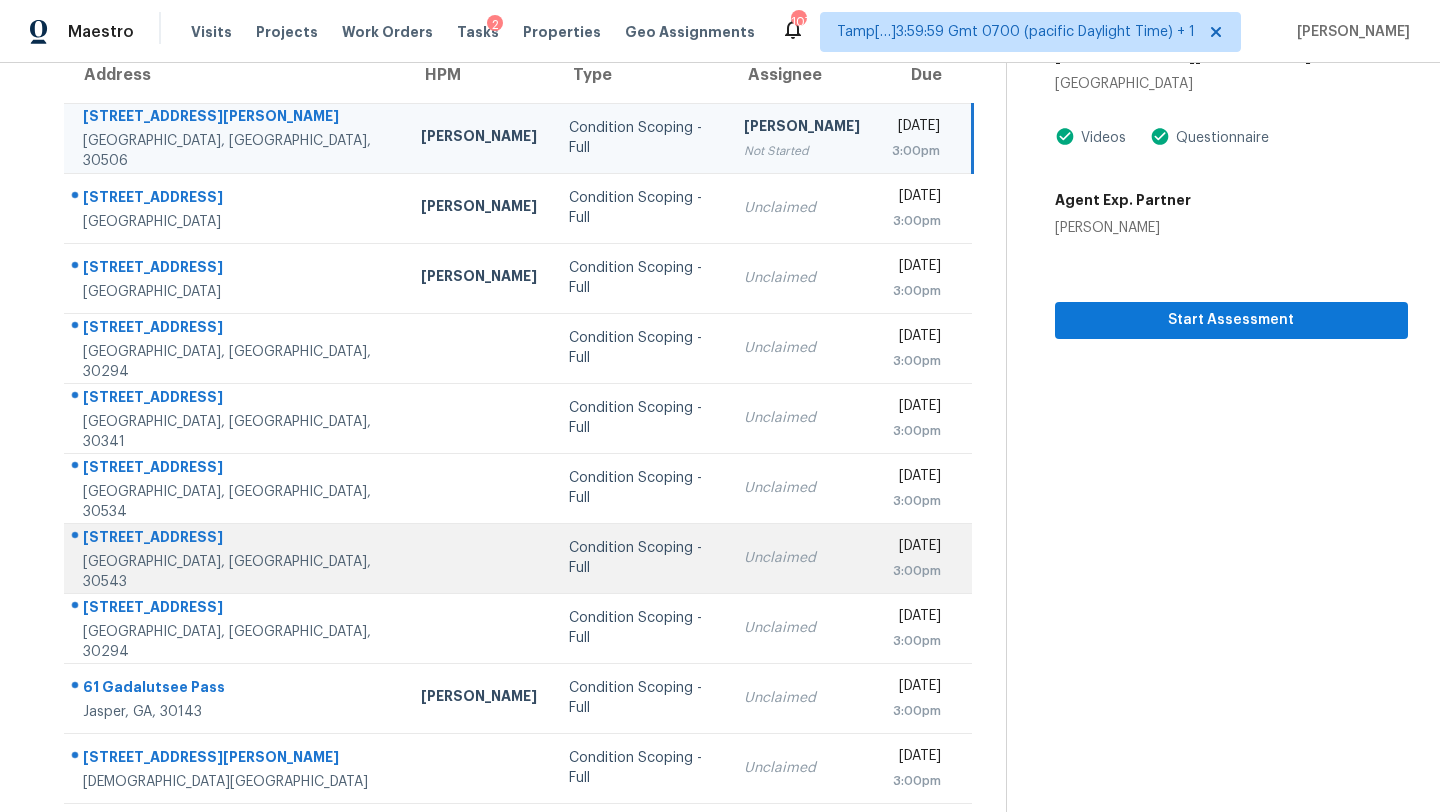 click on "Condition Scoping - Full" at bounding box center [640, 558] 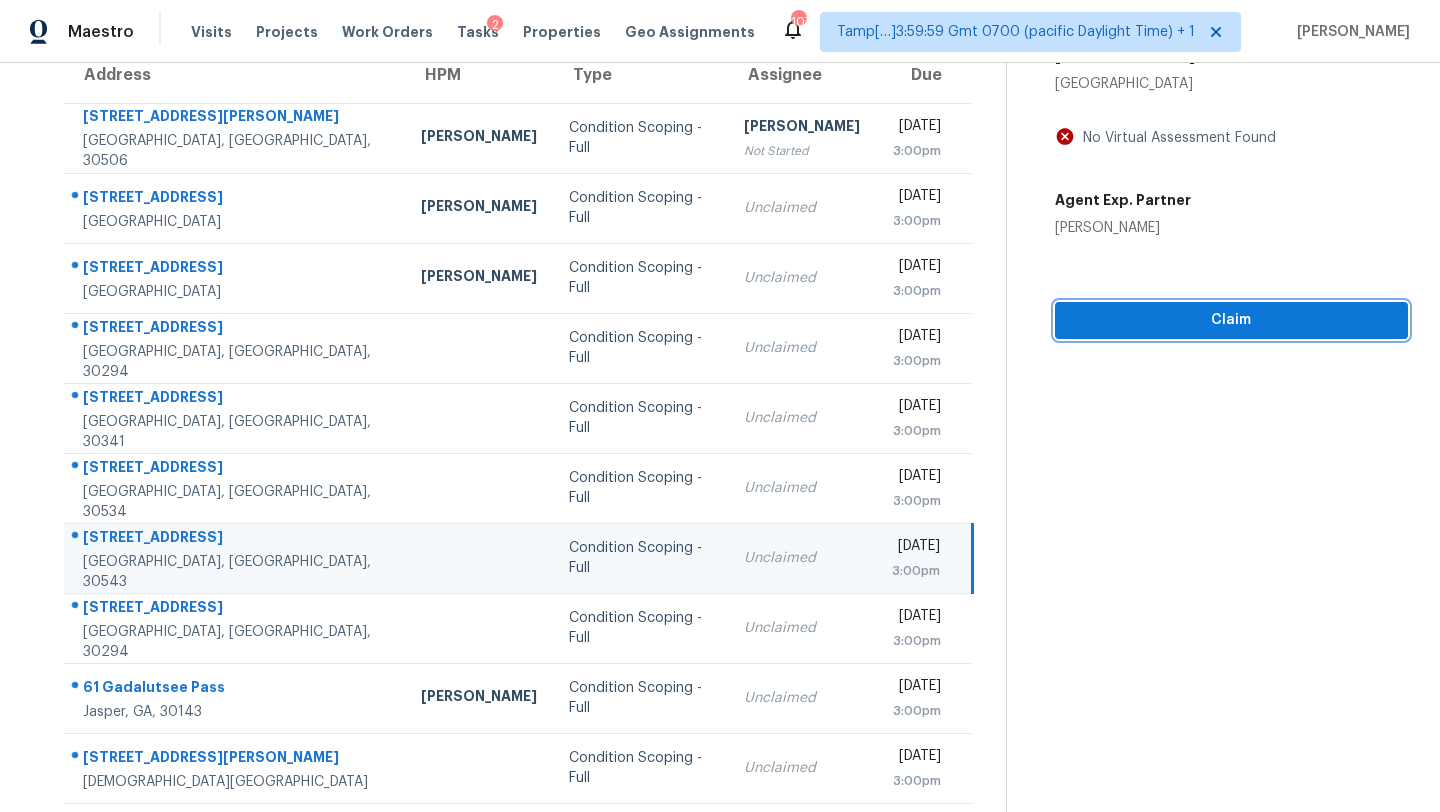 click on "Claim" at bounding box center [1231, 320] 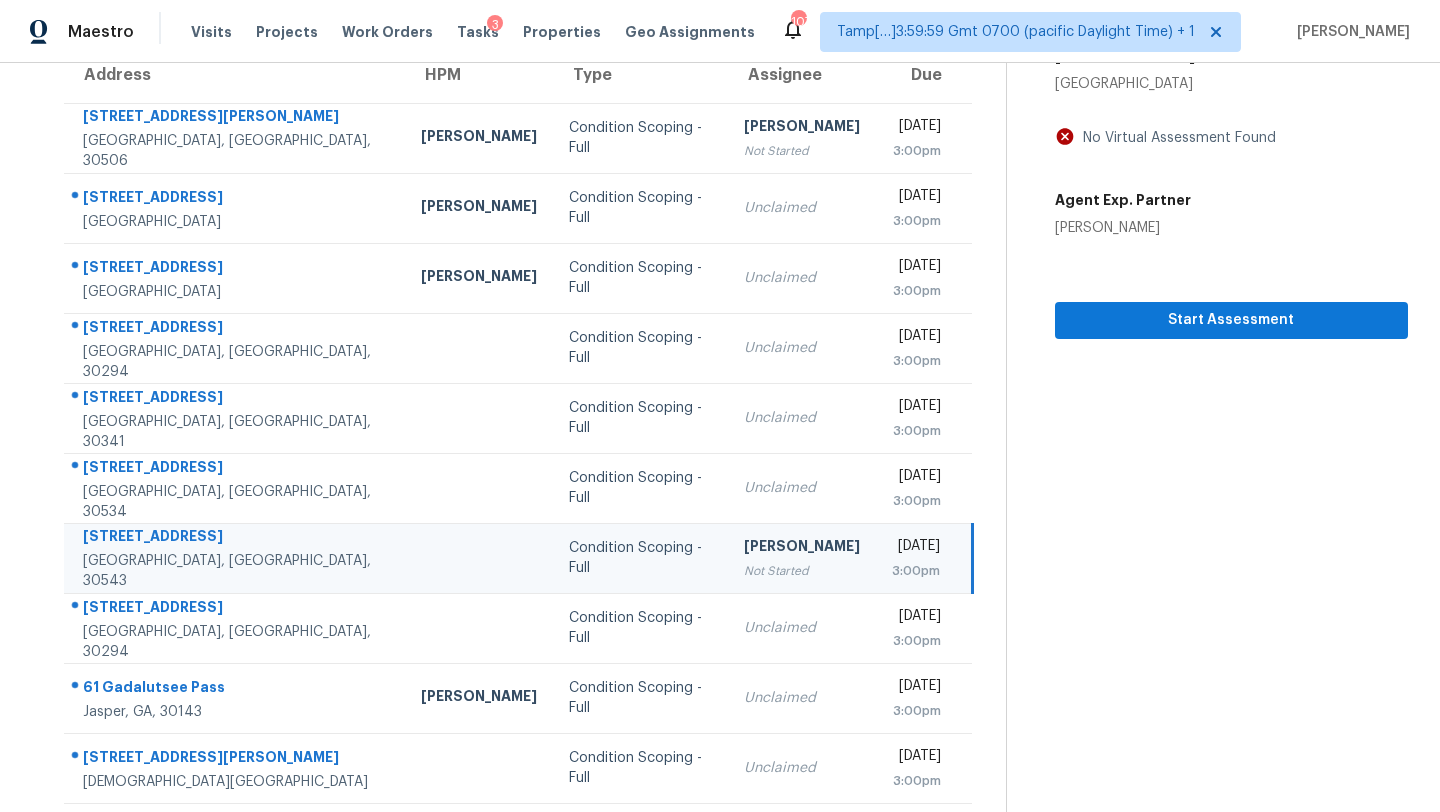 scroll, scrollTop: 229, scrollLeft: 0, axis: vertical 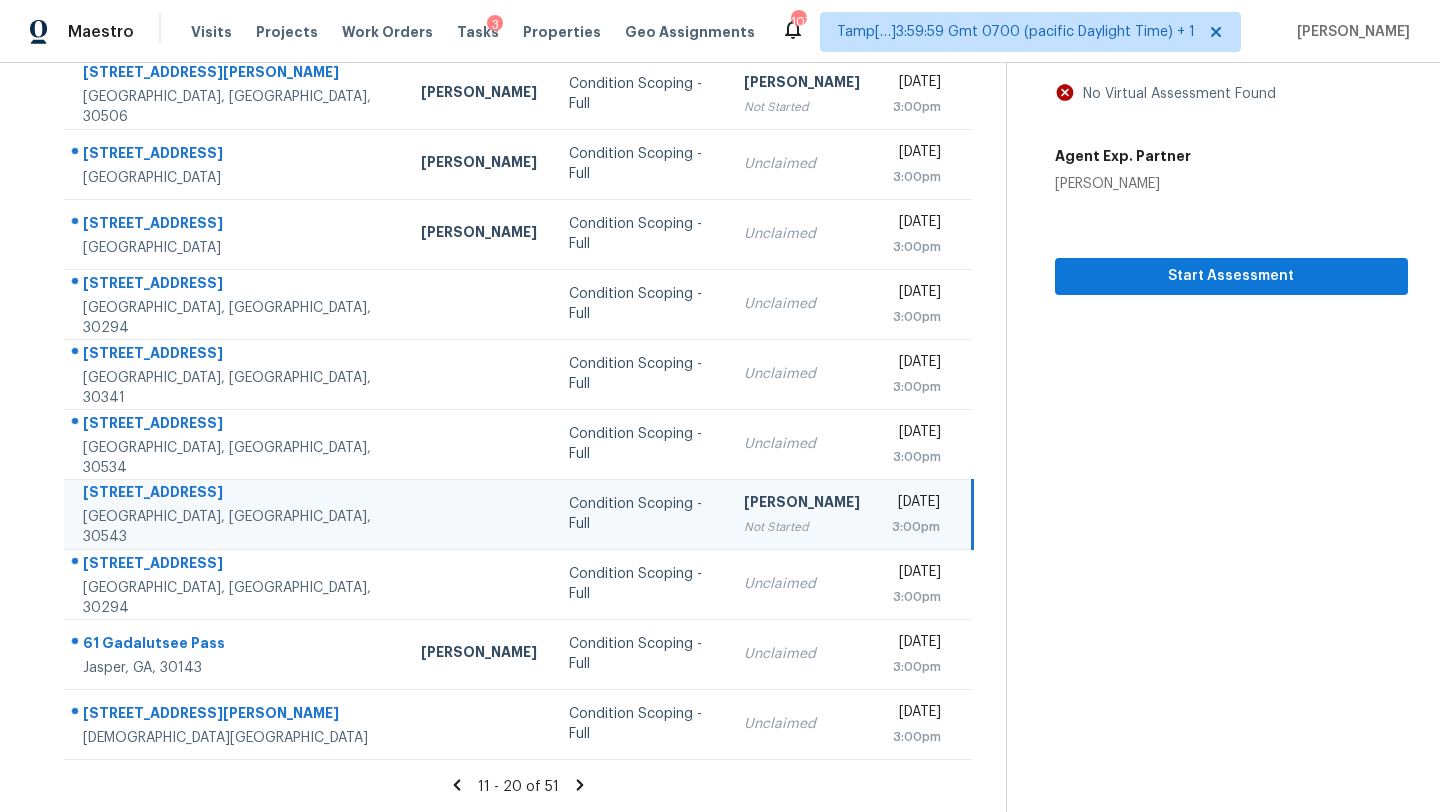 click 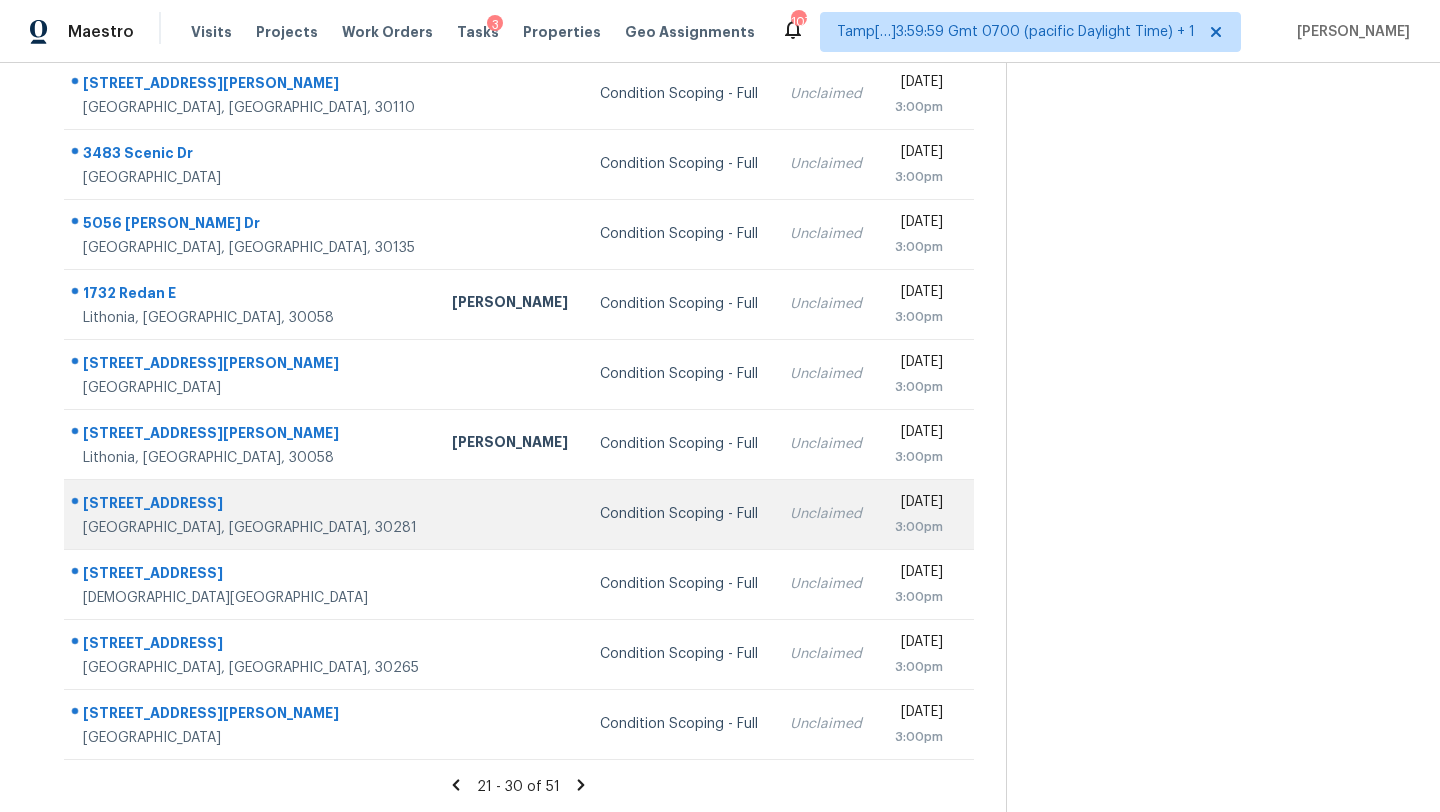 scroll, scrollTop: 185, scrollLeft: 0, axis: vertical 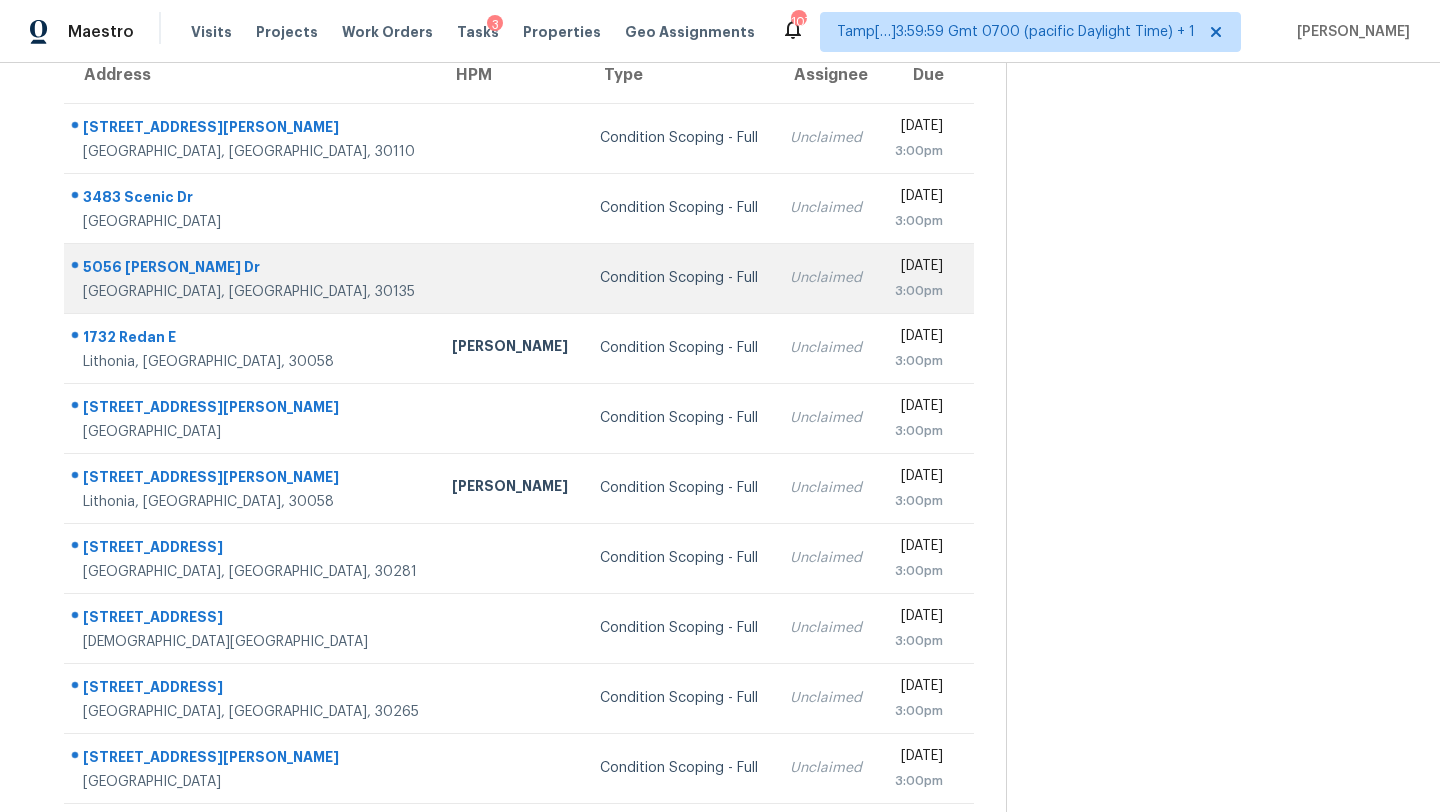 click on "Unclaimed" at bounding box center (826, 278) 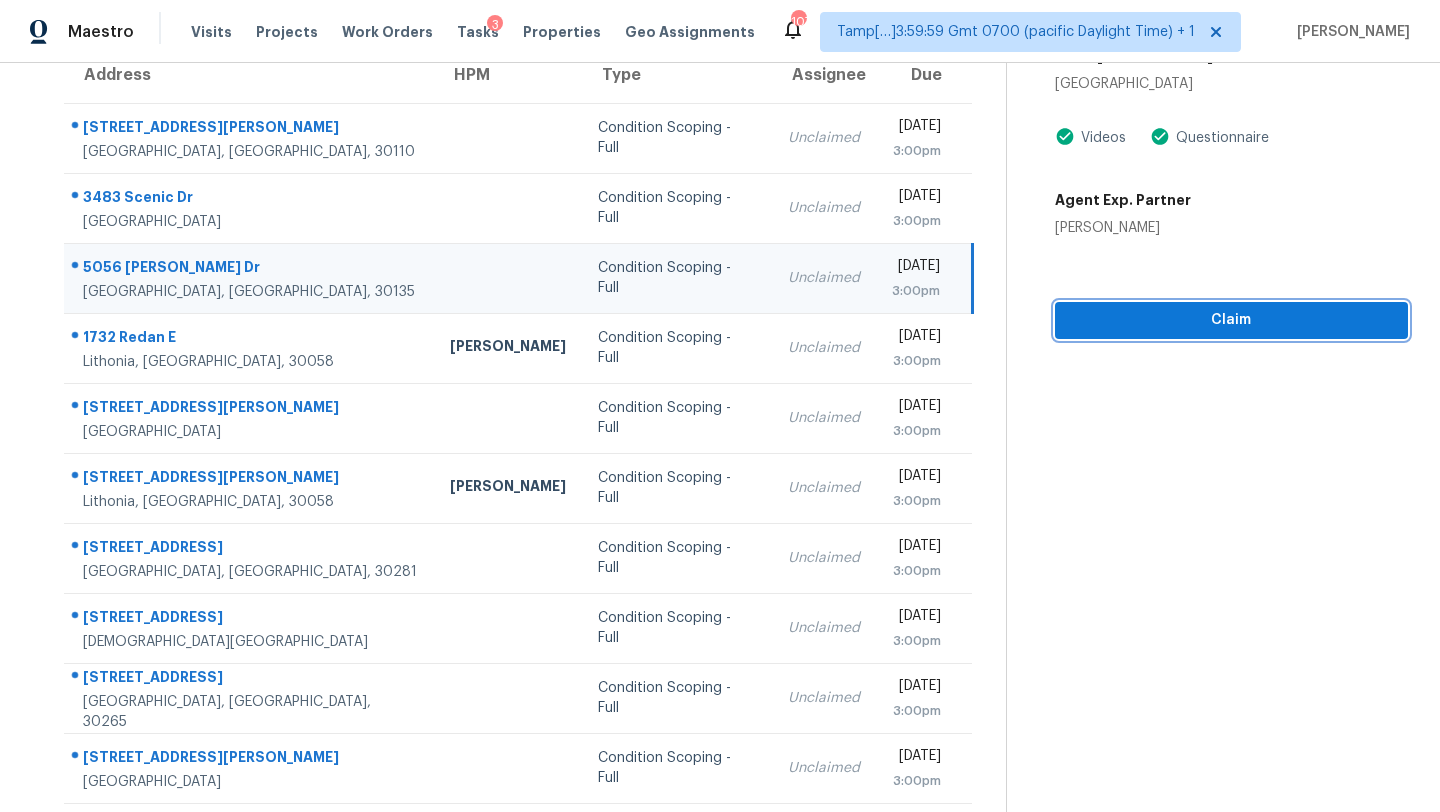 click on "Claim" at bounding box center (1231, 320) 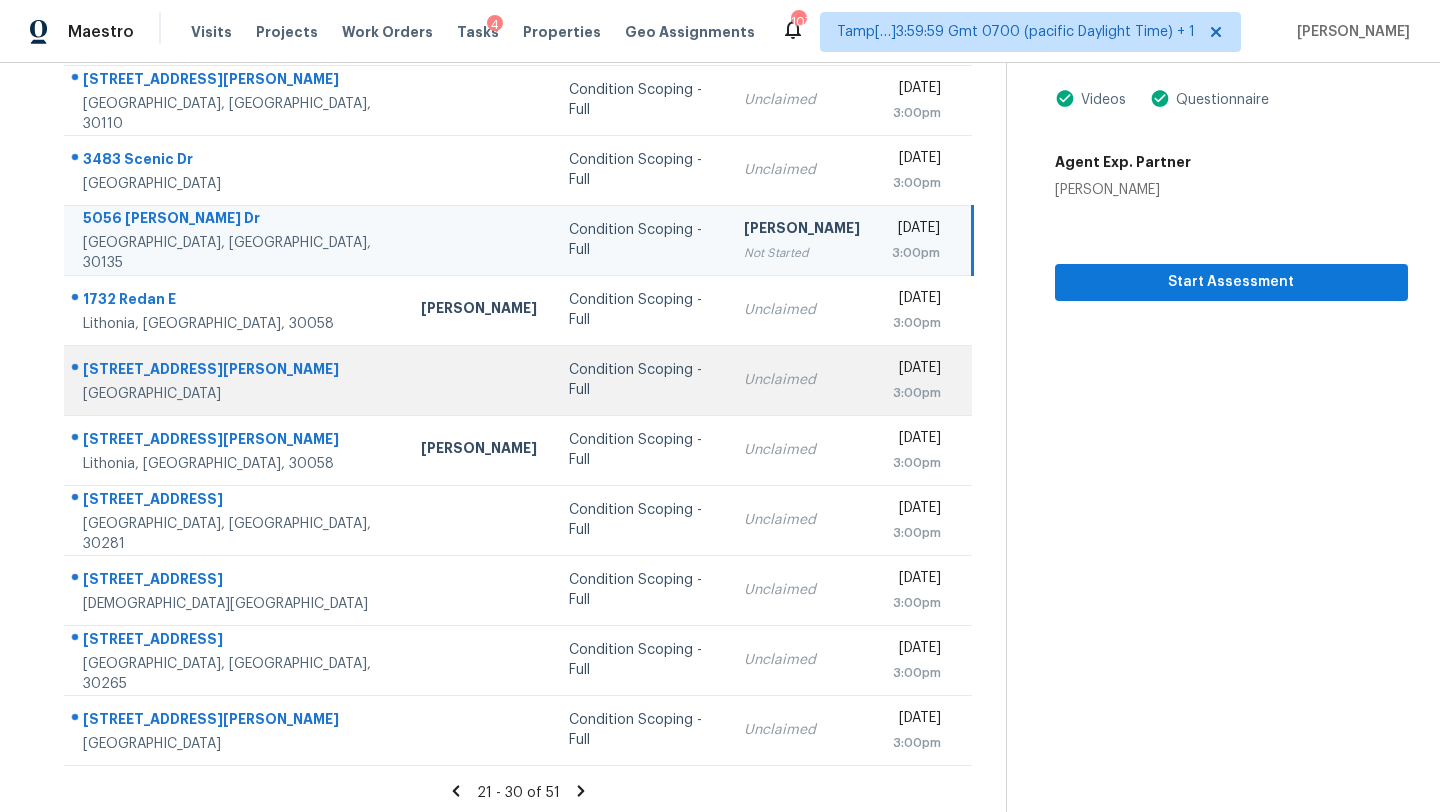 scroll, scrollTop: 229, scrollLeft: 0, axis: vertical 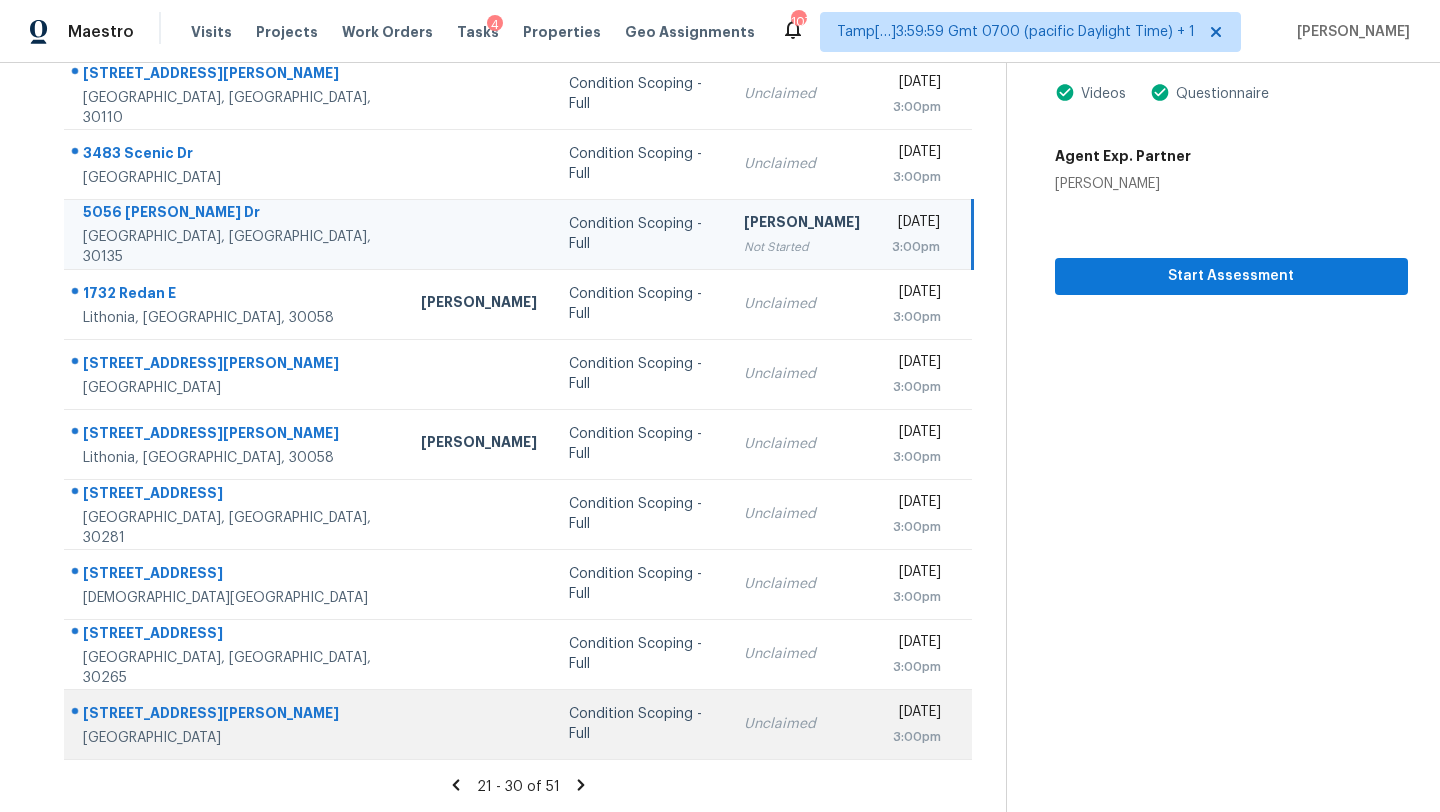 click on "Unclaimed" at bounding box center [802, 724] 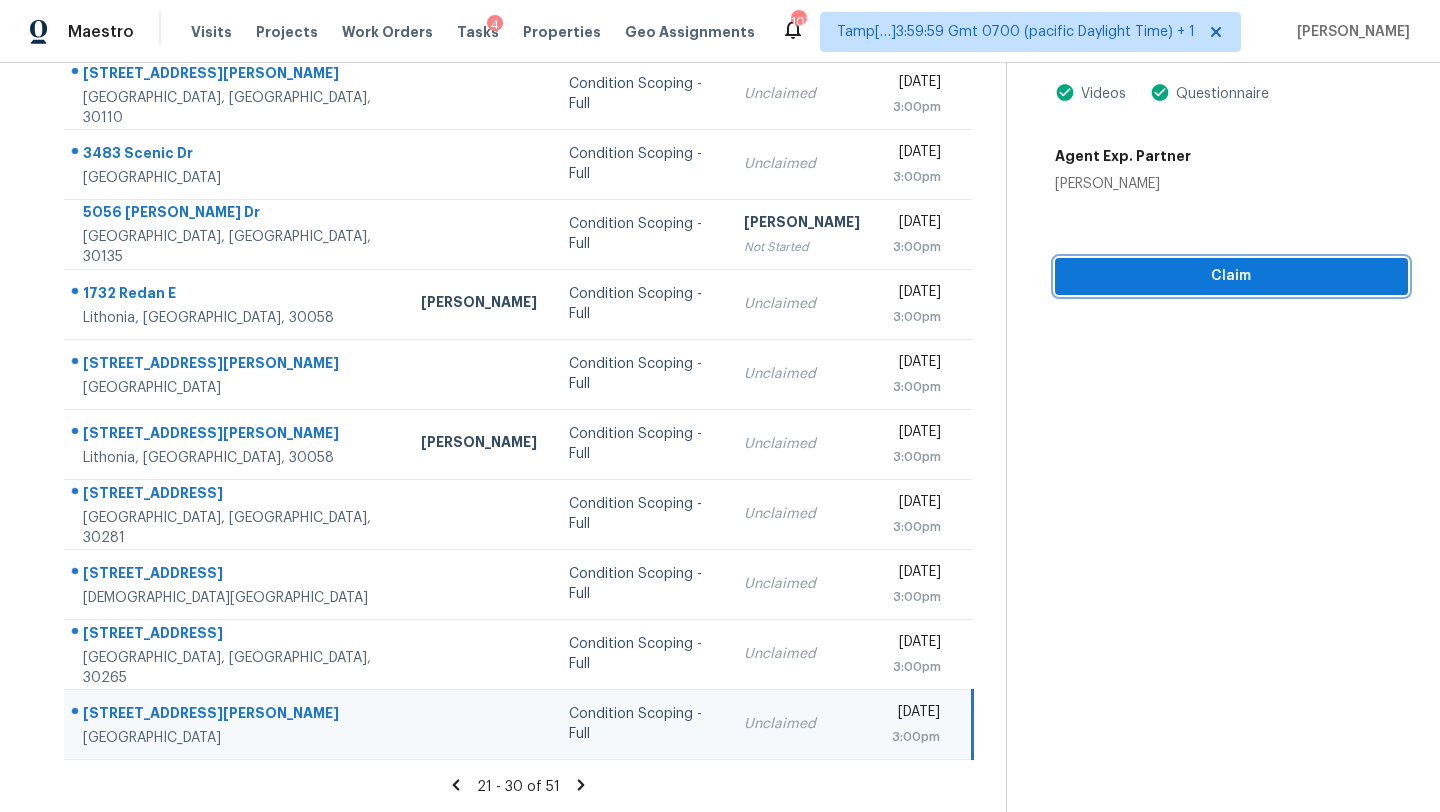 click on "Claim" at bounding box center [1231, 276] 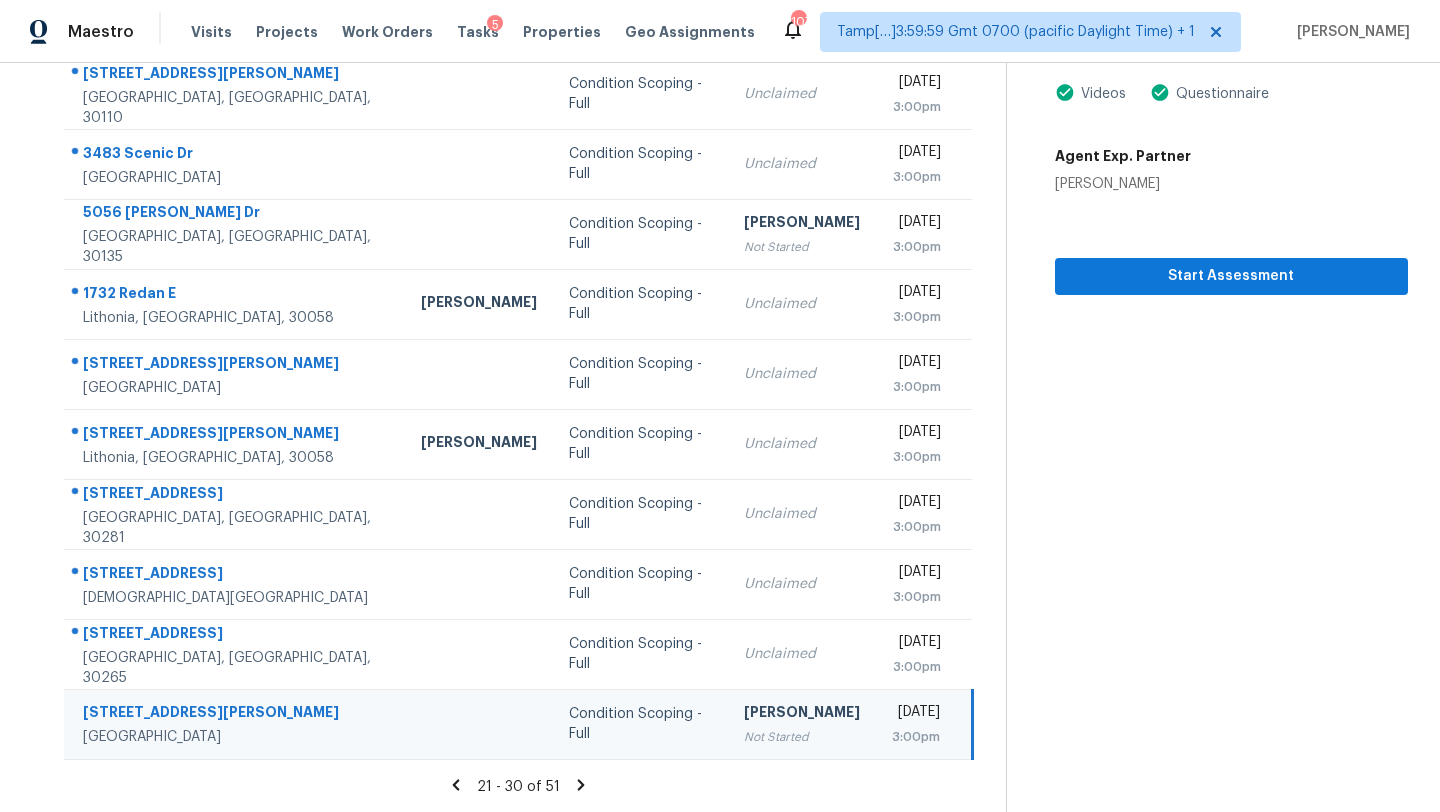 click 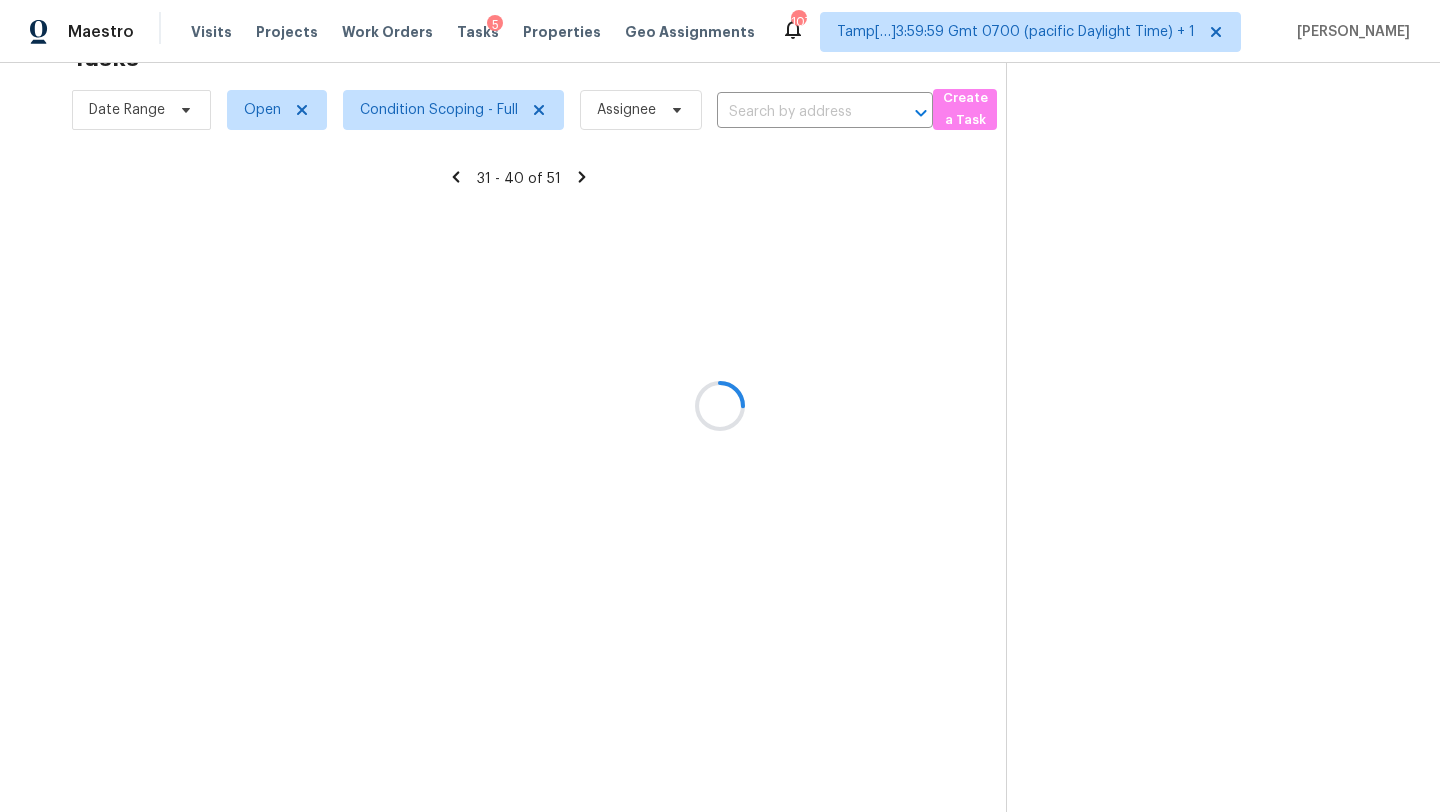 scroll, scrollTop: 229, scrollLeft: 0, axis: vertical 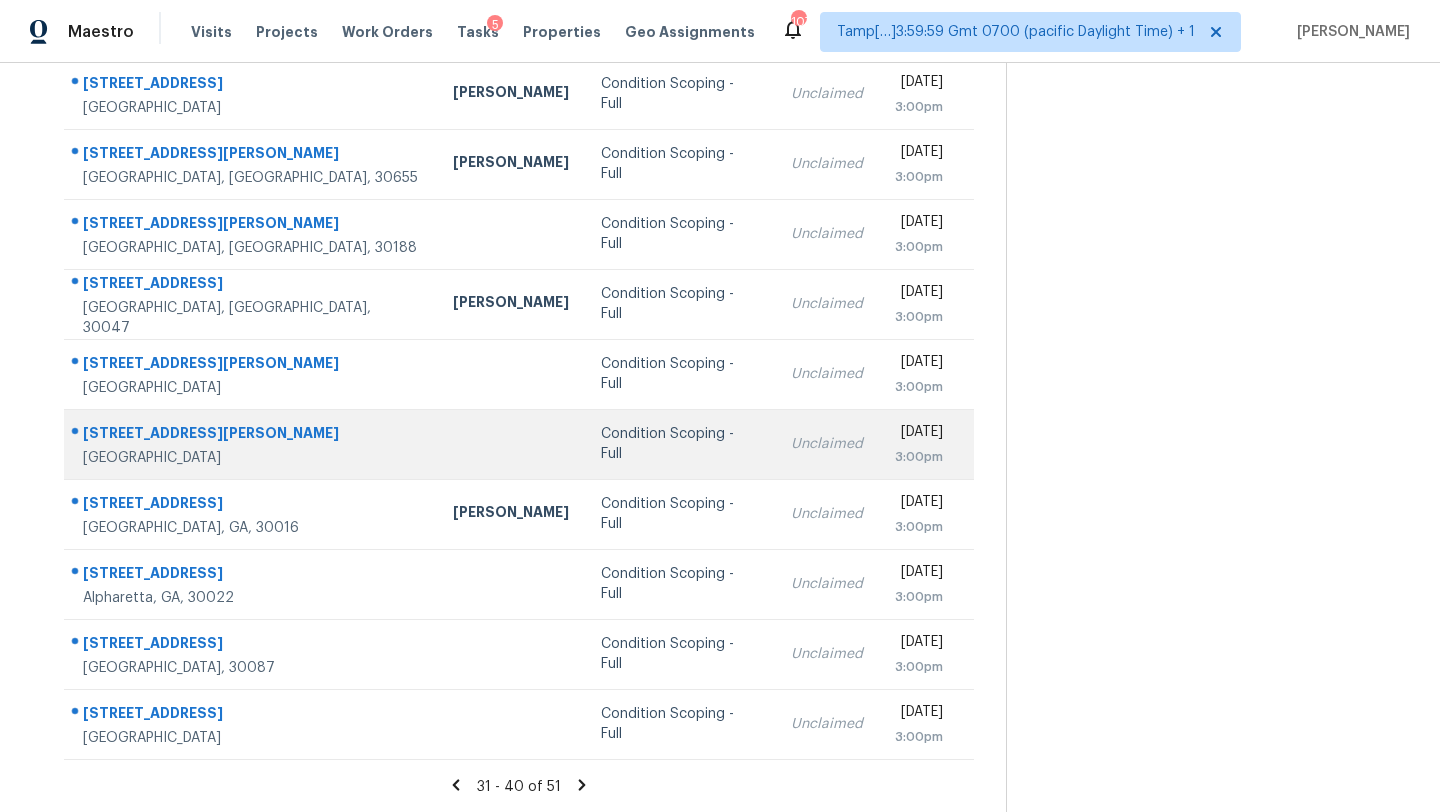 click on "Condition Scoping - Full" at bounding box center (680, 444) 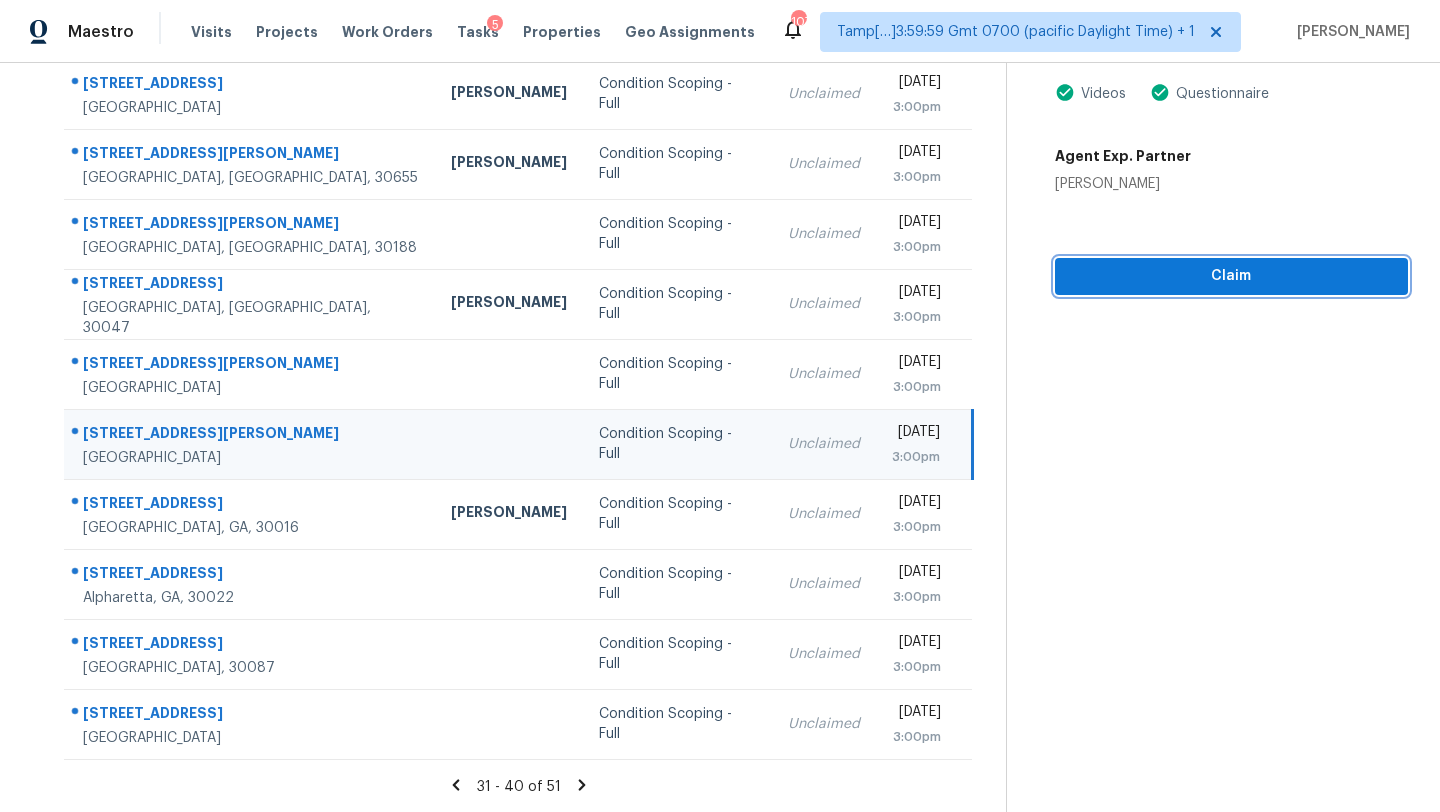 click on "Claim" at bounding box center (1231, 276) 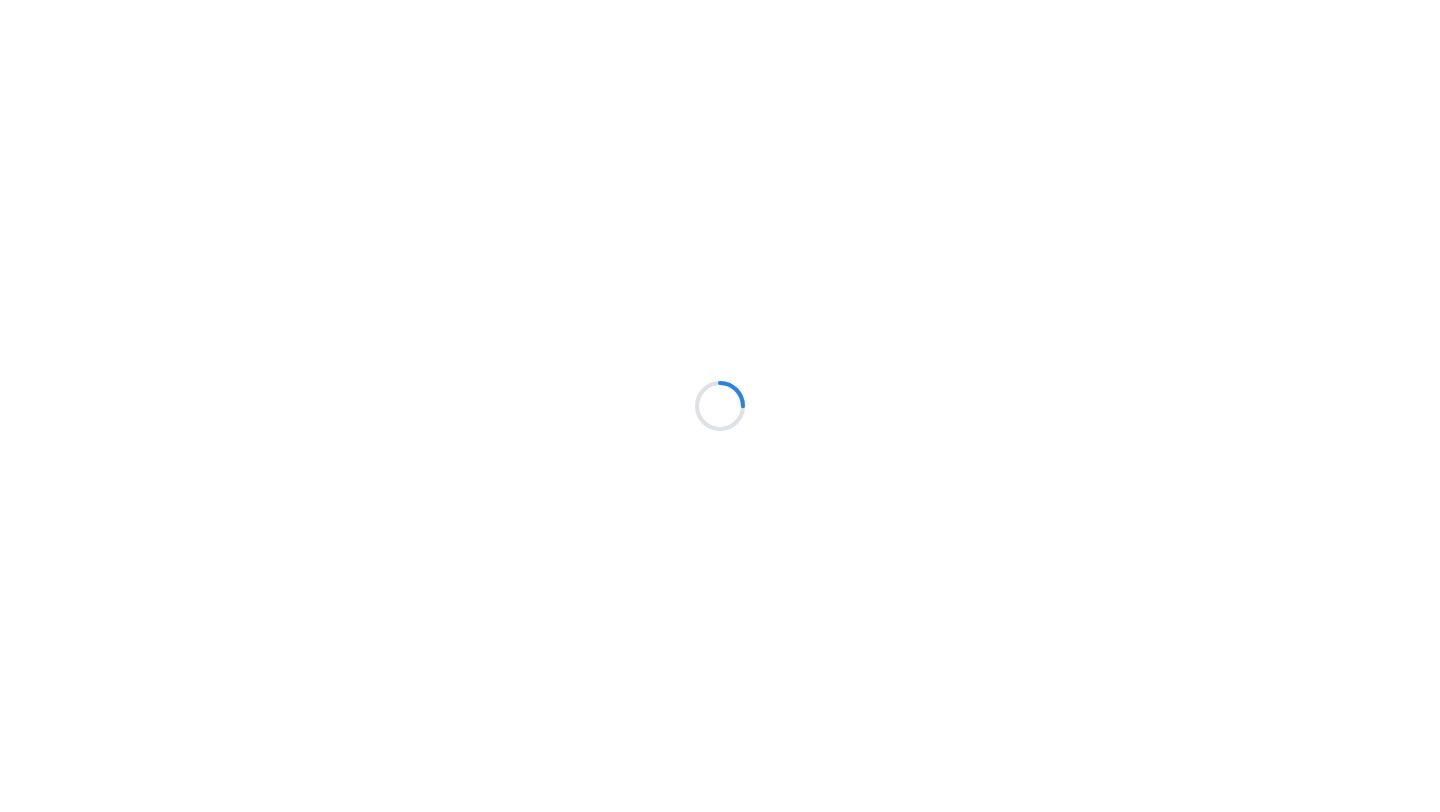 scroll, scrollTop: 0, scrollLeft: 0, axis: both 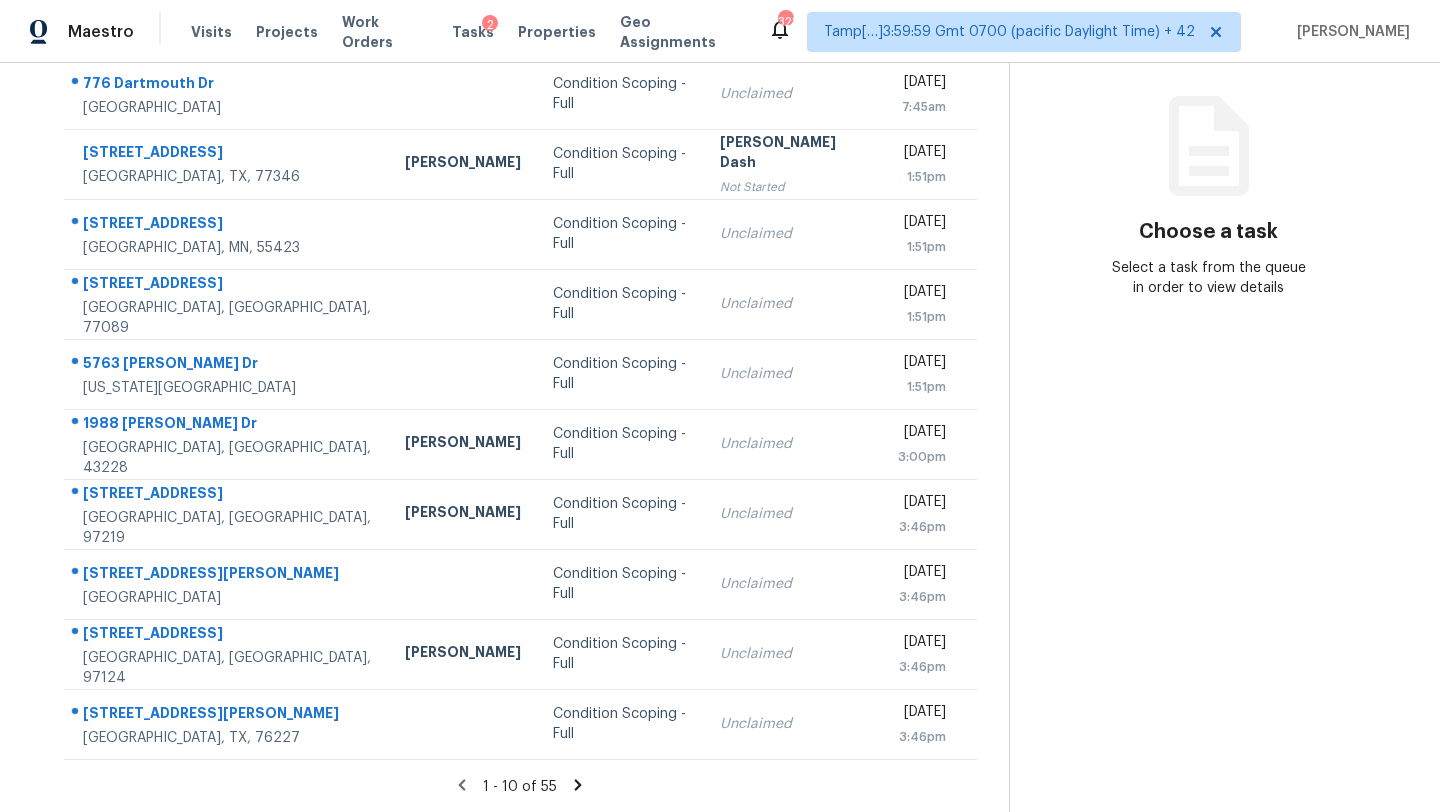 click 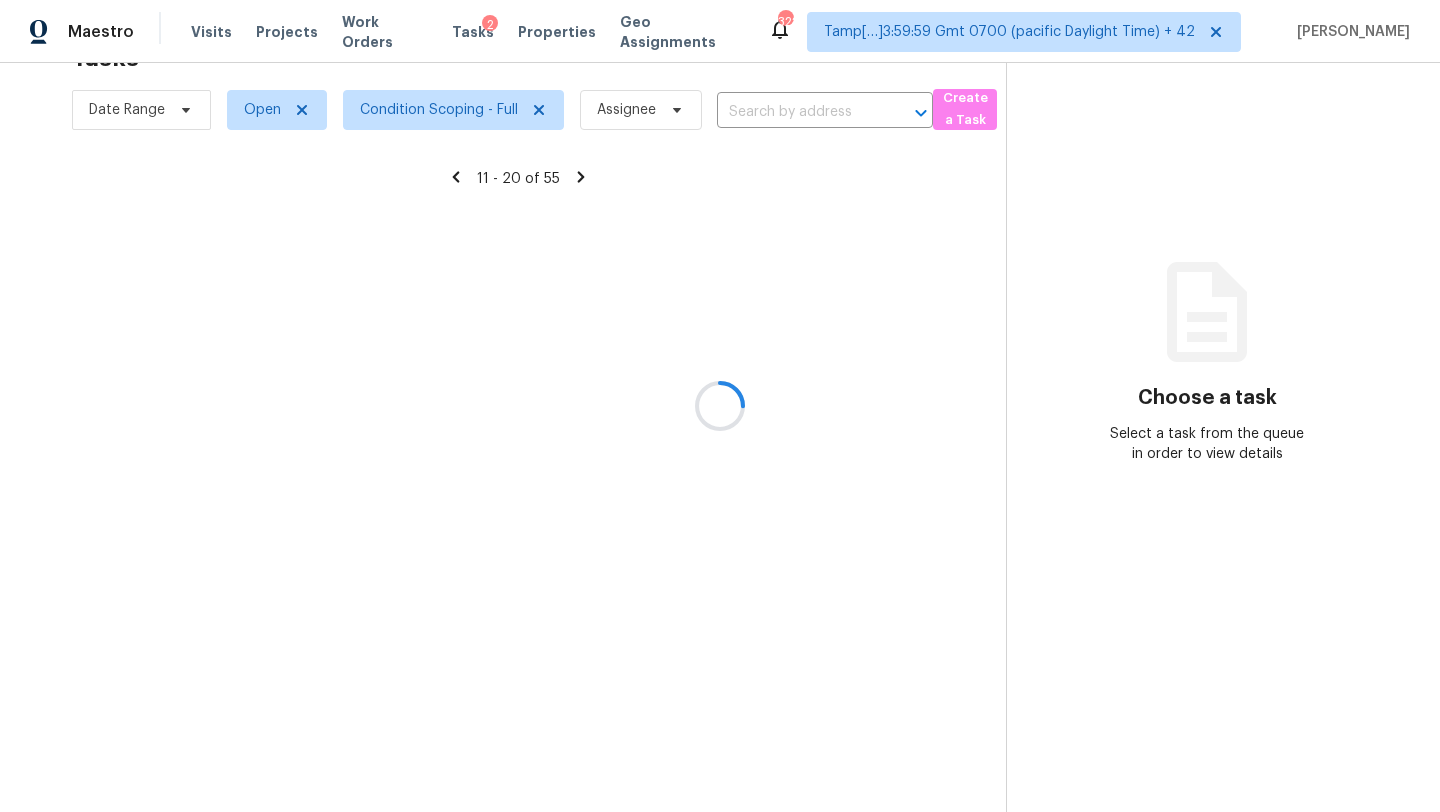scroll, scrollTop: 229, scrollLeft: 0, axis: vertical 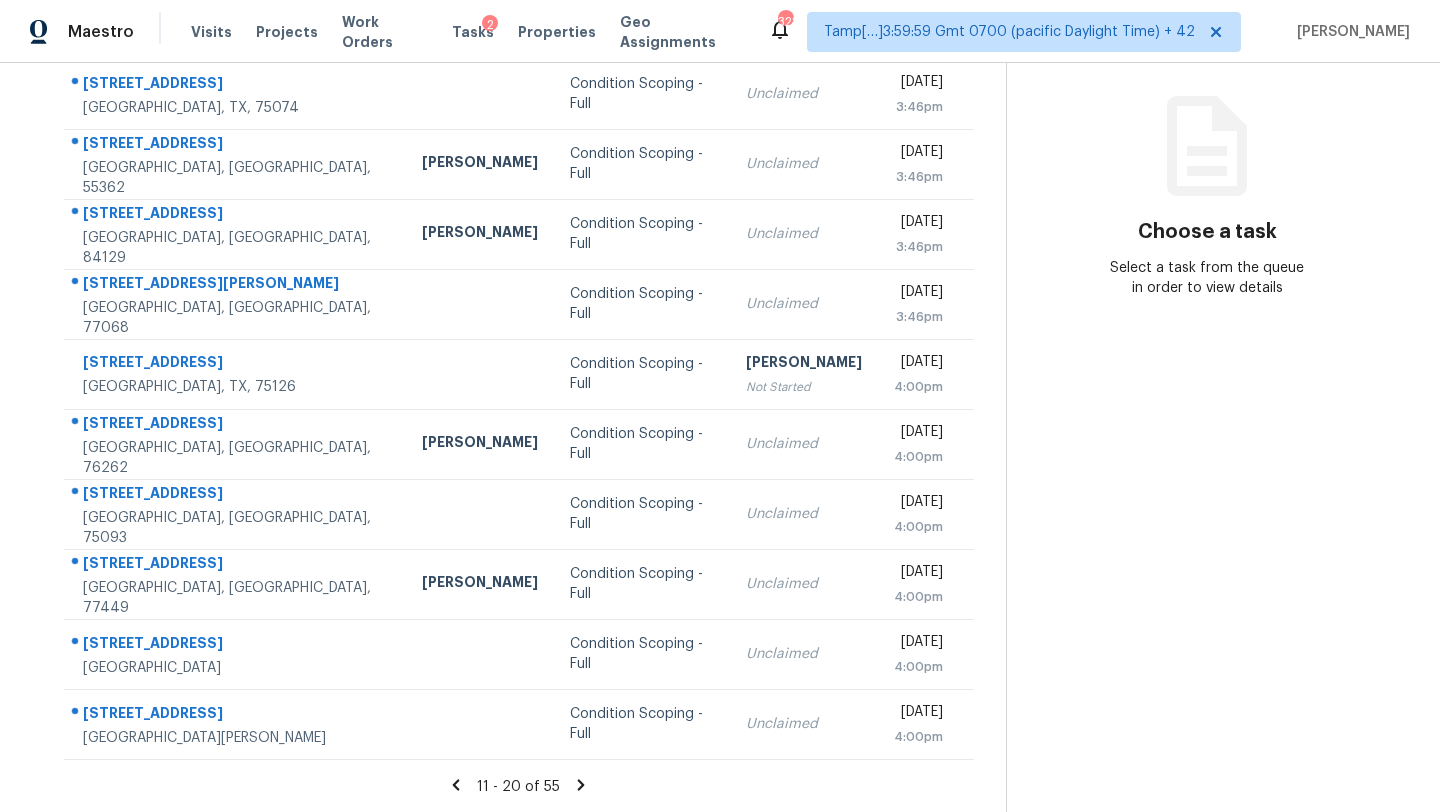 click 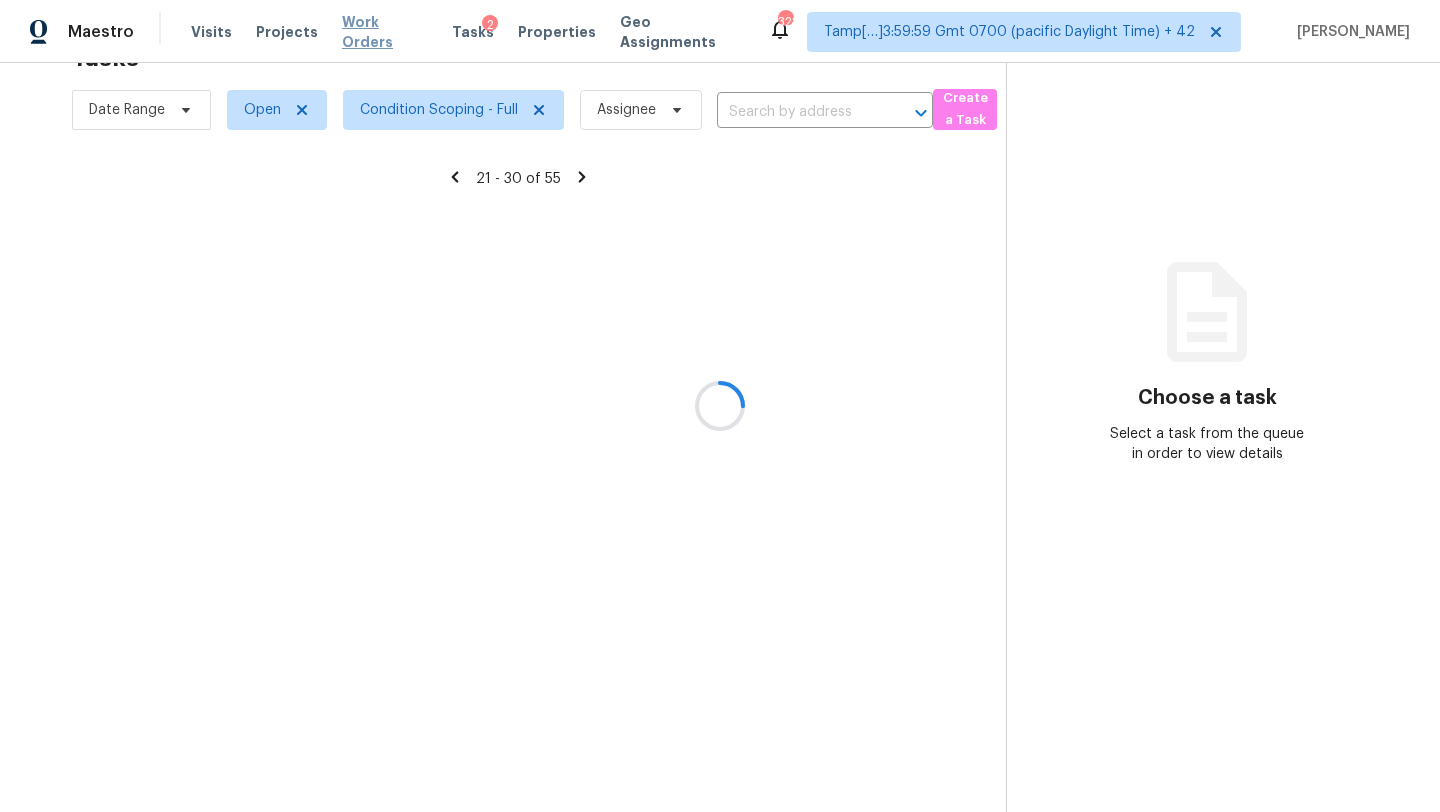 scroll, scrollTop: 229, scrollLeft: 0, axis: vertical 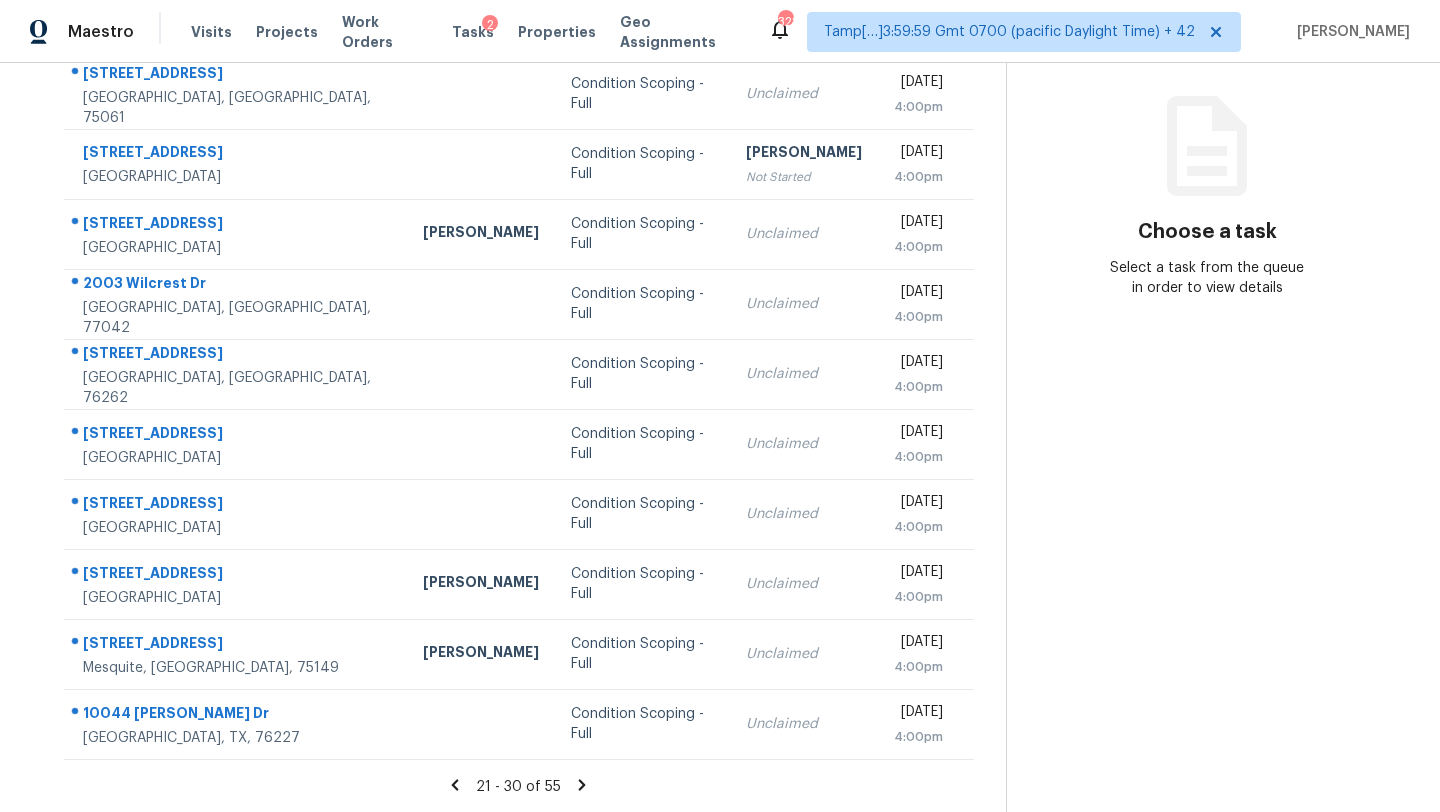click 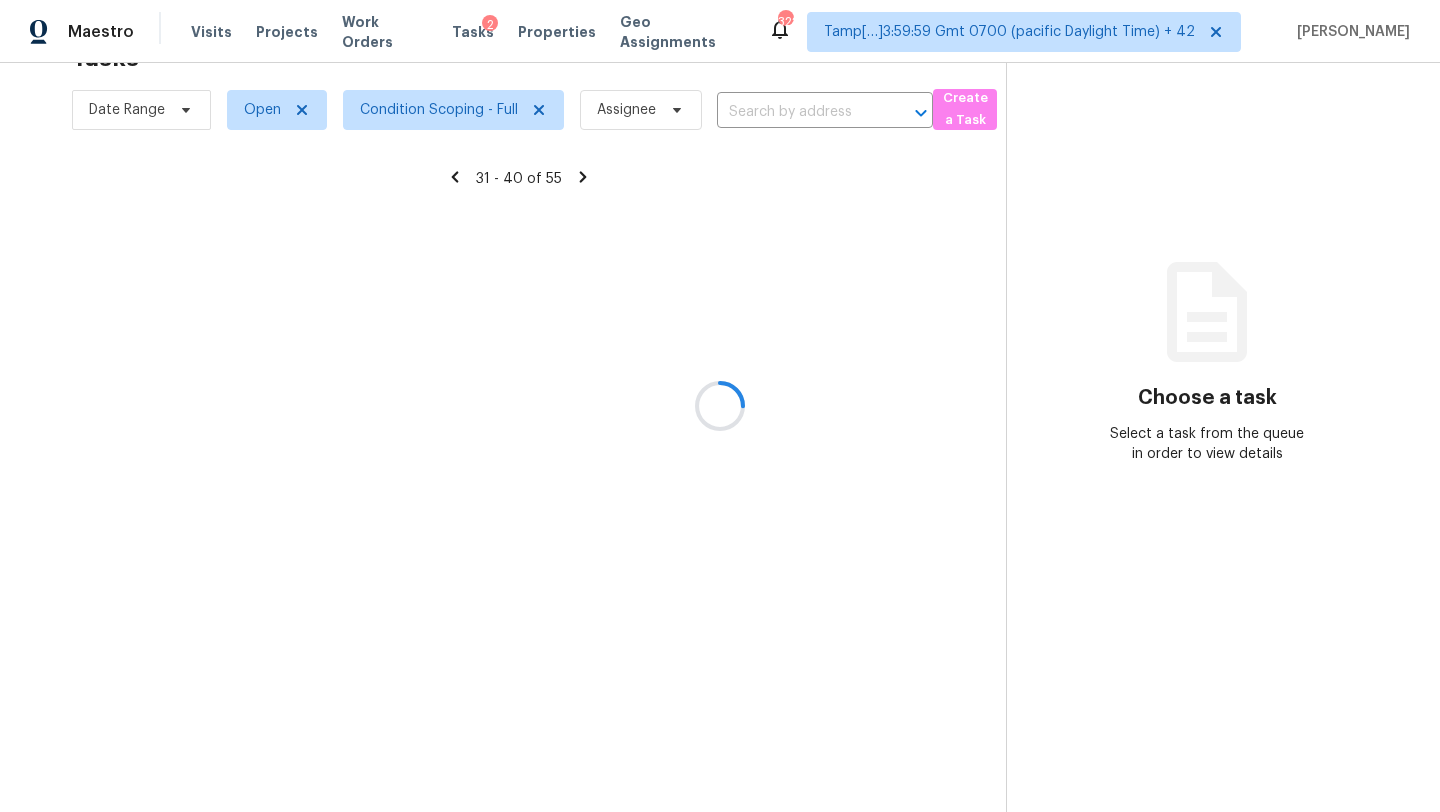 scroll, scrollTop: 229, scrollLeft: 0, axis: vertical 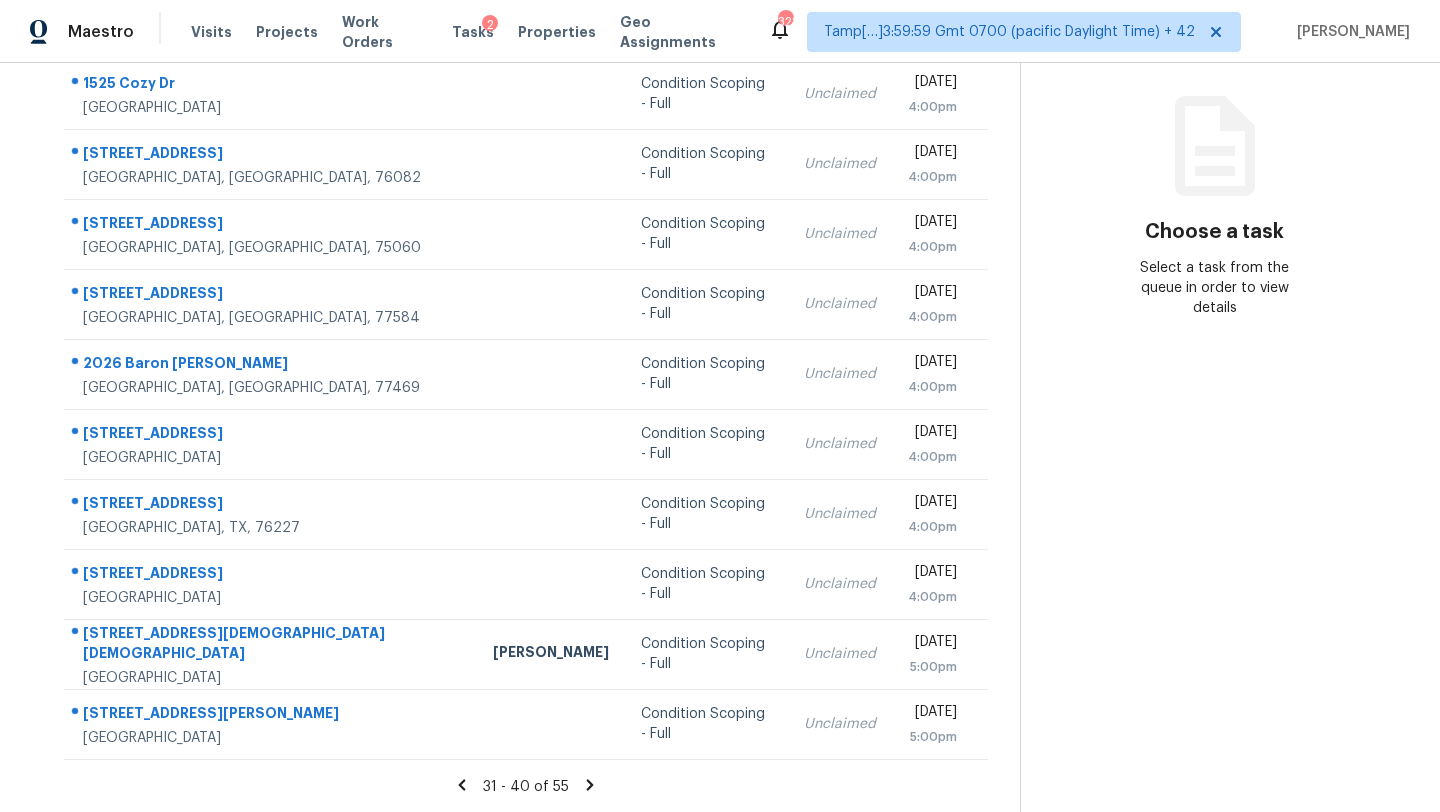 click 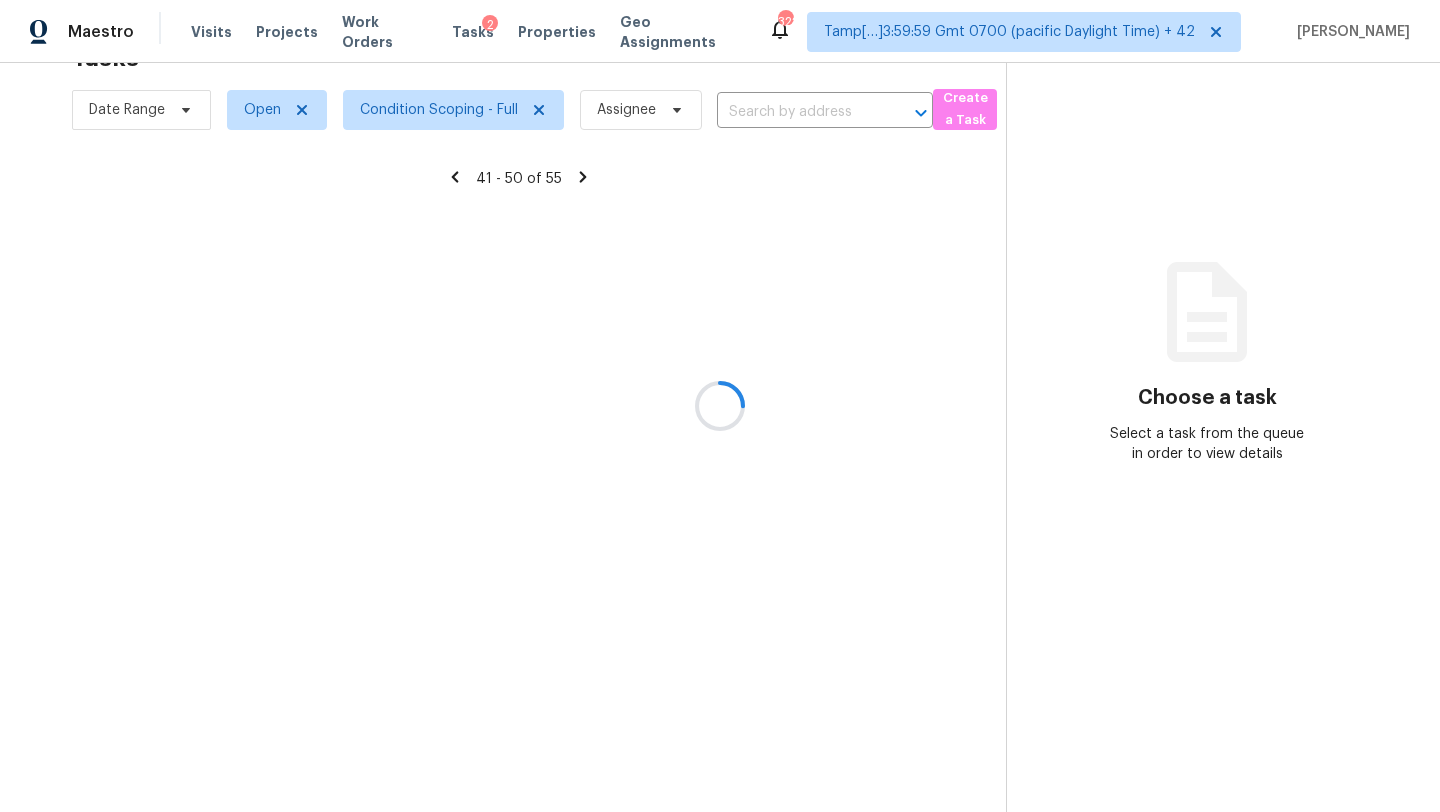 scroll, scrollTop: 229, scrollLeft: 0, axis: vertical 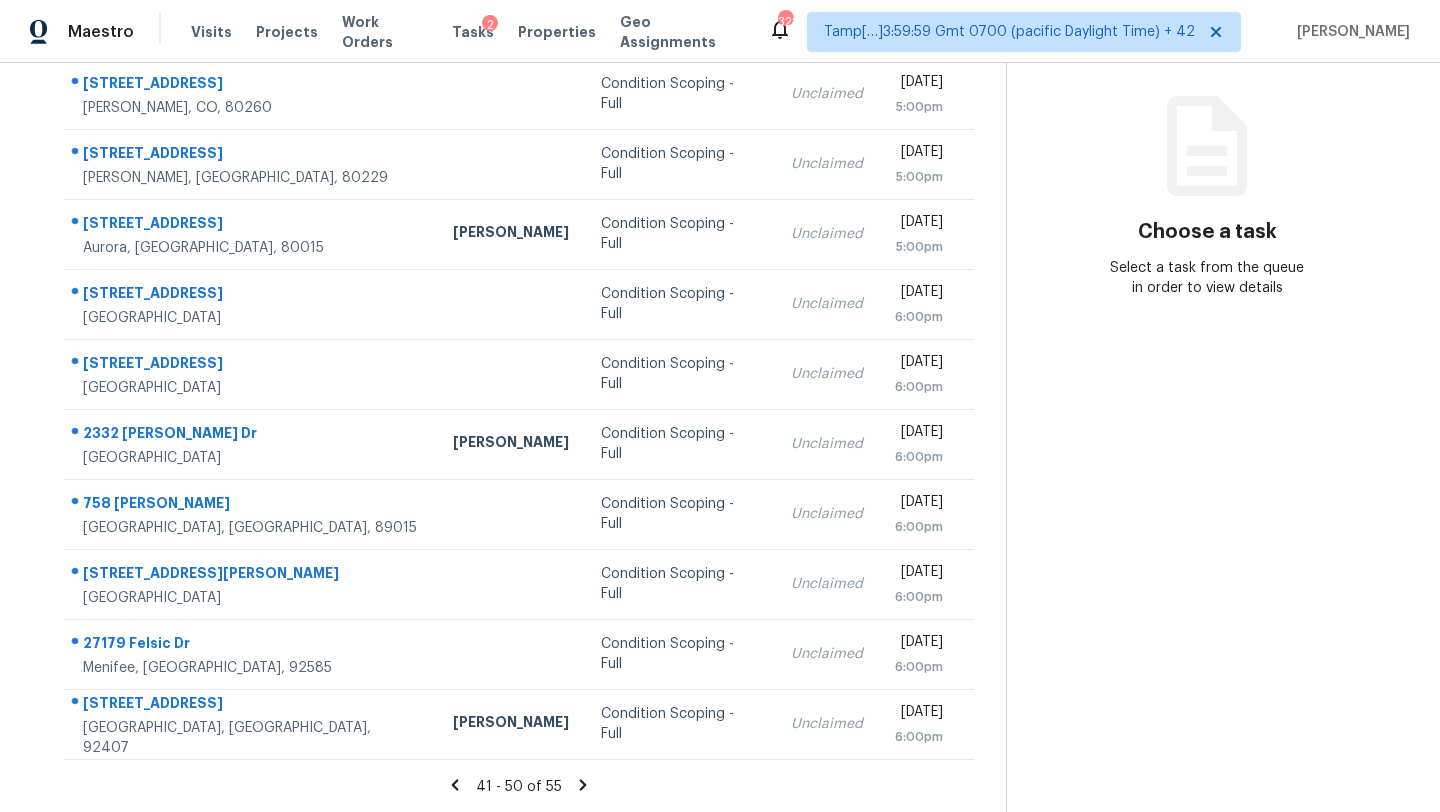 click 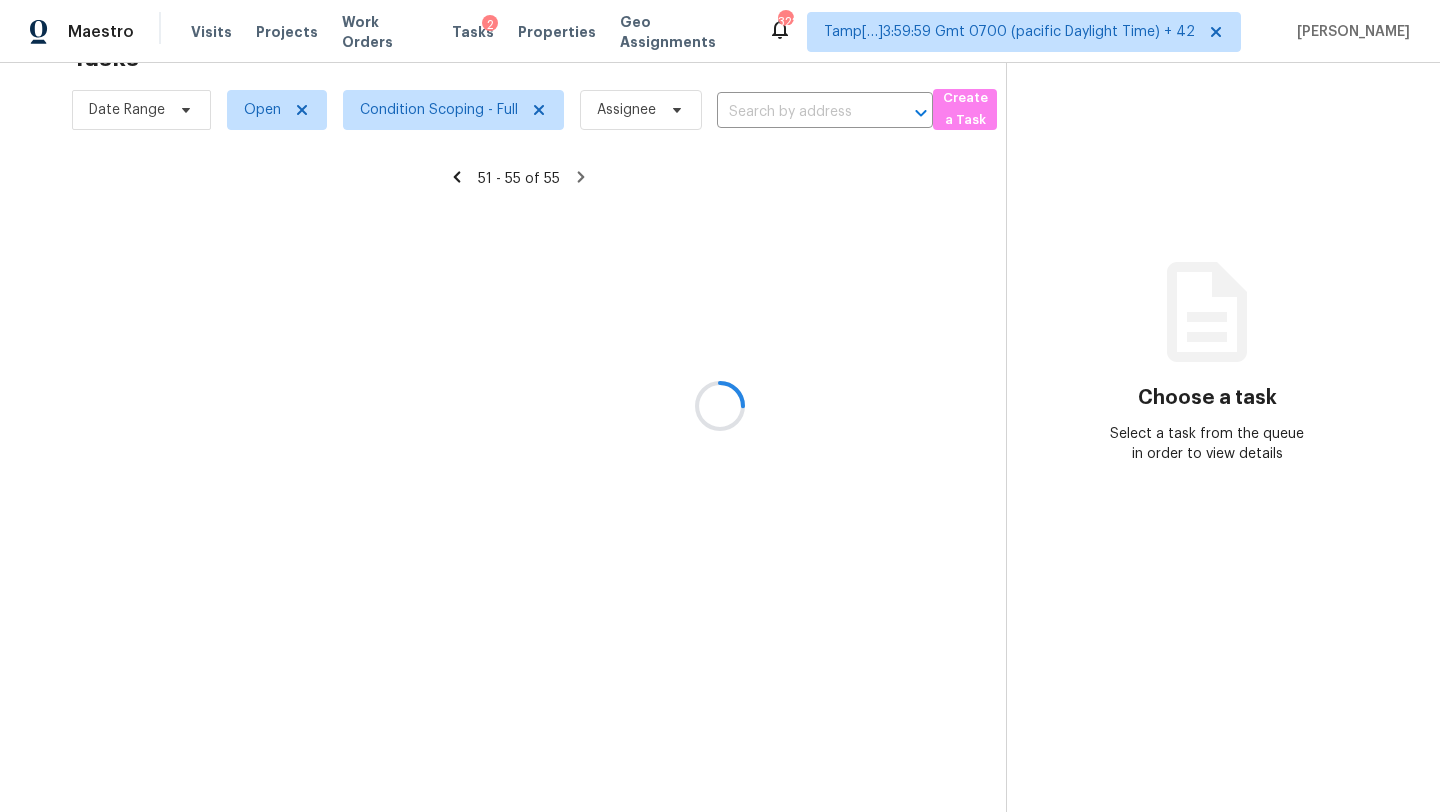 scroll, scrollTop: 63, scrollLeft: 0, axis: vertical 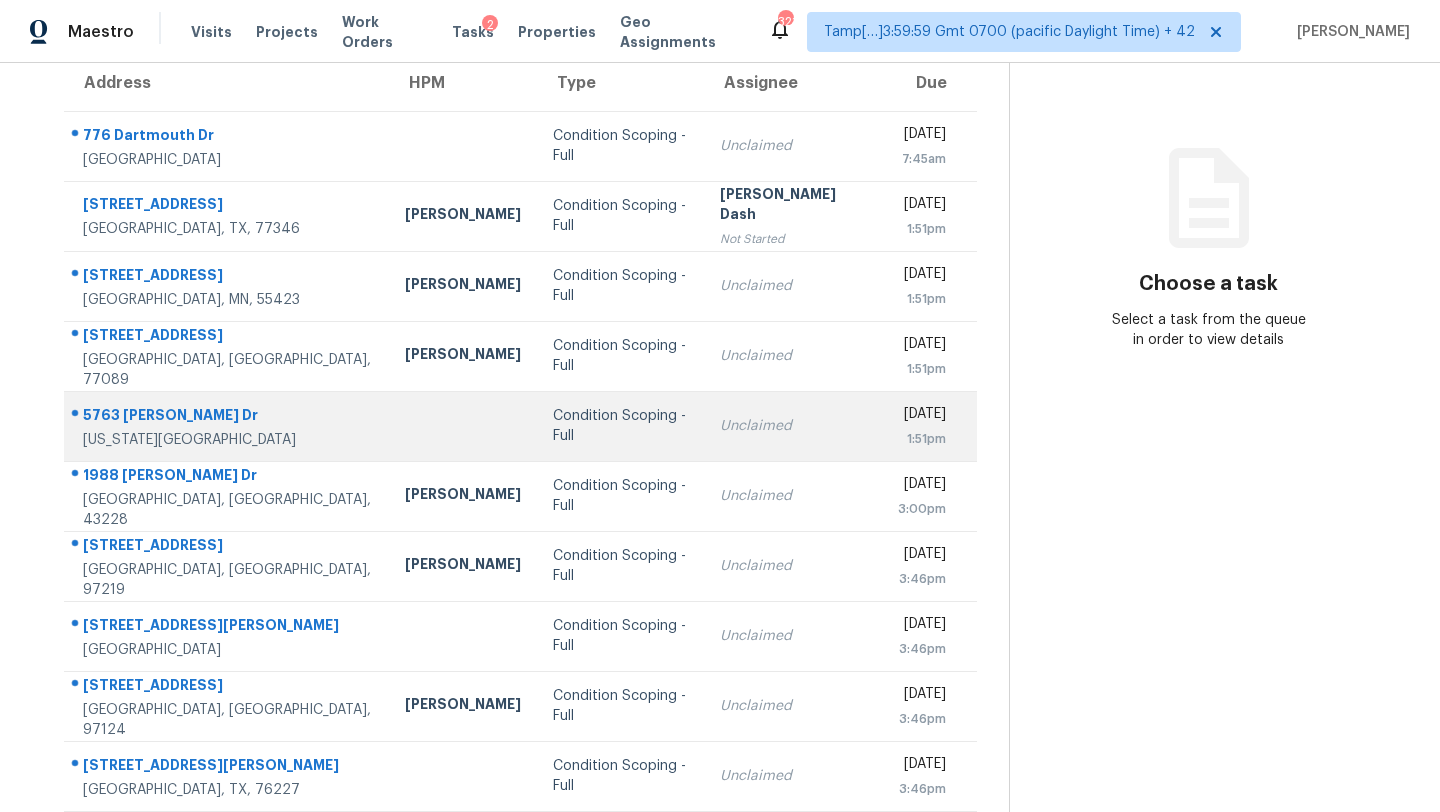 click at bounding box center [463, 426] 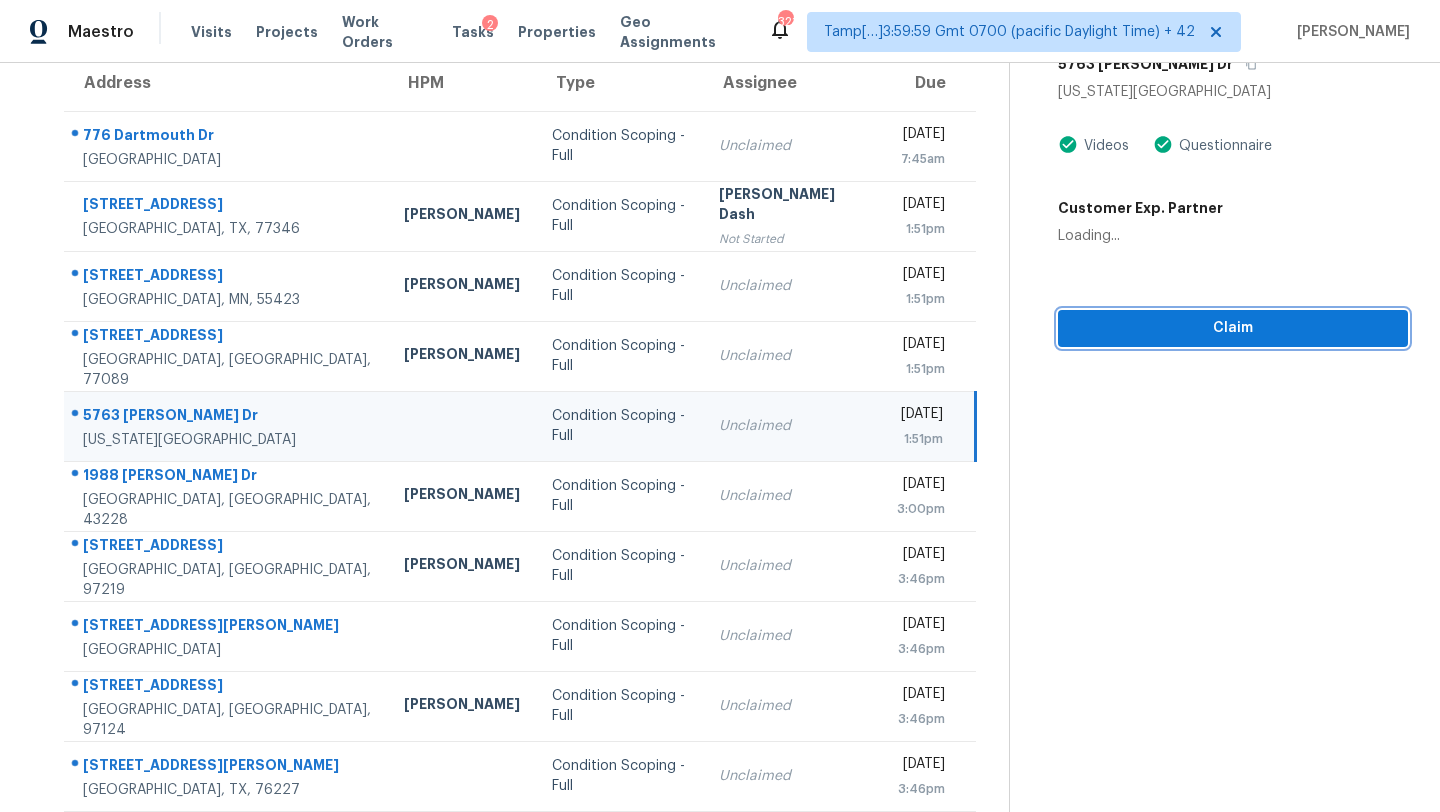click on "Claim" at bounding box center [1233, 328] 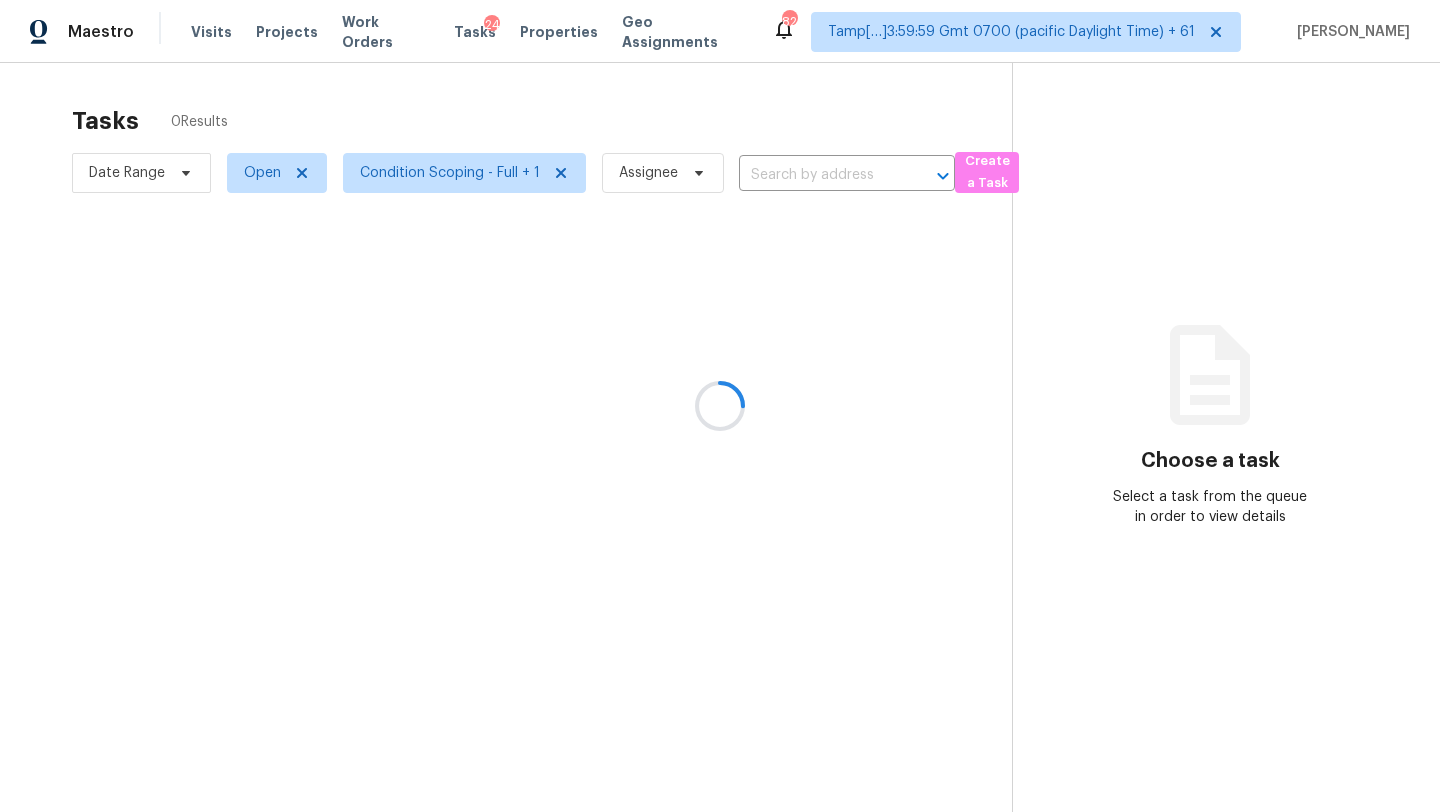 scroll, scrollTop: 0, scrollLeft: 0, axis: both 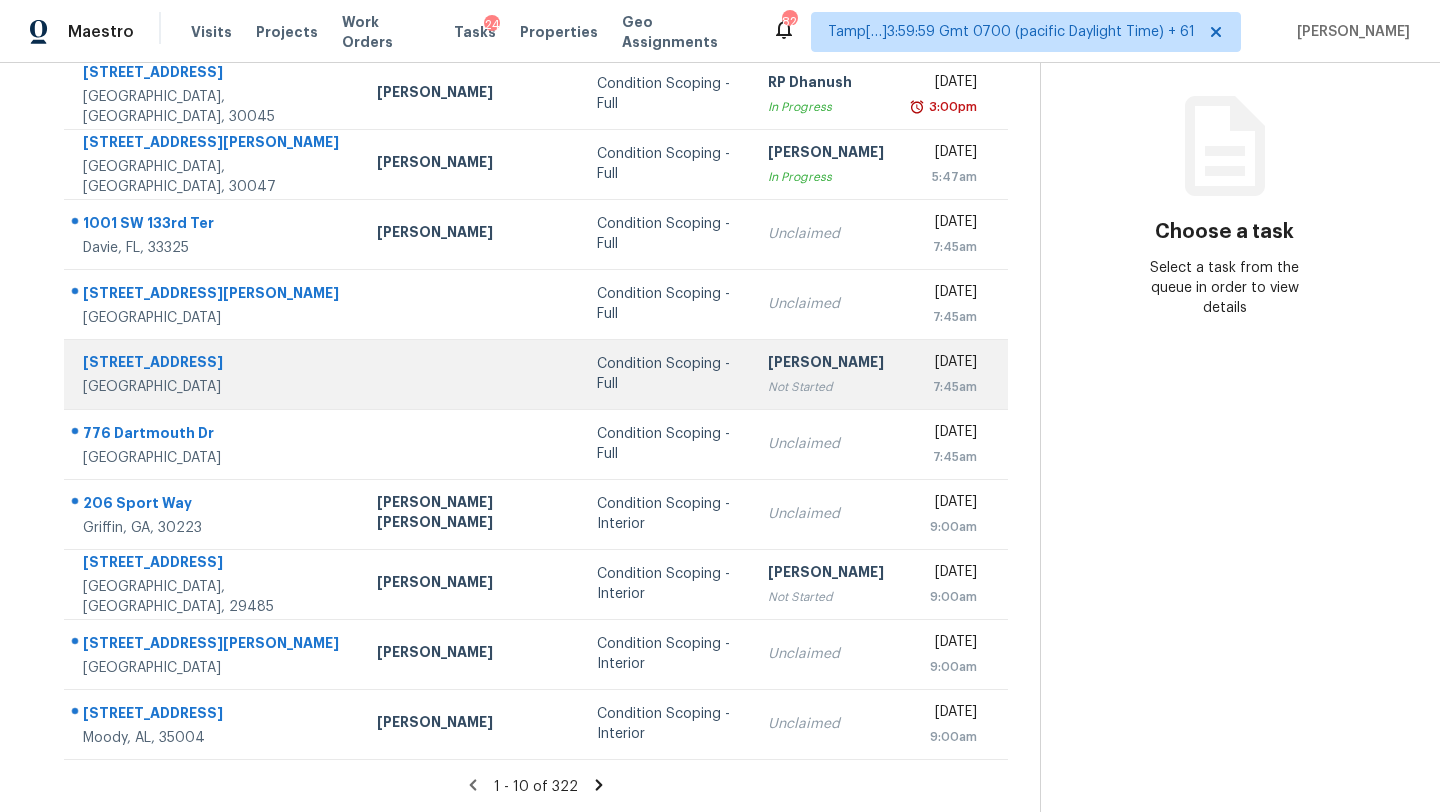 click on "[PERSON_NAME]" at bounding box center [826, 364] 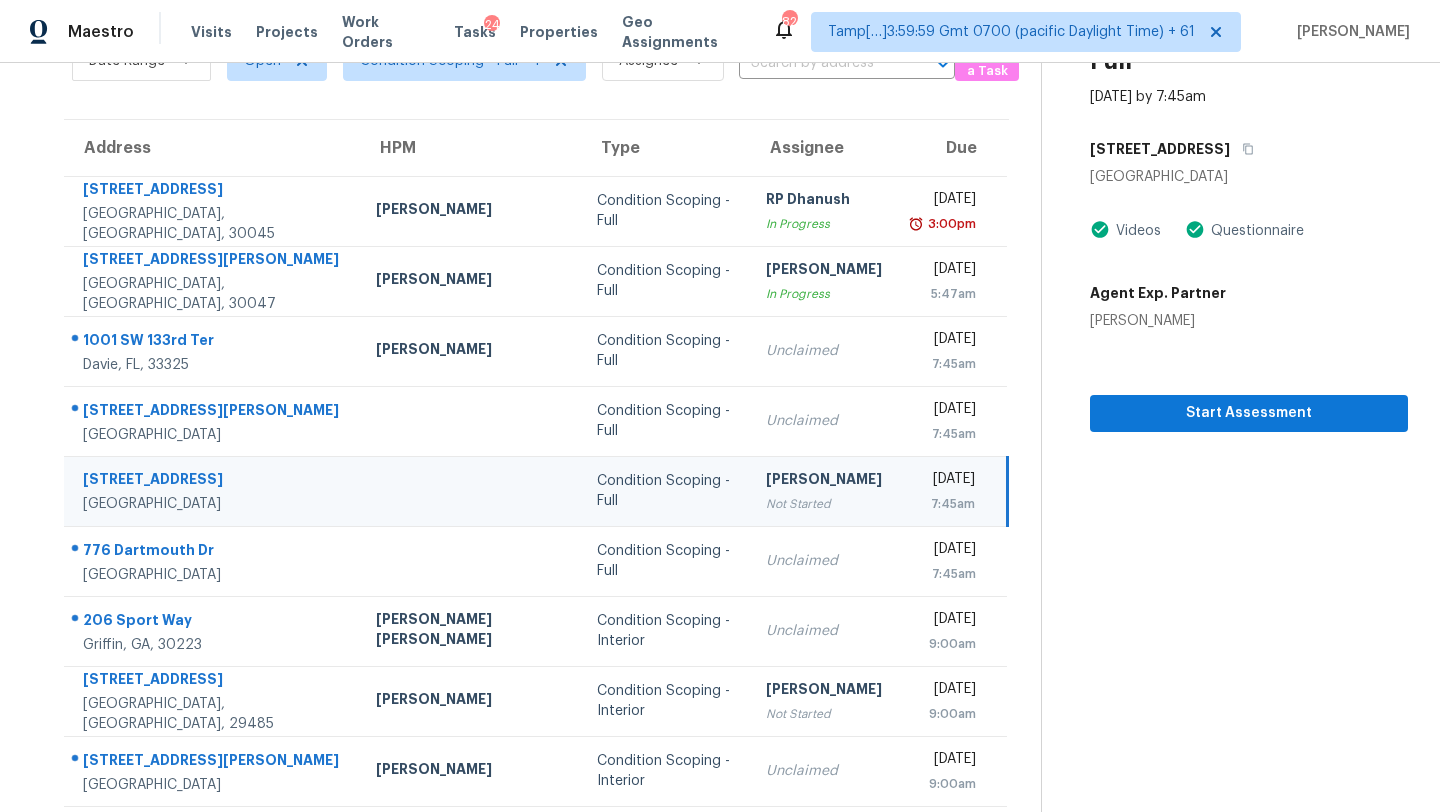scroll, scrollTop: 83, scrollLeft: 0, axis: vertical 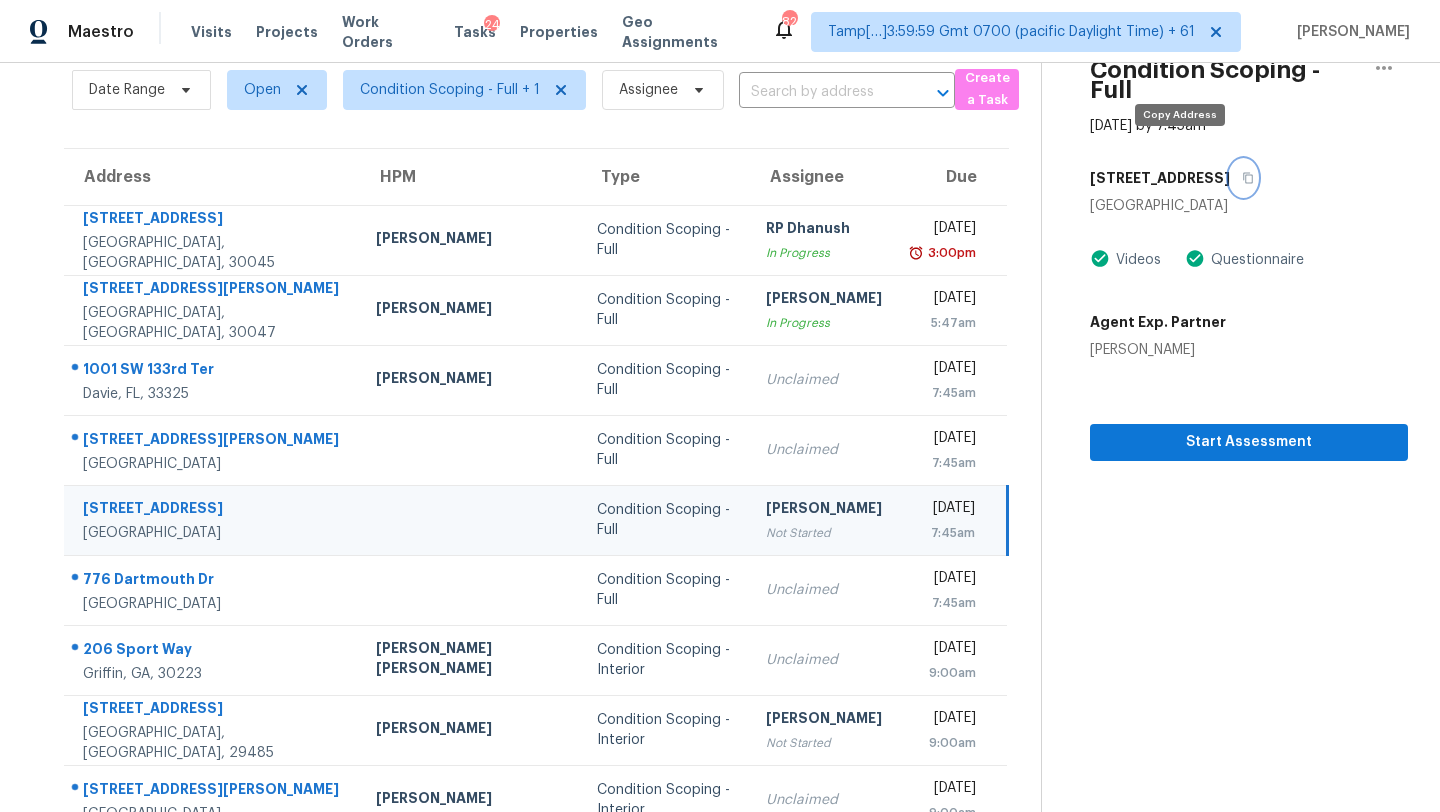 click at bounding box center (1243, 178) 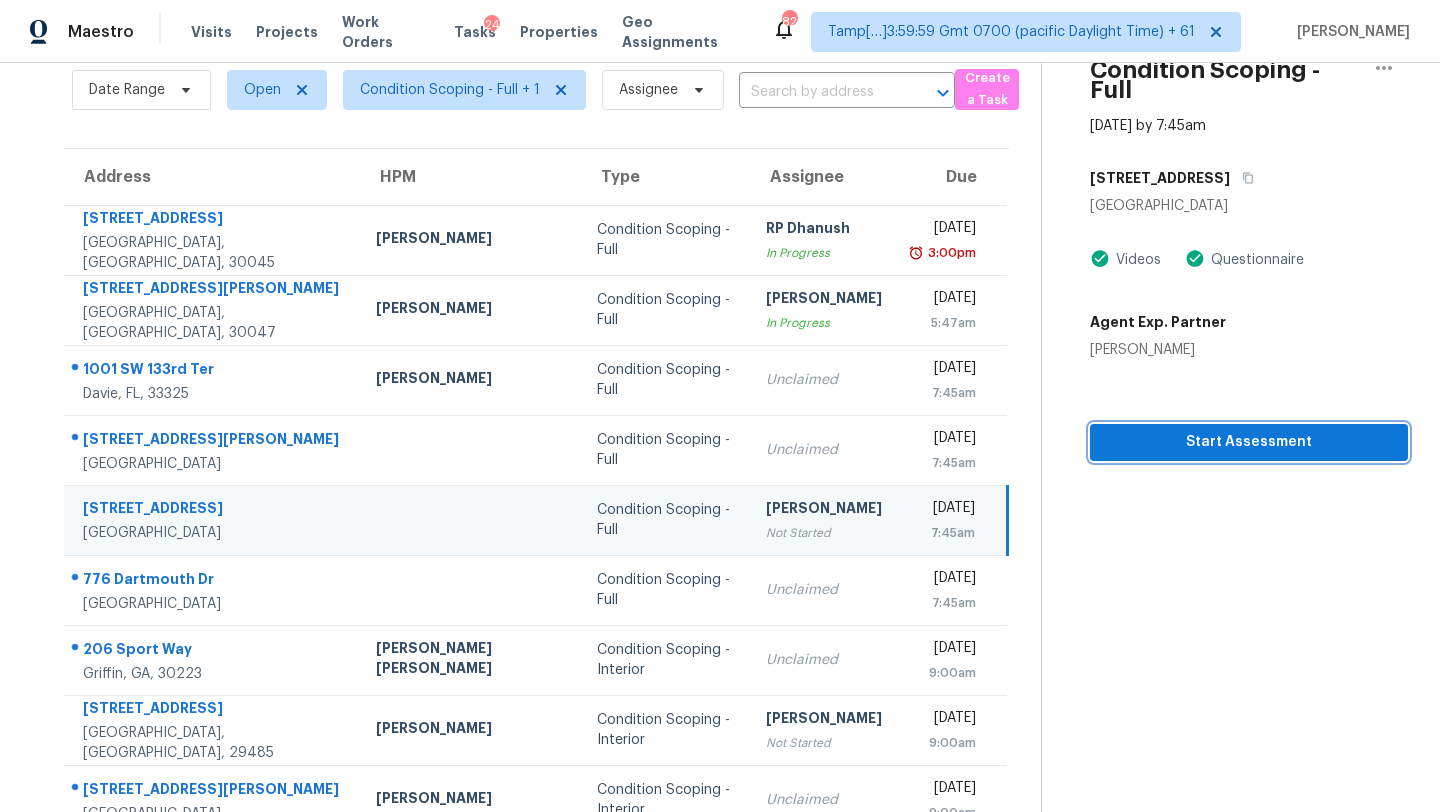 click on "Start Assessment" at bounding box center (1249, 442) 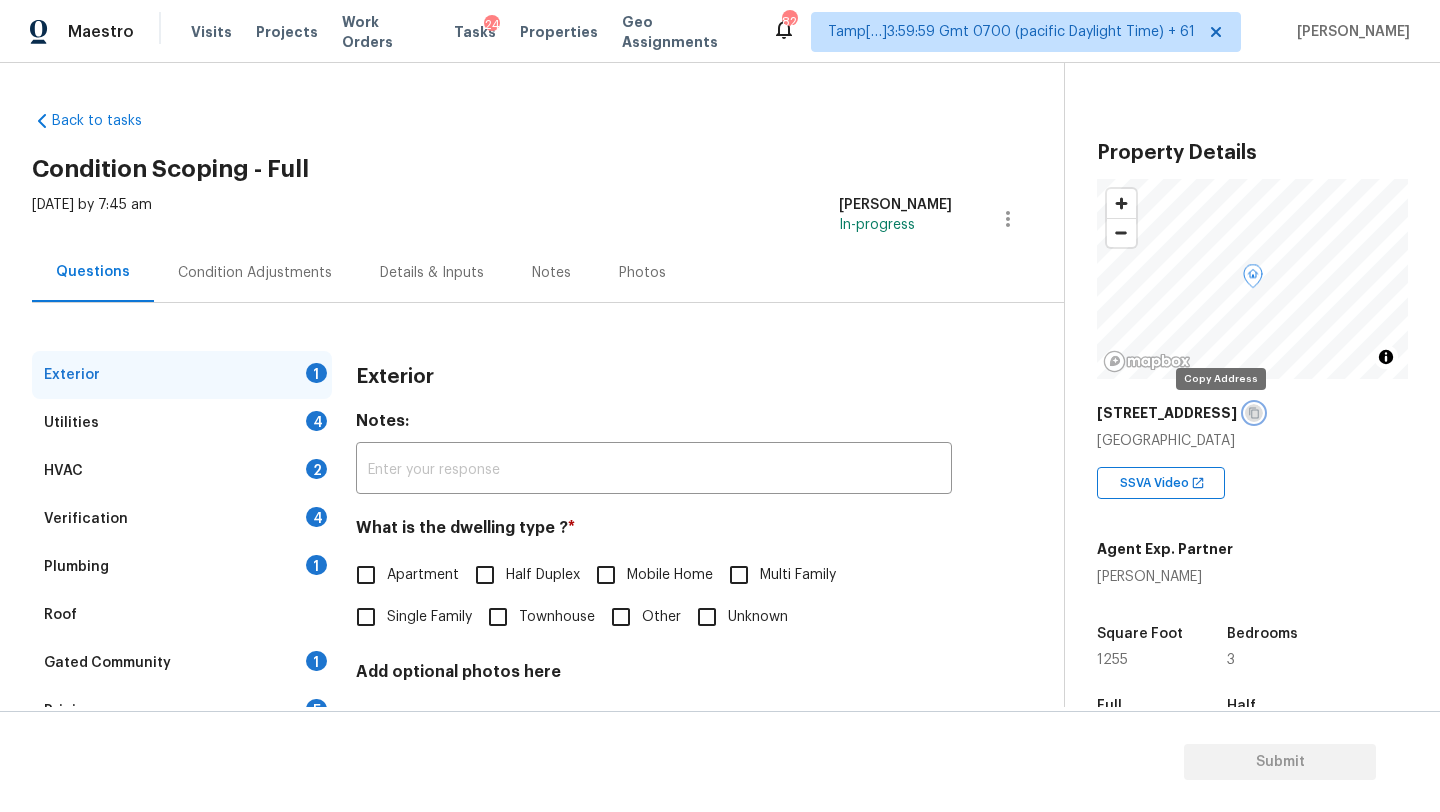 click 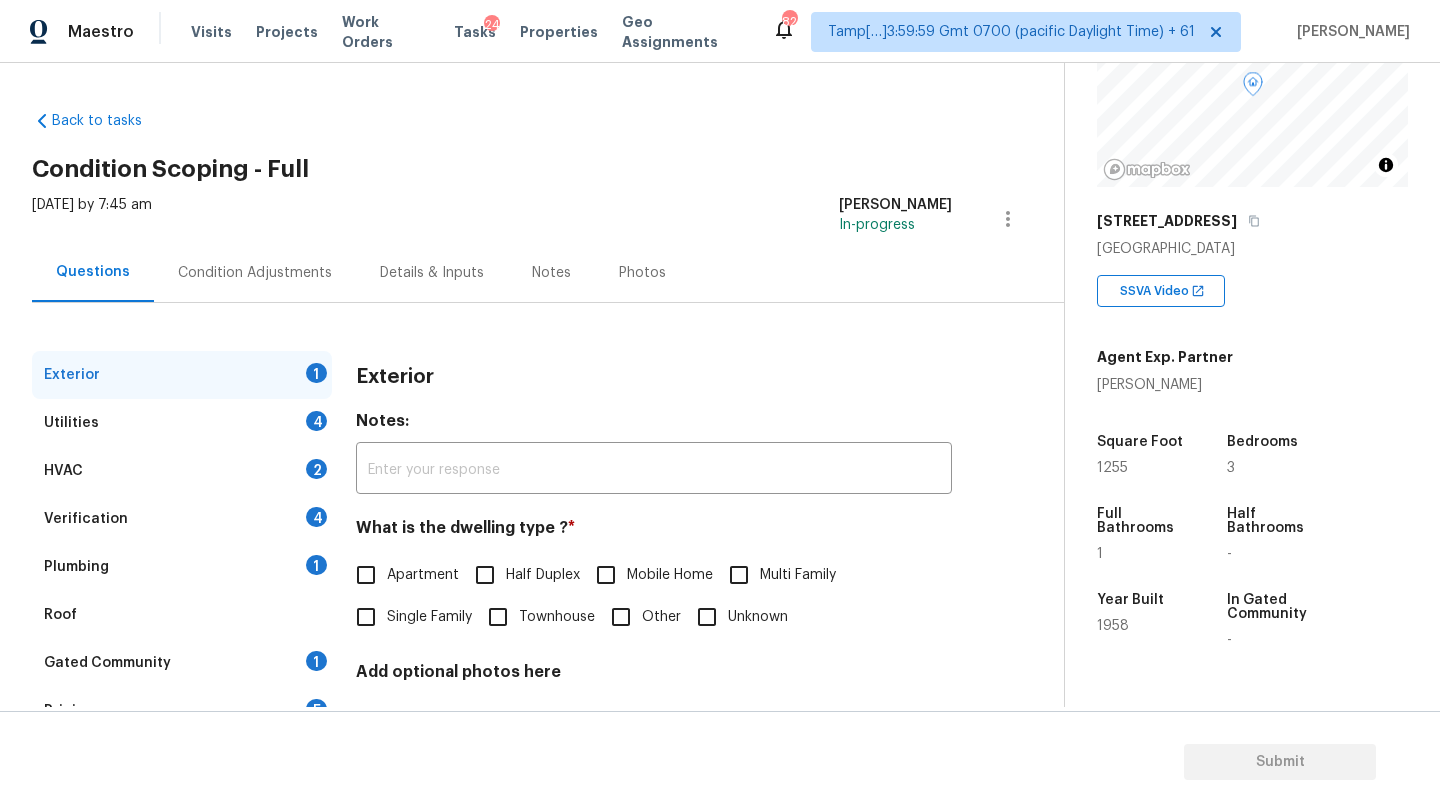 scroll, scrollTop: 392, scrollLeft: 0, axis: vertical 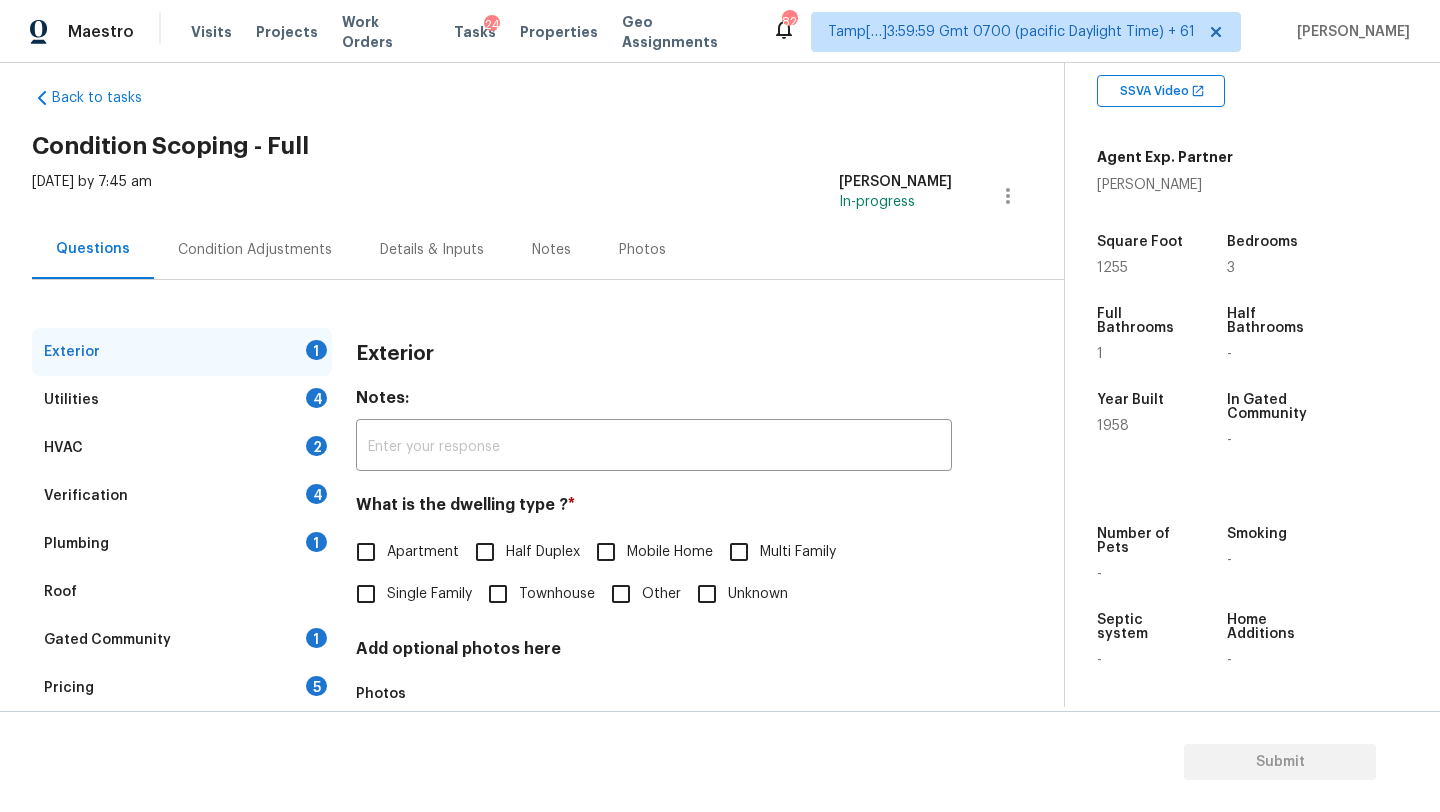 drag, startPoint x: 404, startPoint y: 593, endPoint x: 325, endPoint y: 628, distance: 86.40602 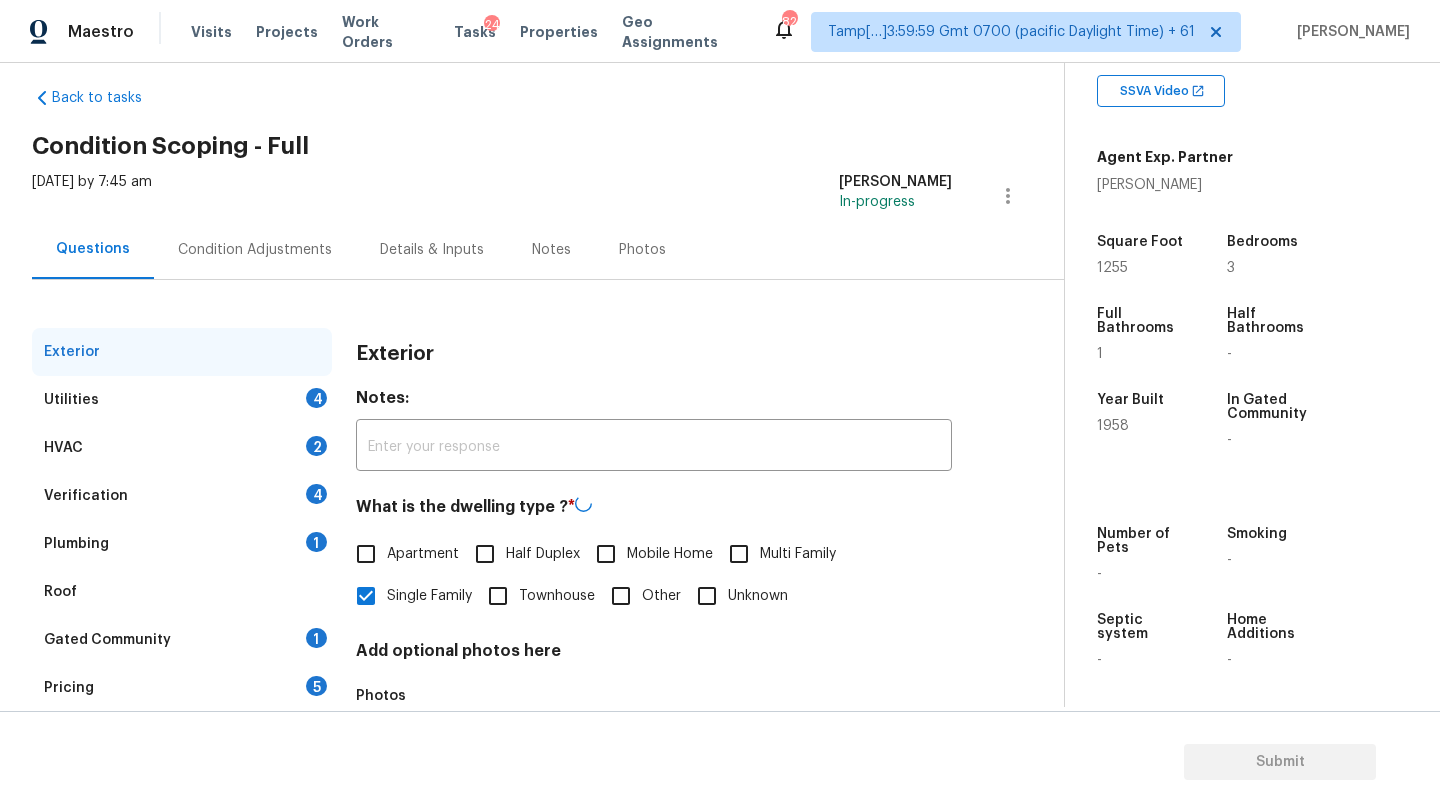 click on "Gated Community 1" at bounding box center [182, 640] 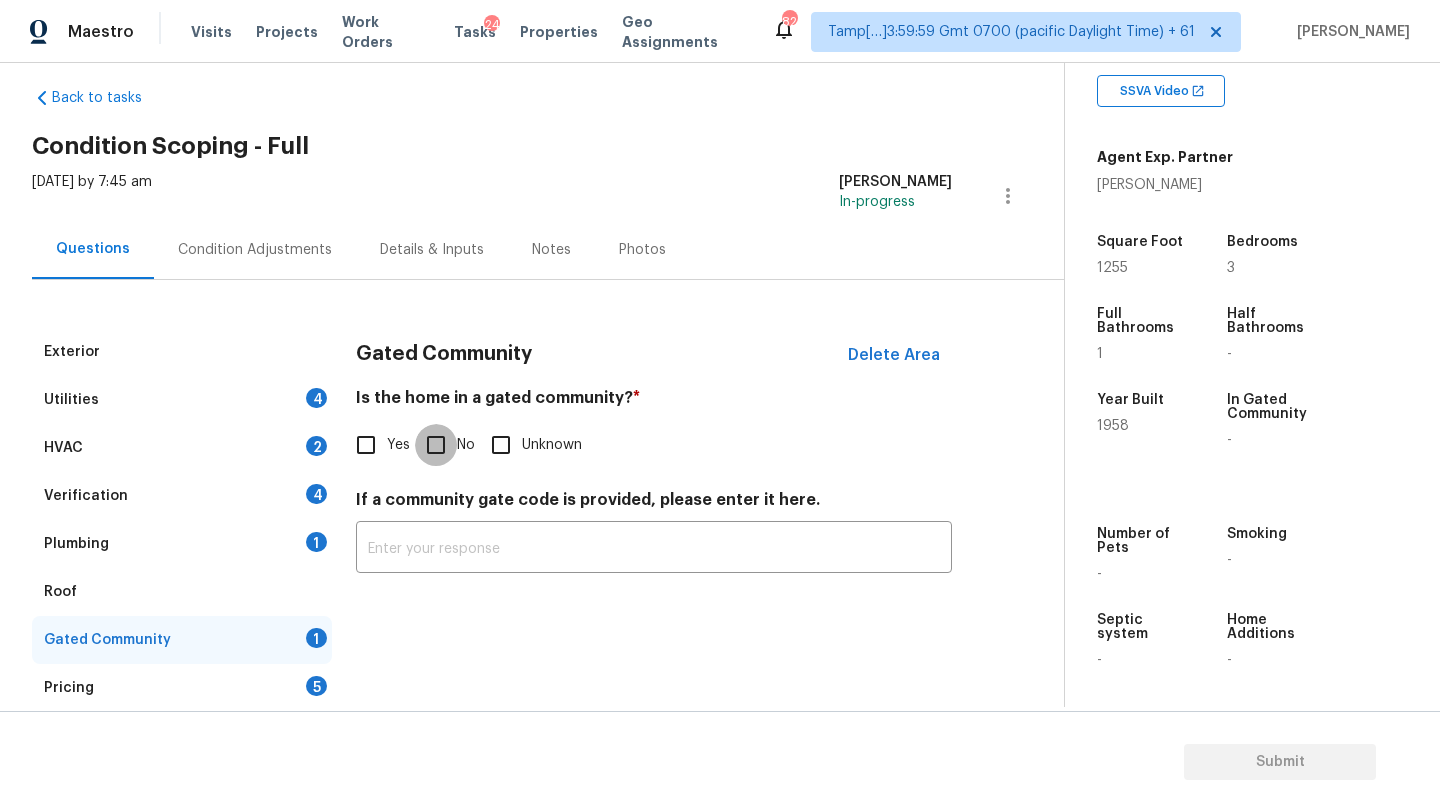 click on "No" at bounding box center [436, 445] 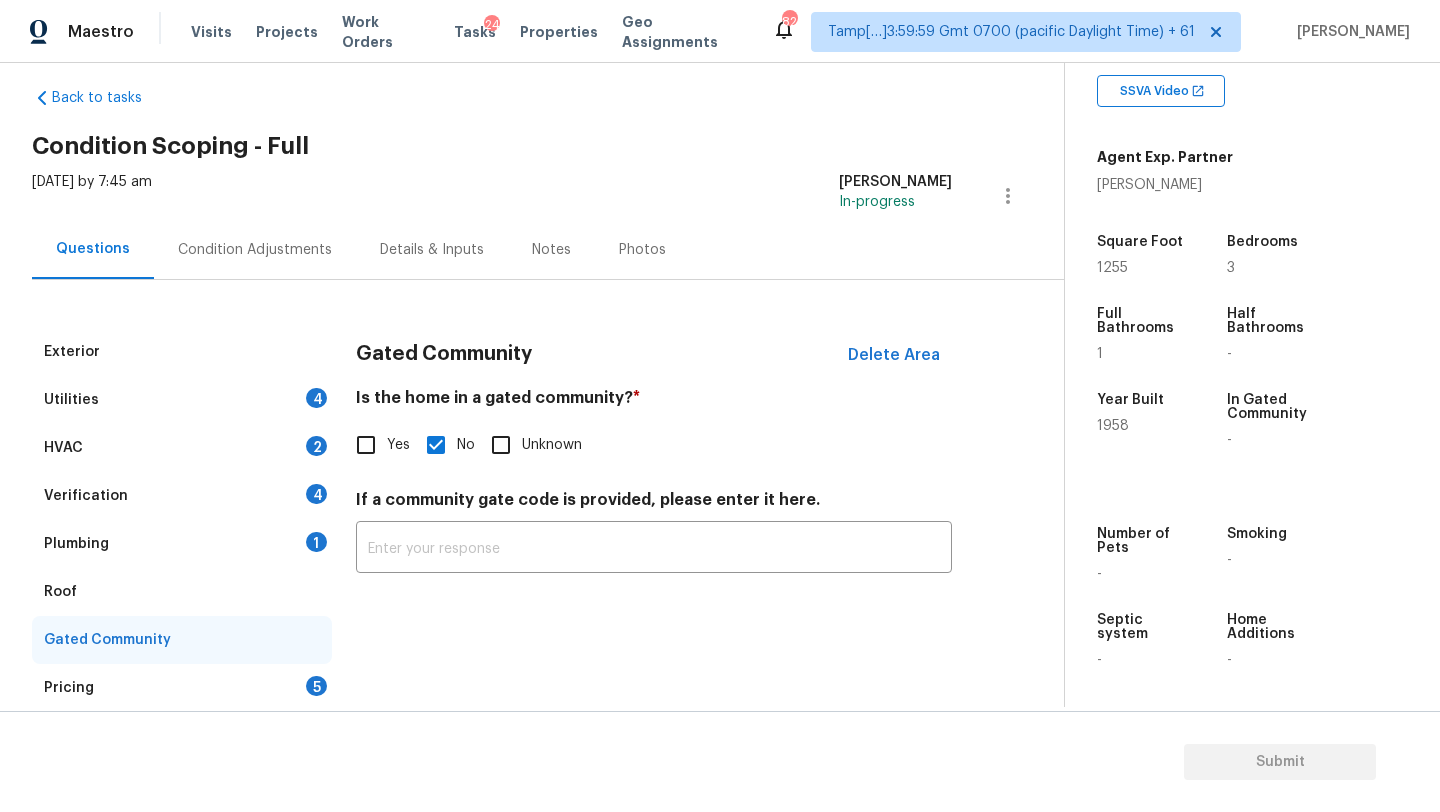 click on "Roof" at bounding box center [182, 592] 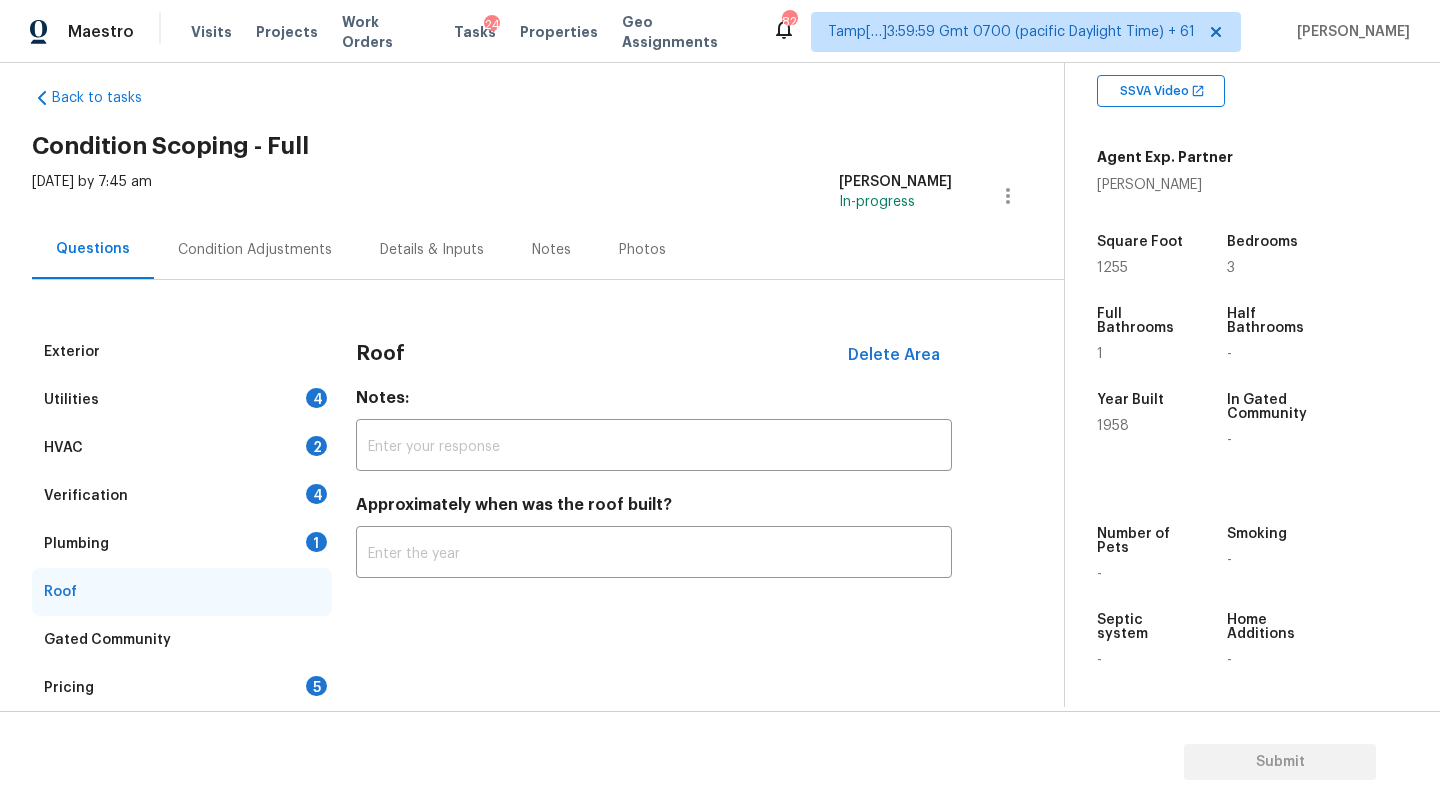 click on "Plumbing 1" at bounding box center (182, 544) 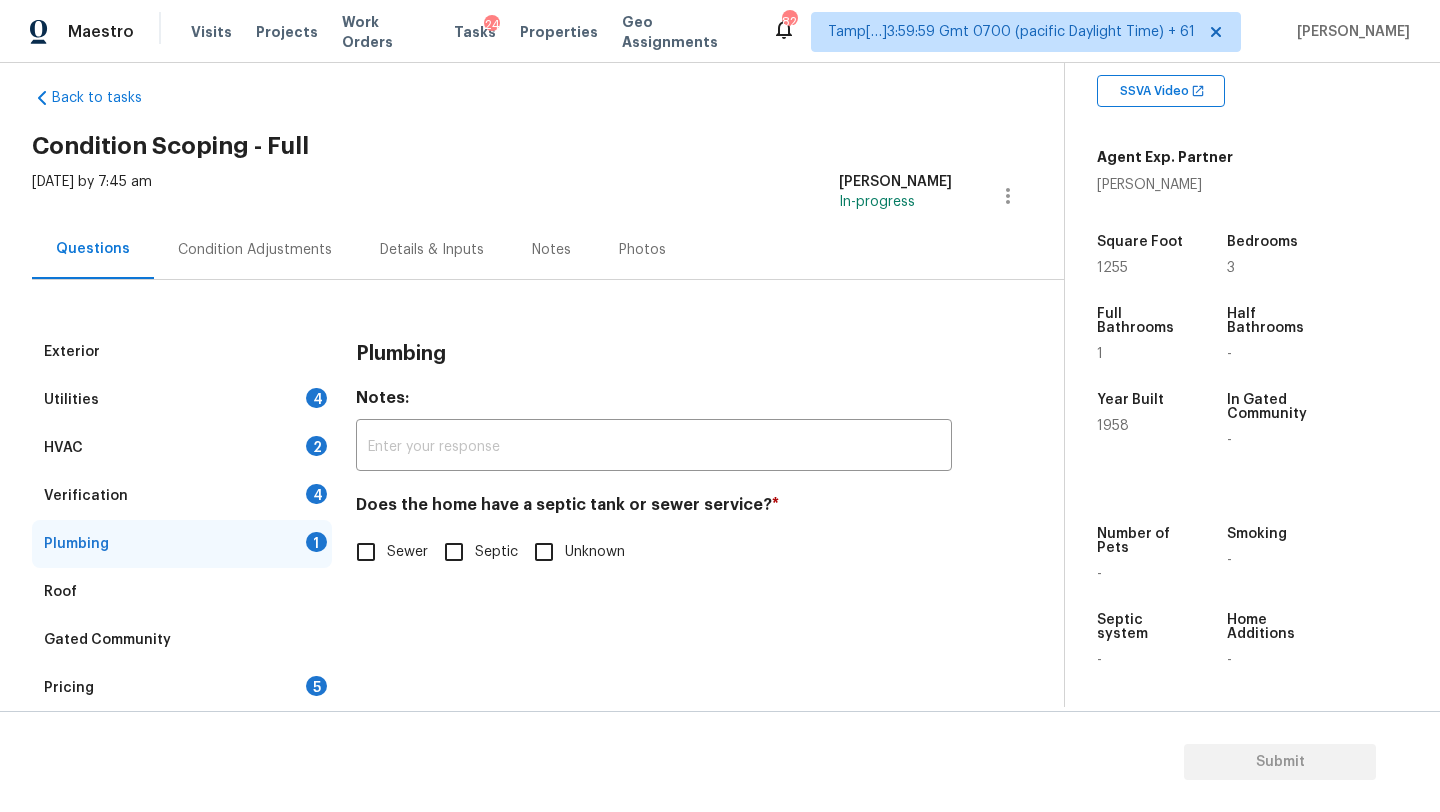 click on "Sewer" at bounding box center (407, 552) 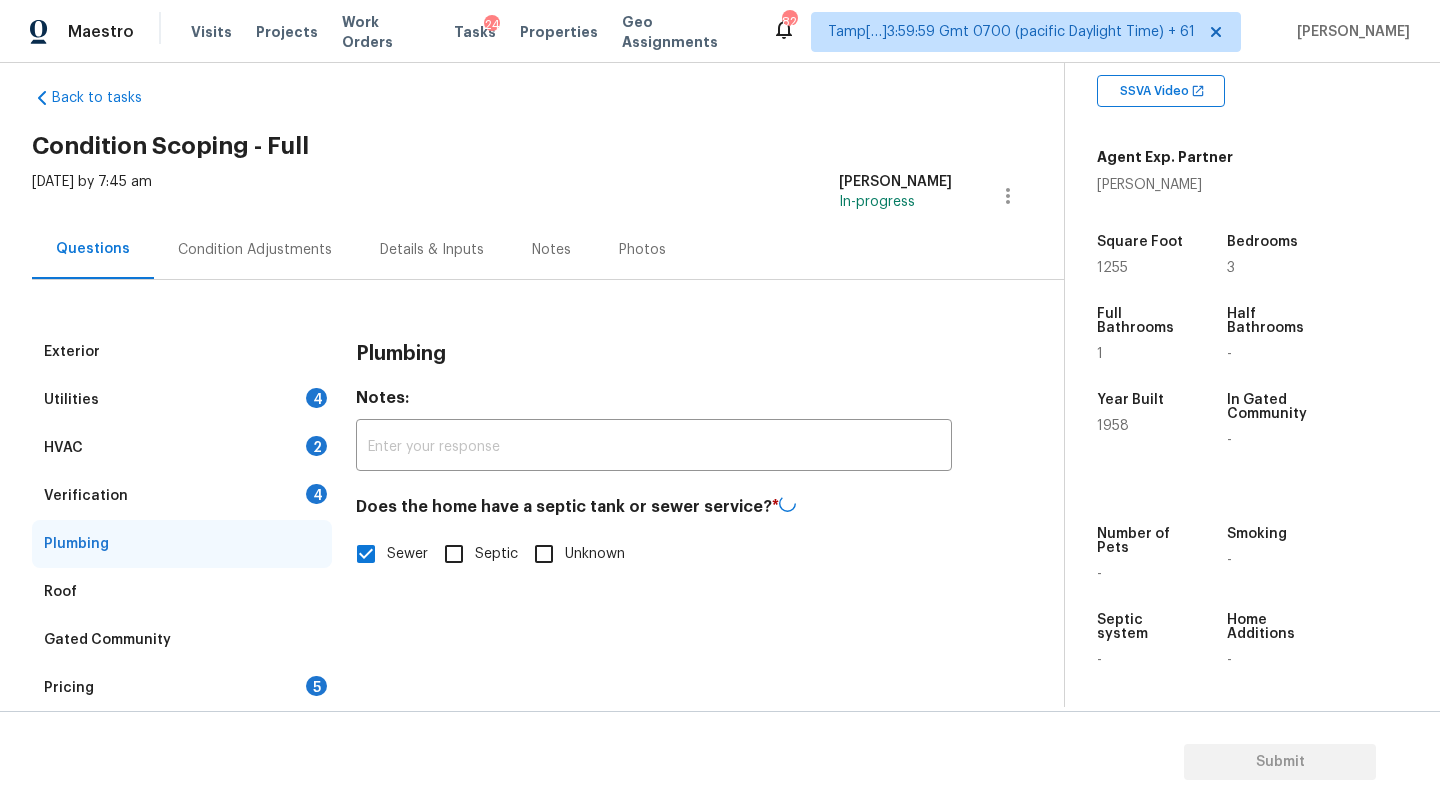 click on "Verification 4" at bounding box center [182, 496] 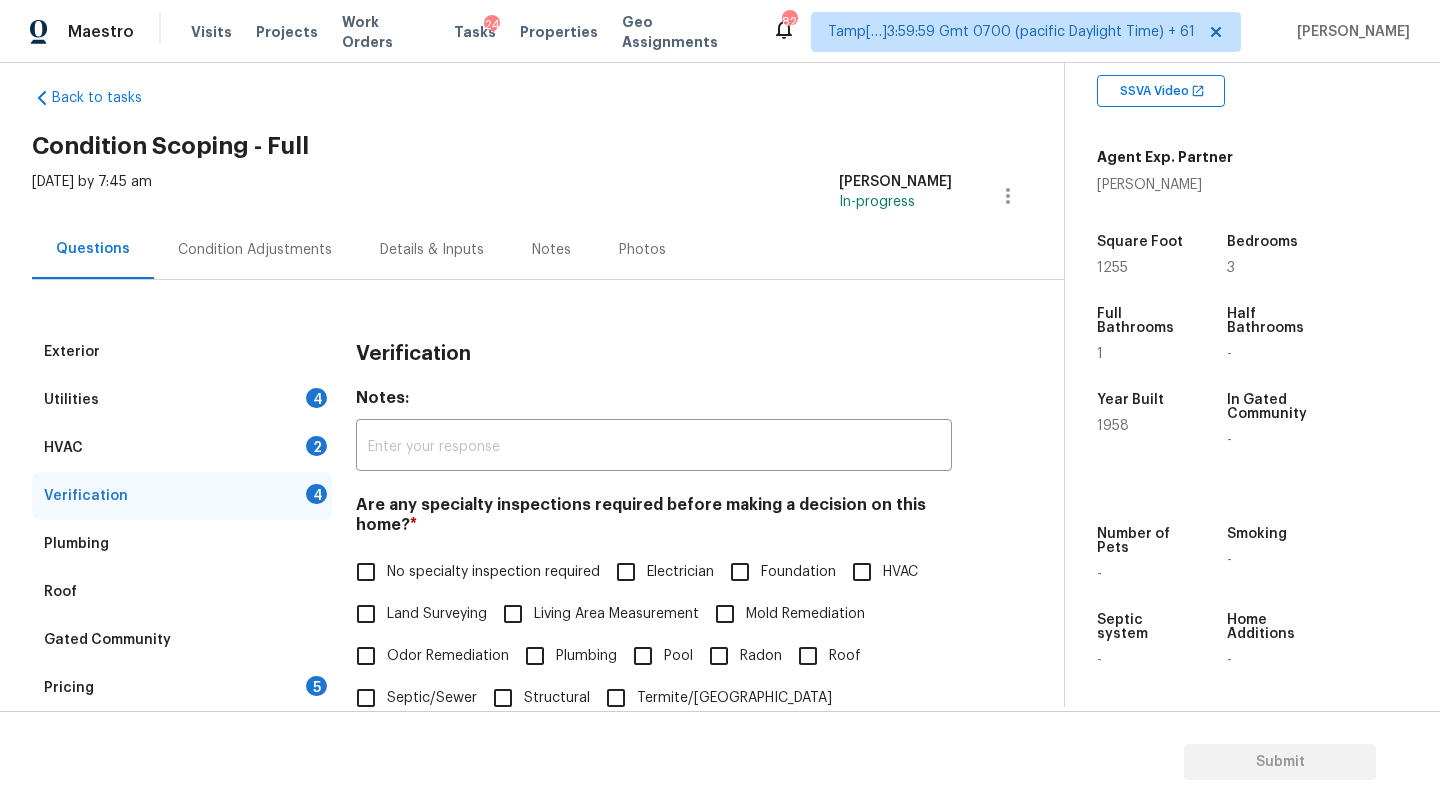 scroll, scrollTop: 66, scrollLeft: 0, axis: vertical 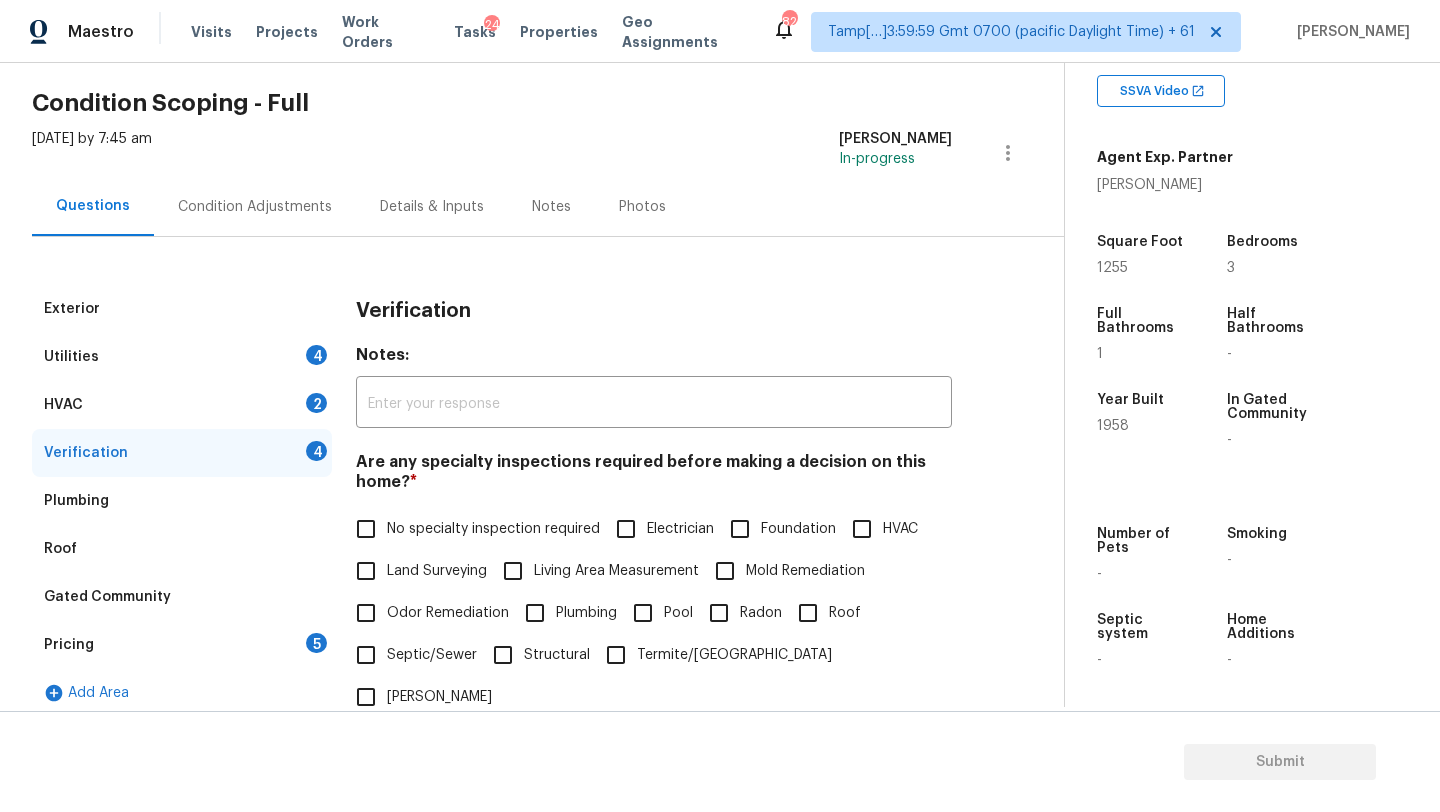 click on "Are any specialty inspections required before making a decision on this home?  * No specialty inspection required Electrician Foundation HVAC Land Surveying Living Area Measurement Mold Remediation Odor Remediation Plumbing Pool Radon Roof Septic/Sewer Structural Termite/[GEOGRAPHIC_DATA][PERSON_NAME]" at bounding box center (654, 585) 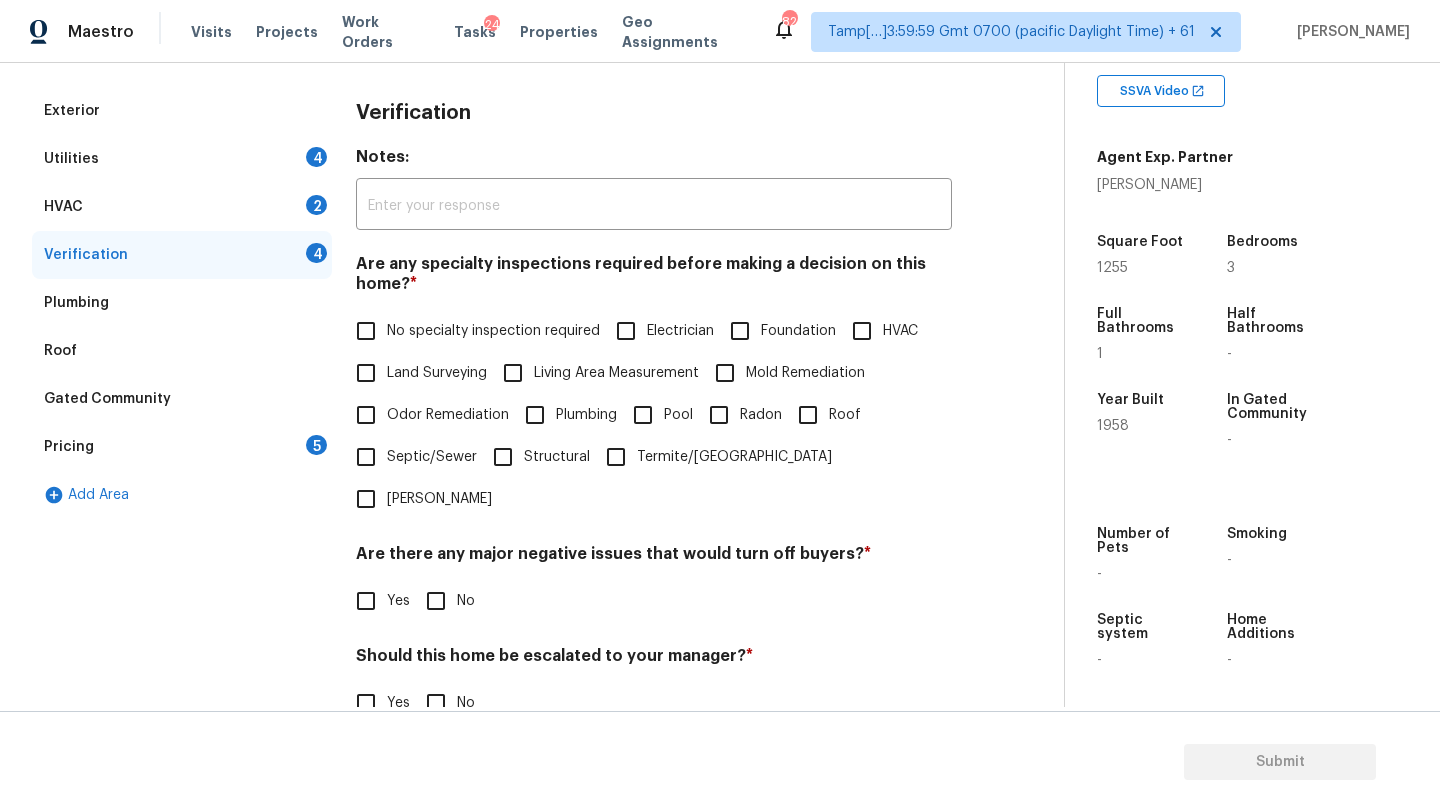 scroll, scrollTop: 306, scrollLeft: 0, axis: vertical 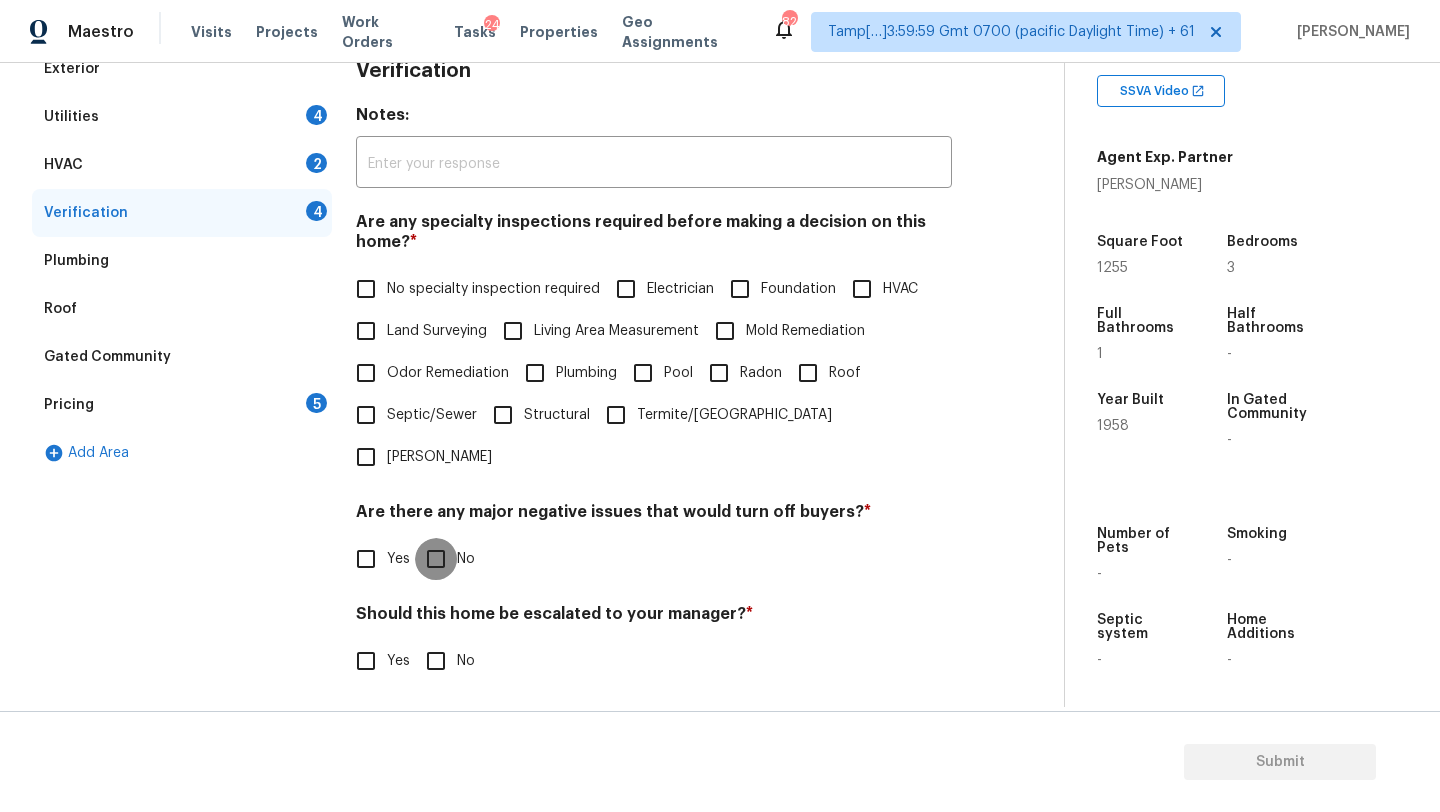 click on "No" at bounding box center (436, 559) 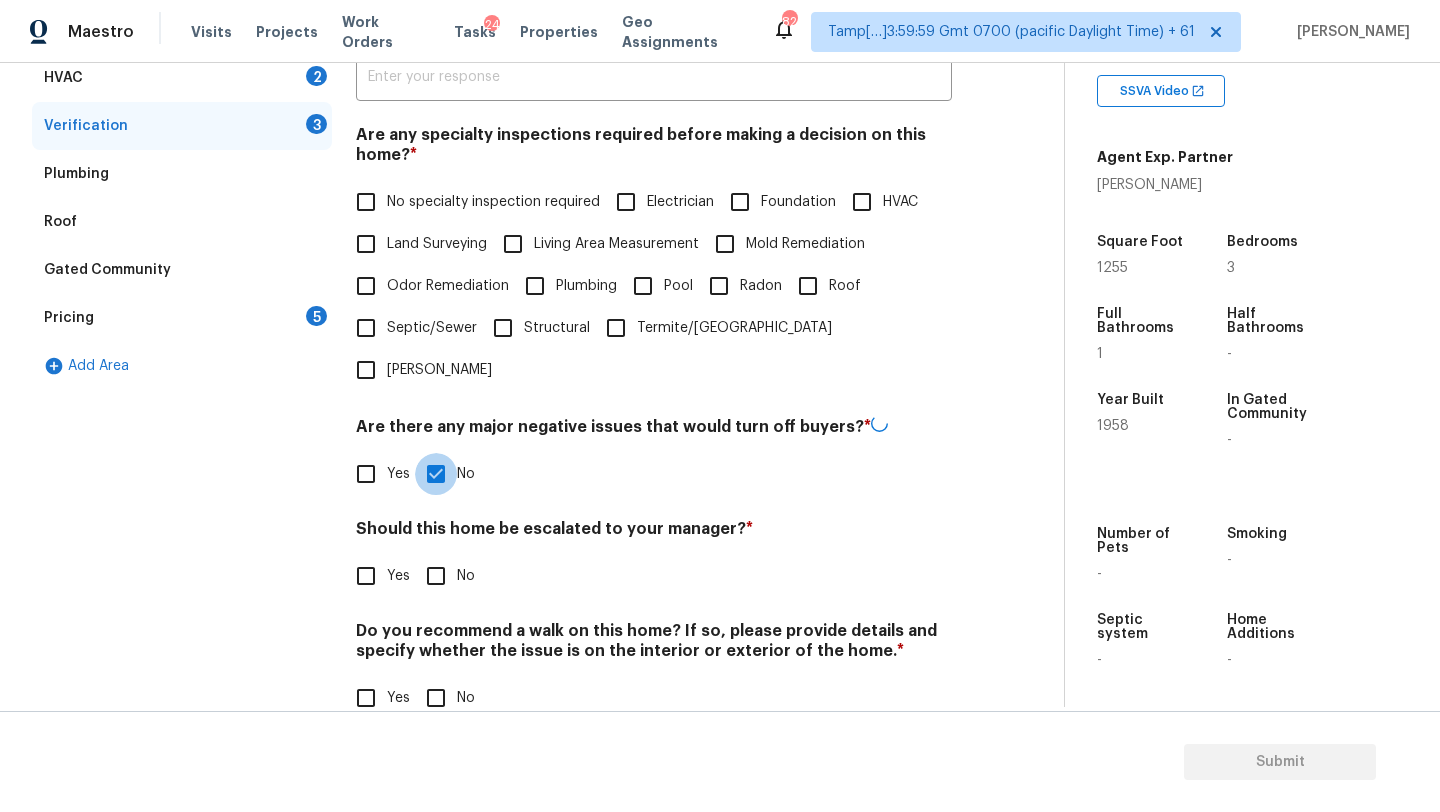 scroll, scrollTop: 391, scrollLeft: 0, axis: vertical 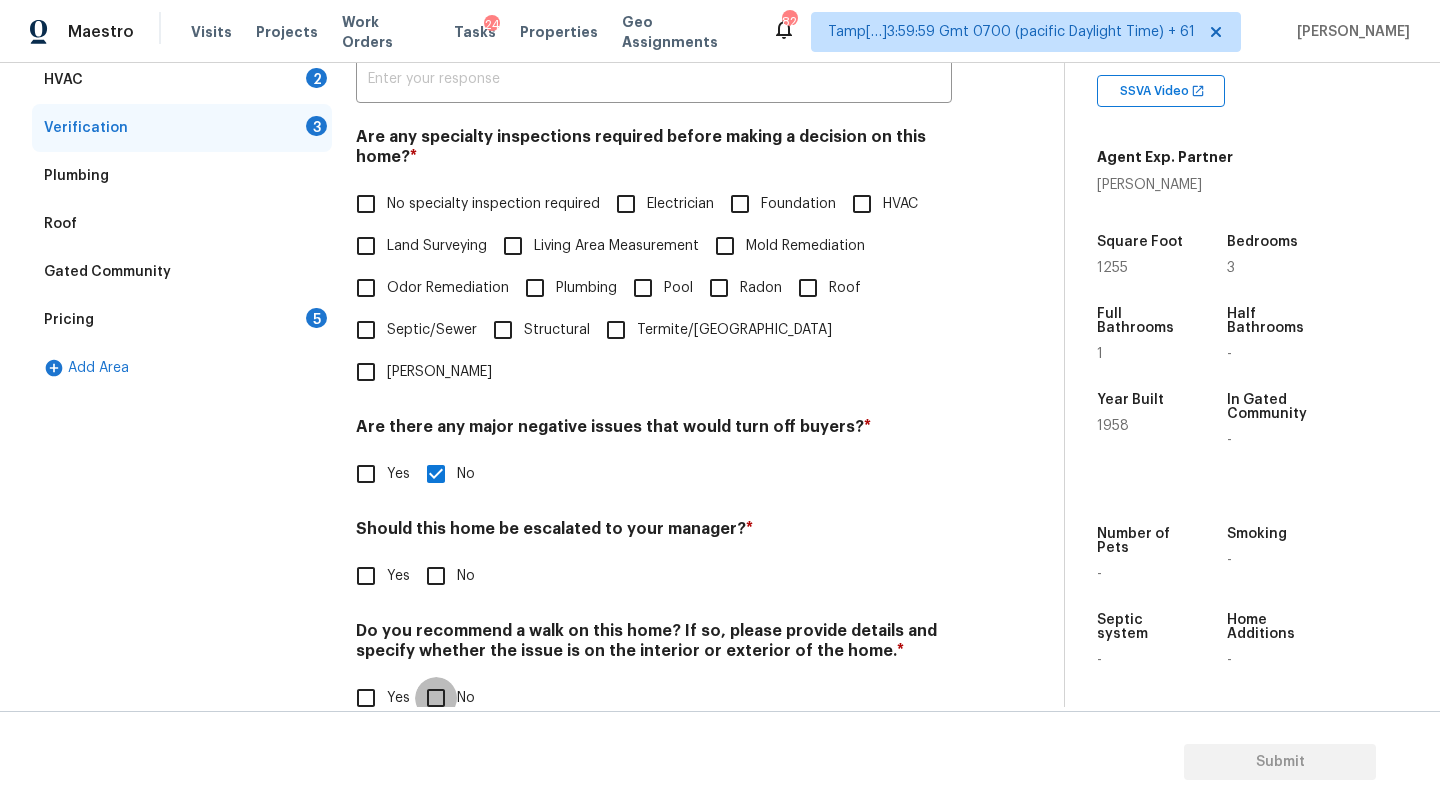 click on "No" at bounding box center (436, 698) 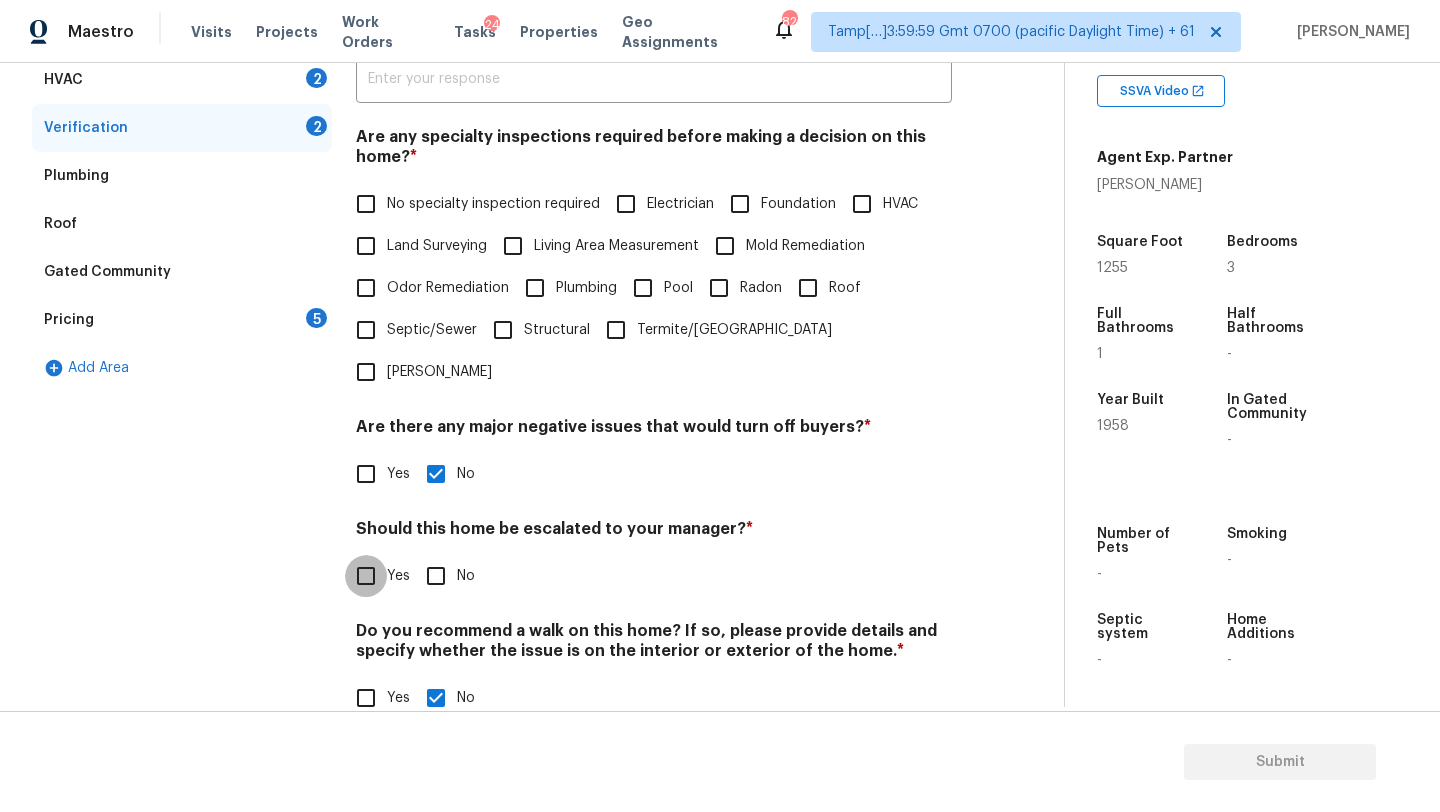 click on "Yes" at bounding box center (366, 576) 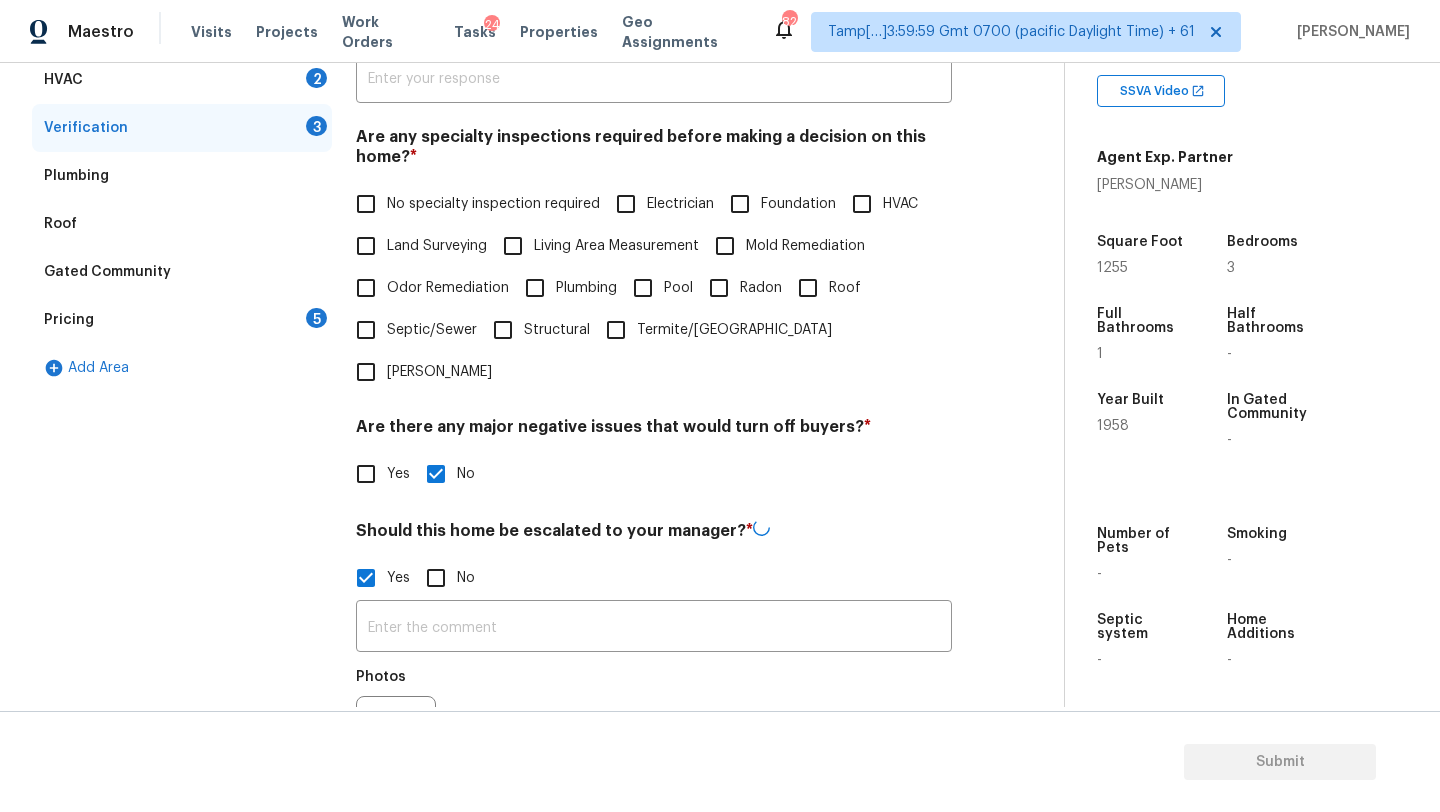 click at bounding box center (654, 628) 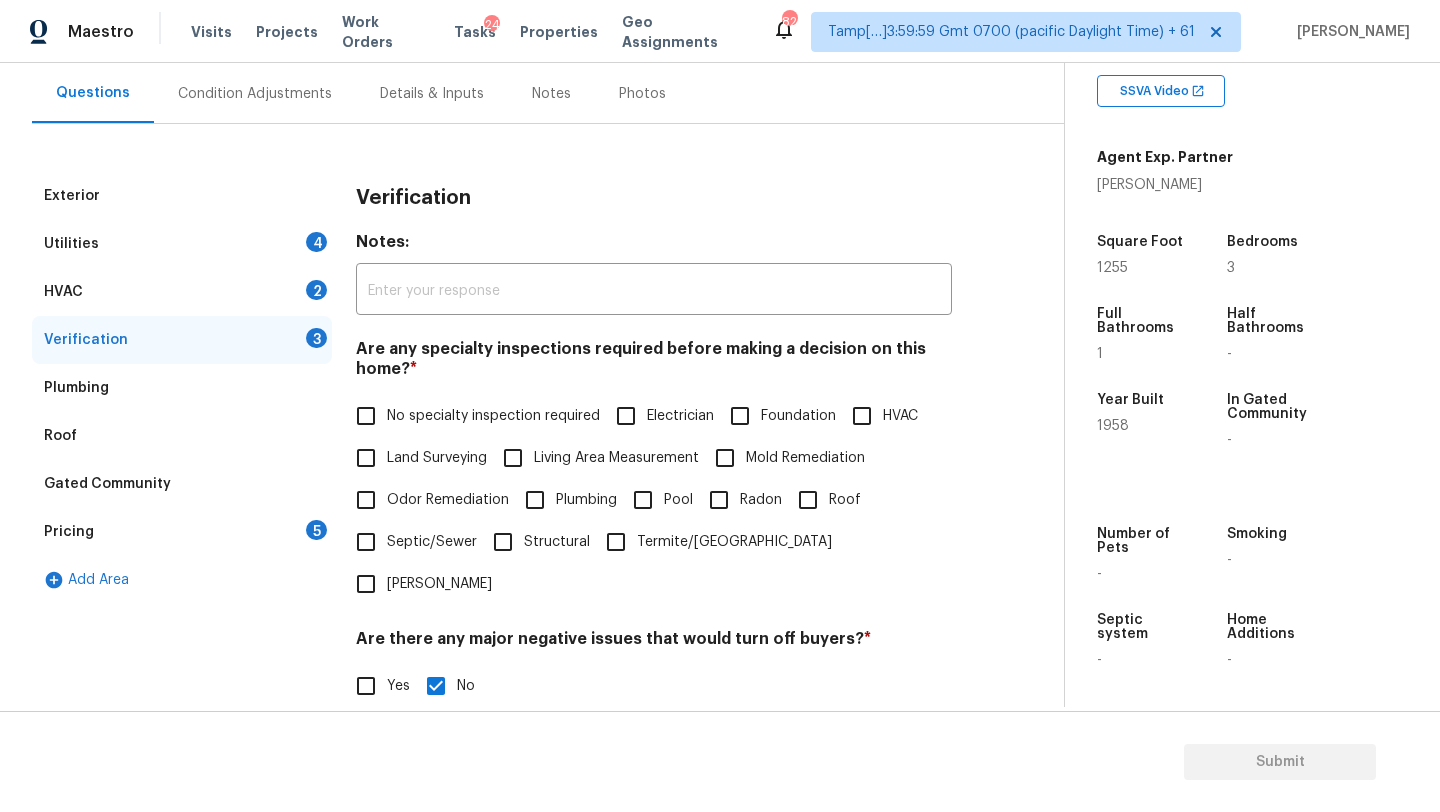 scroll, scrollTop: 454, scrollLeft: 0, axis: vertical 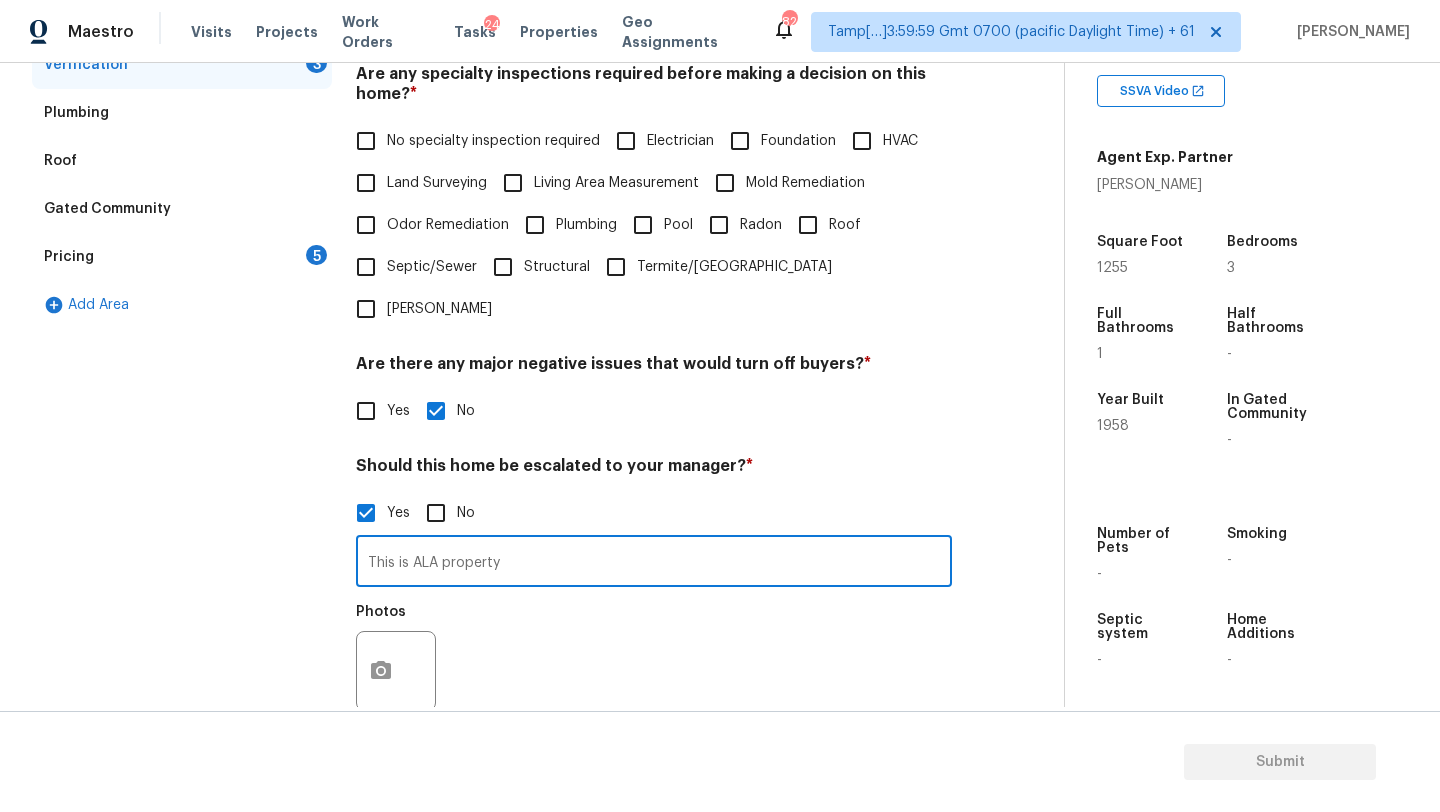 type on "This is ALA property" 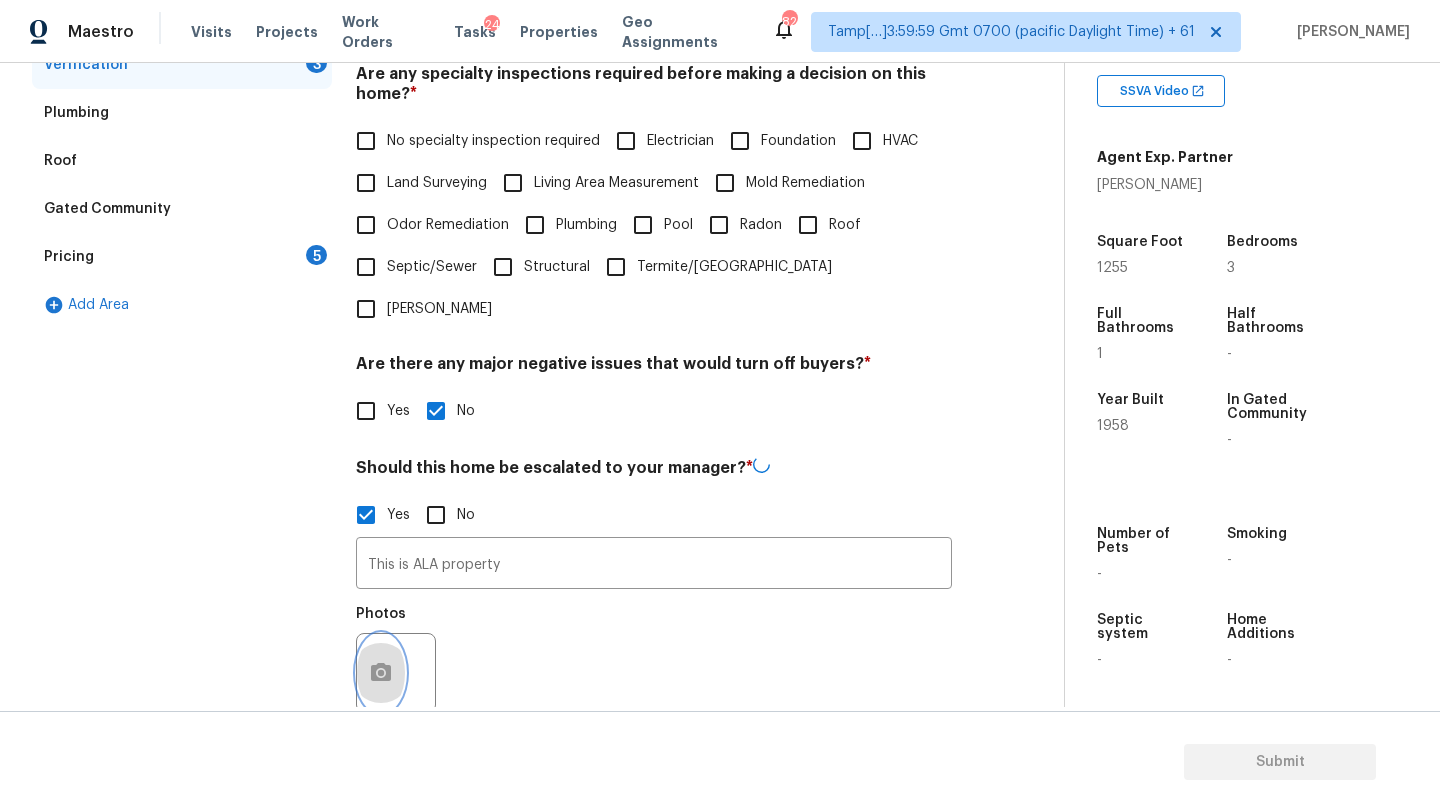 click at bounding box center (381, 673) 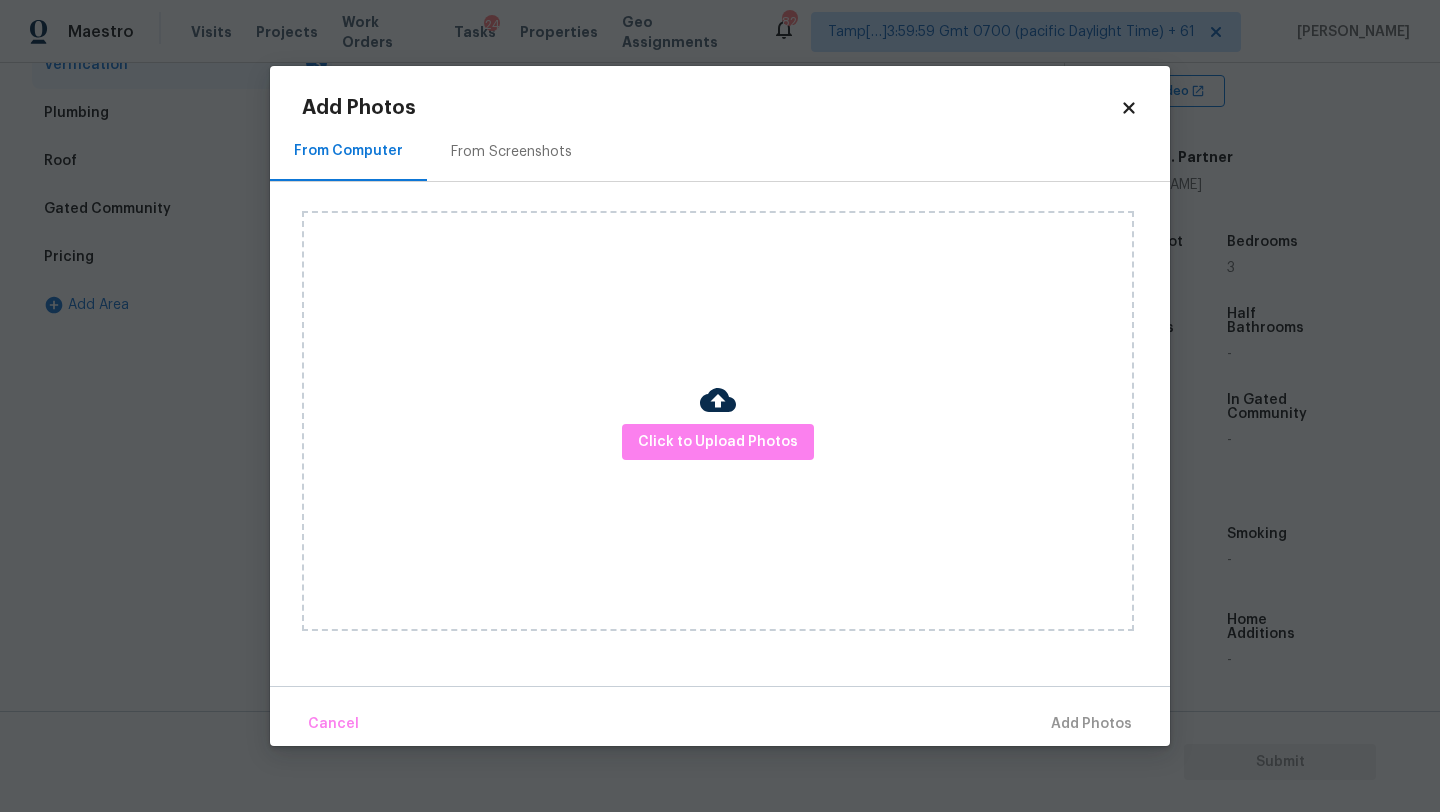 click on "From Screenshots" at bounding box center (511, 152) 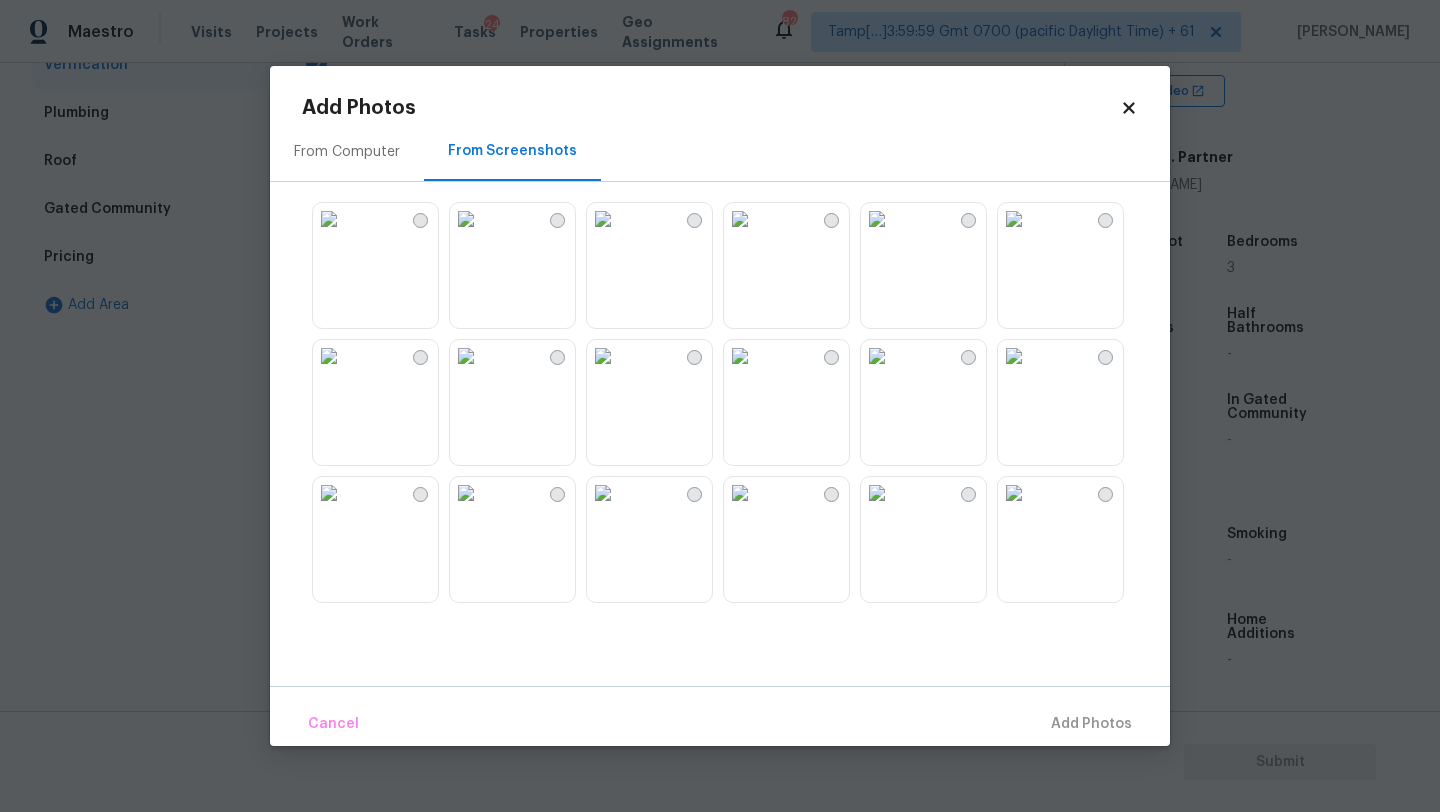 click at bounding box center (603, 219) 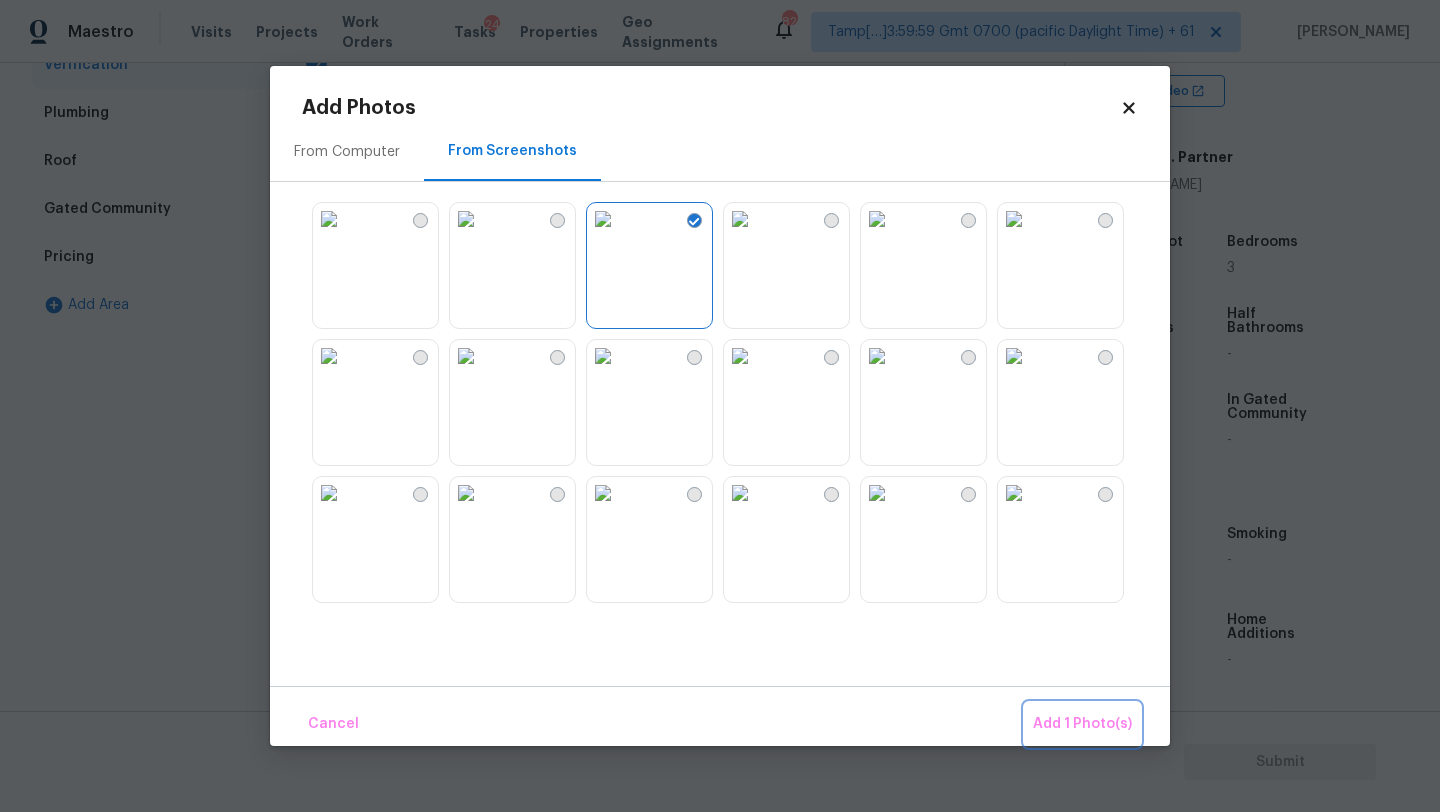 click on "Add 1 Photo(s)" at bounding box center [1082, 724] 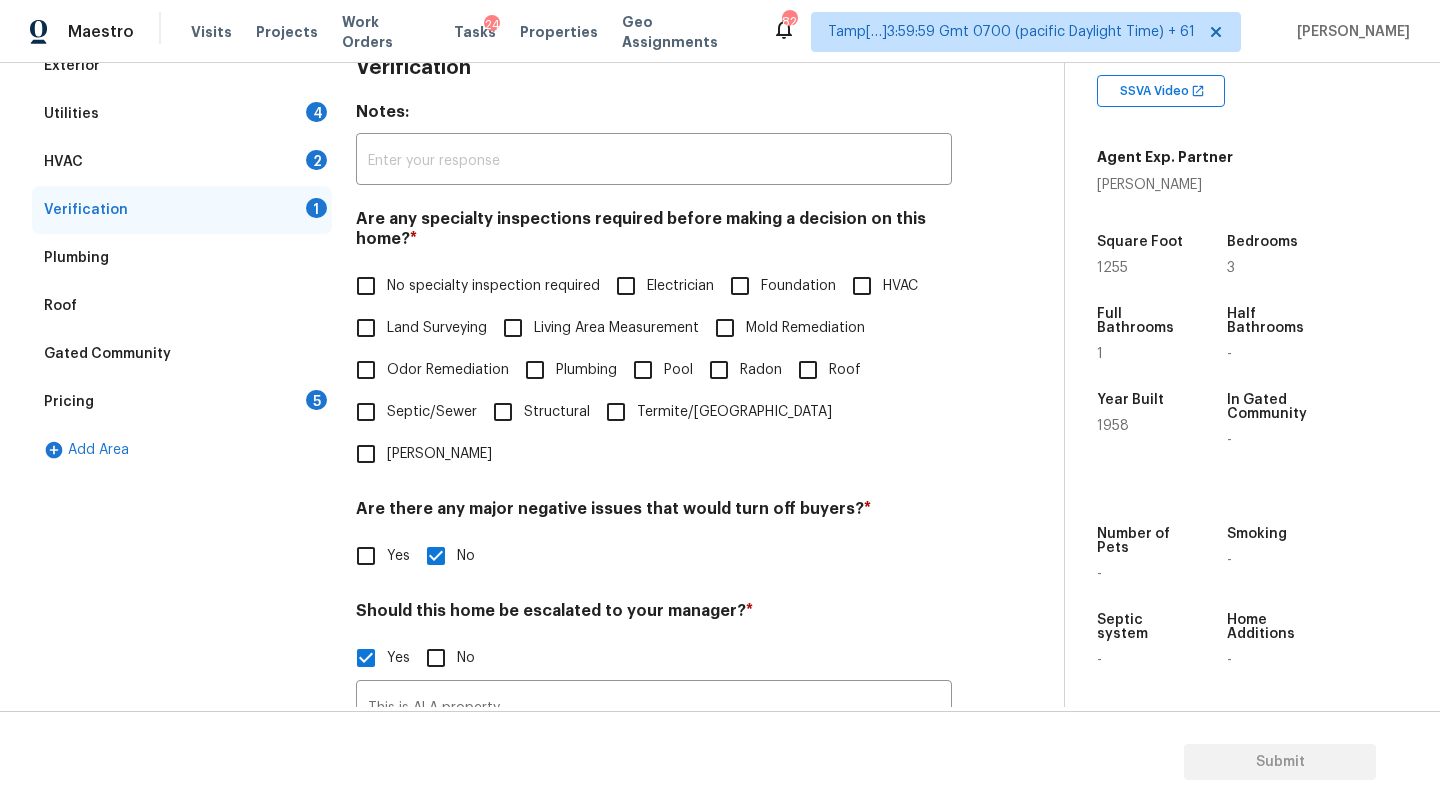 scroll, scrollTop: 254, scrollLeft: 0, axis: vertical 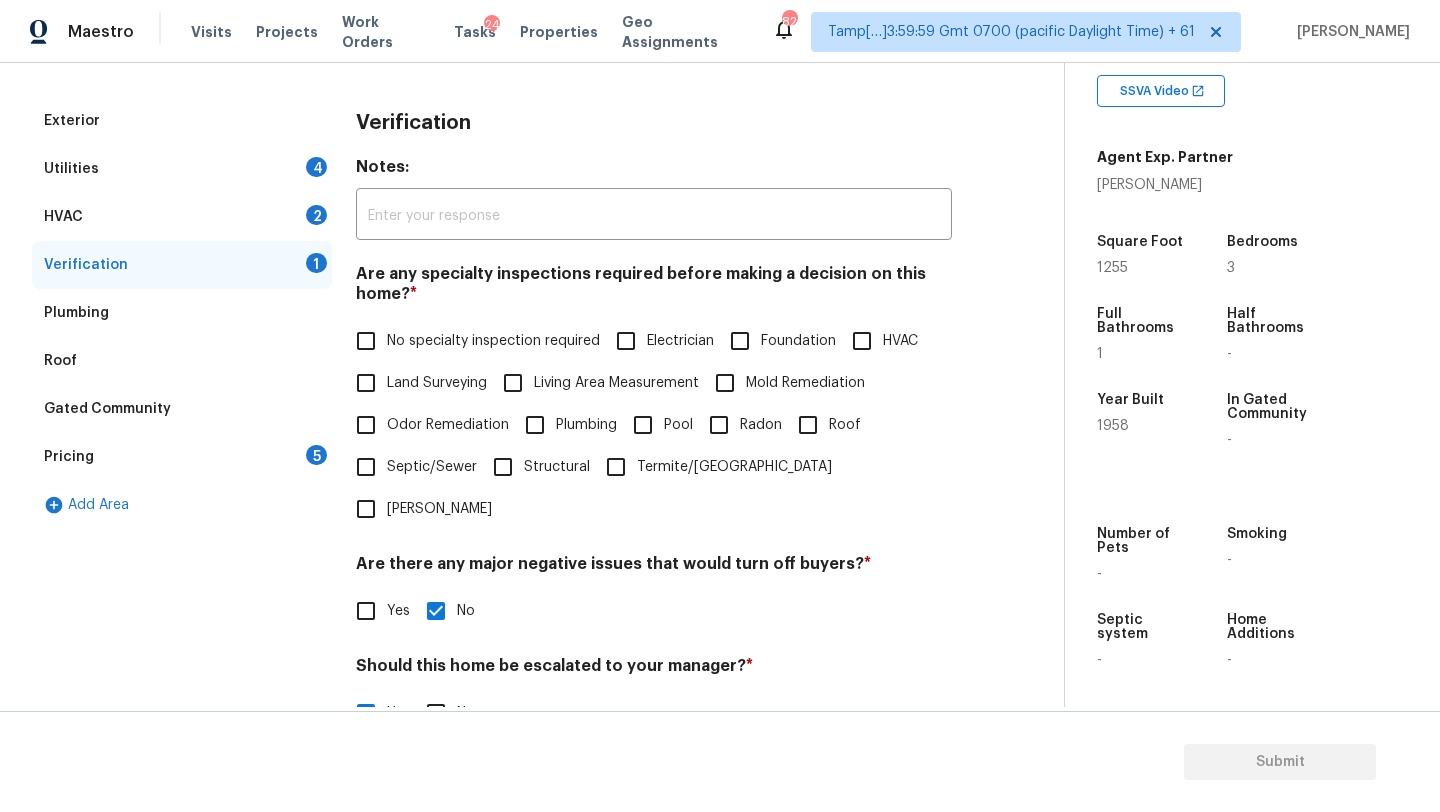 click on "Pricing 5" at bounding box center [182, 457] 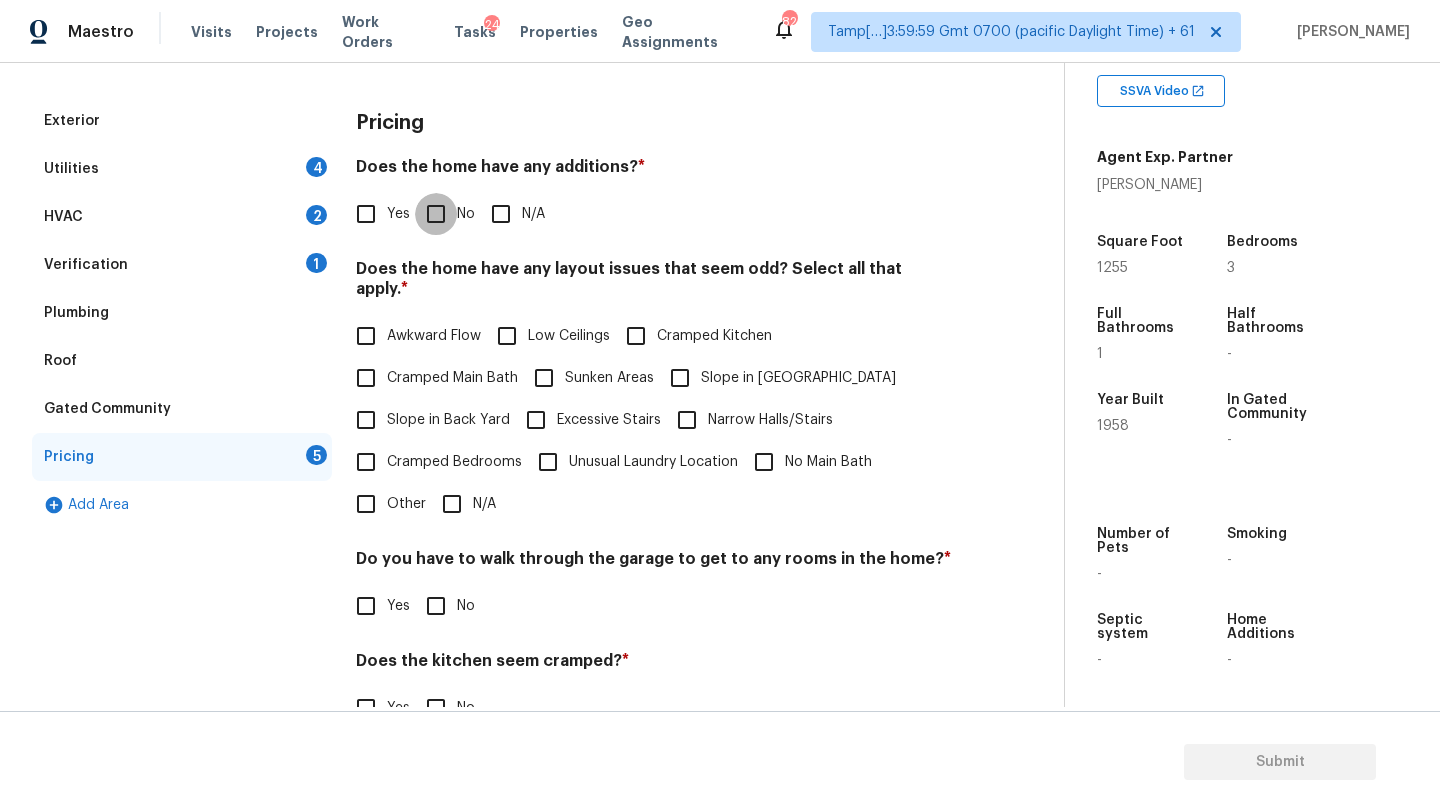 click on "No" at bounding box center [436, 214] 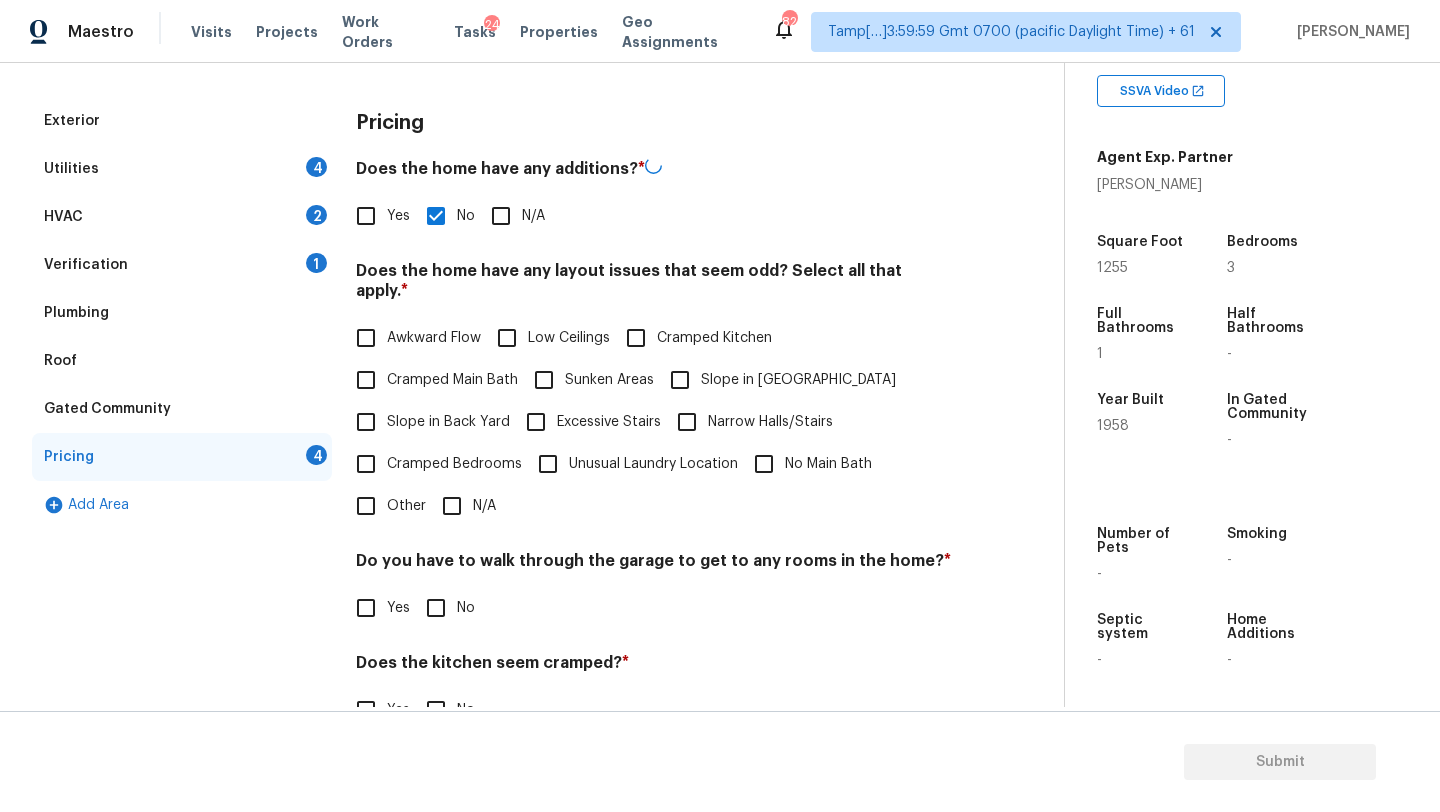 click on "Cramped Bedrooms" at bounding box center [433, 464] 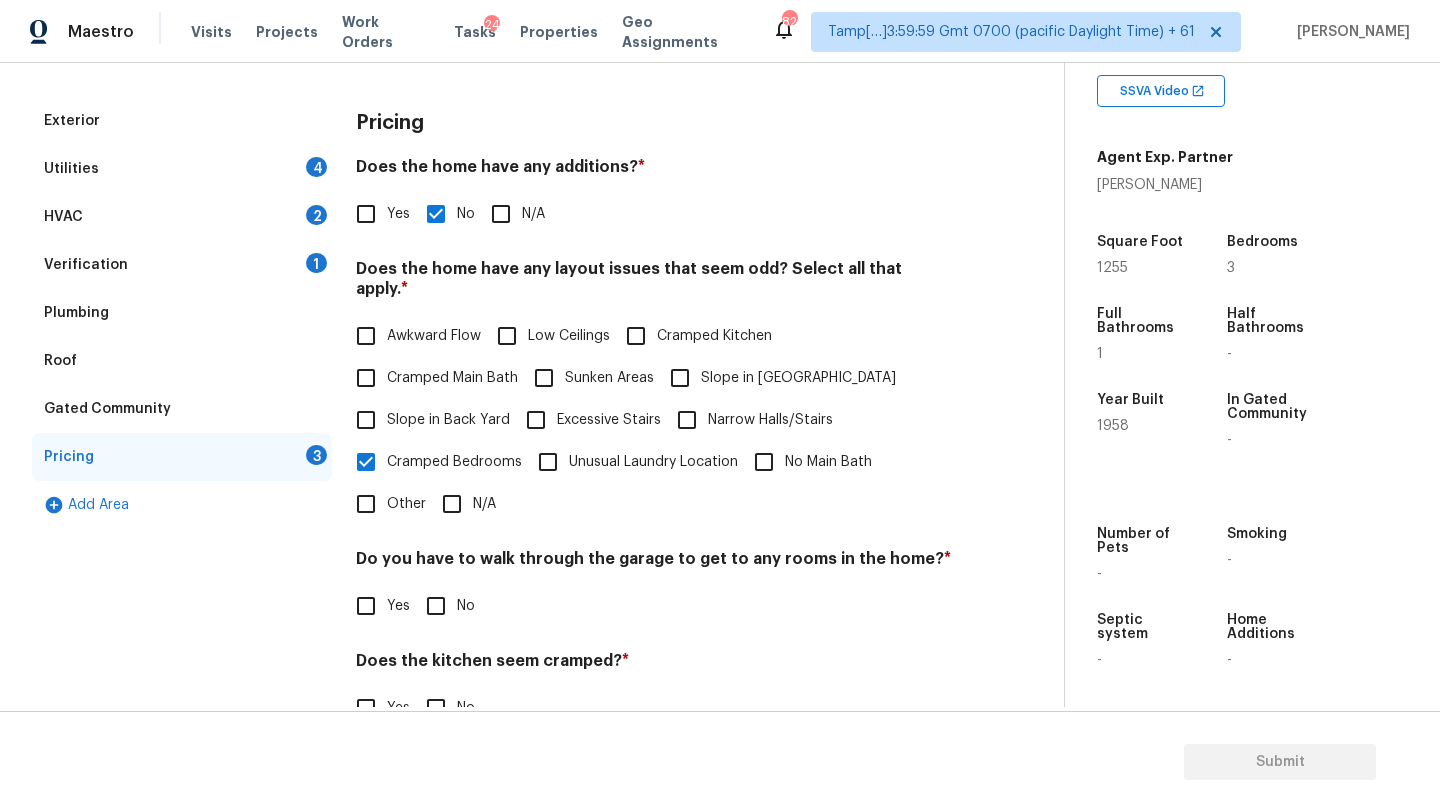 click on "N/A" at bounding box center [452, 504] 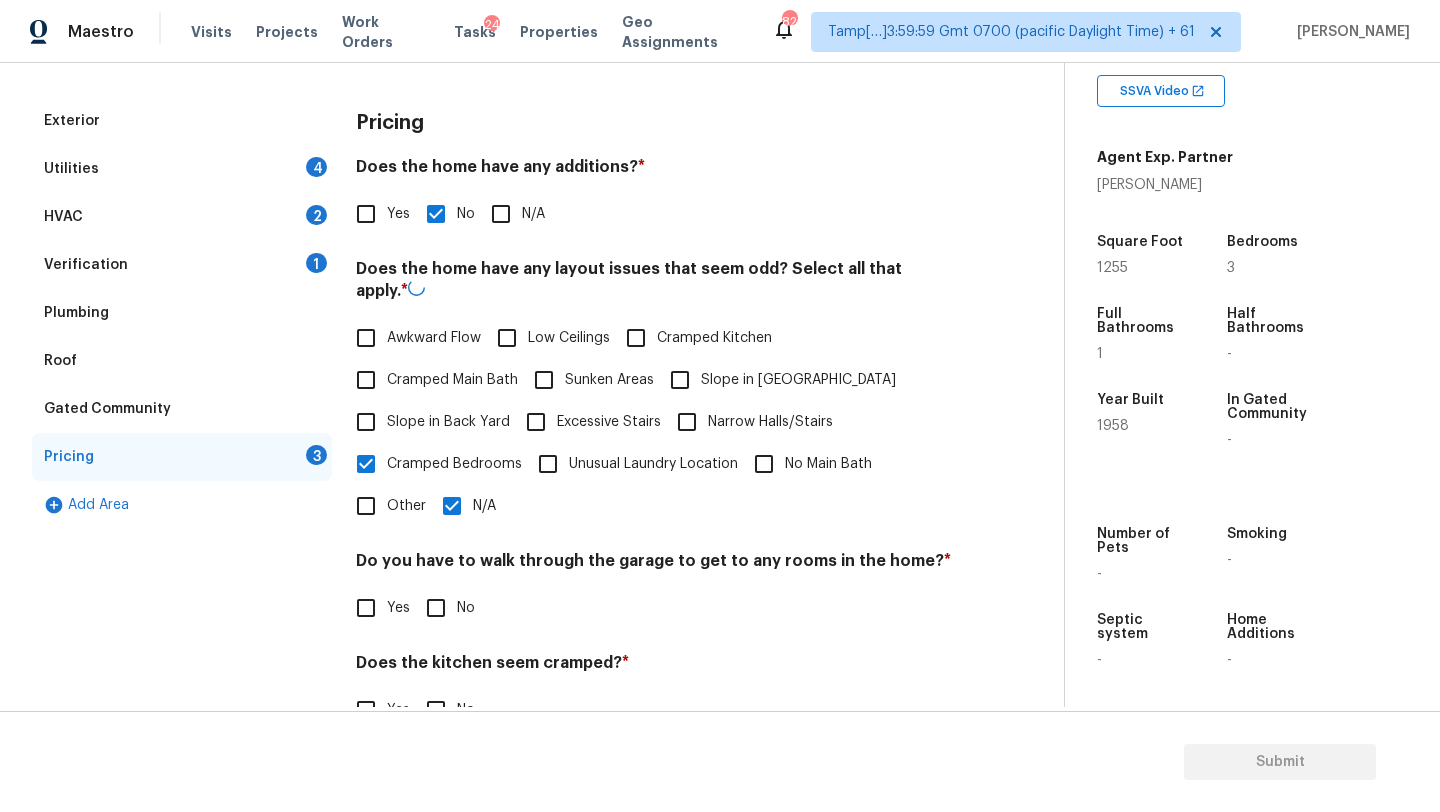 click on "Cramped Bedrooms" at bounding box center [433, 464] 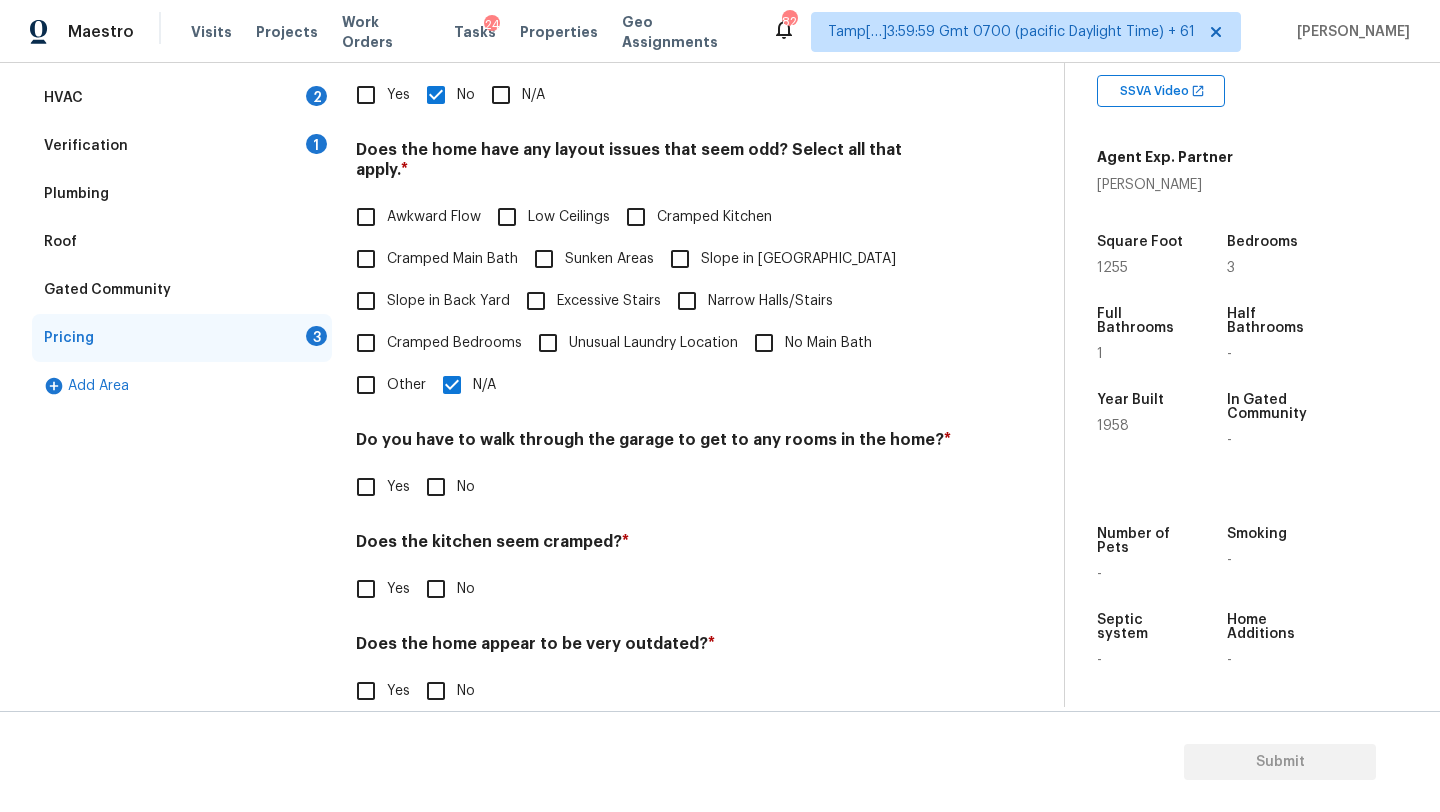 scroll, scrollTop: 388, scrollLeft: 0, axis: vertical 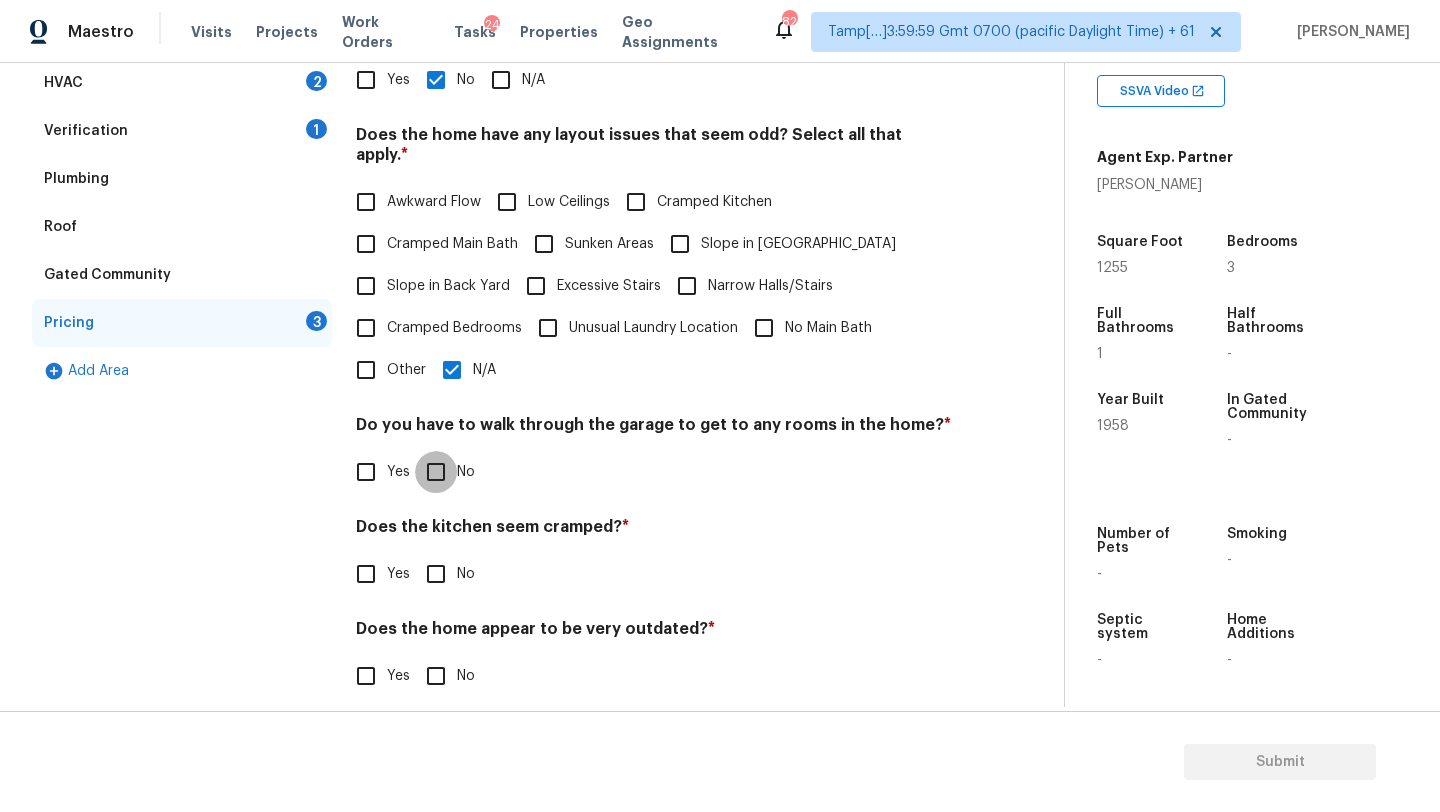 click on "No" at bounding box center (436, 472) 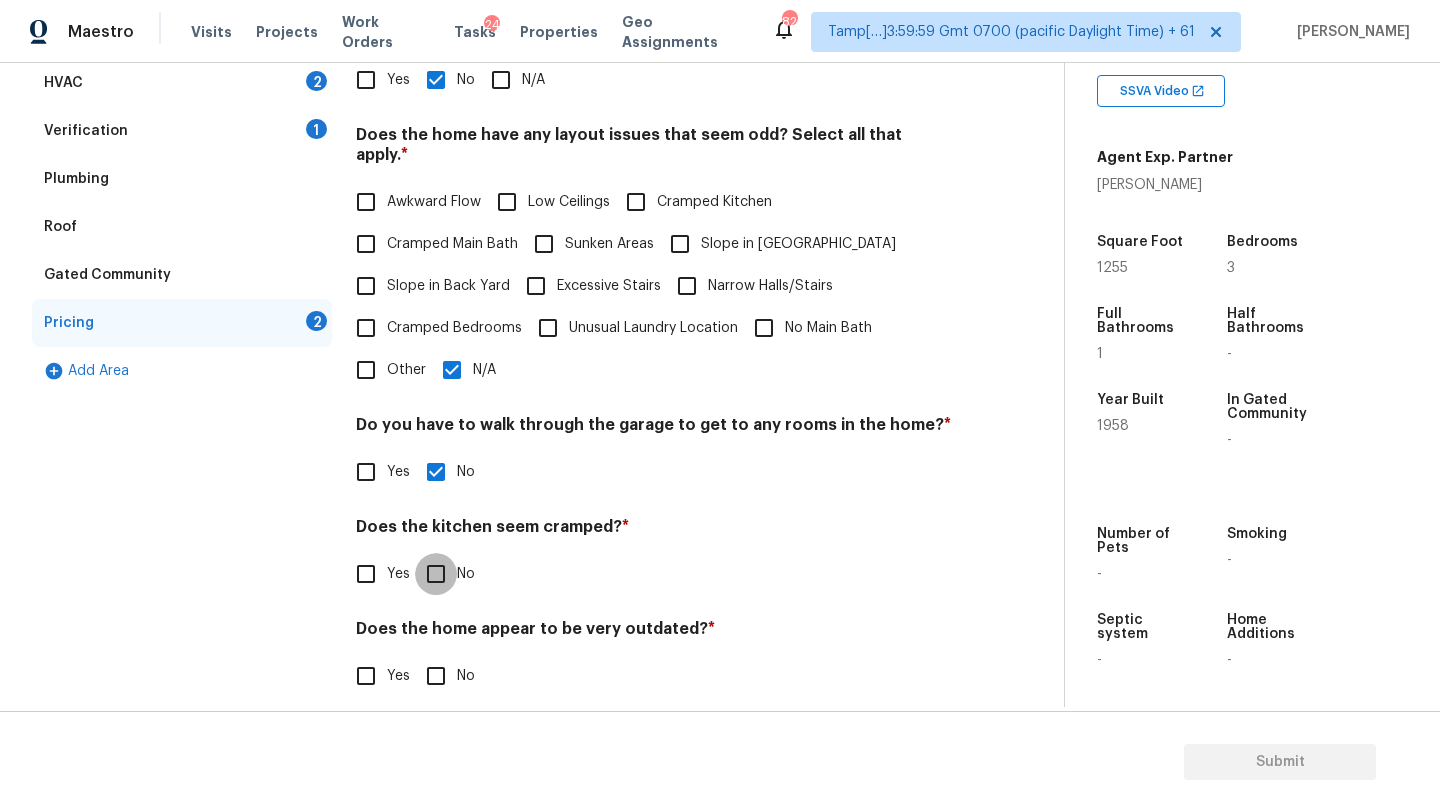 click on "No" at bounding box center (436, 574) 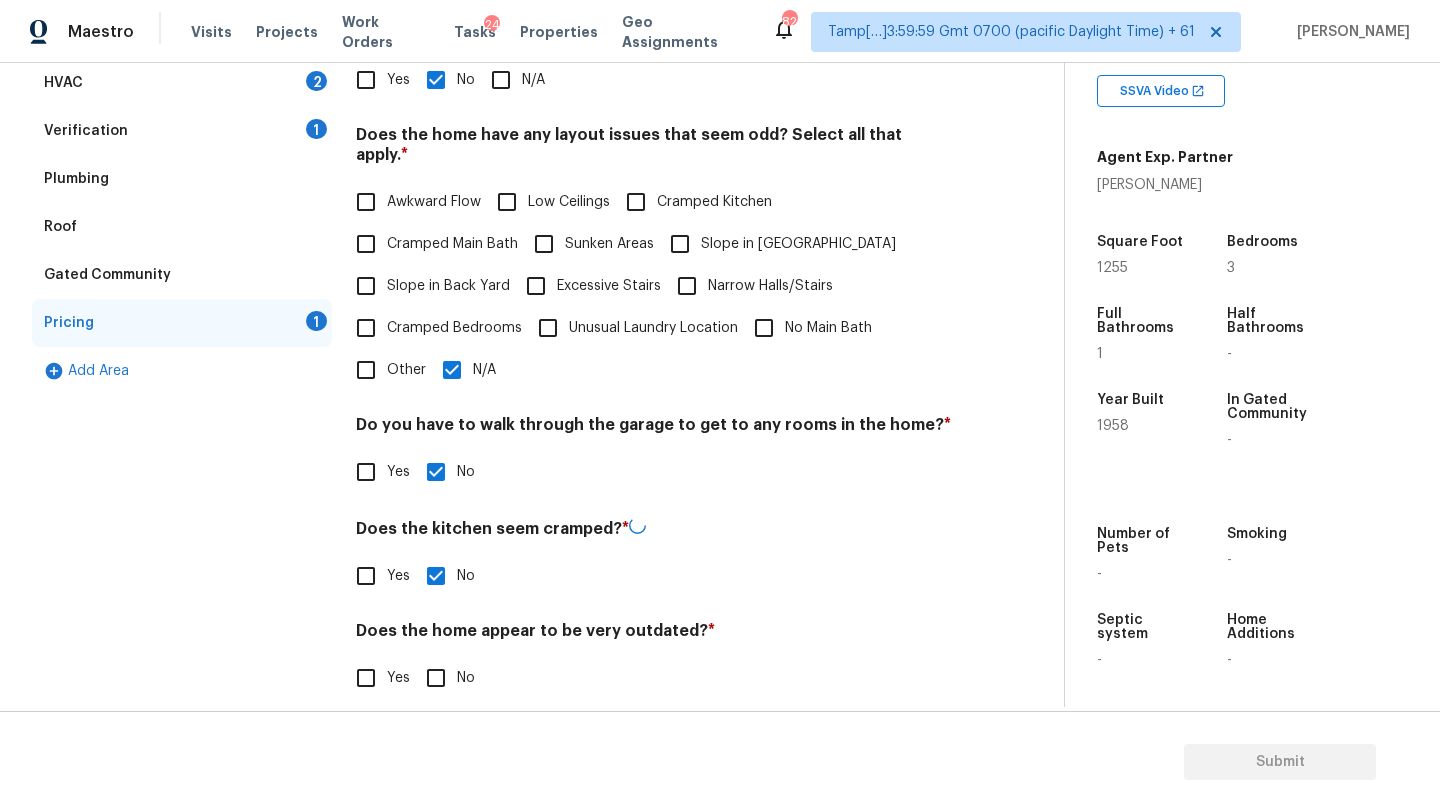 click on "No" at bounding box center (436, 678) 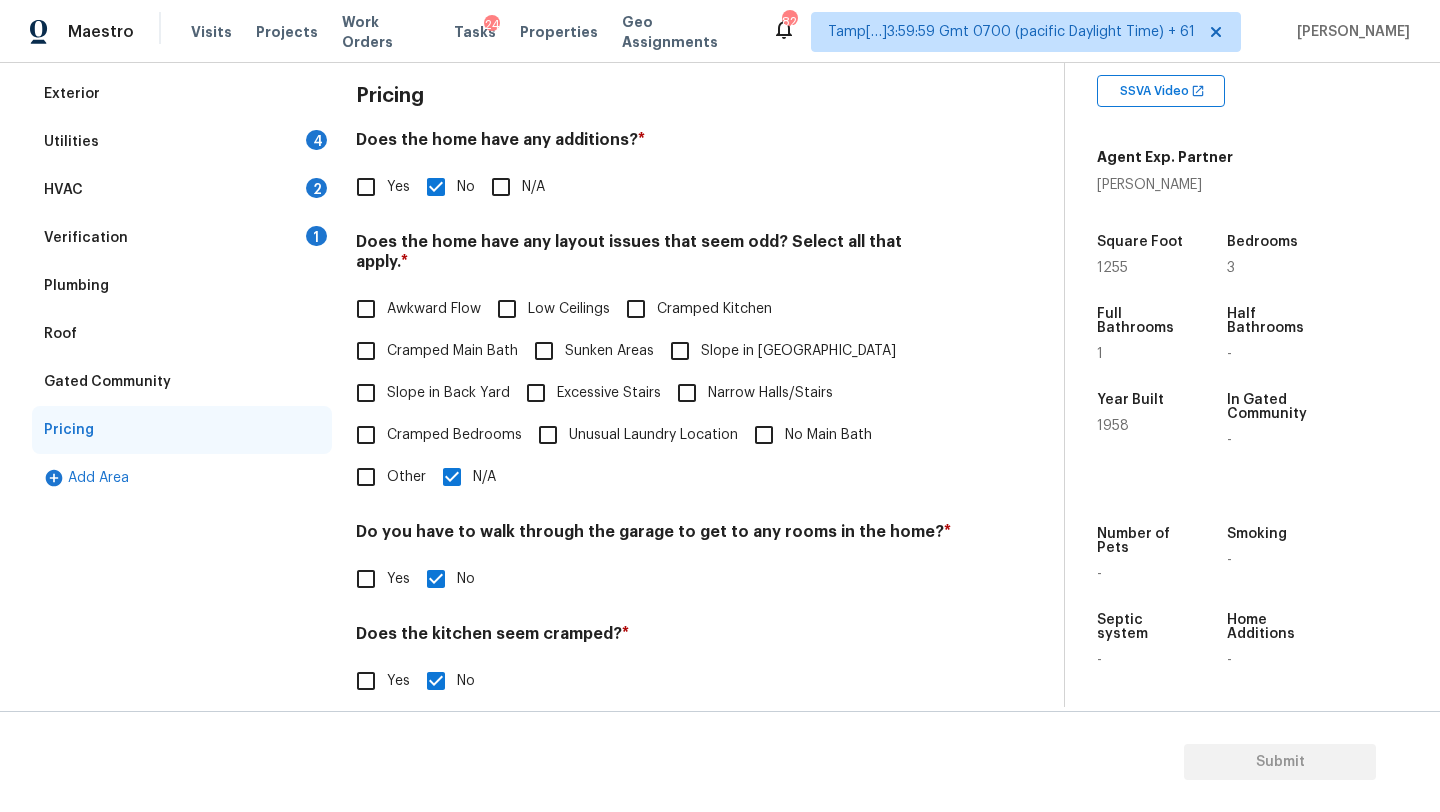 scroll, scrollTop: 93, scrollLeft: 0, axis: vertical 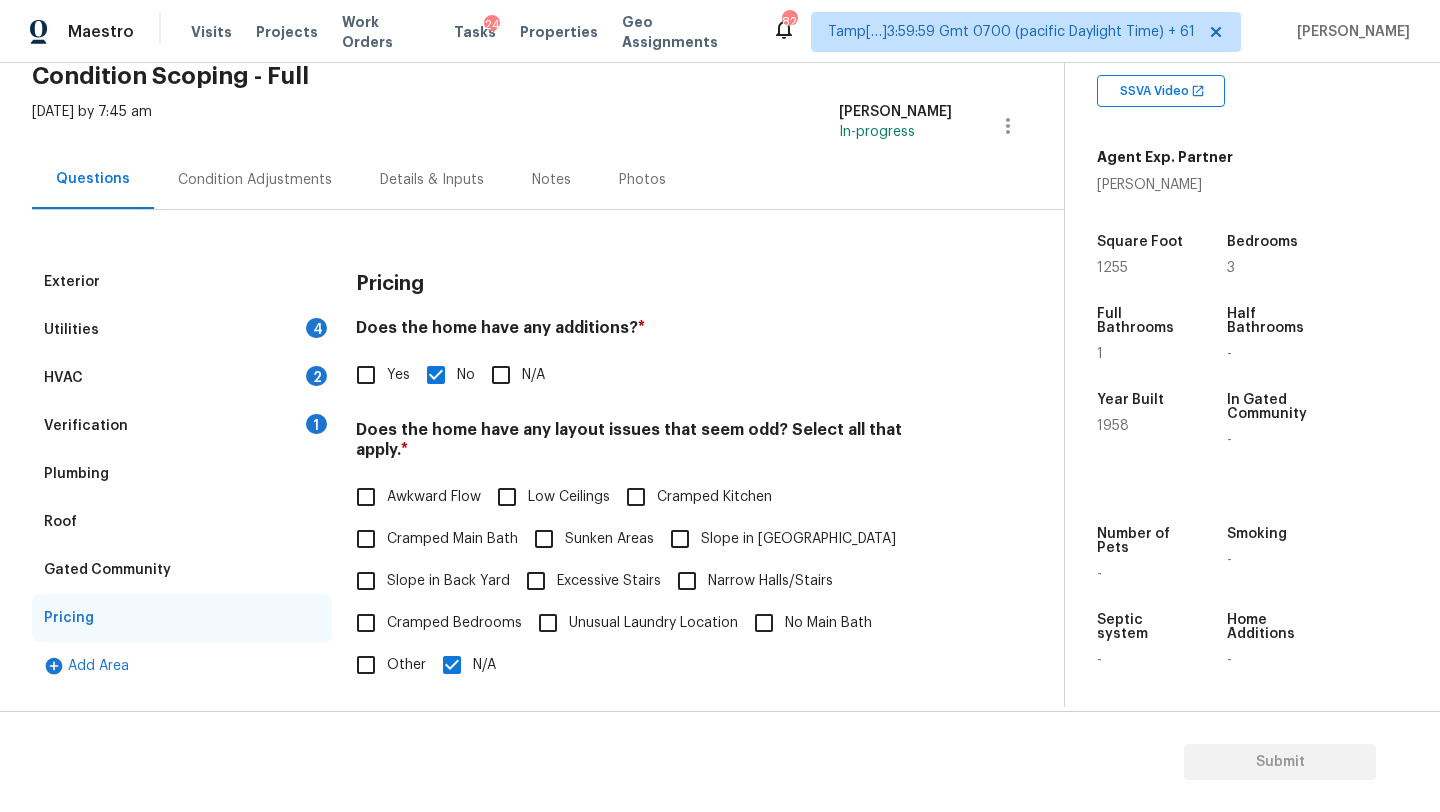 click on "Verification 1" at bounding box center (182, 426) 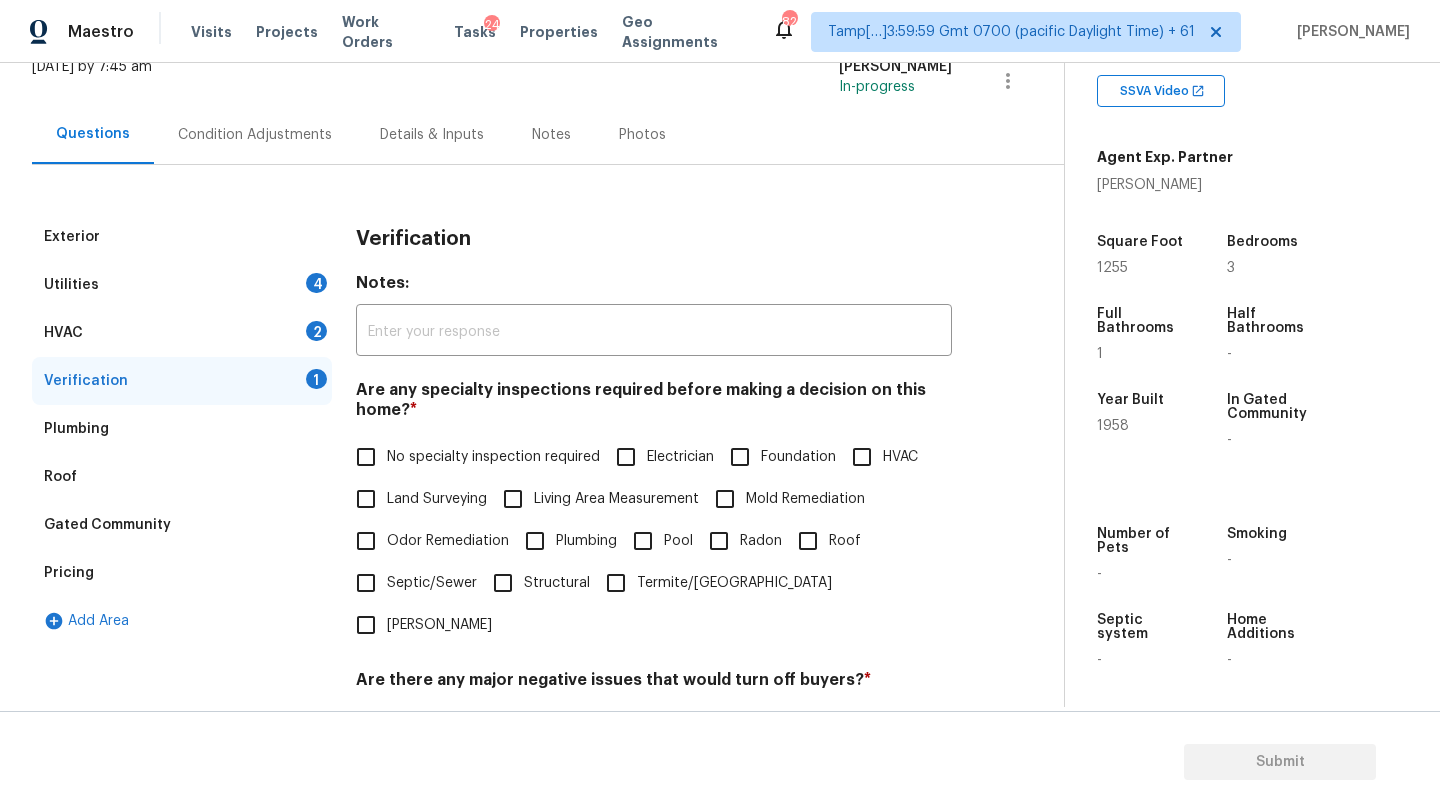 scroll, scrollTop: 177, scrollLeft: 0, axis: vertical 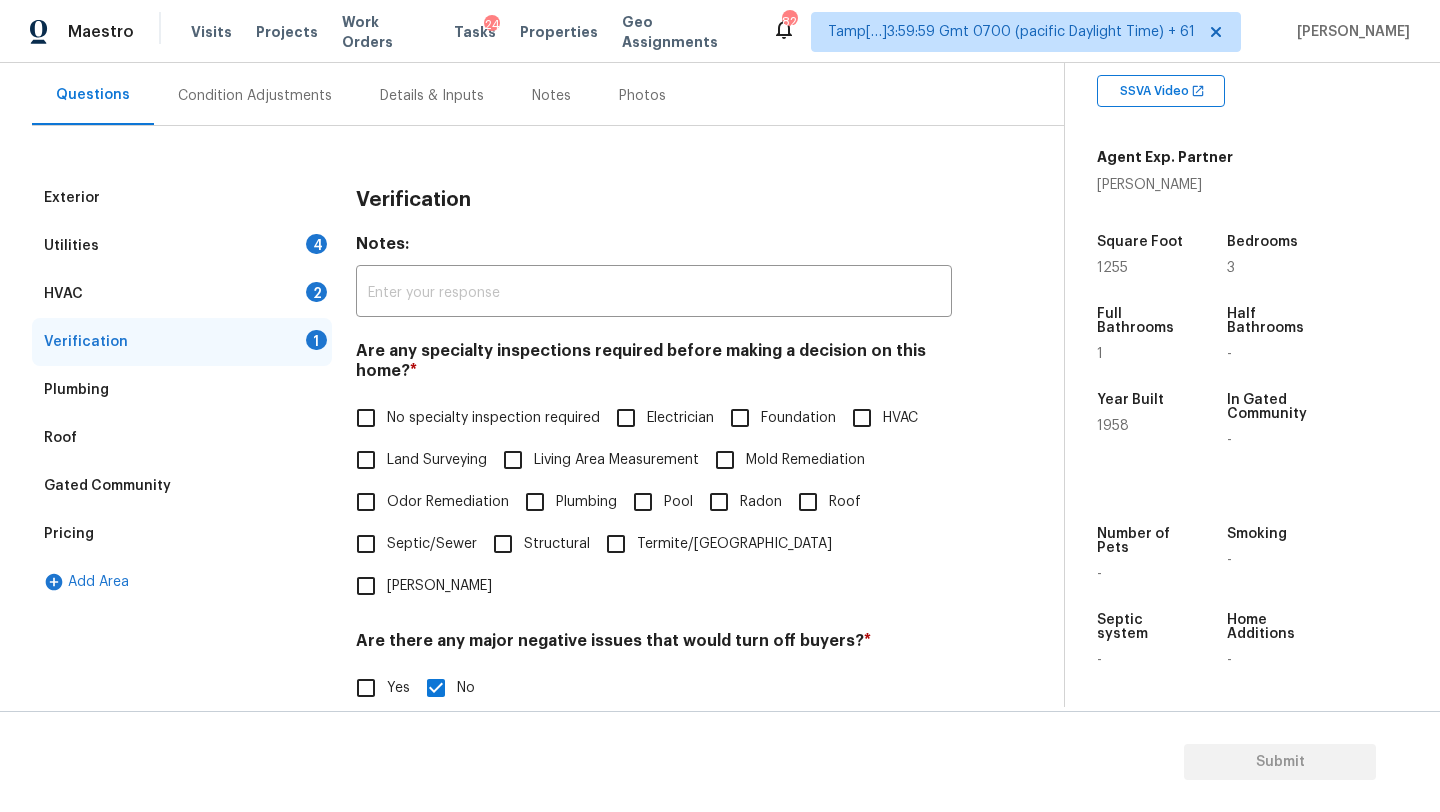click on "Land Surveying" at bounding box center (366, 460) 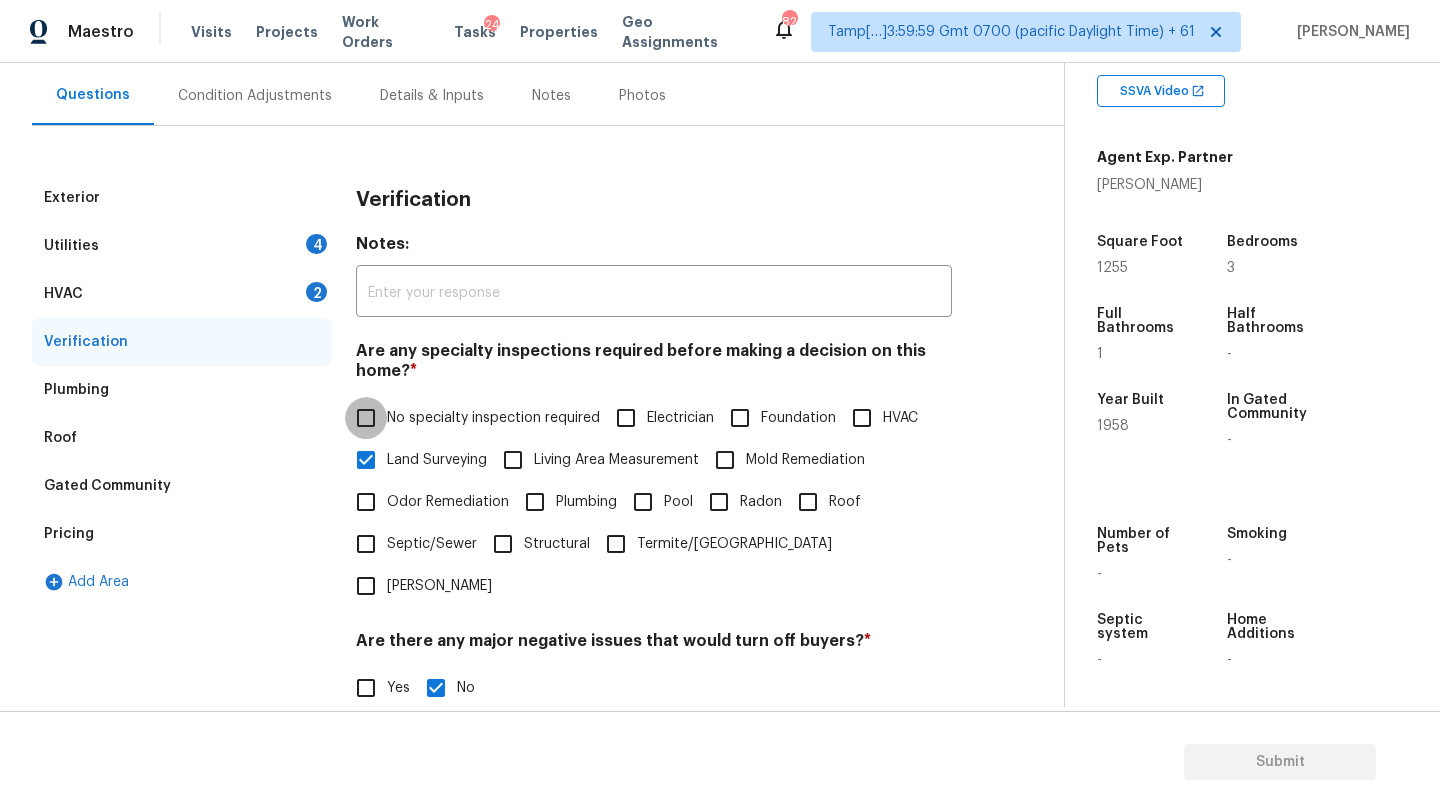 click on "No specialty inspection required" at bounding box center [366, 418] 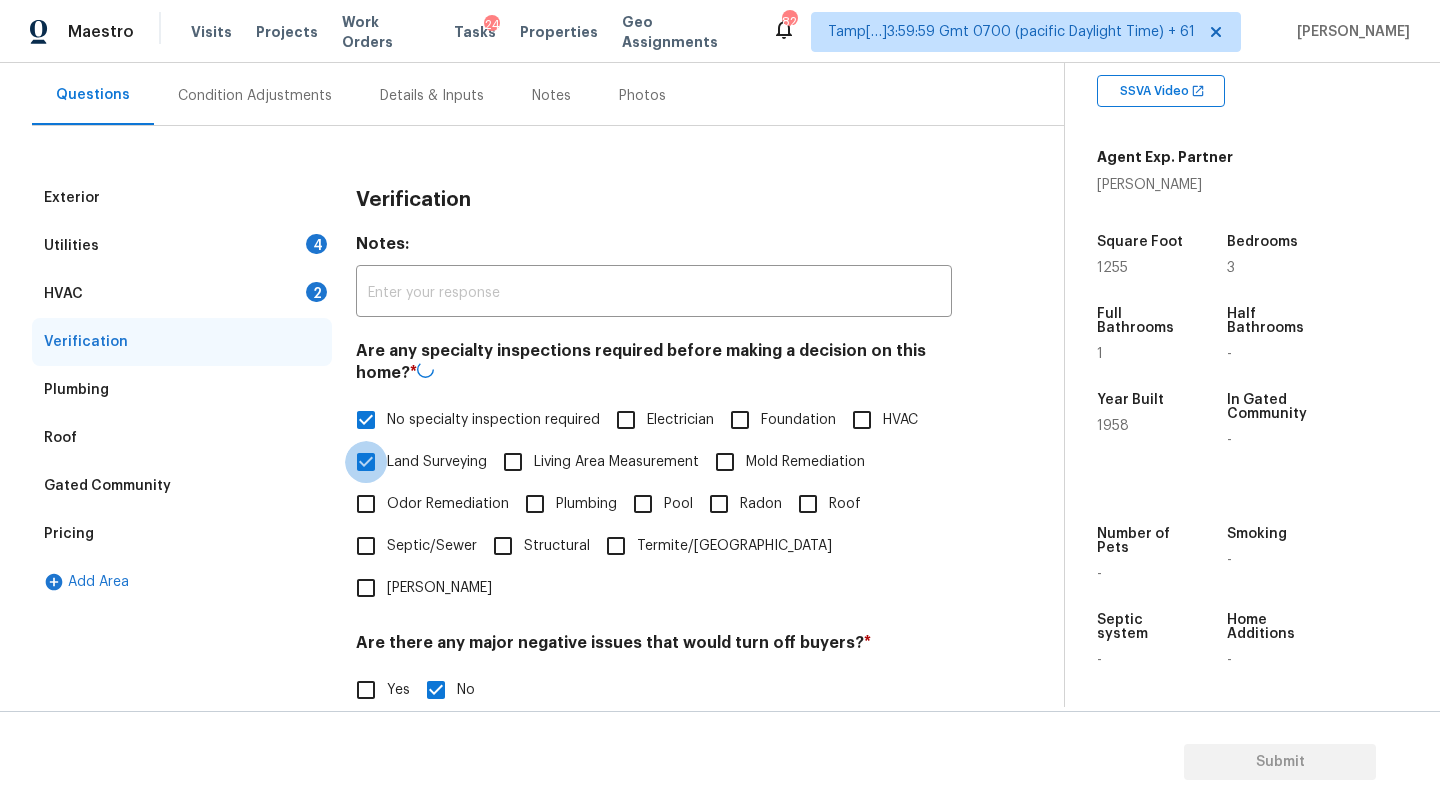click on "Land Surveying" at bounding box center (366, 462) 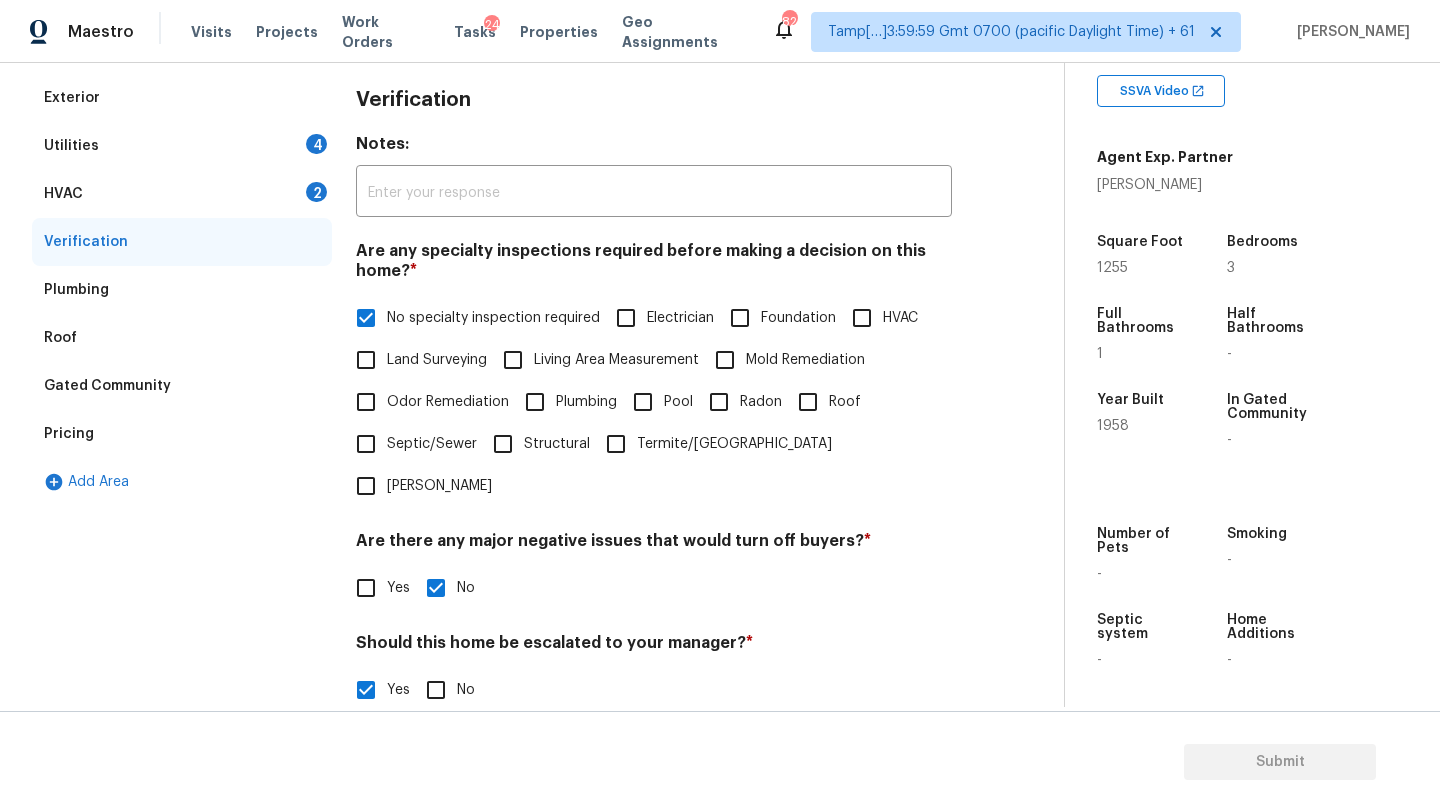 scroll, scrollTop: 183, scrollLeft: 0, axis: vertical 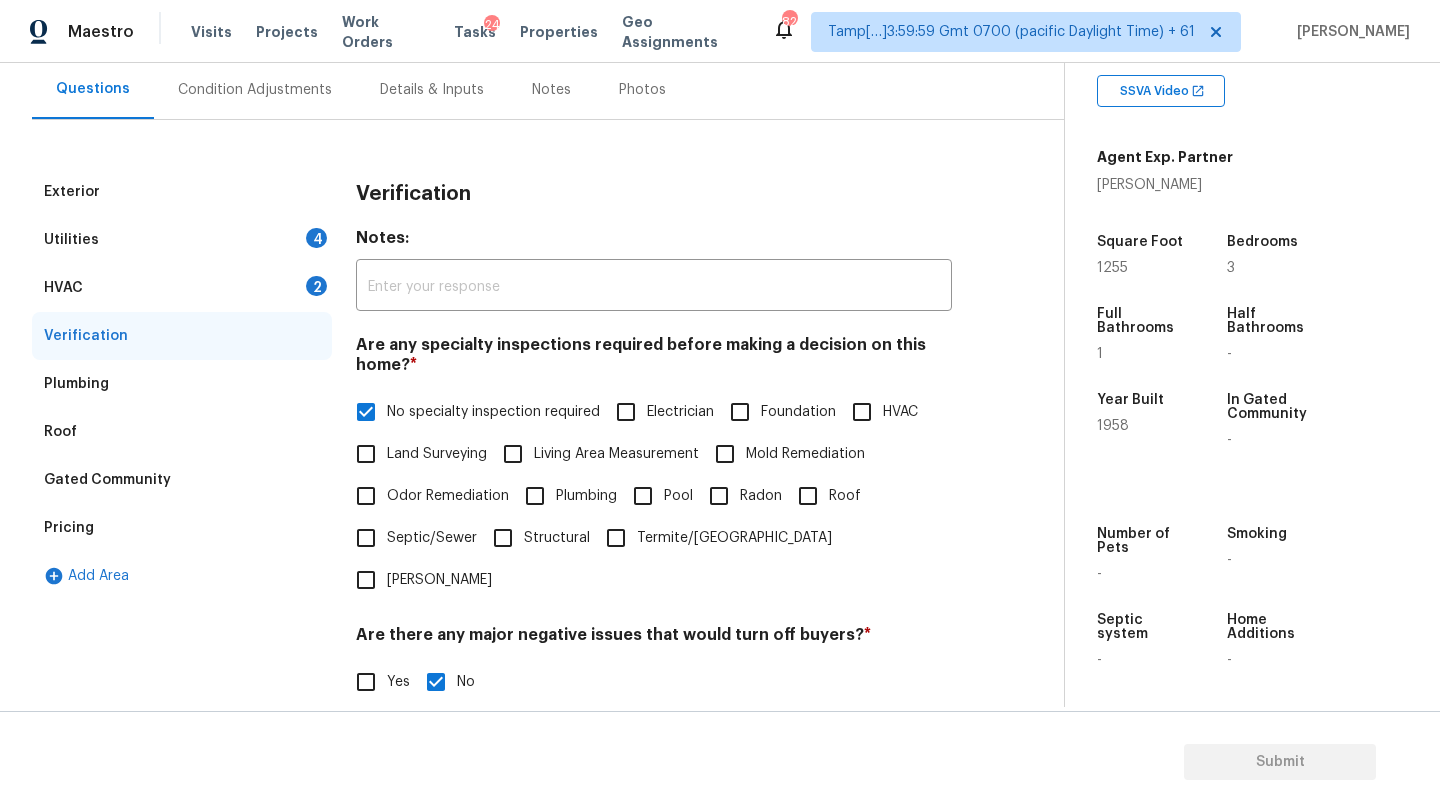 click on "HVAC 2" at bounding box center [182, 288] 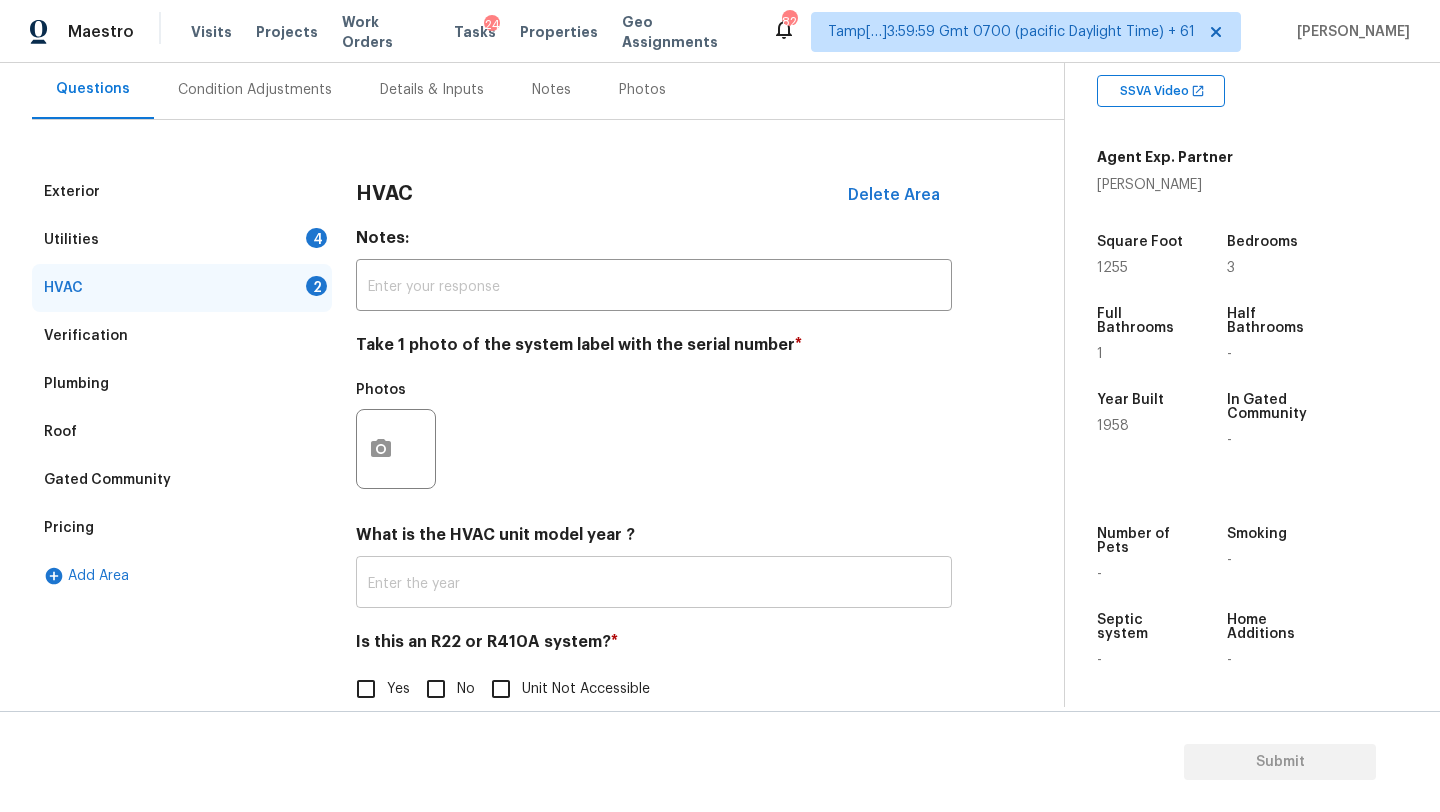 scroll, scrollTop: 217, scrollLeft: 0, axis: vertical 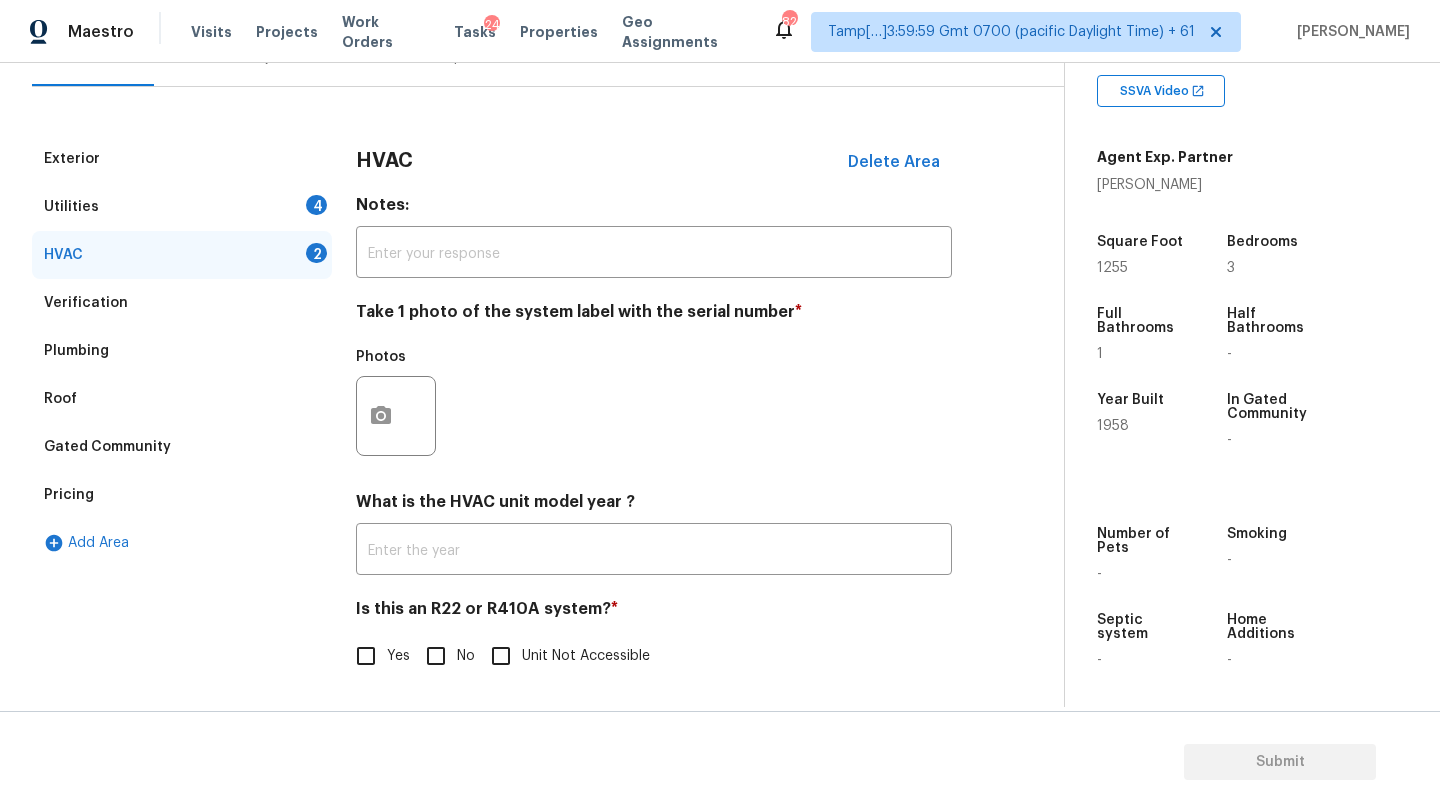 click on "No" at bounding box center (436, 656) 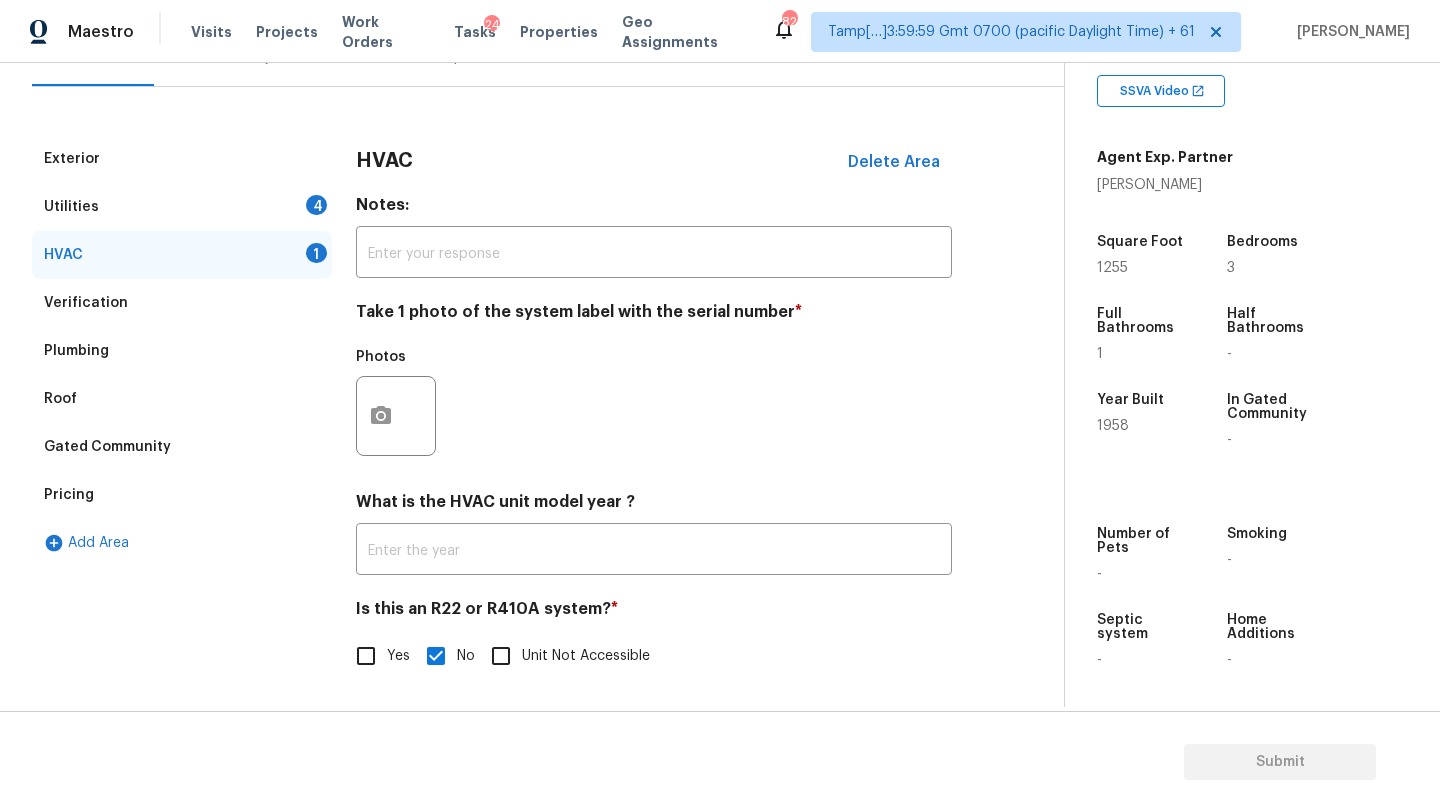 click on "Utilities 4" at bounding box center (182, 207) 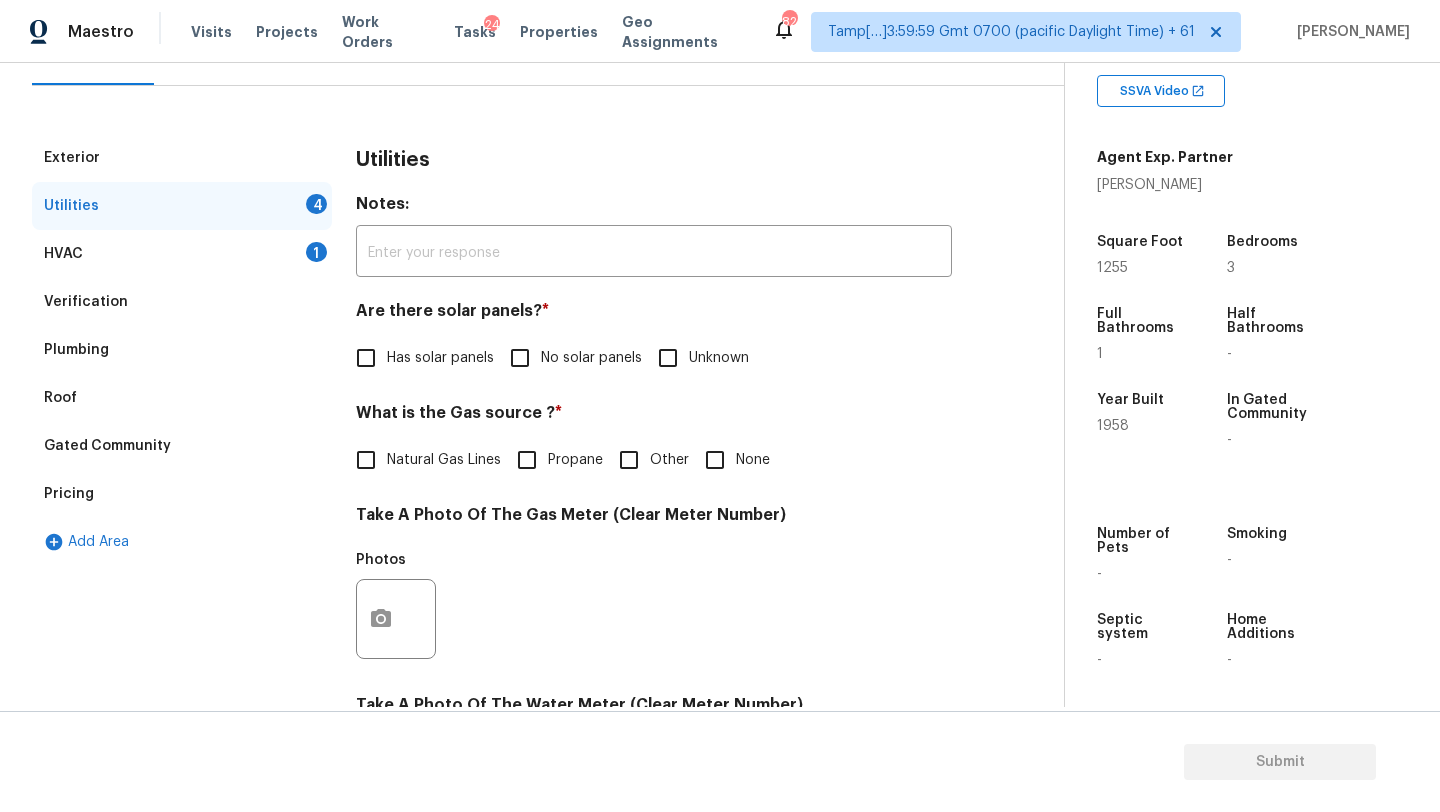 click on "No solar panels" at bounding box center [591, 358] 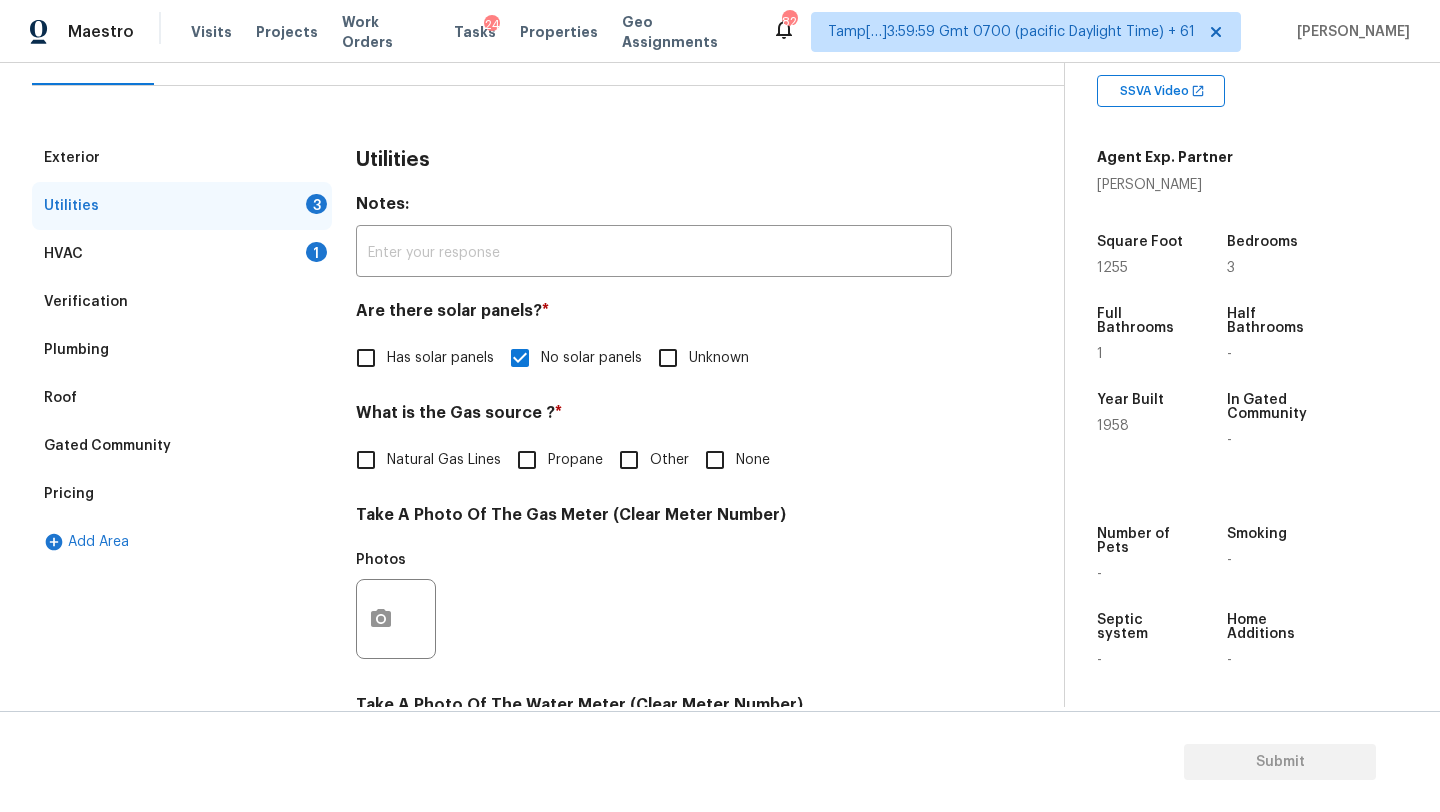 click on "Natural Gas Lines" at bounding box center [444, 460] 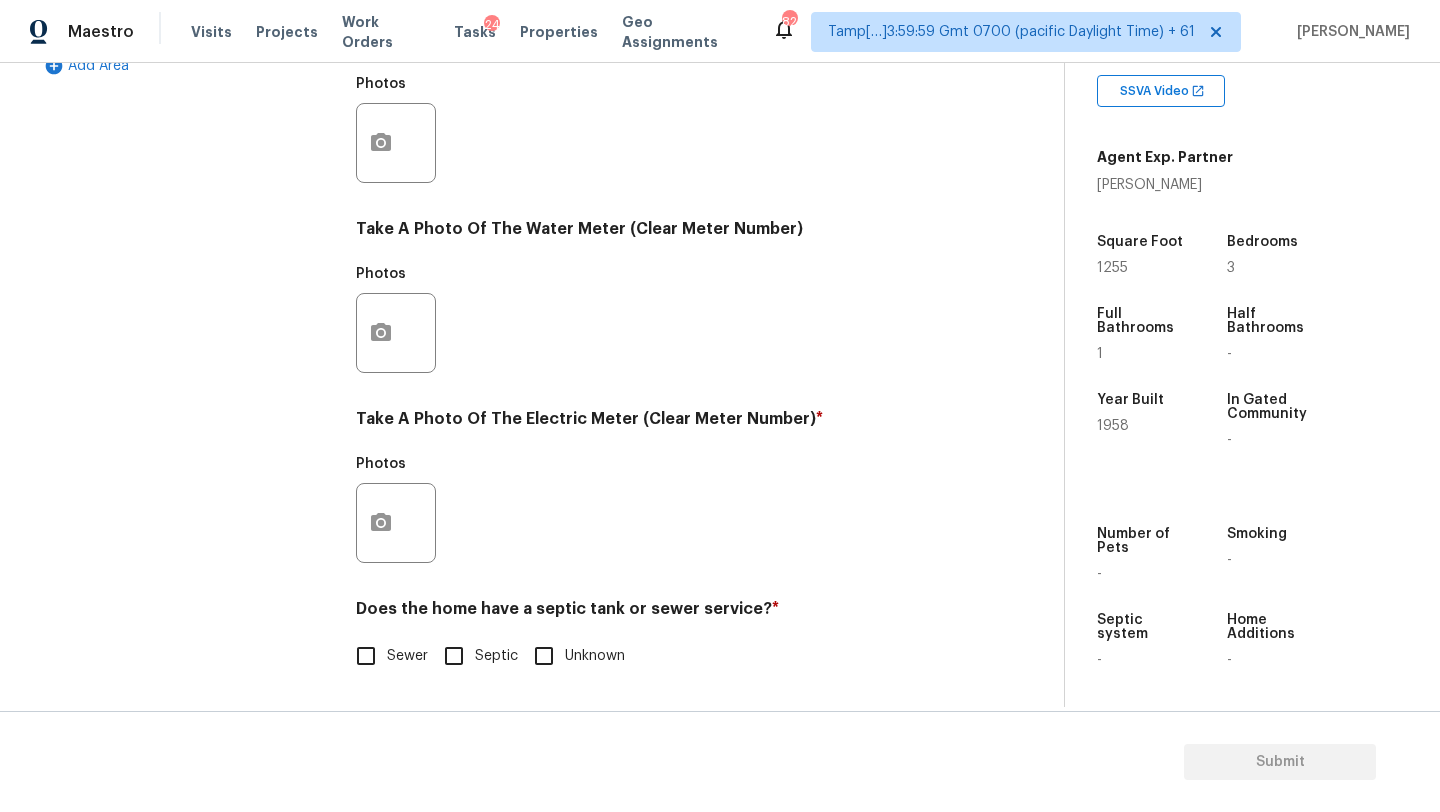 click on "Sewer" at bounding box center (366, 656) 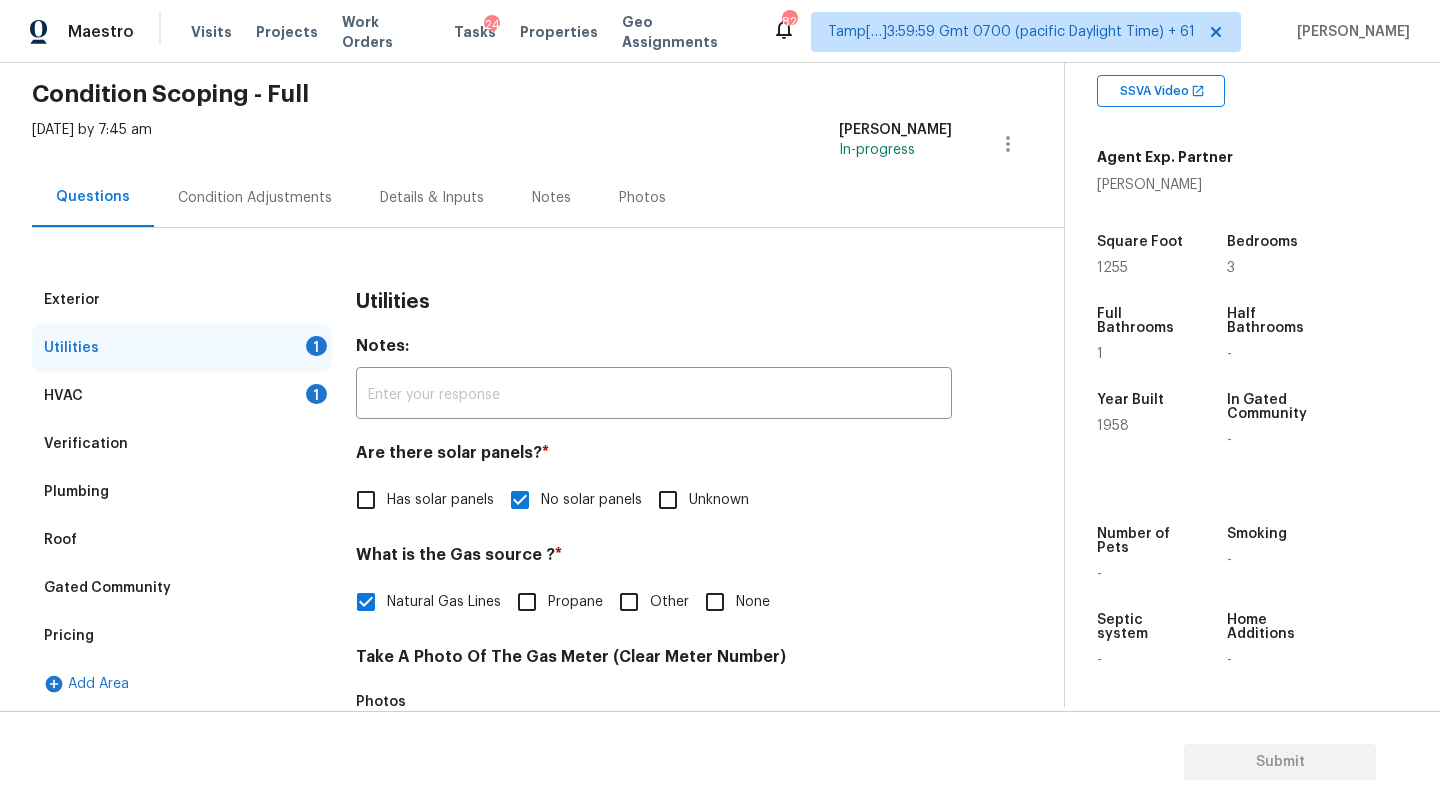 scroll, scrollTop: 0, scrollLeft: 0, axis: both 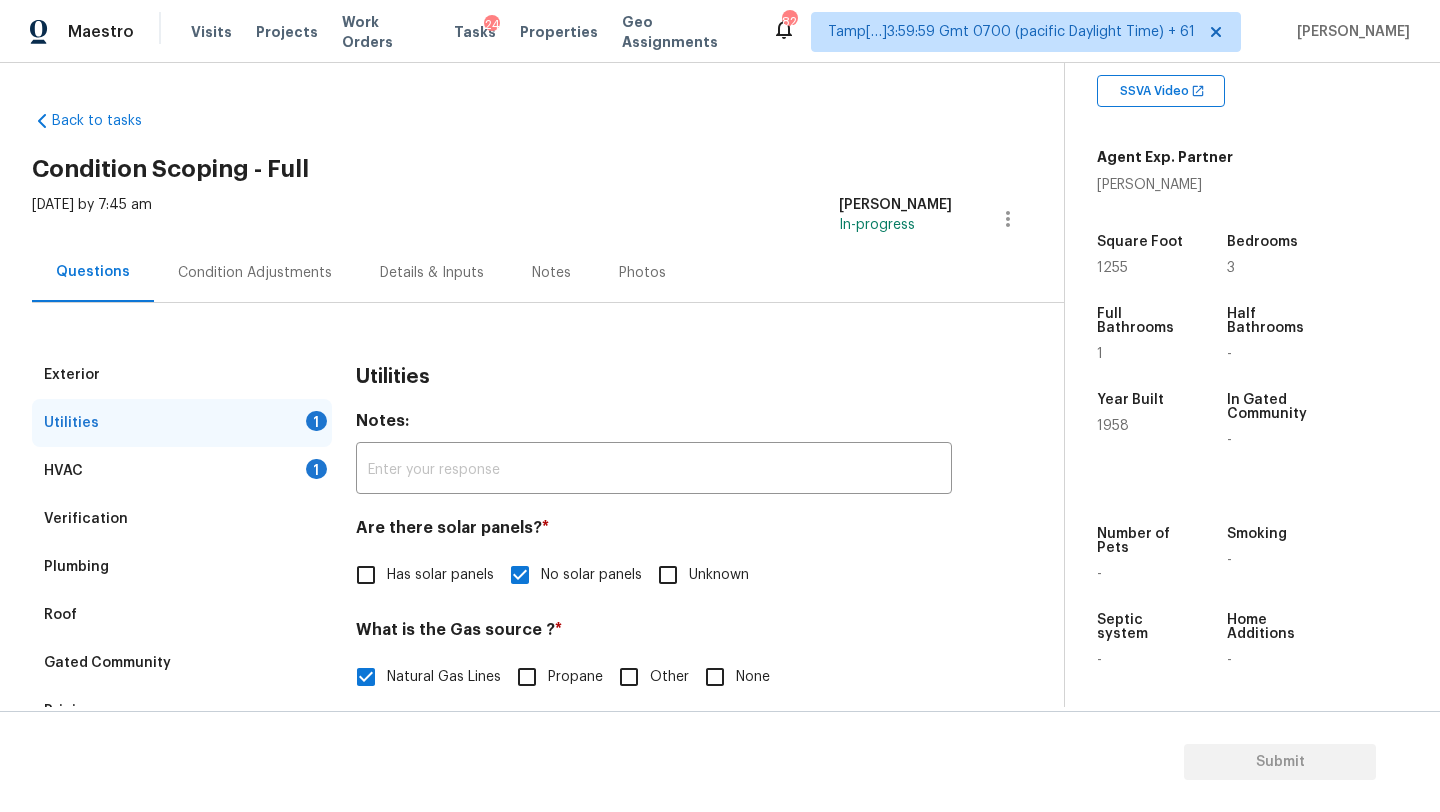 click on "Condition Adjustments" at bounding box center (255, 272) 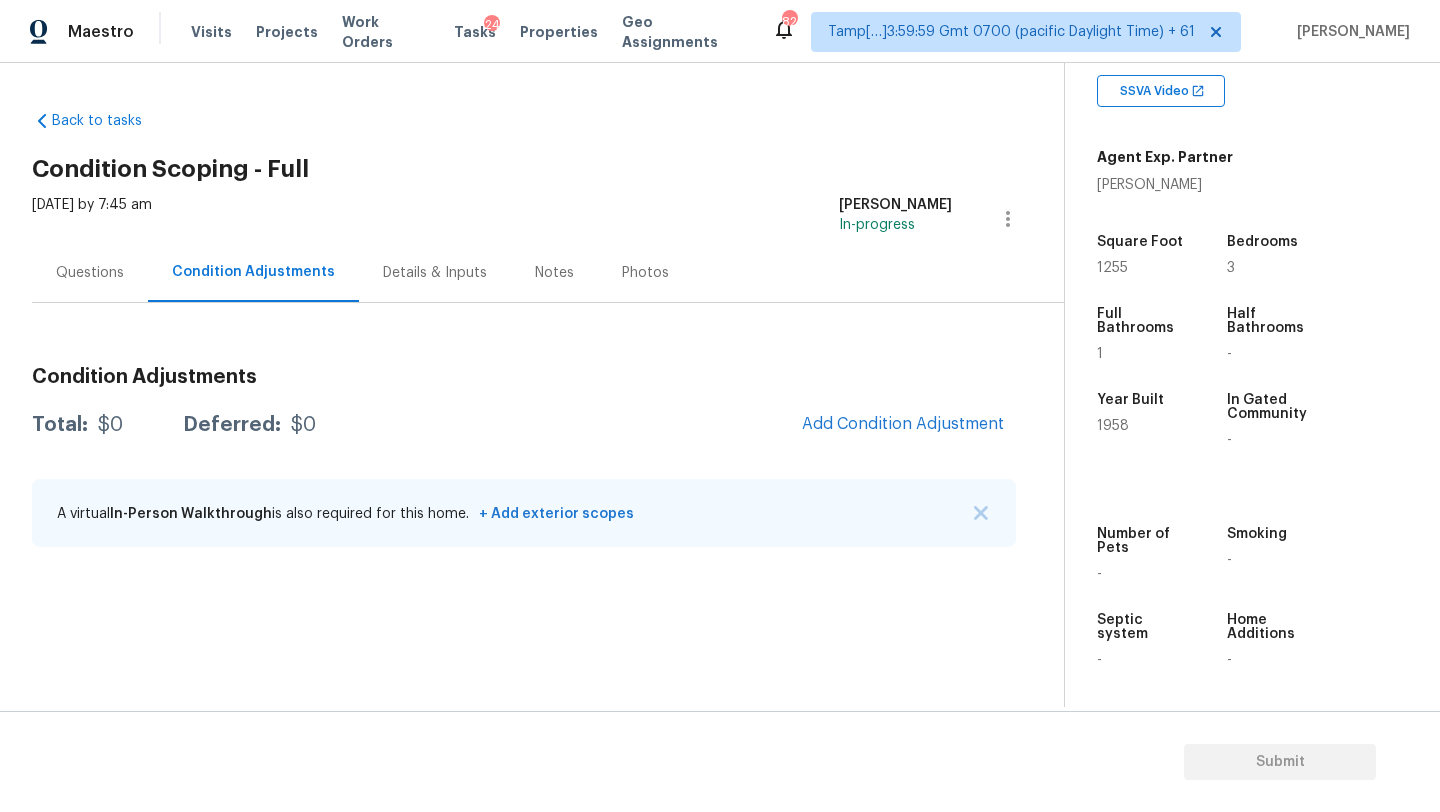 click on "Questions" at bounding box center [90, 272] 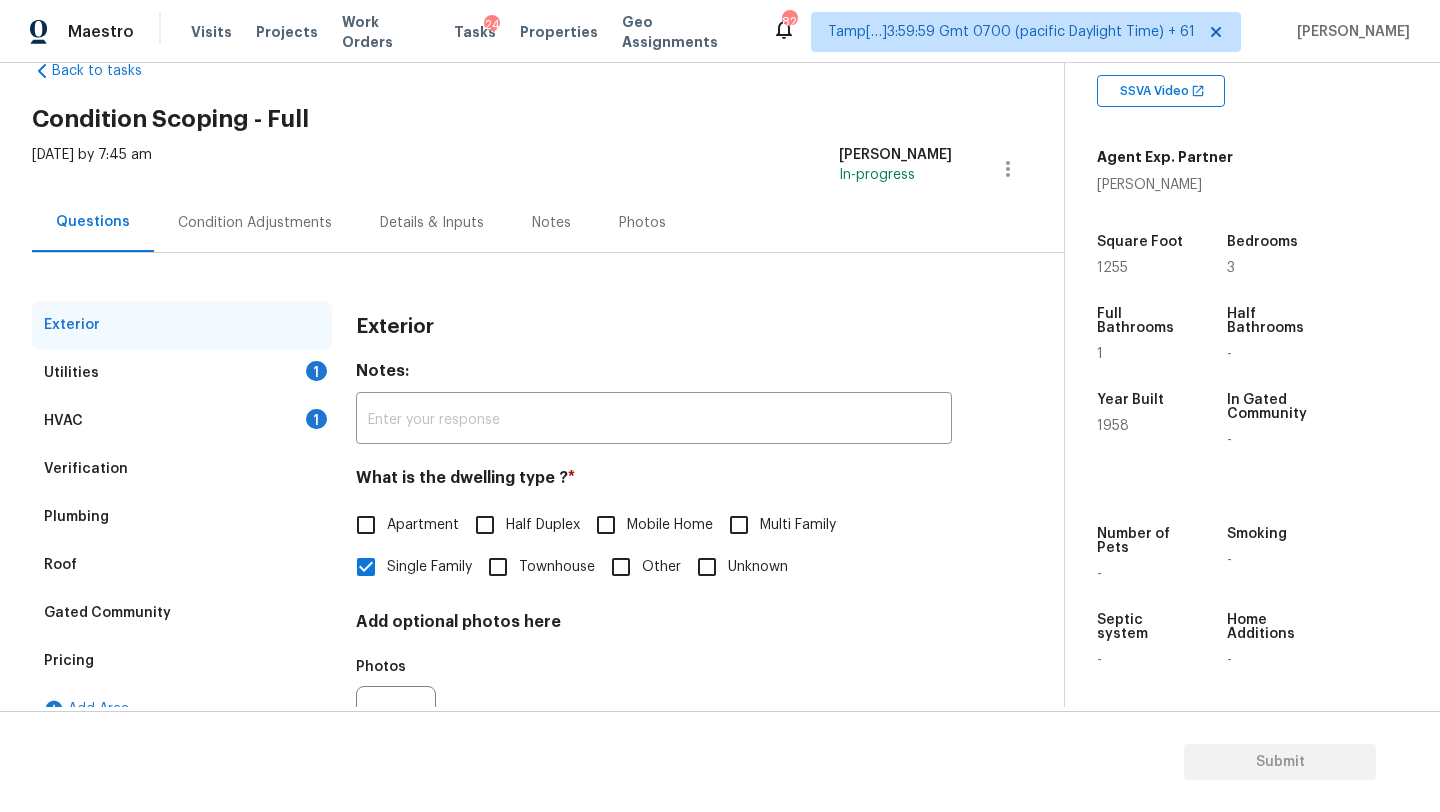 scroll, scrollTop: 109, scrollLeft: 0, axis: vertical 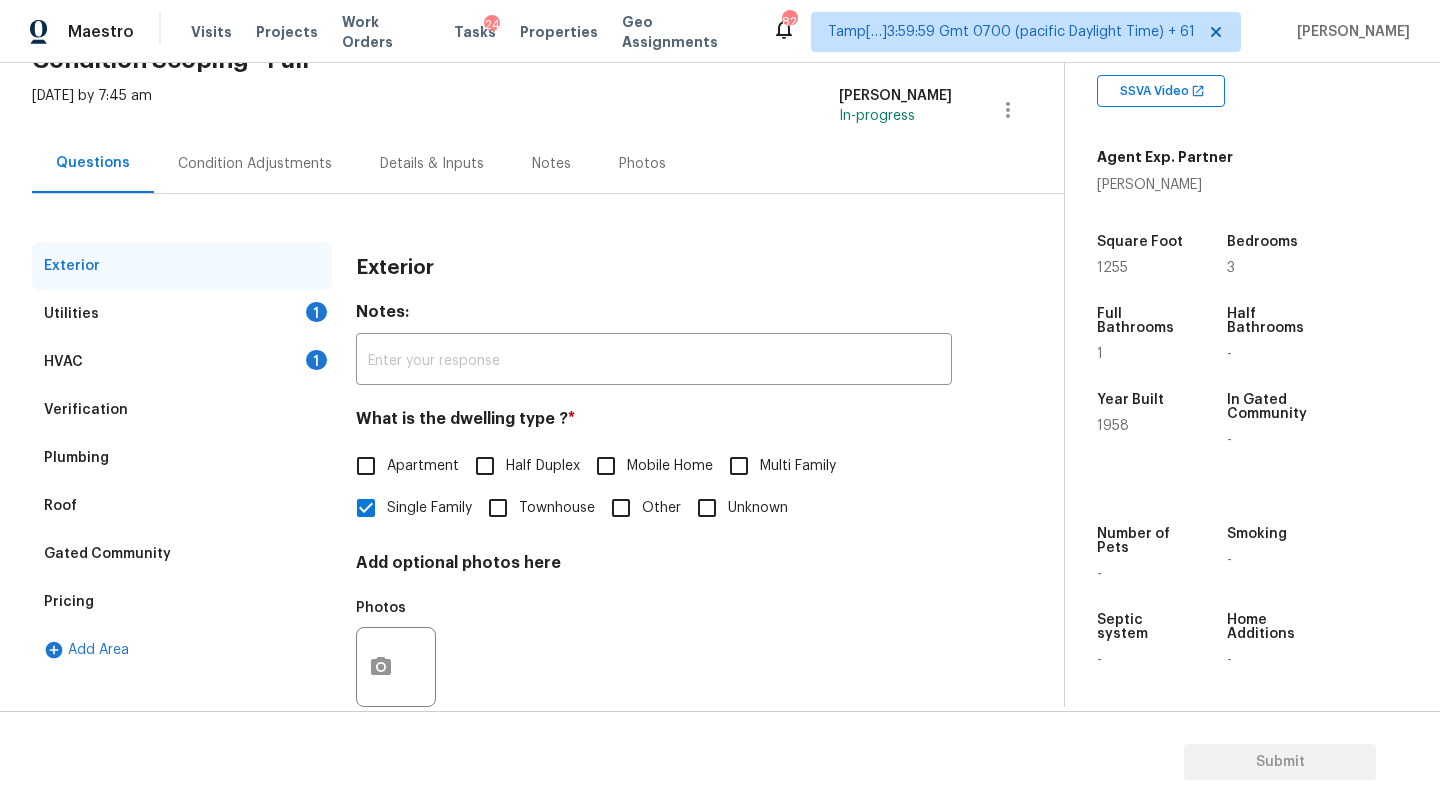 click on "Roof" at bounding box center (182, 506) 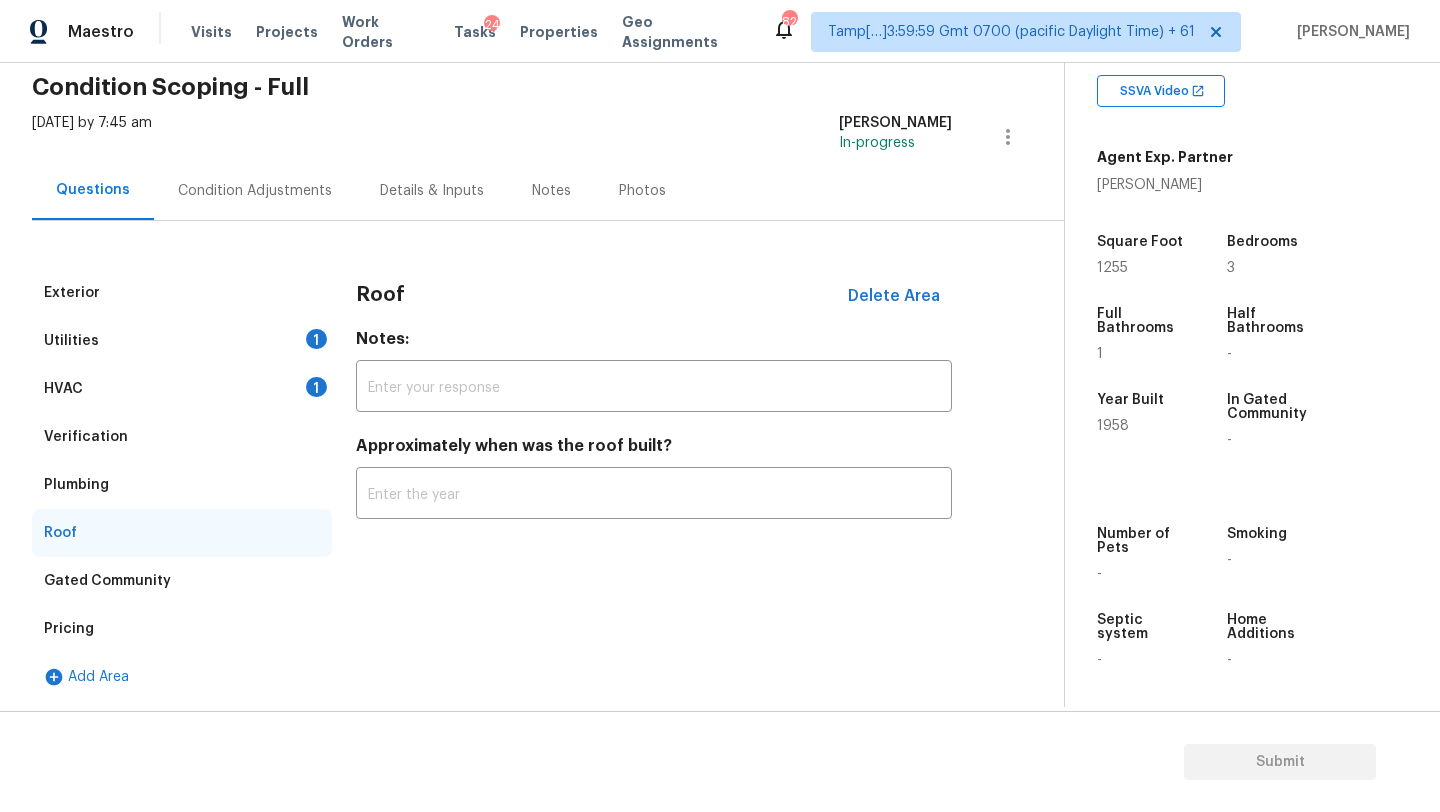 scroll, scrollTop: 82, scrollLeft: 0, axis: vertical 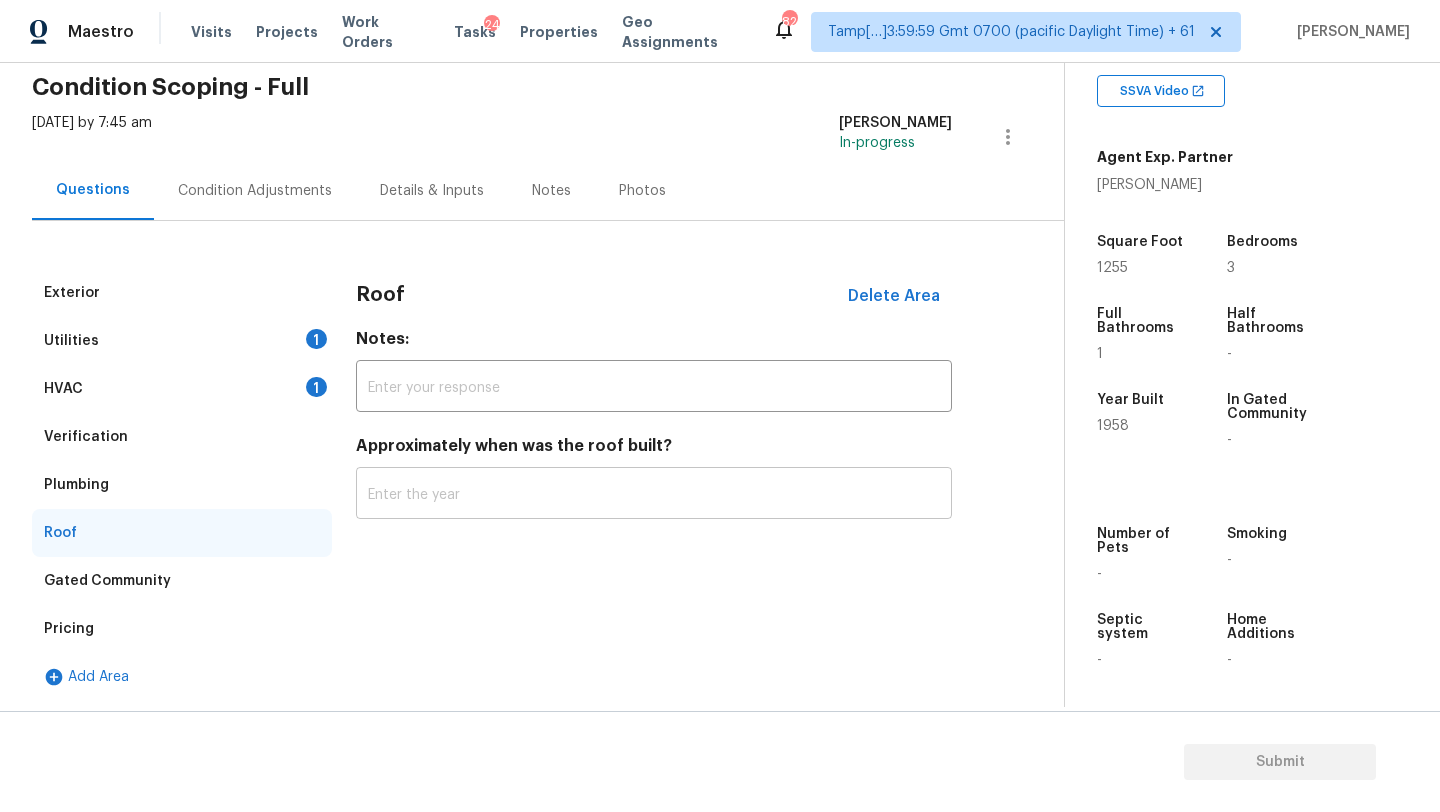 click at bounding box center (654, 495) 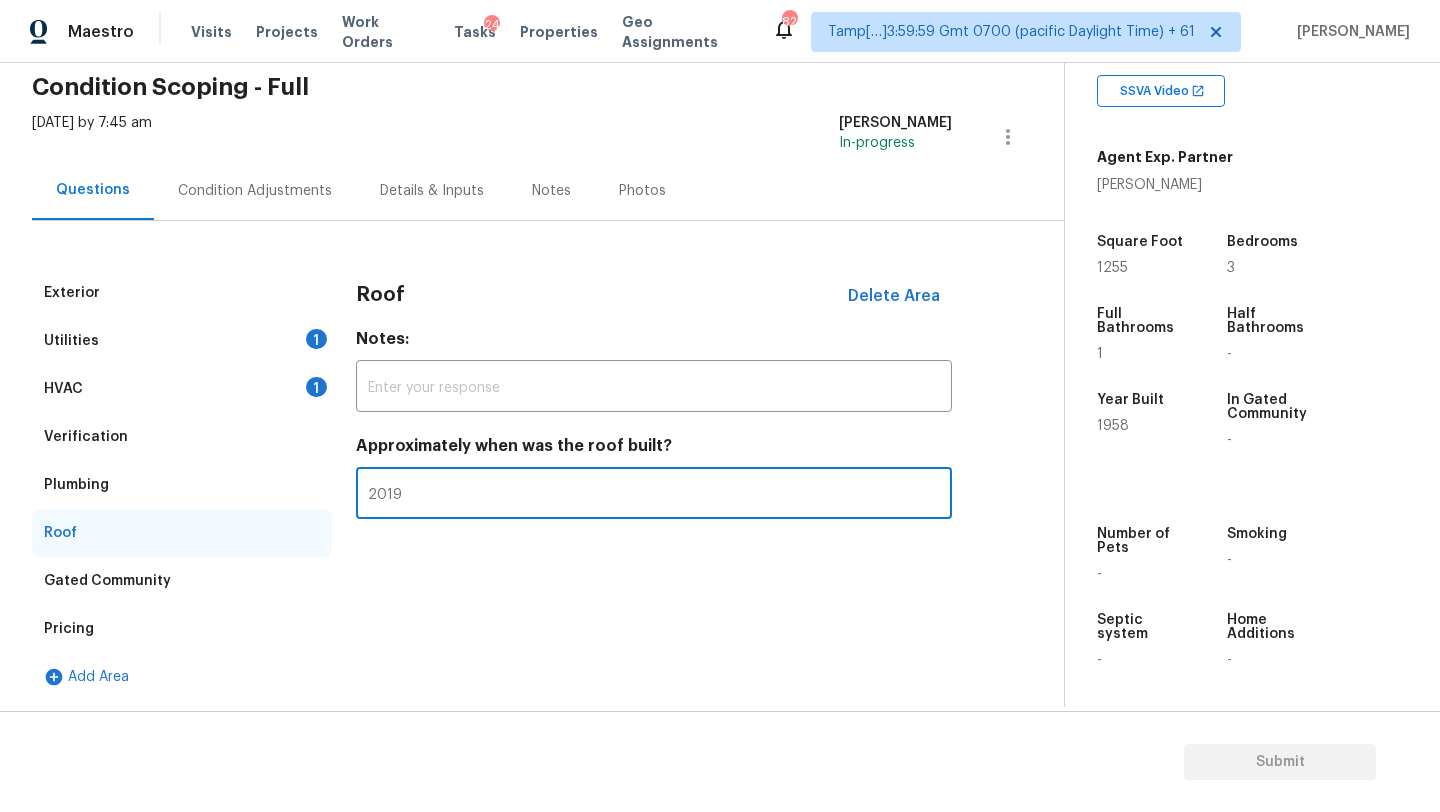 type on "2019" 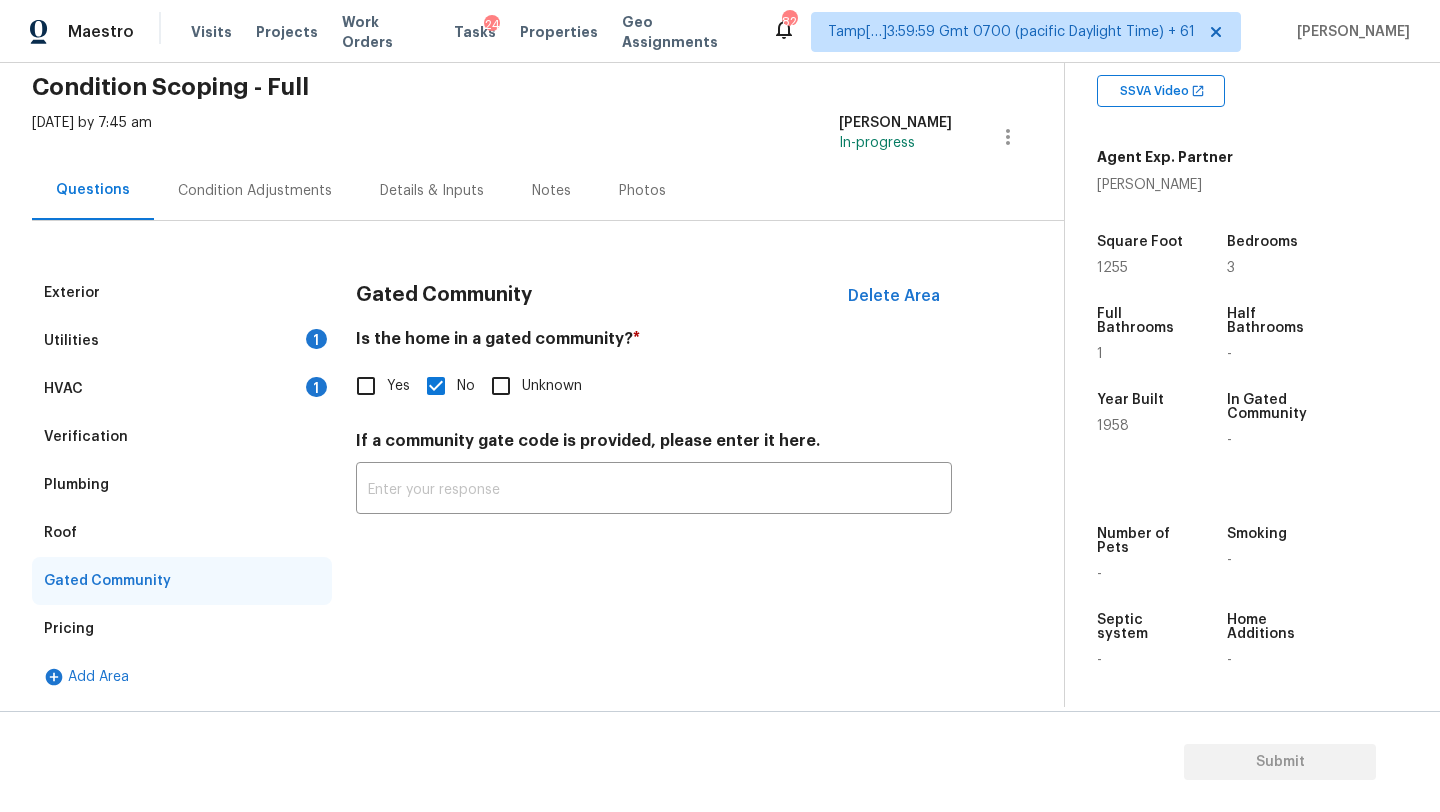 click on "Plumbing" at bounding box center (76, 485) 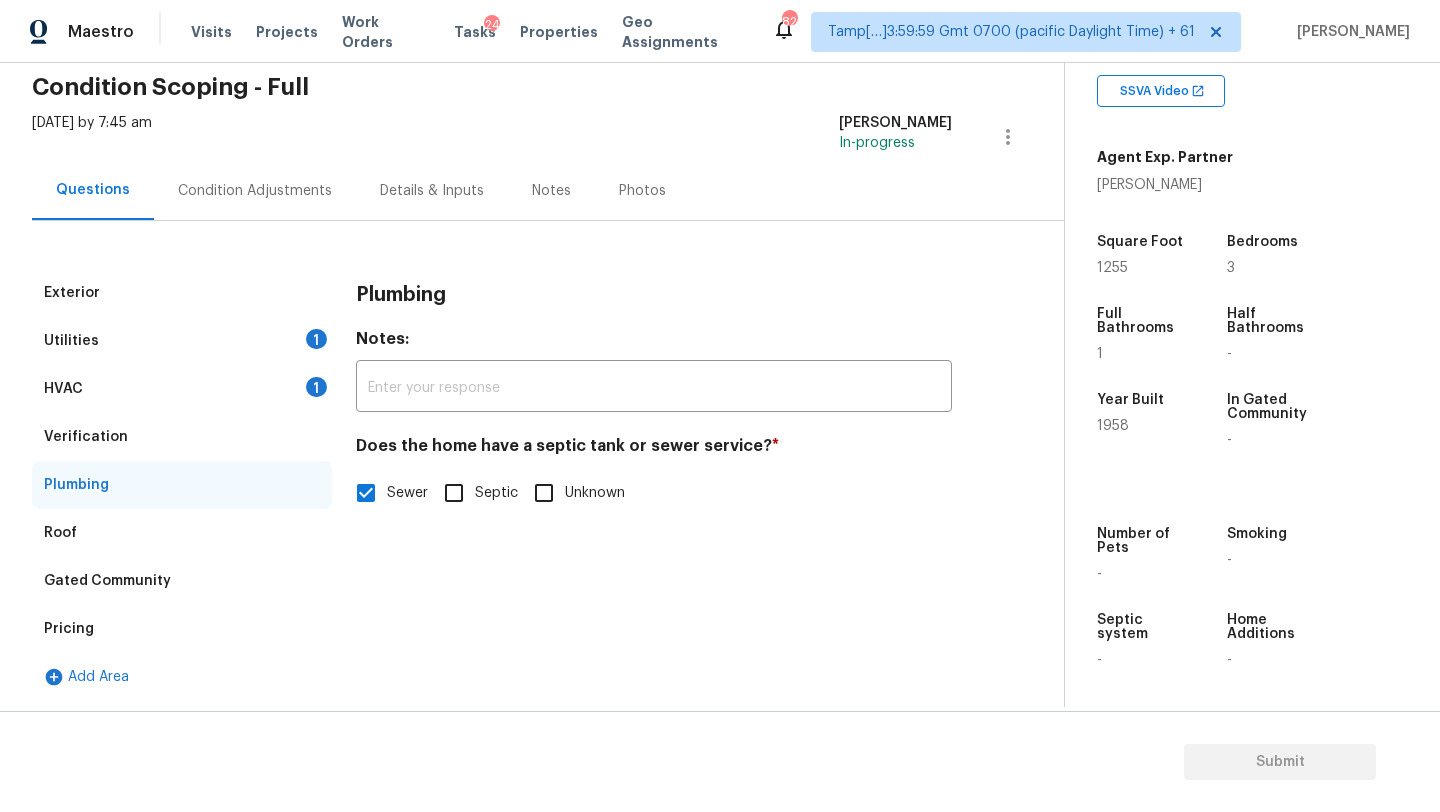 click on "Verification" at bounding box center [182, 437] 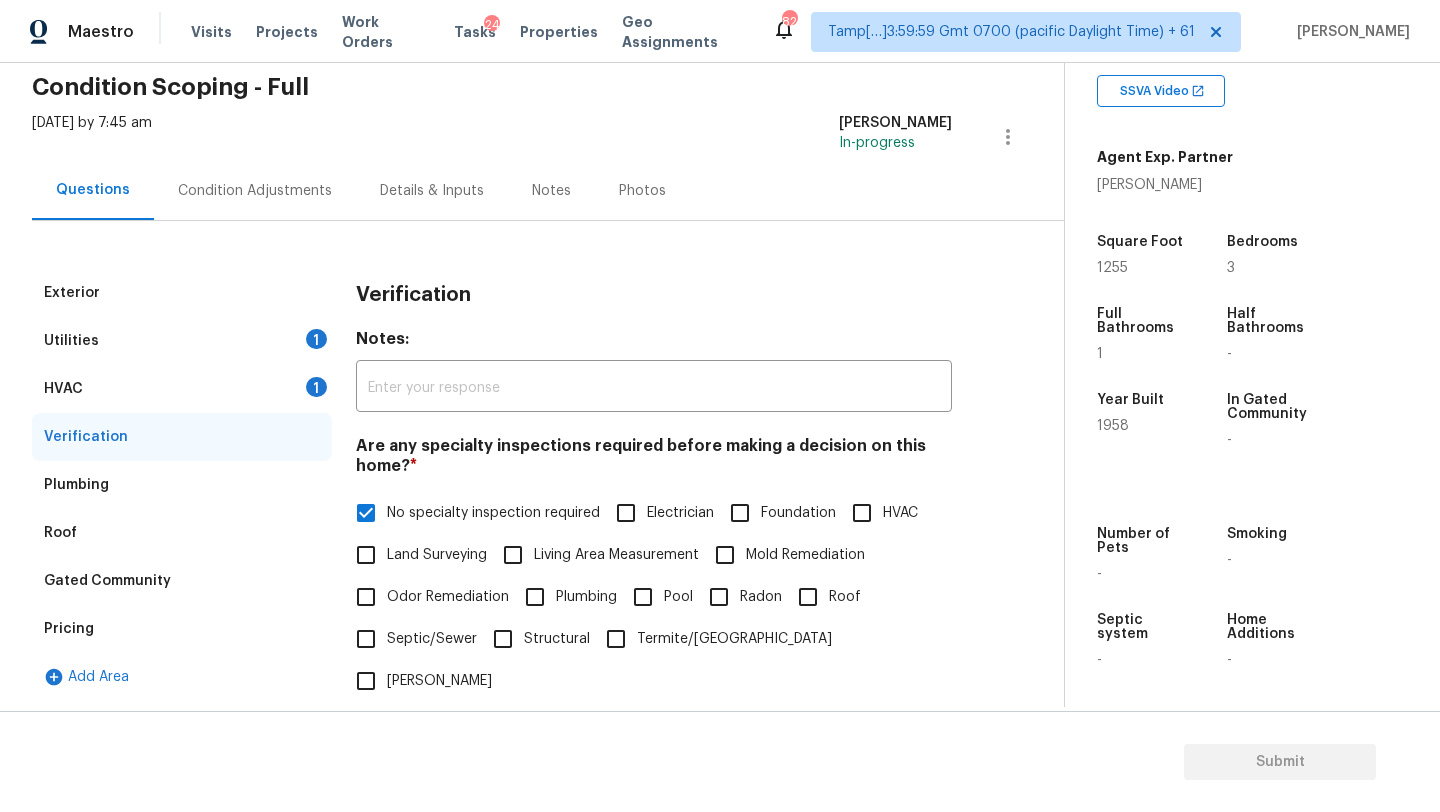 scroll, scrollTop: 400, scrollLeft: 0, axis: vertical 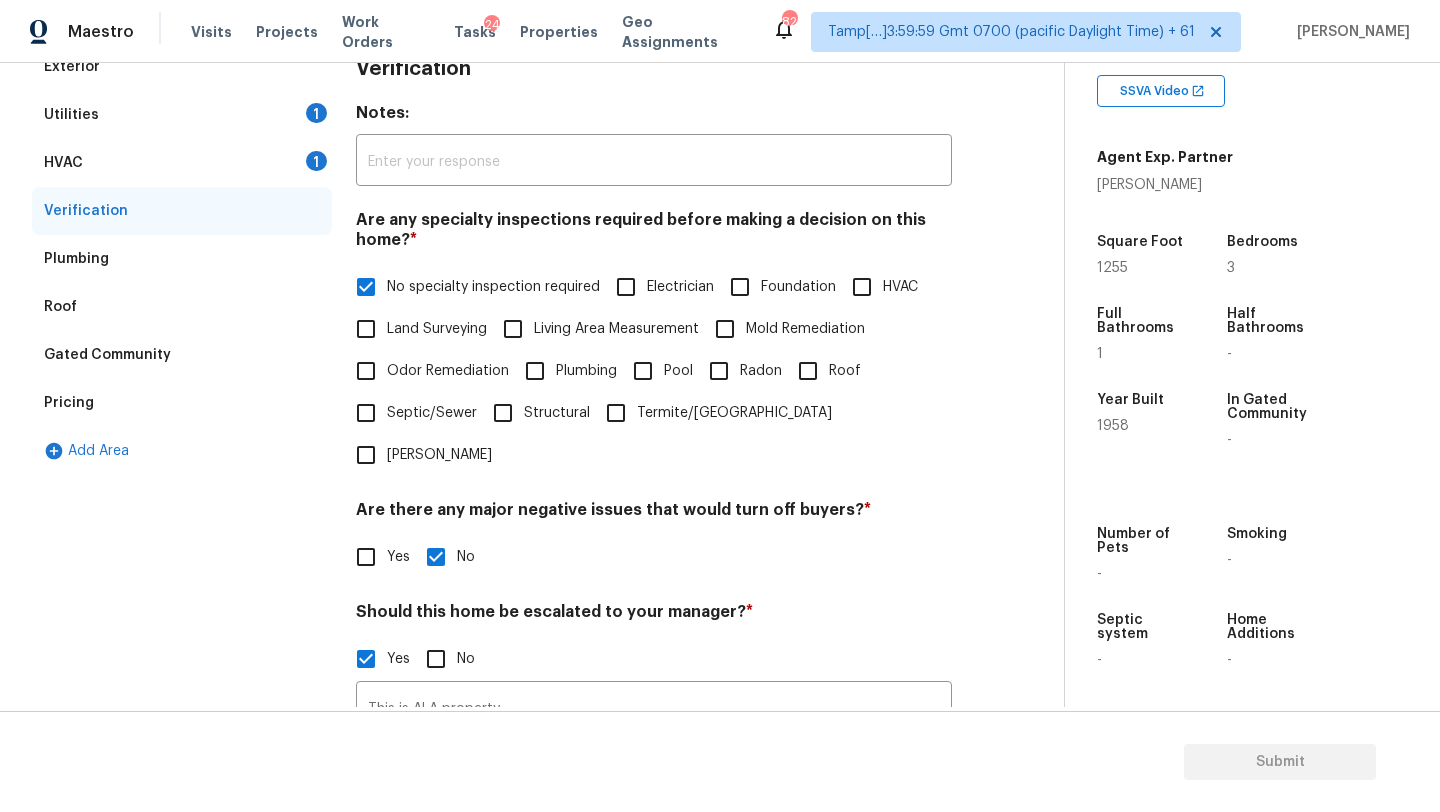 click on "HVAC 1" at bounding box center [182, 163] 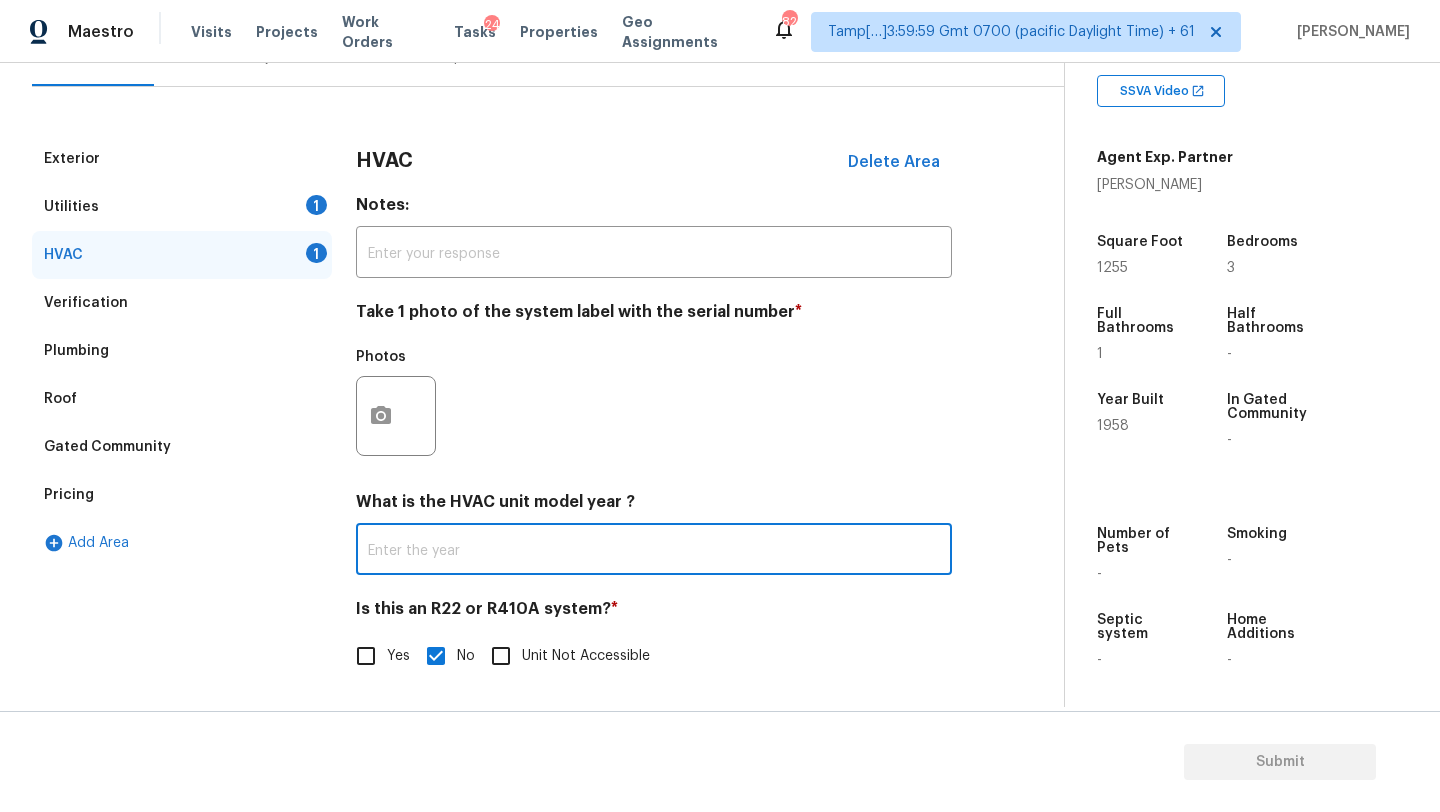 click at bounding box center (654, 551) 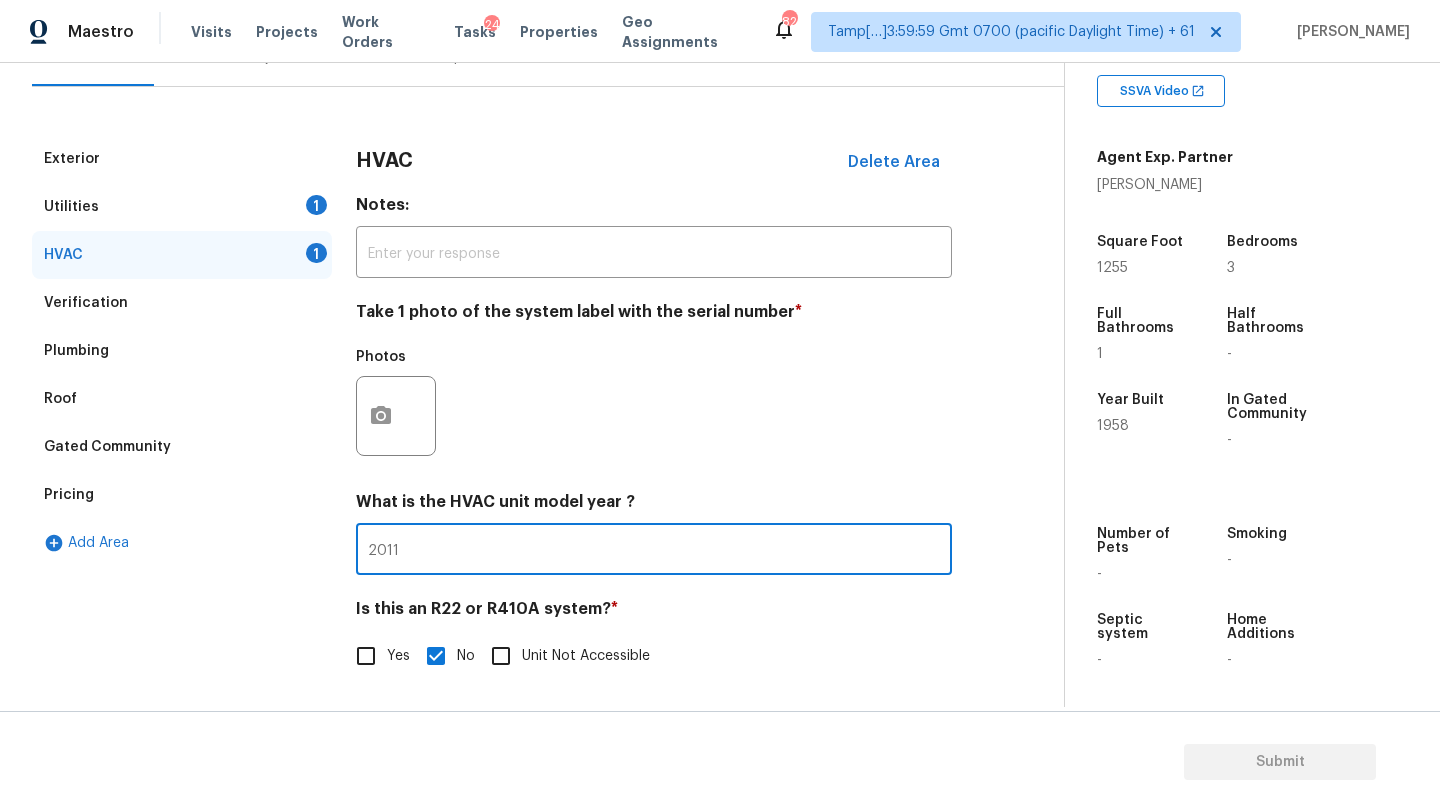 type on "2011" 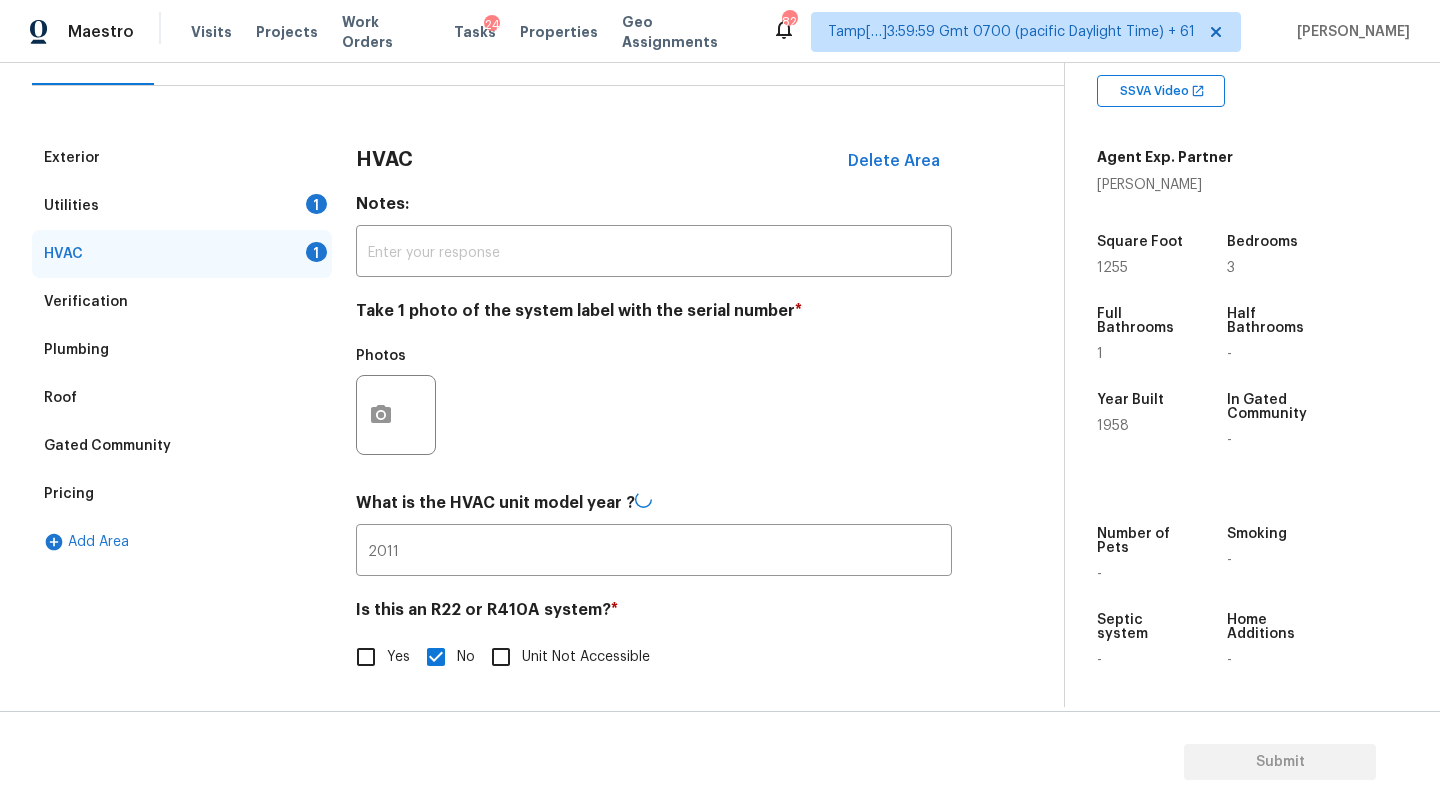 click on "Utilities 1" at bounding box center (182, 206) 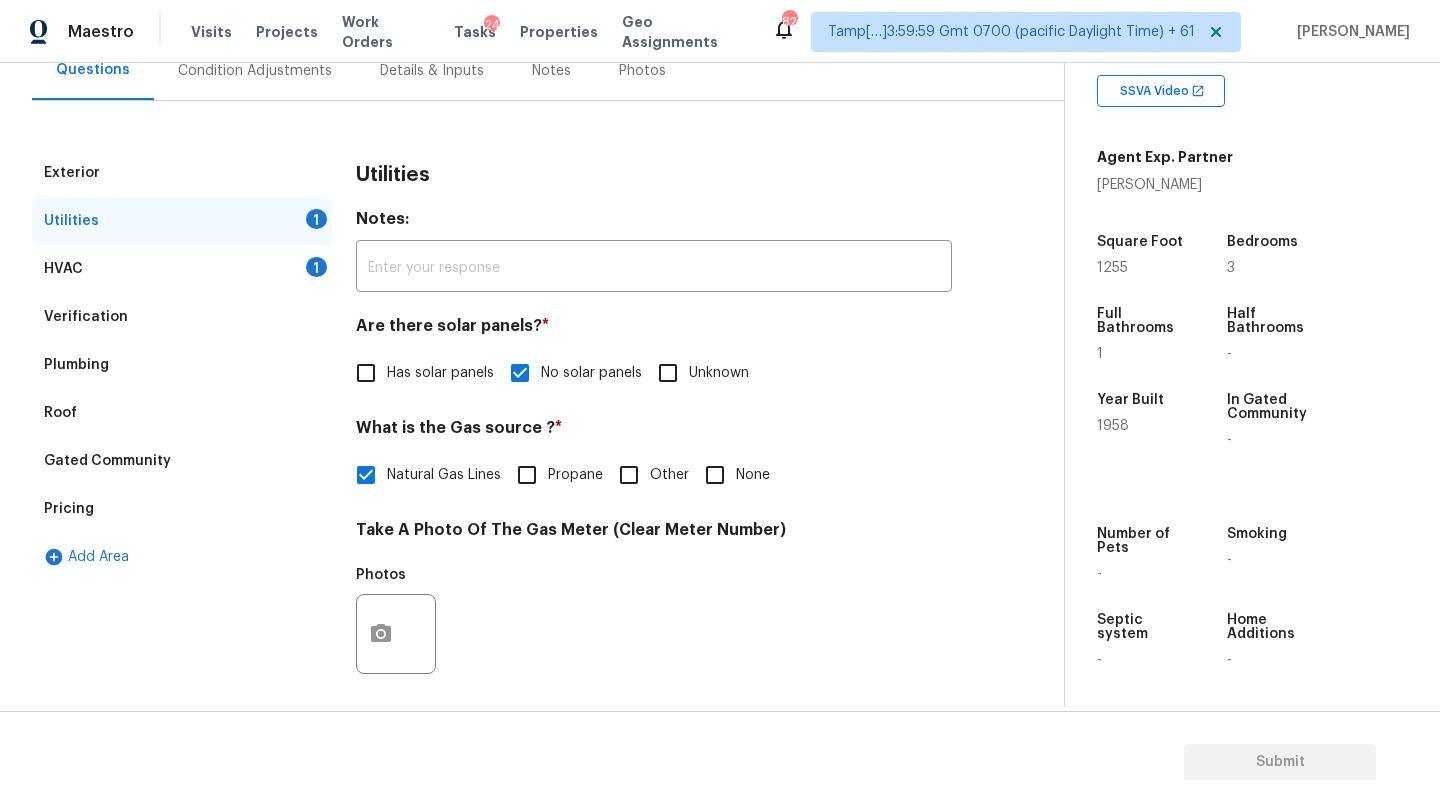 scroll, scrollTop: 162, scrollLeft: 0, axis: vertical 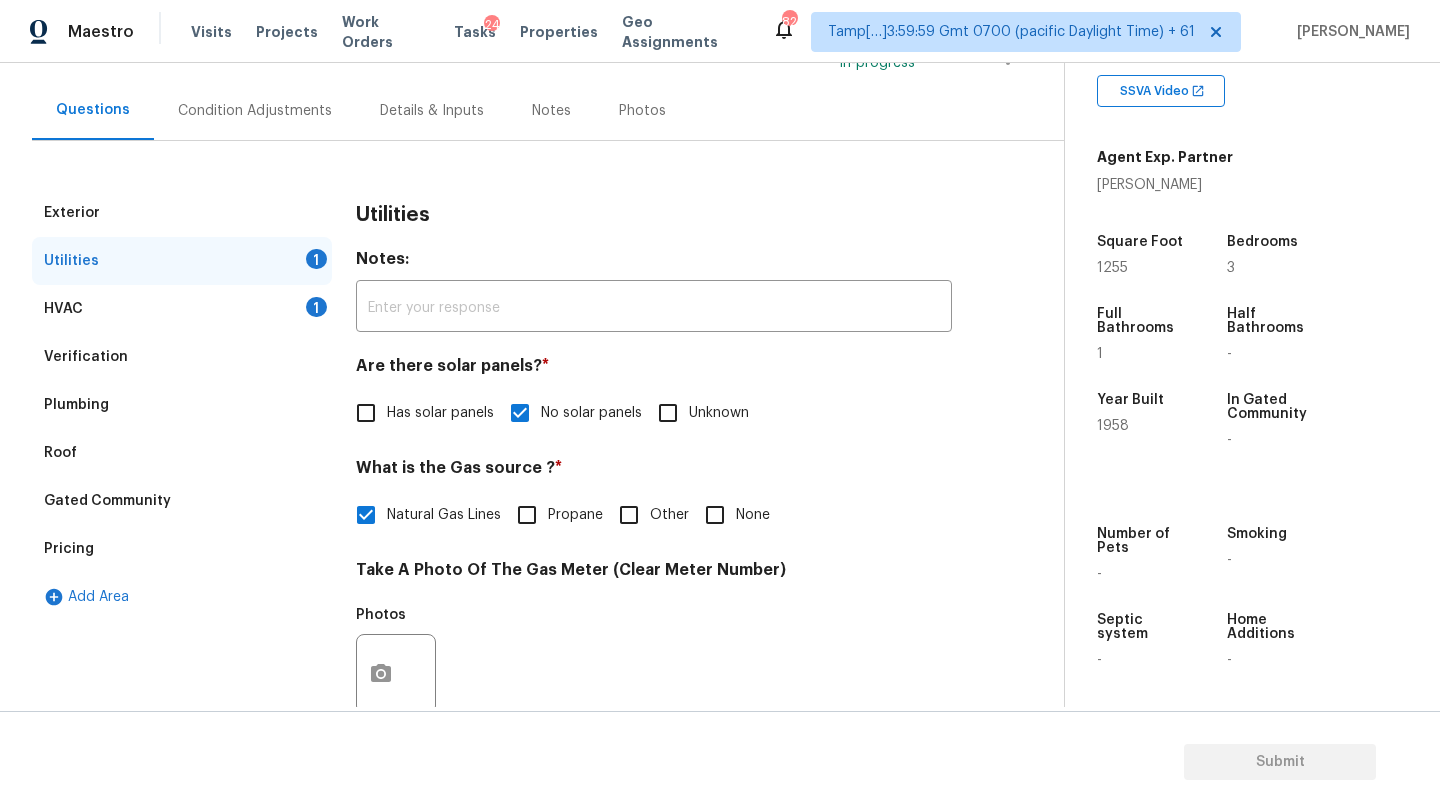 click on "Condition Adjustments" at bounding box center [255, 110] 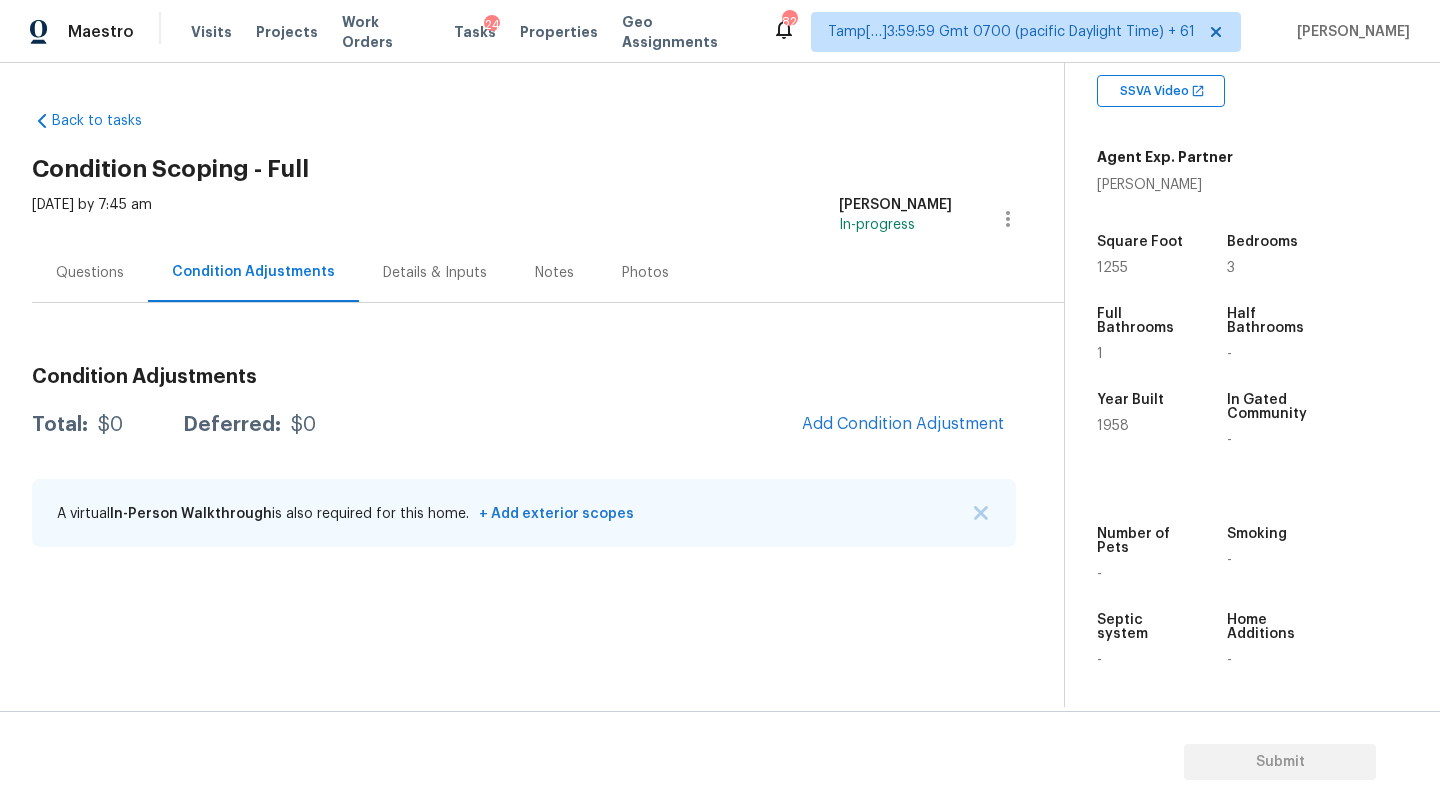scroll, scrollTop: 0, scrollLeft: 0, axis: both 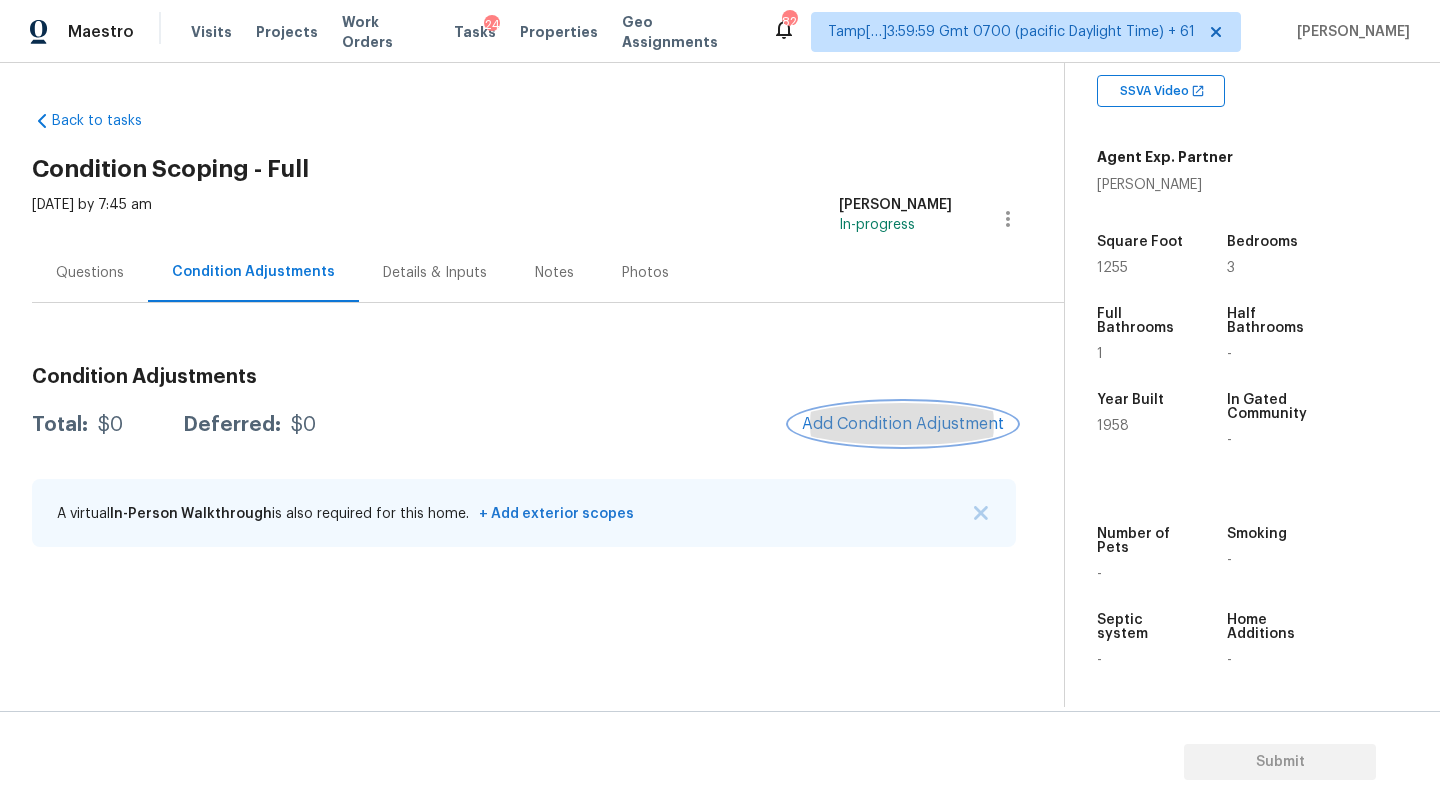 click on "Add Condition Adjustment" at bounding box center (903, 424) 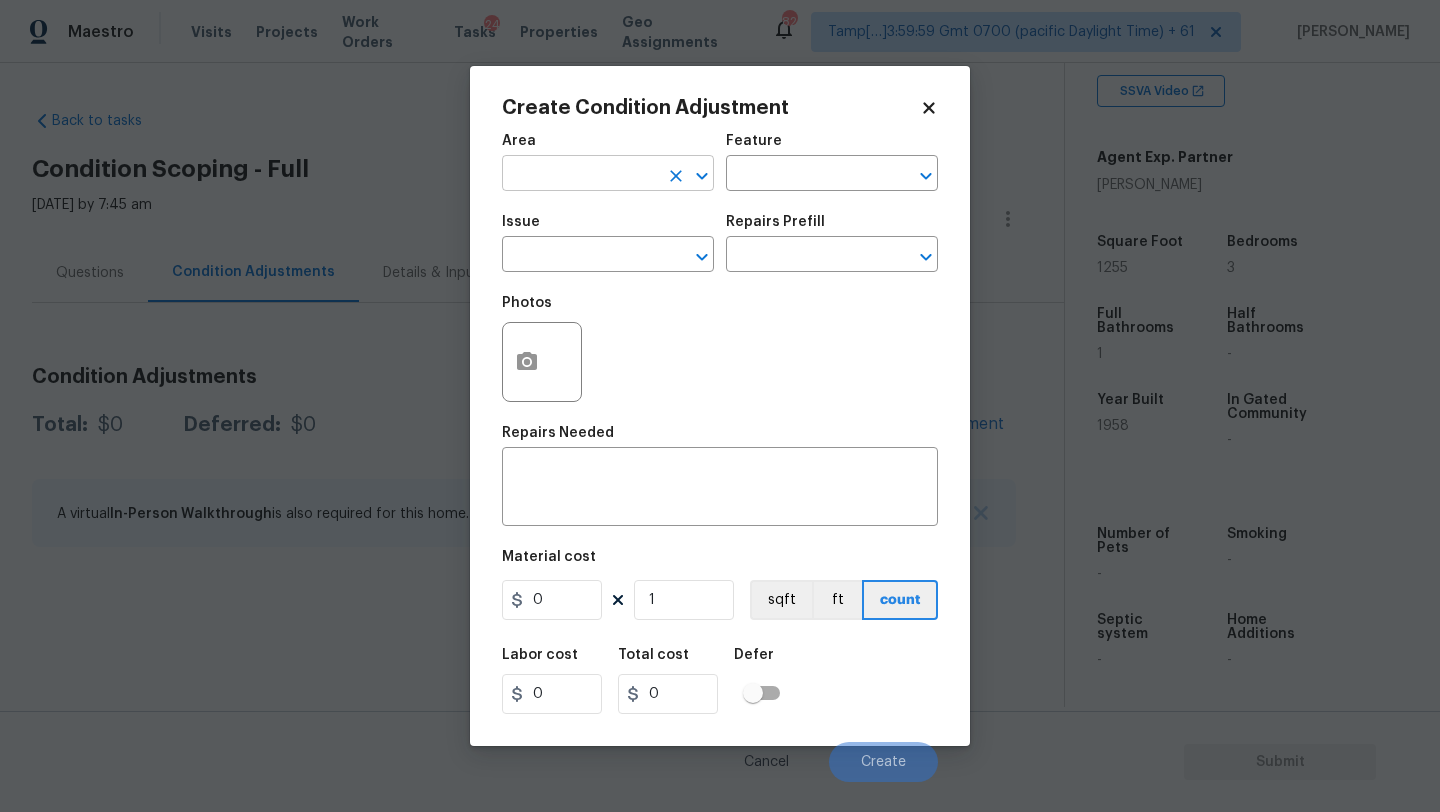click at bounding box center (580, 175) 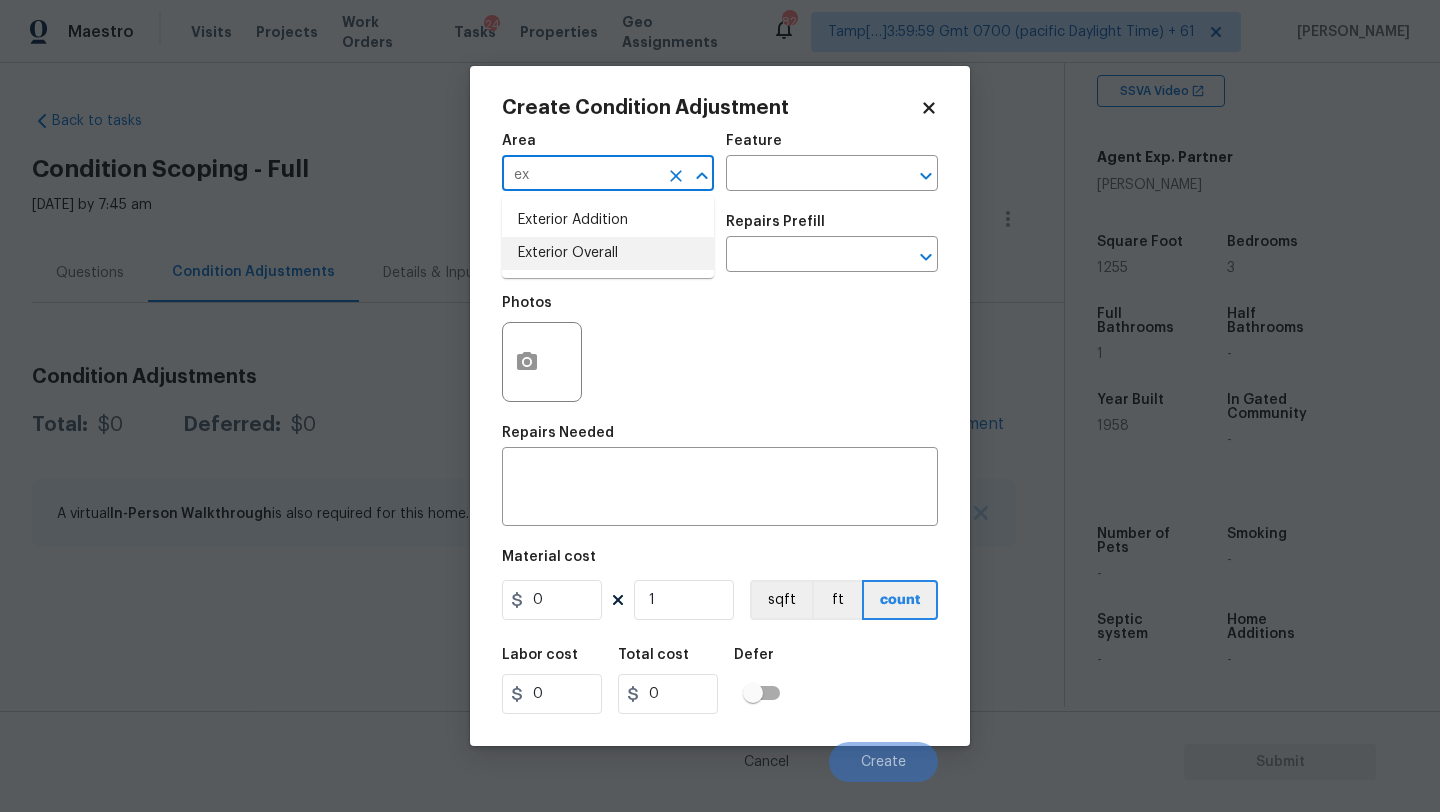 click on "Exterior Overall" at bounding box center (608, 253) 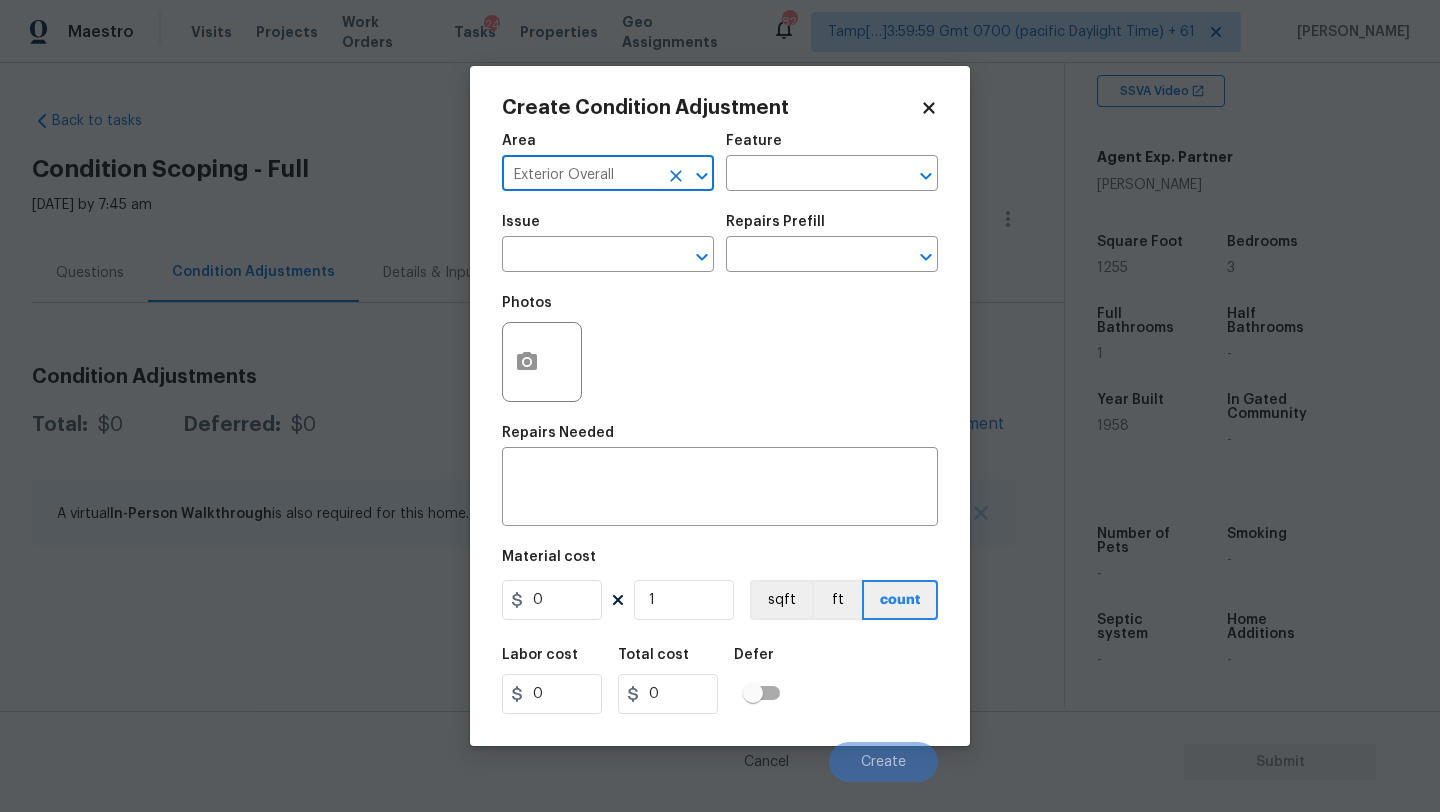 type on "Exterior Overall" 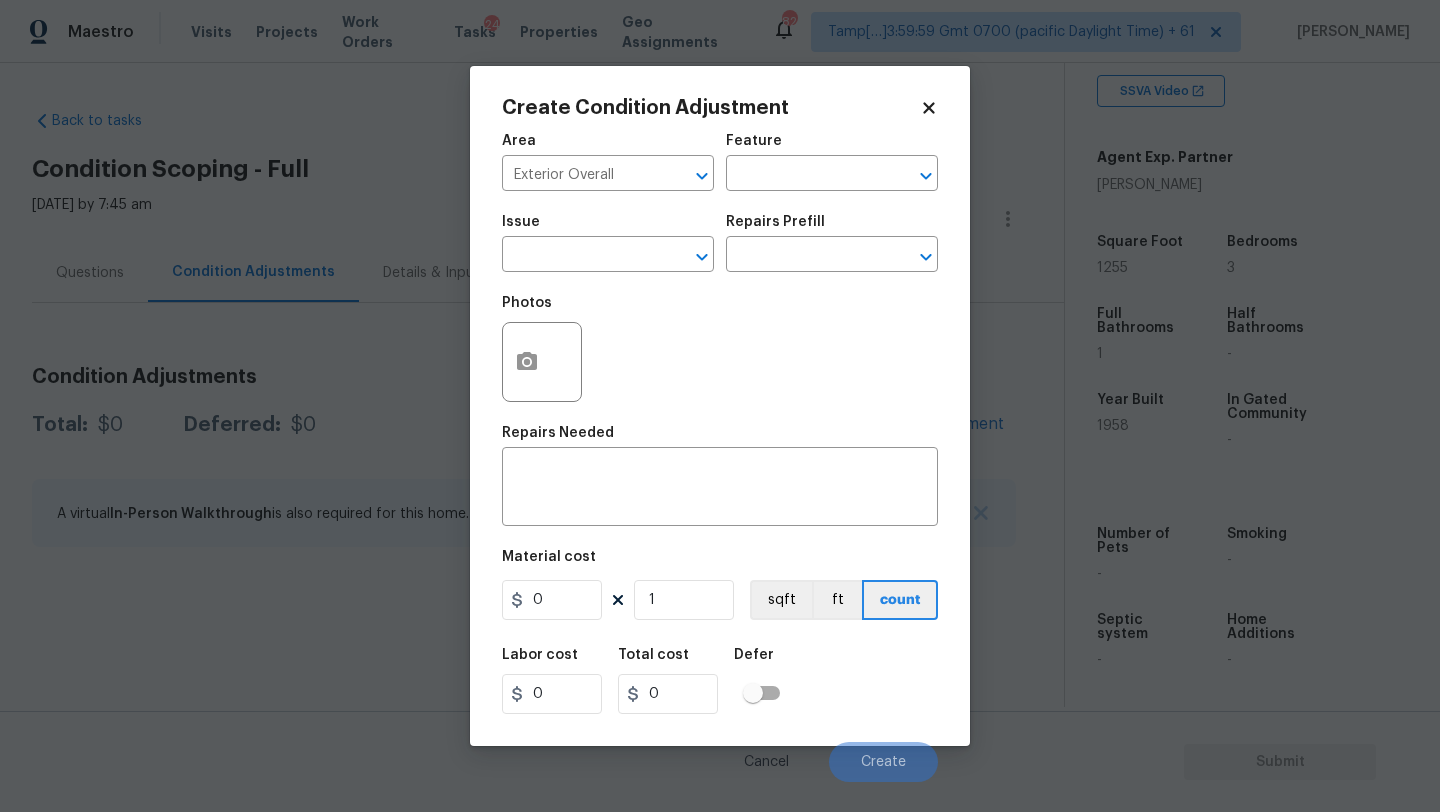 click on "Issue ​ Repairs Prefill ​" at bounding box center [720, 243] 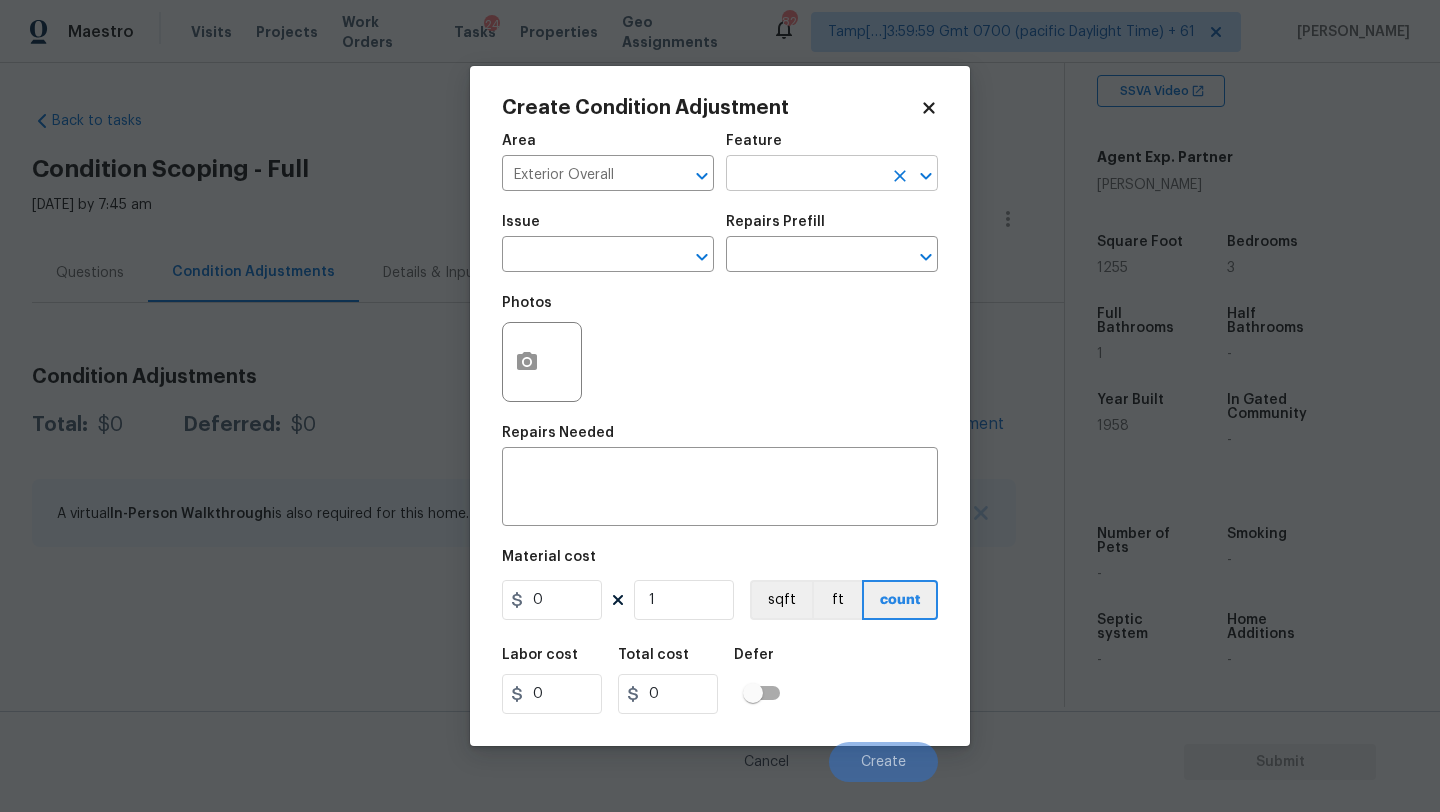 click at bounding box center [804, 175] 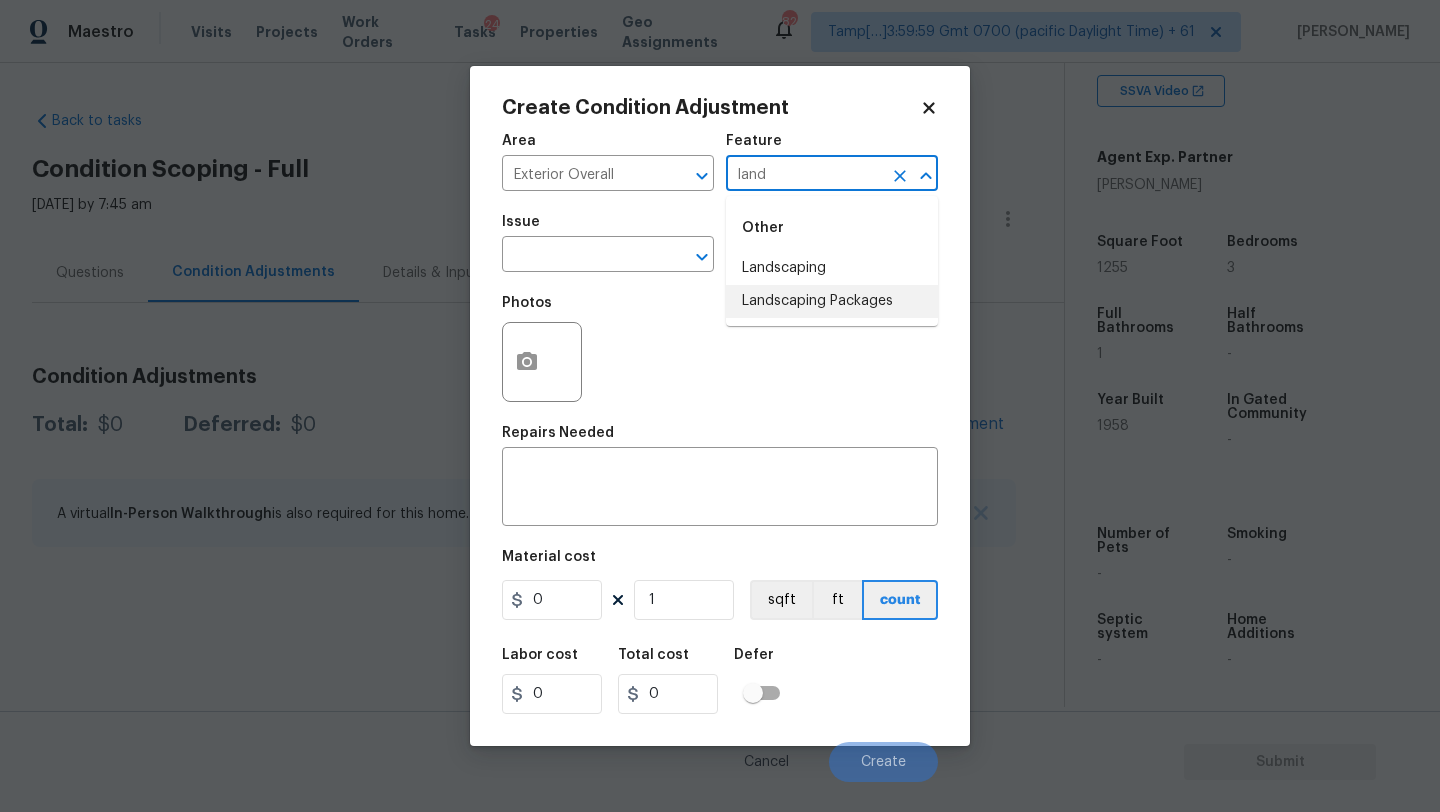 click on "Landscaping Packages" at bounding box center (832, 301) 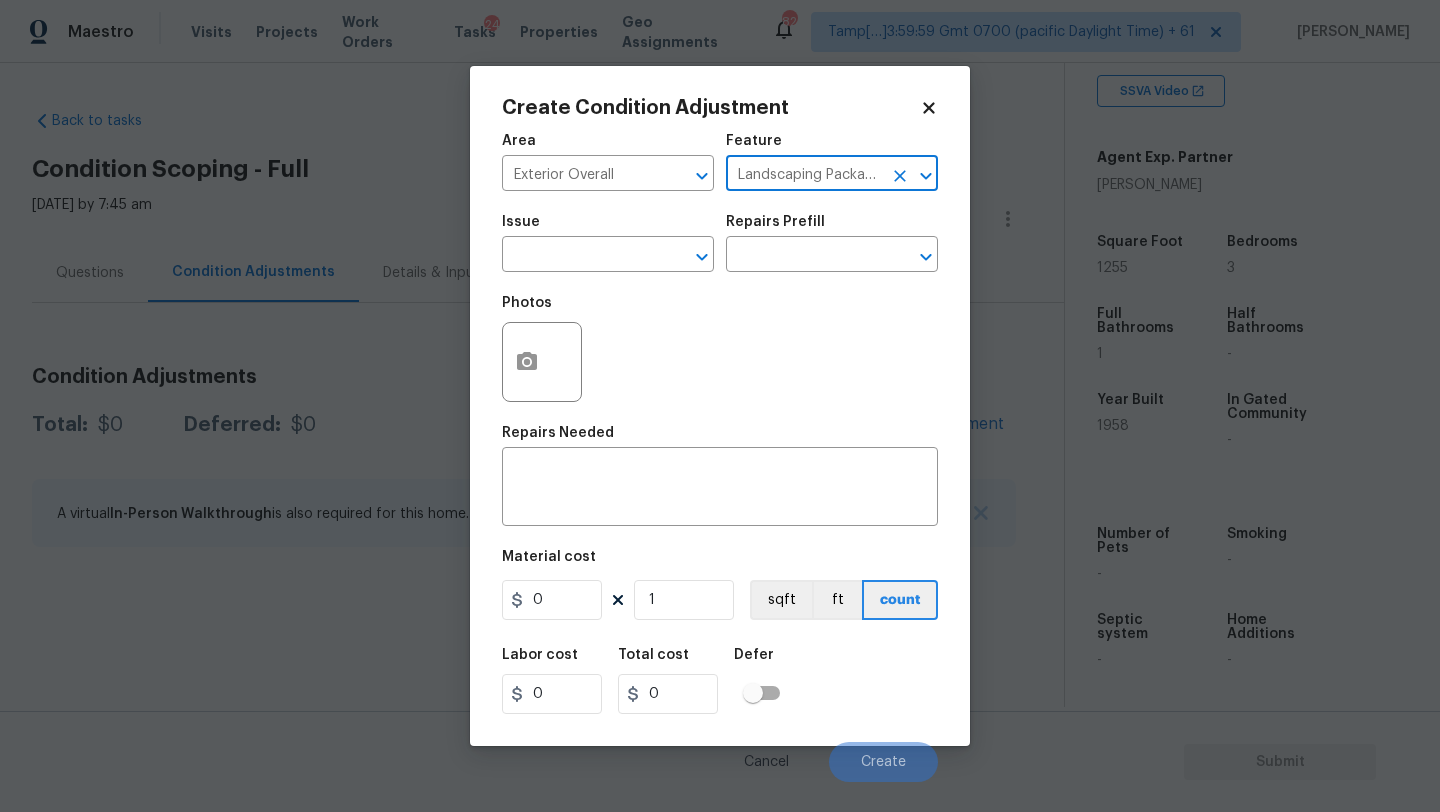 type on "Landscaping Packages" 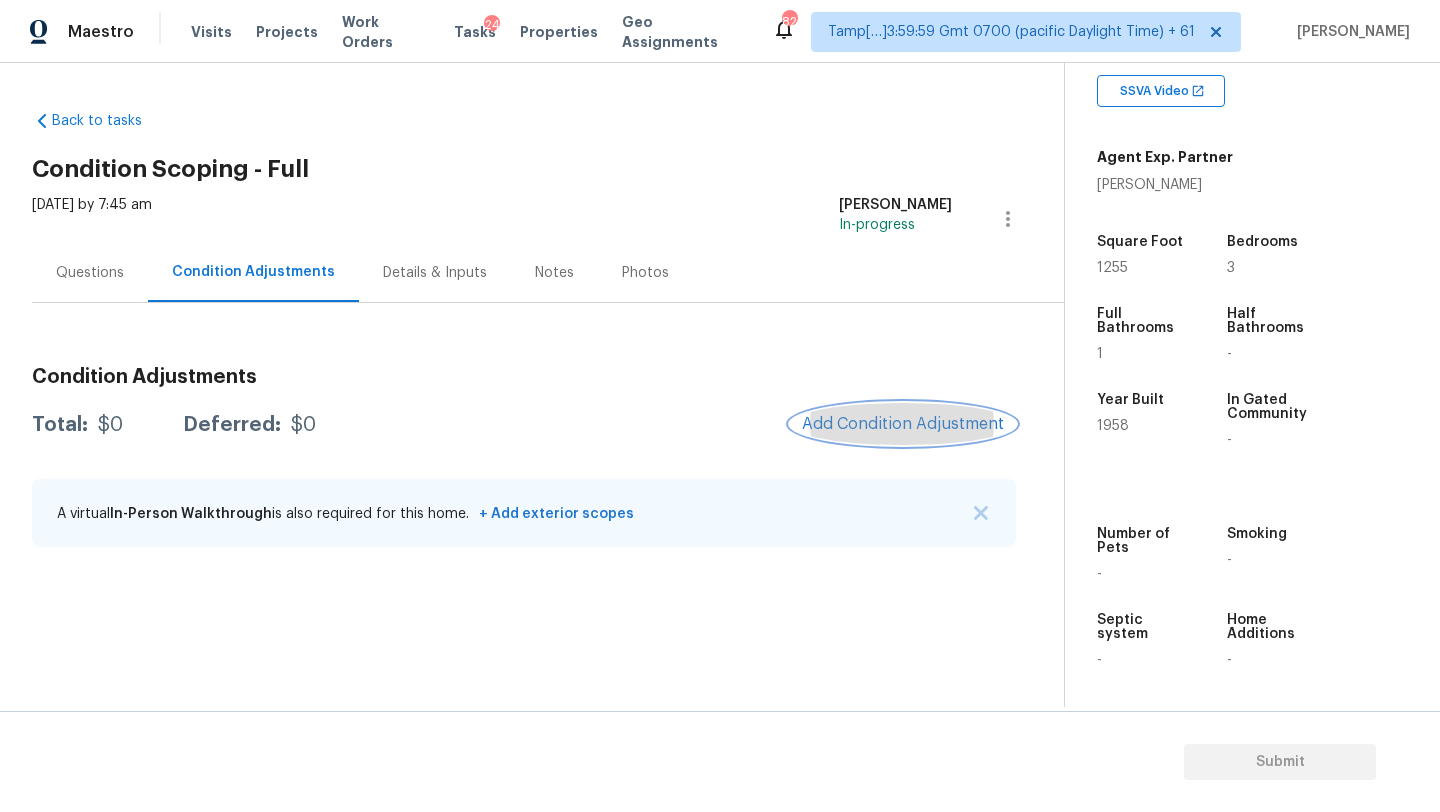 click on "Add Condition Adjustment" at bounding box center [903, 424] 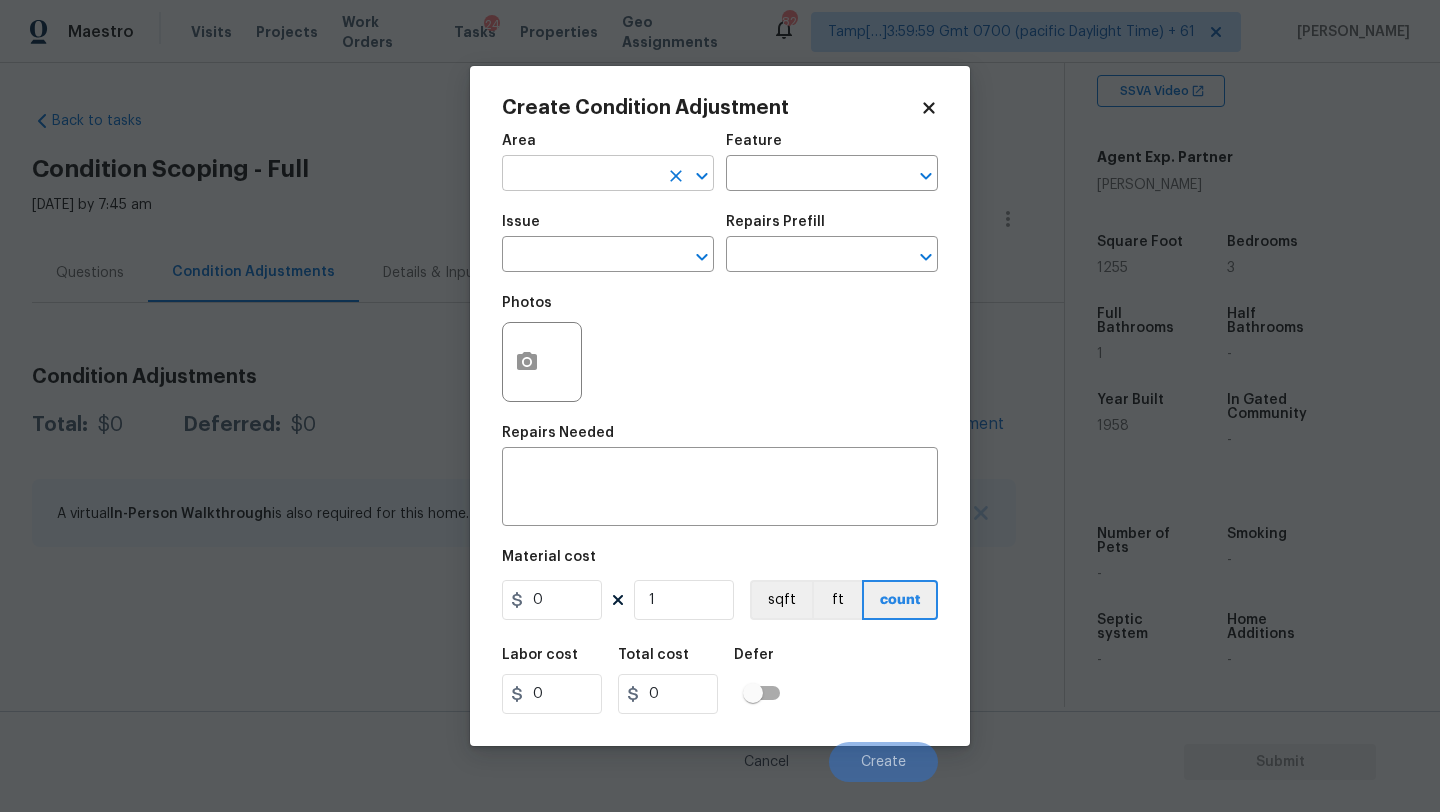click at bounding box center (580, 175) 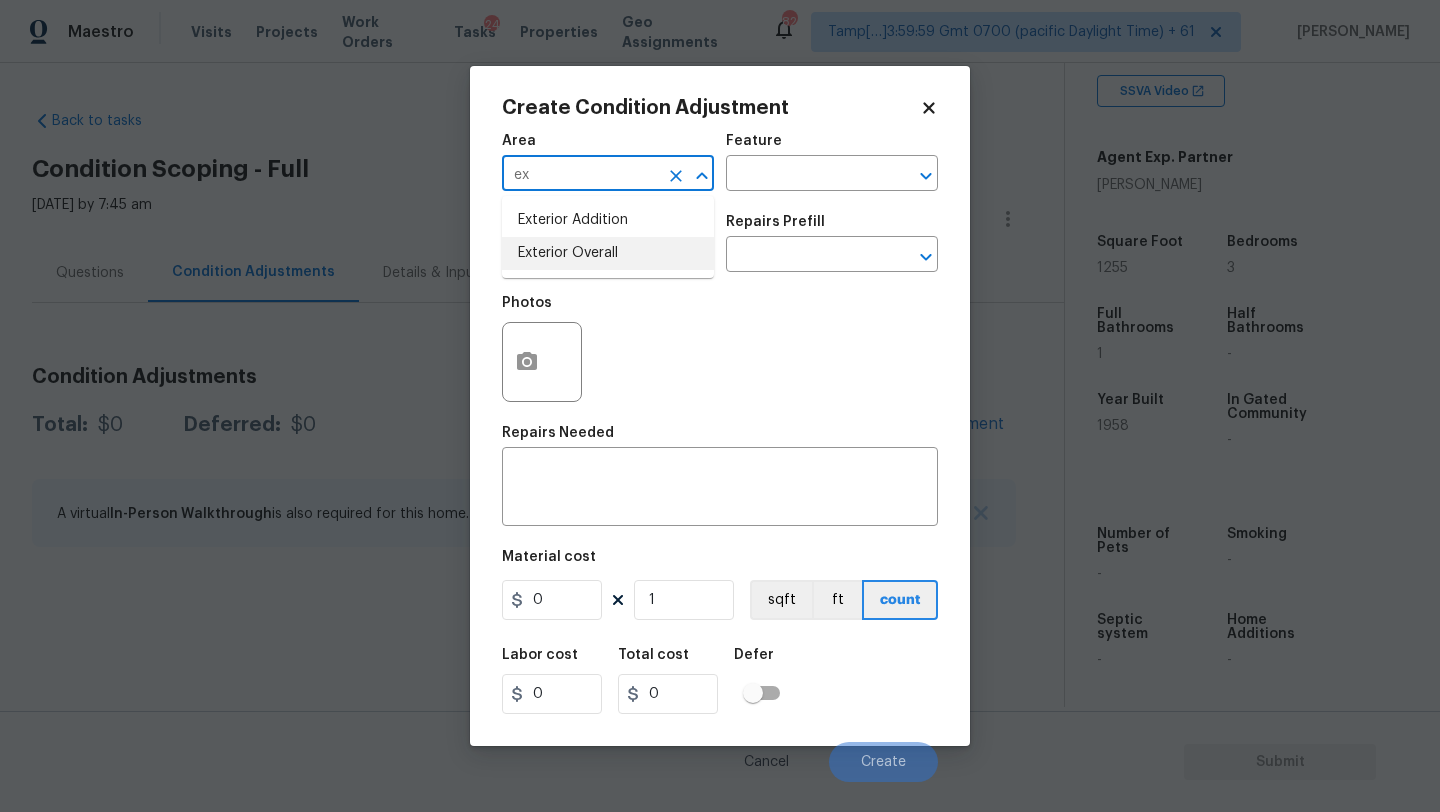 click on "Exterior Overall" at bounding box center (608, 253) 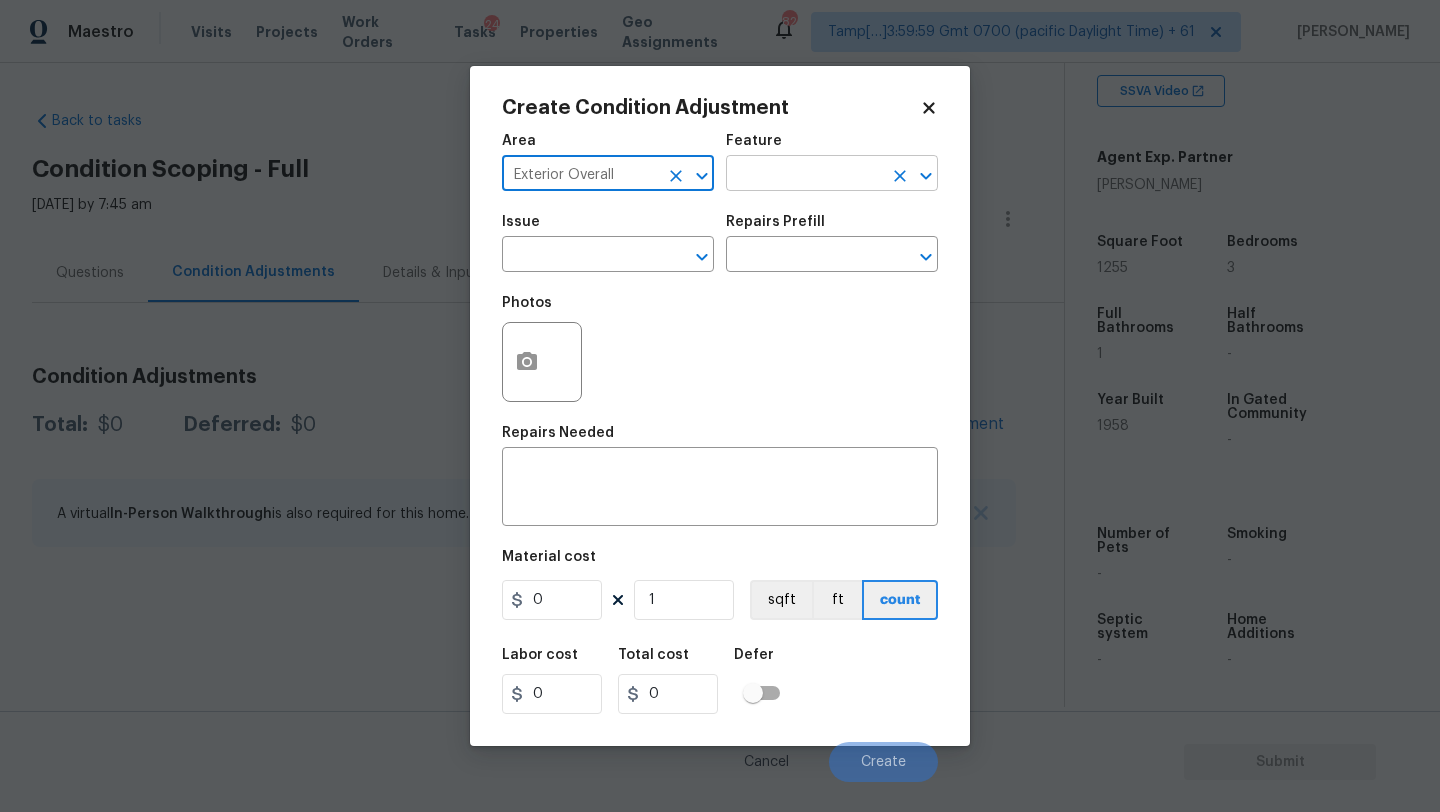 type on "Exterior Overall" 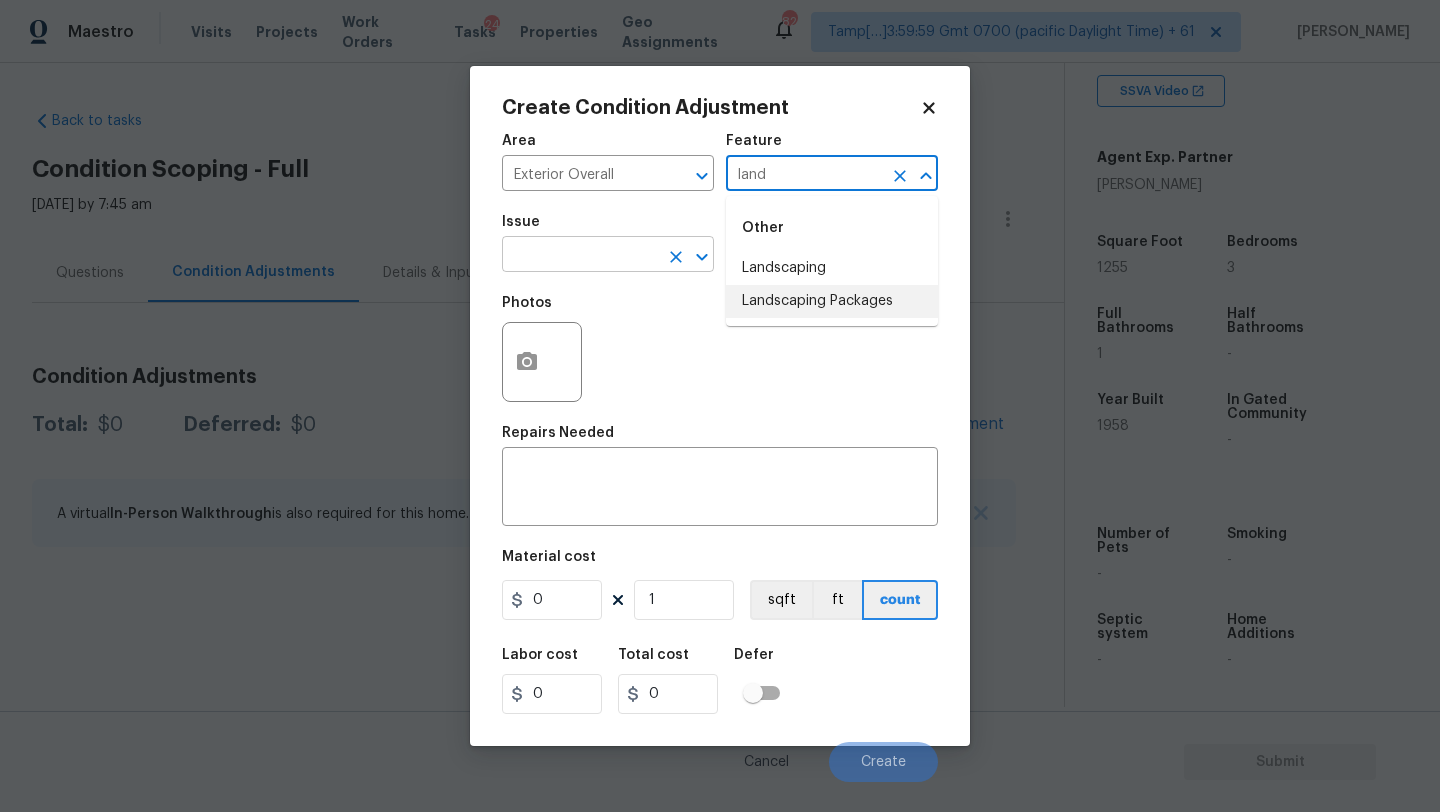 drag, startPoint x: 804, startPoint y: 307, endPoint x: 650, endPoint y: 256, distance: 162.22516 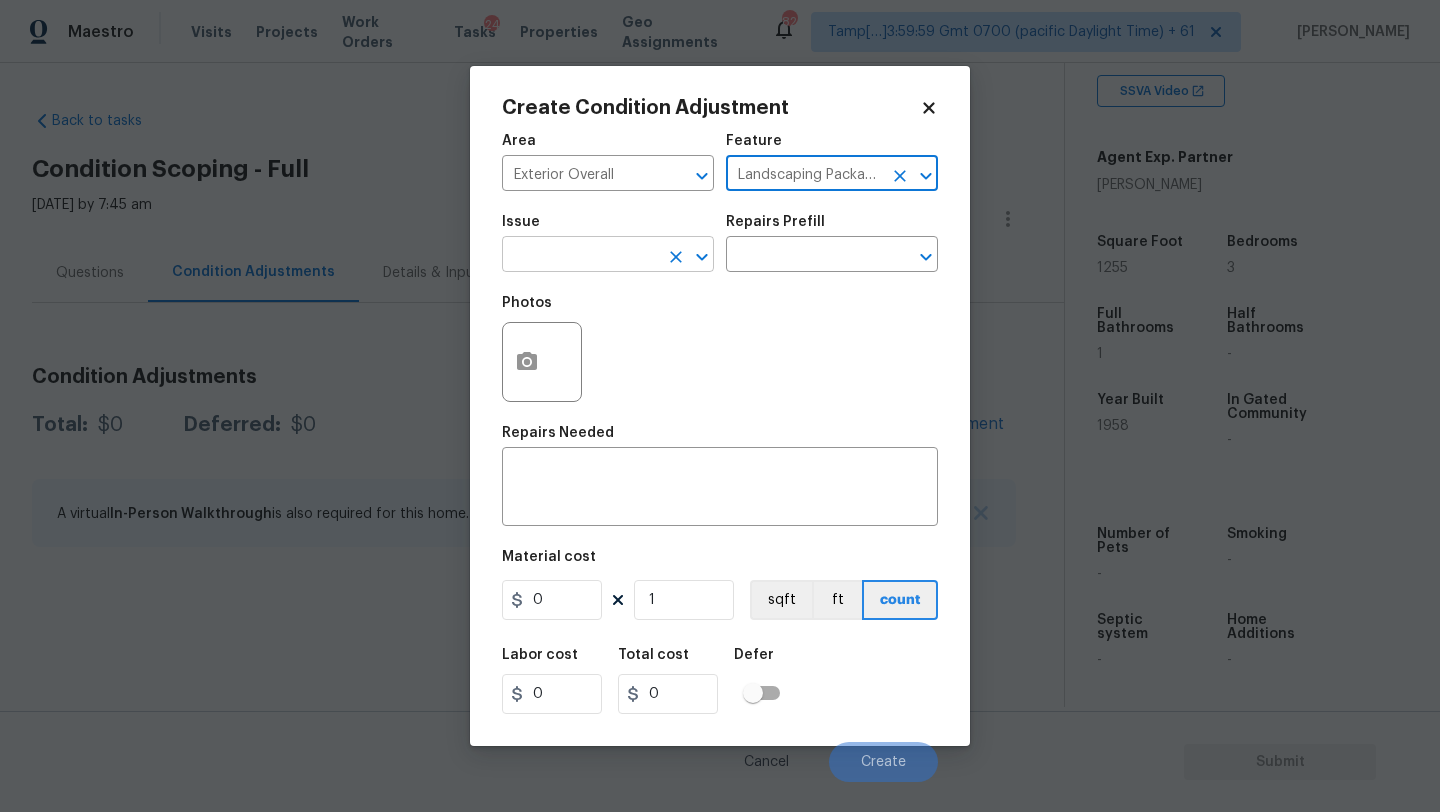 type on "Landscaping Packages" 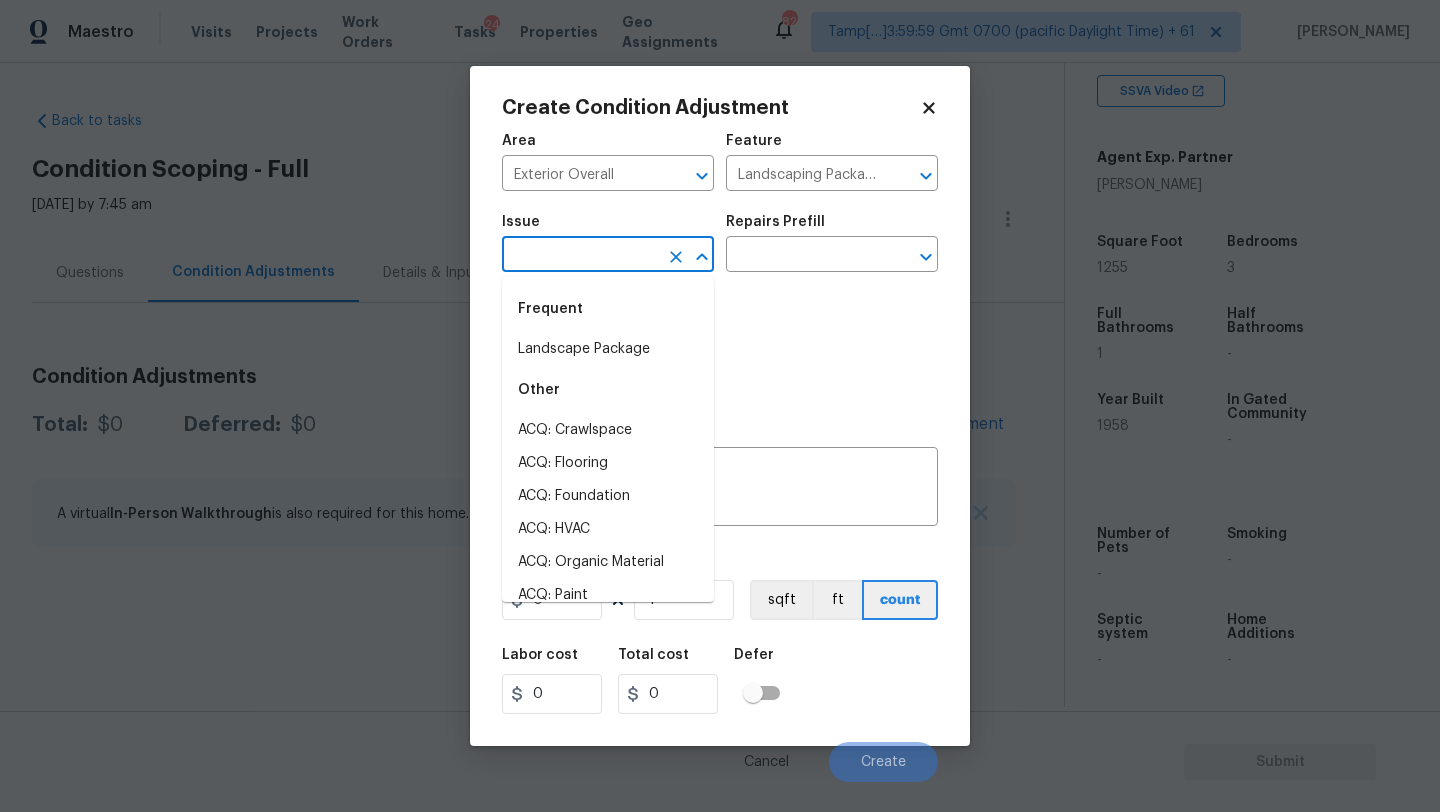 click at bounding box center [580, 256] 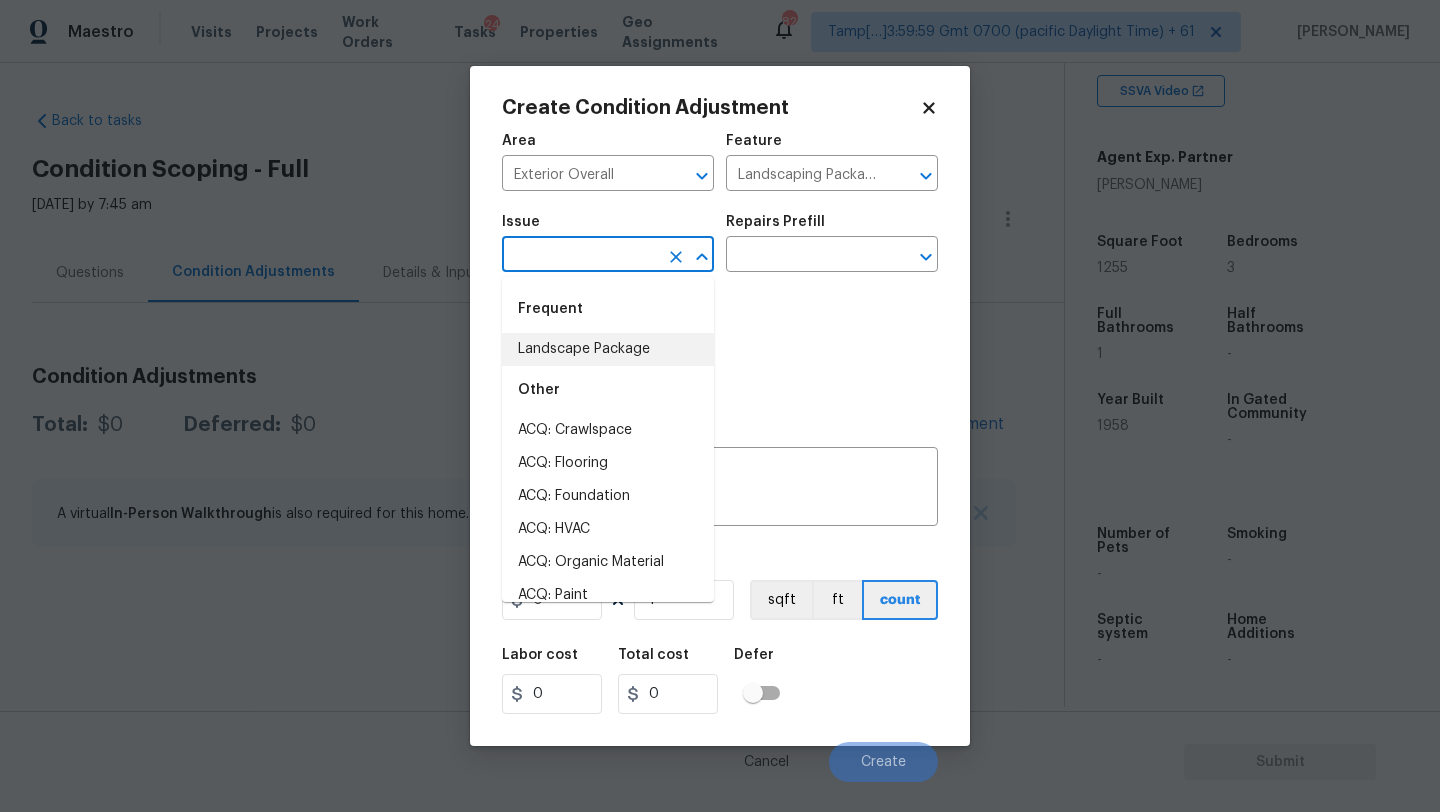 click on "Landscape Package" at bounding box center (608, 349) 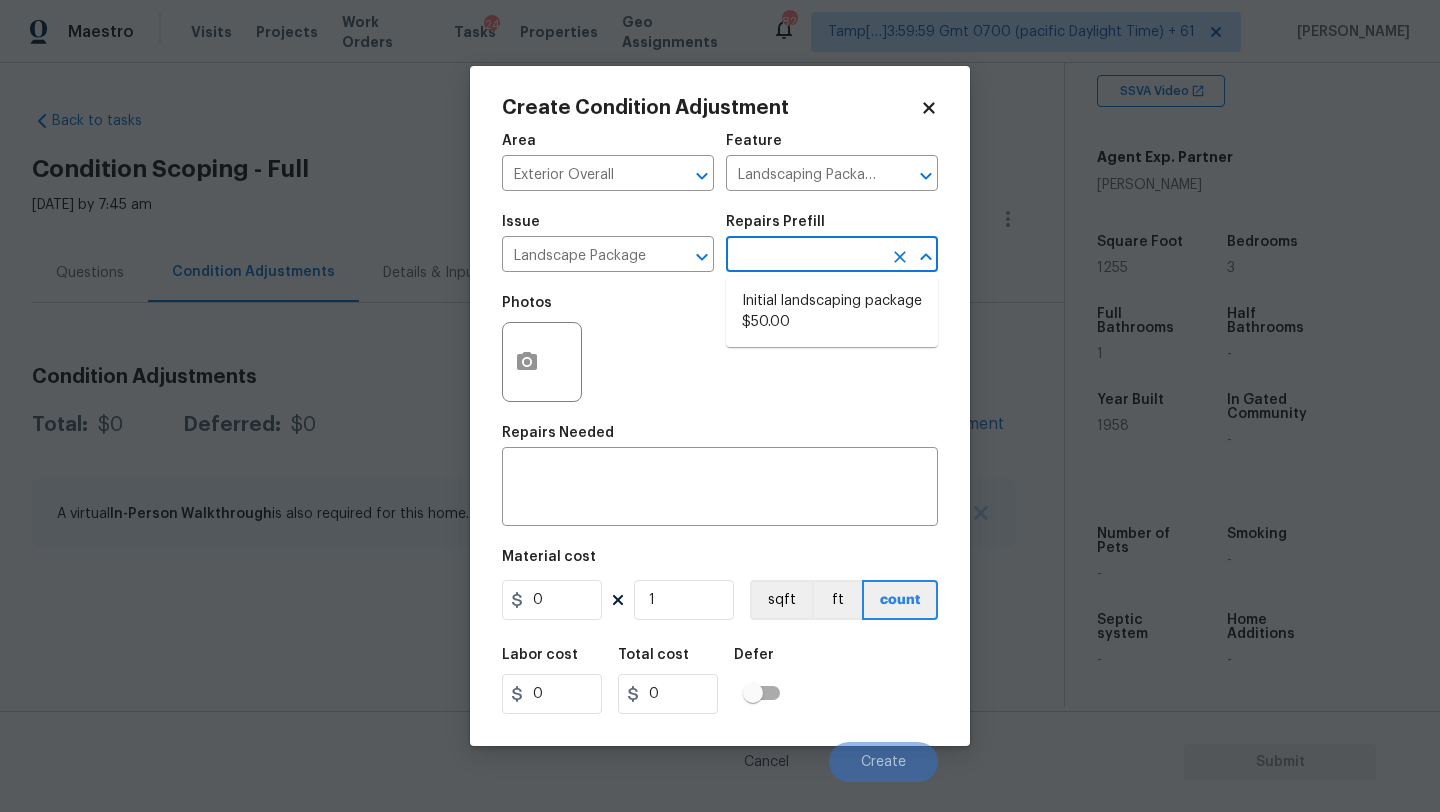 click at bounding box center [804, 256] 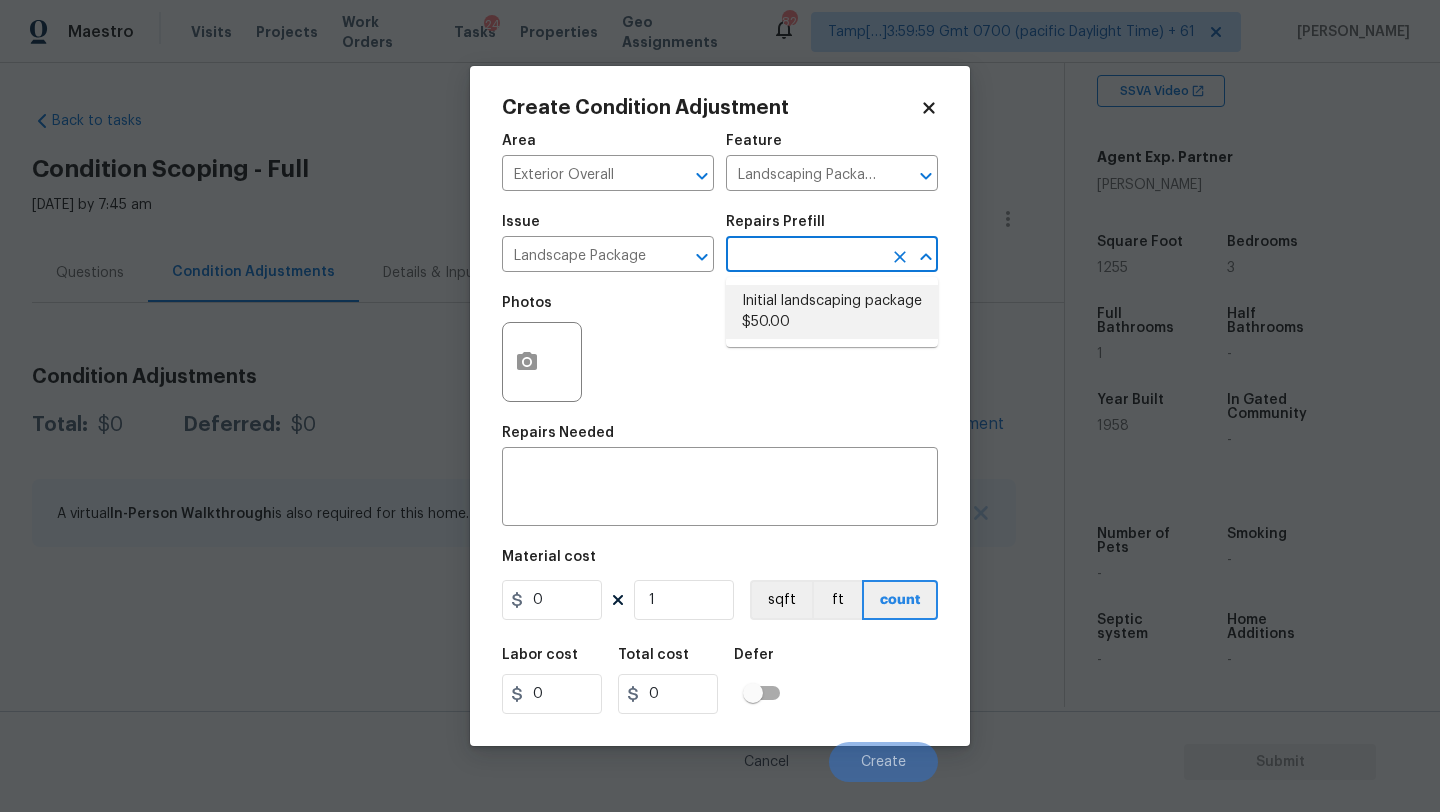 click on "Initial landscaping package $50.00" at bounding box center (832, 312) 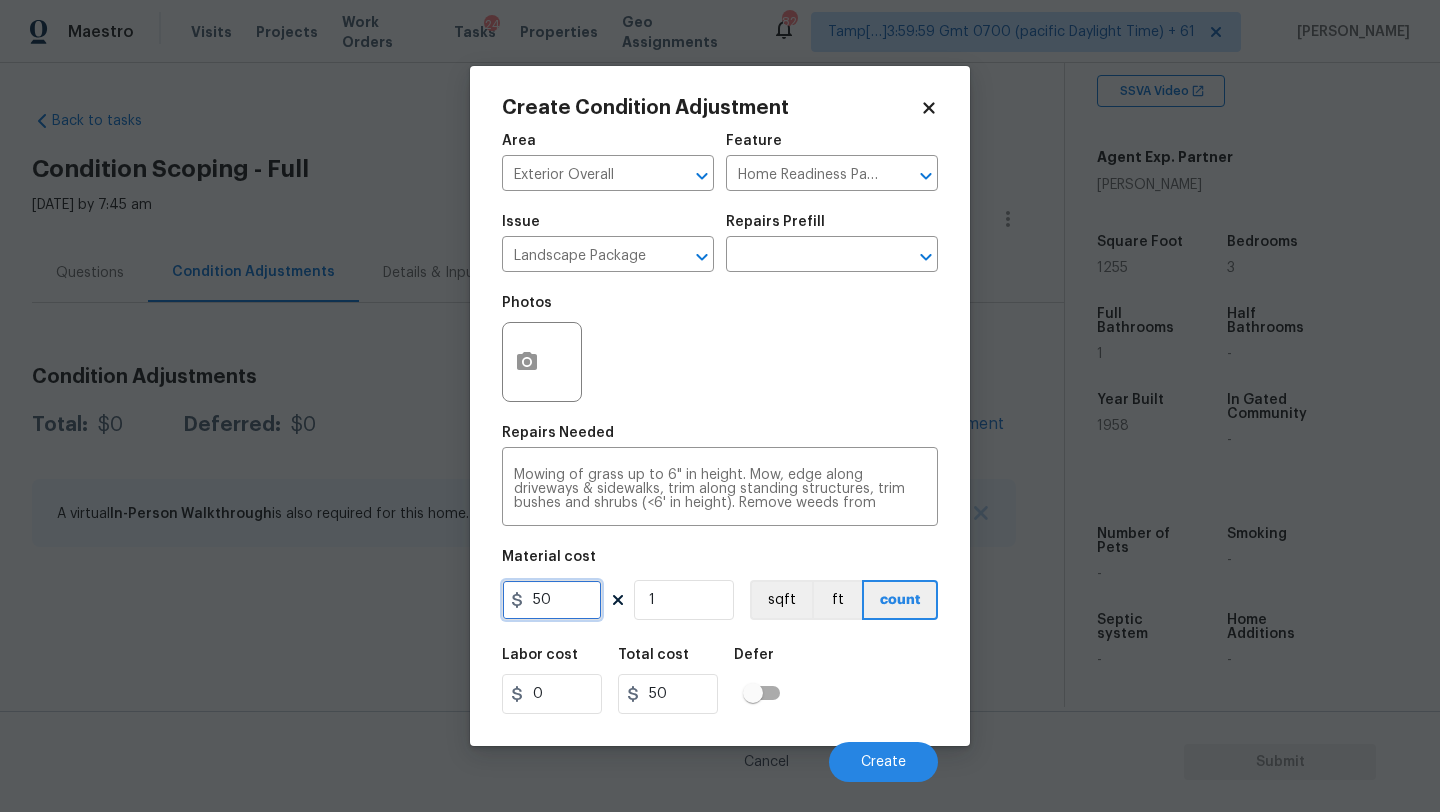 click on "50" at bounding box center (552, 600) 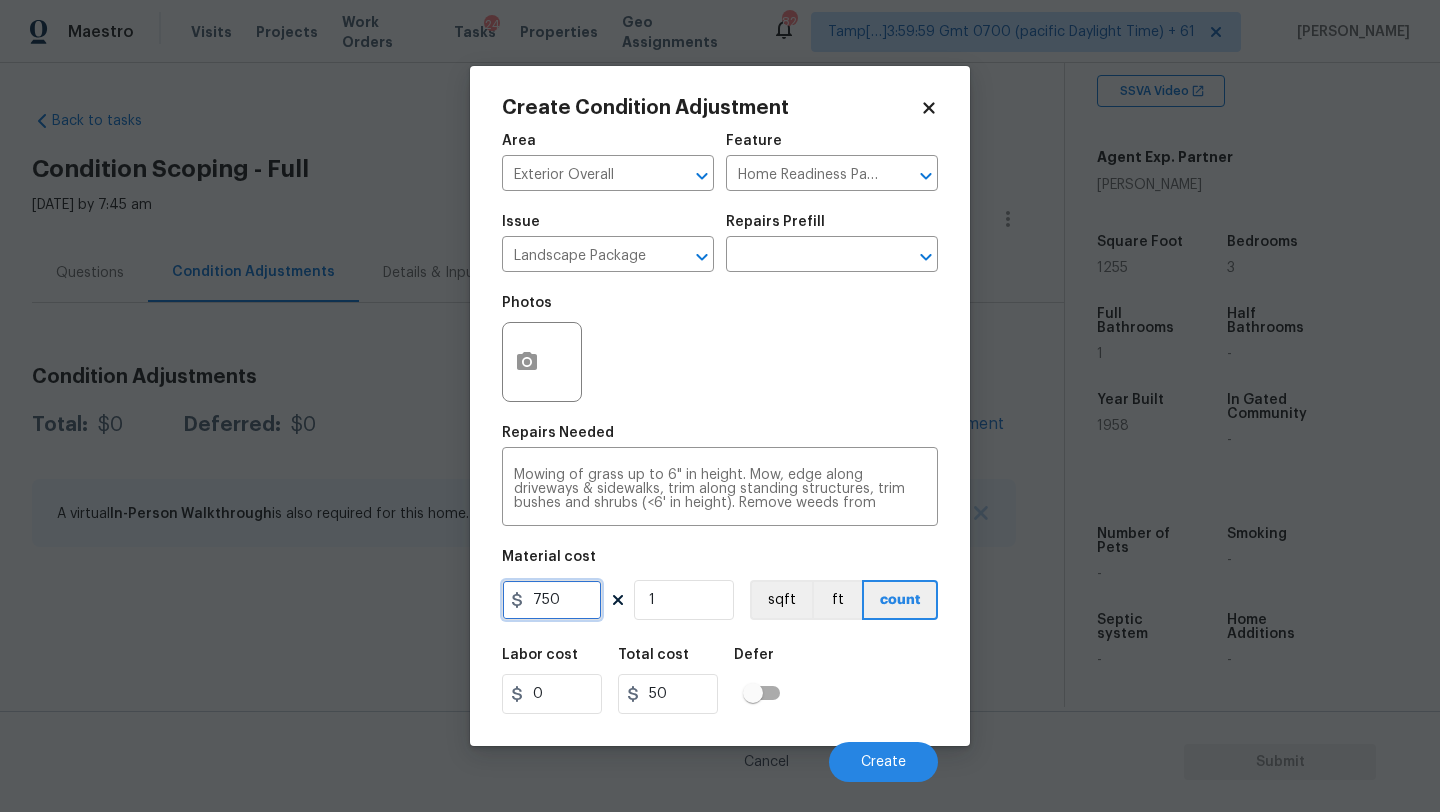 type on "750" 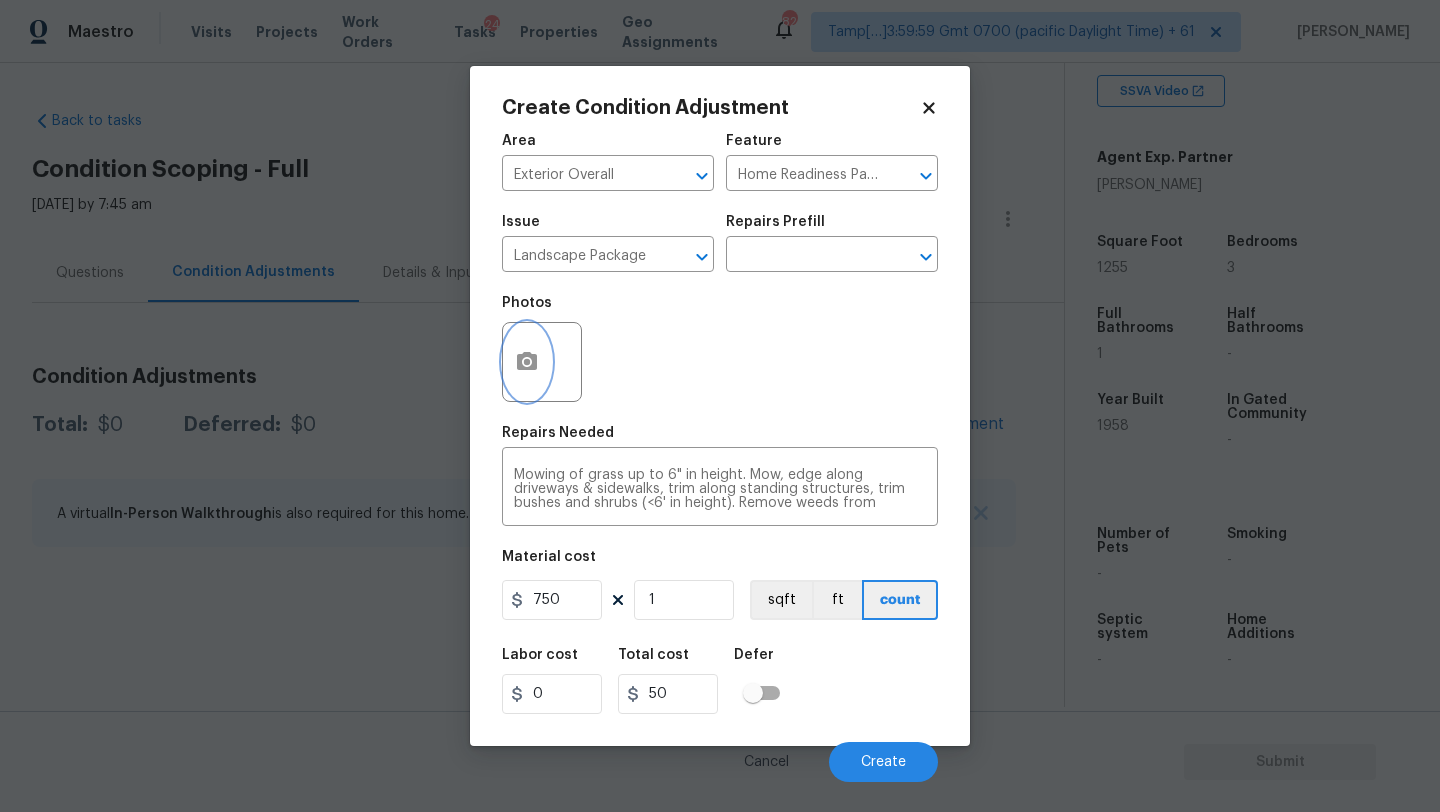type on "750" 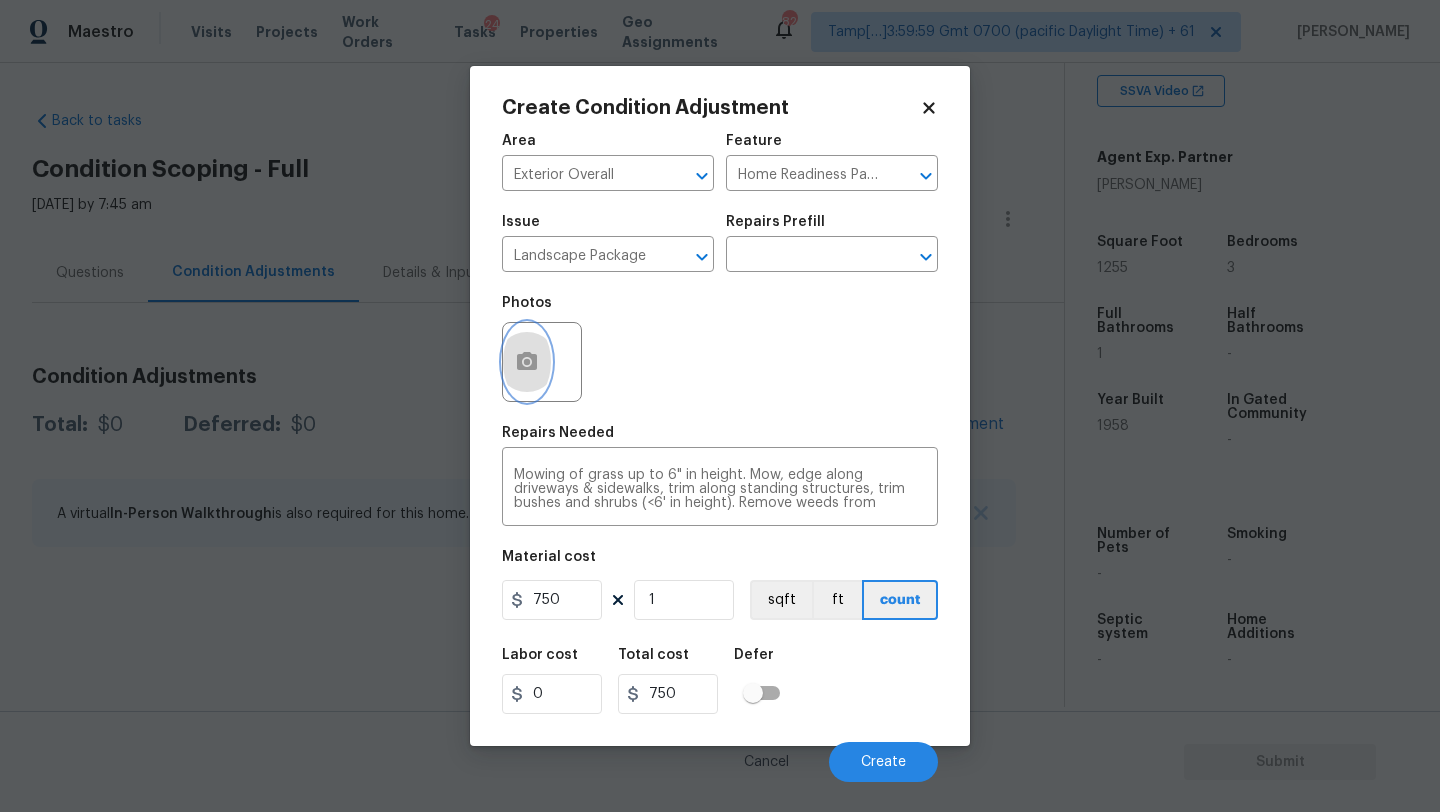 click at bounding box center (527, 362) 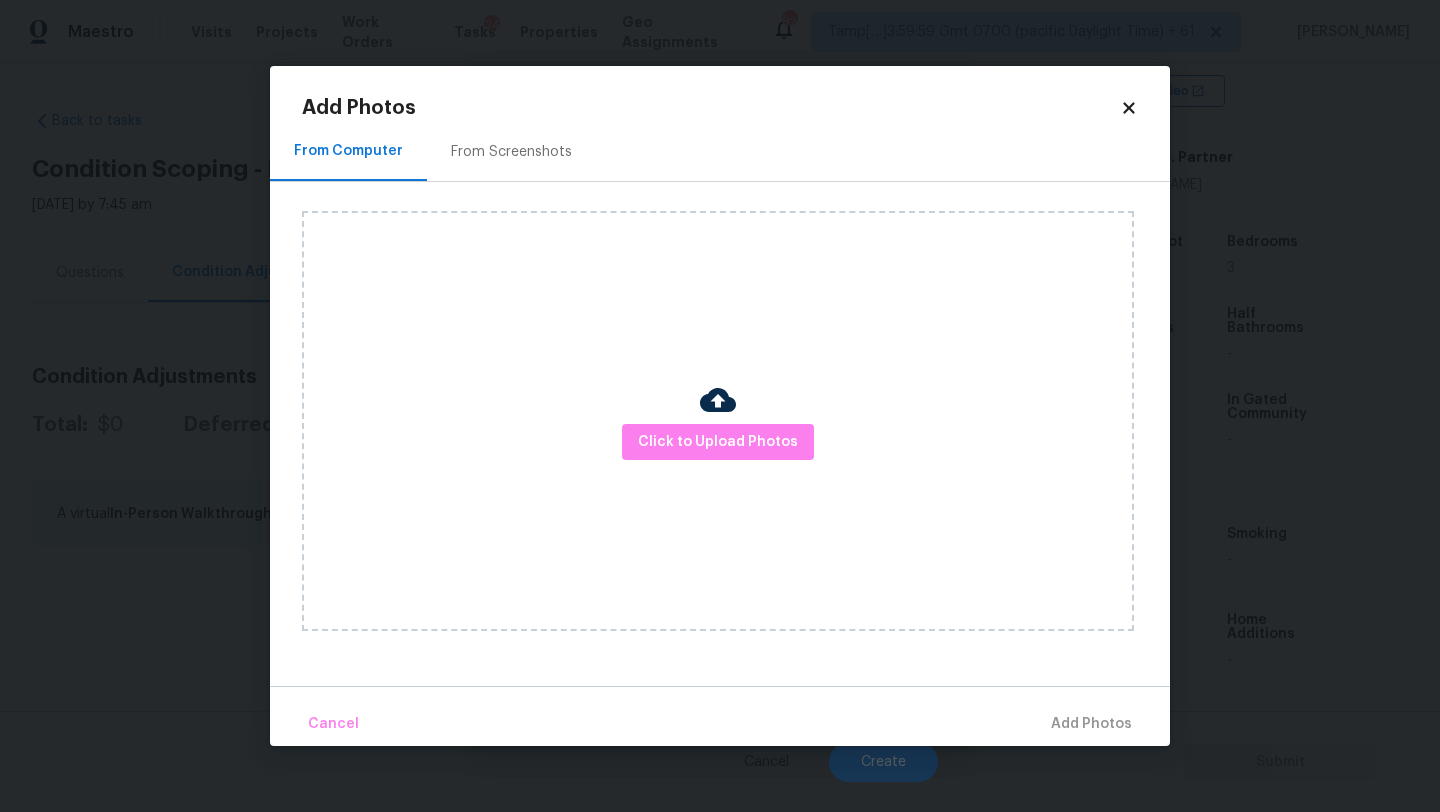 click on "From Screenshots" at bounding box center [511, 151] 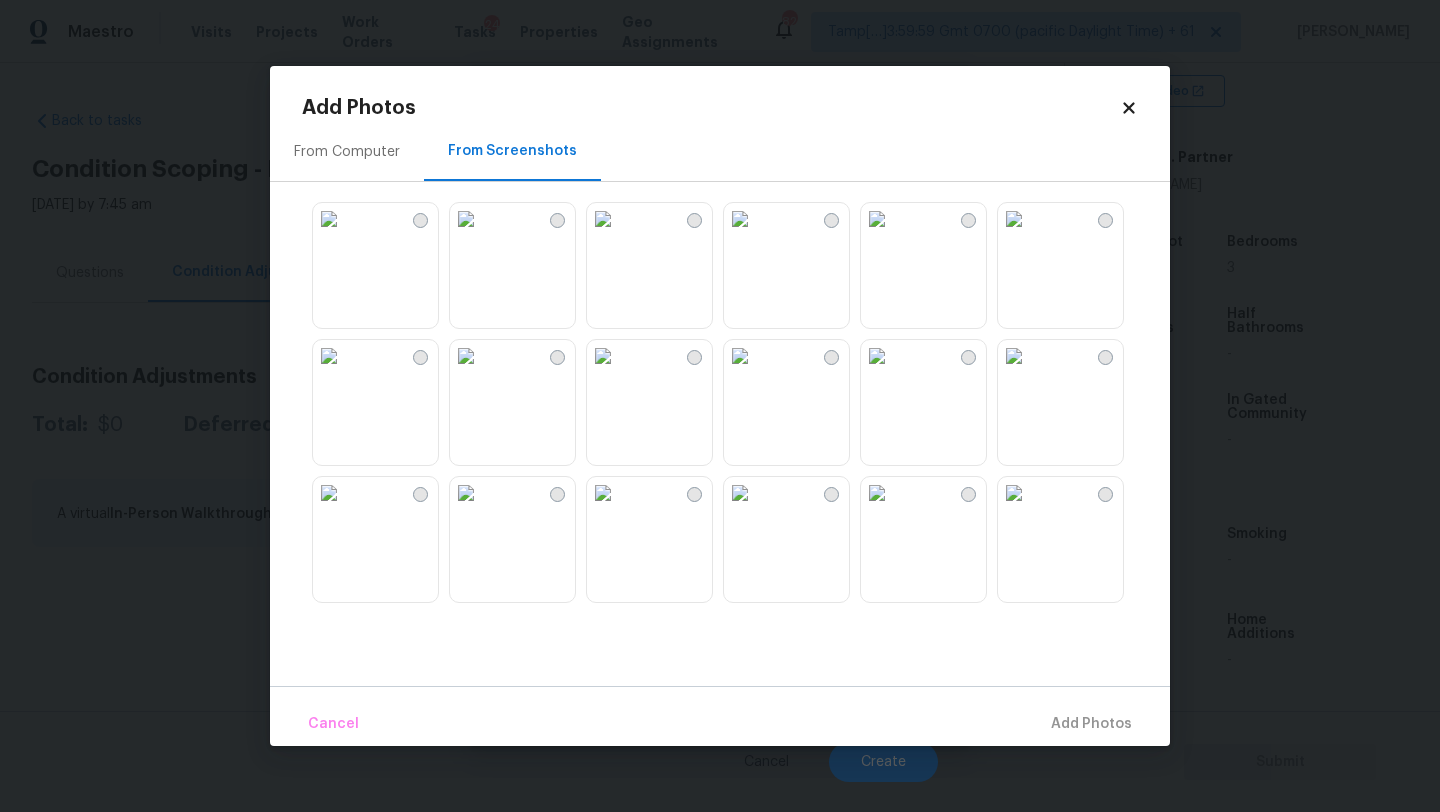 click at bounding box center [603, 219] 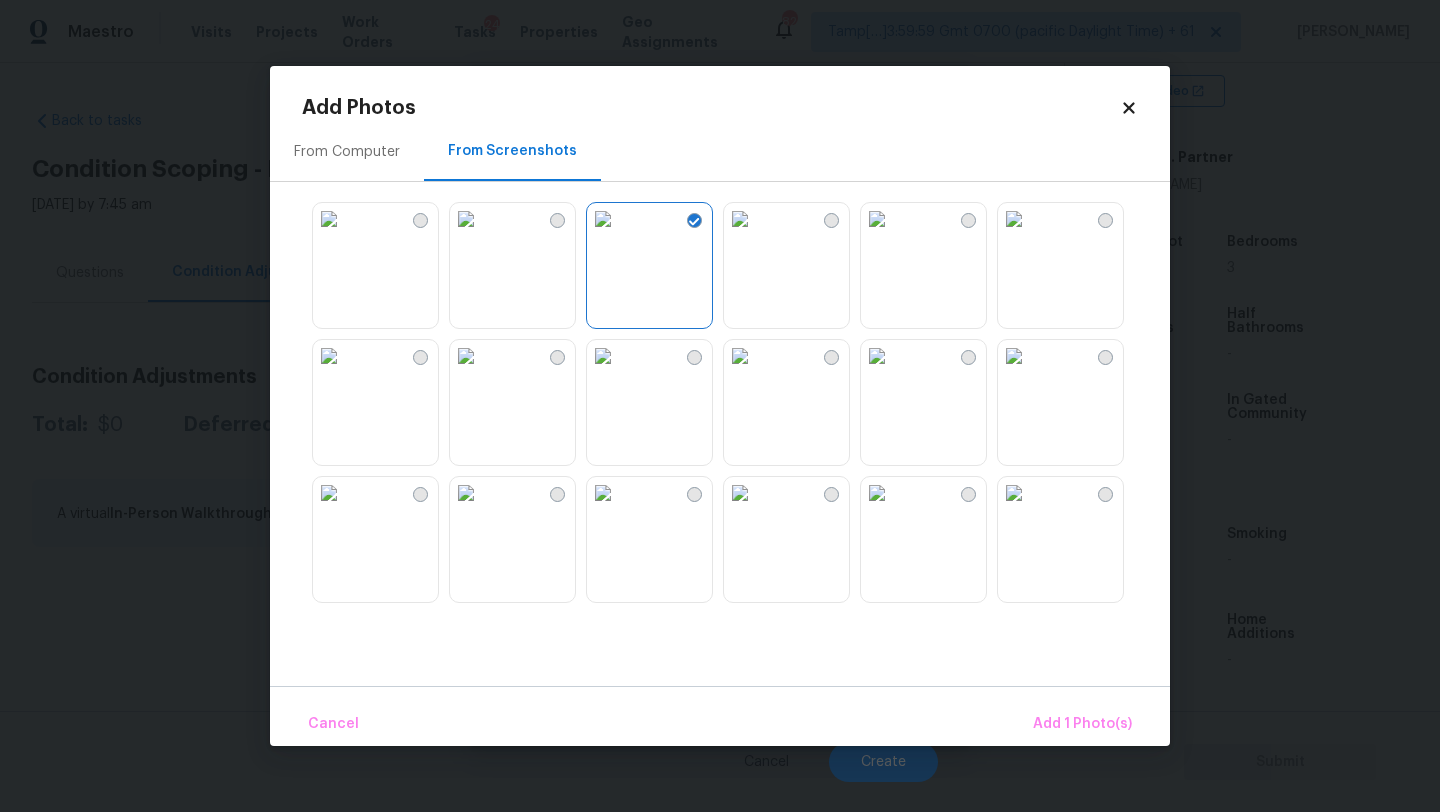 click at bounding box center [466, 493] 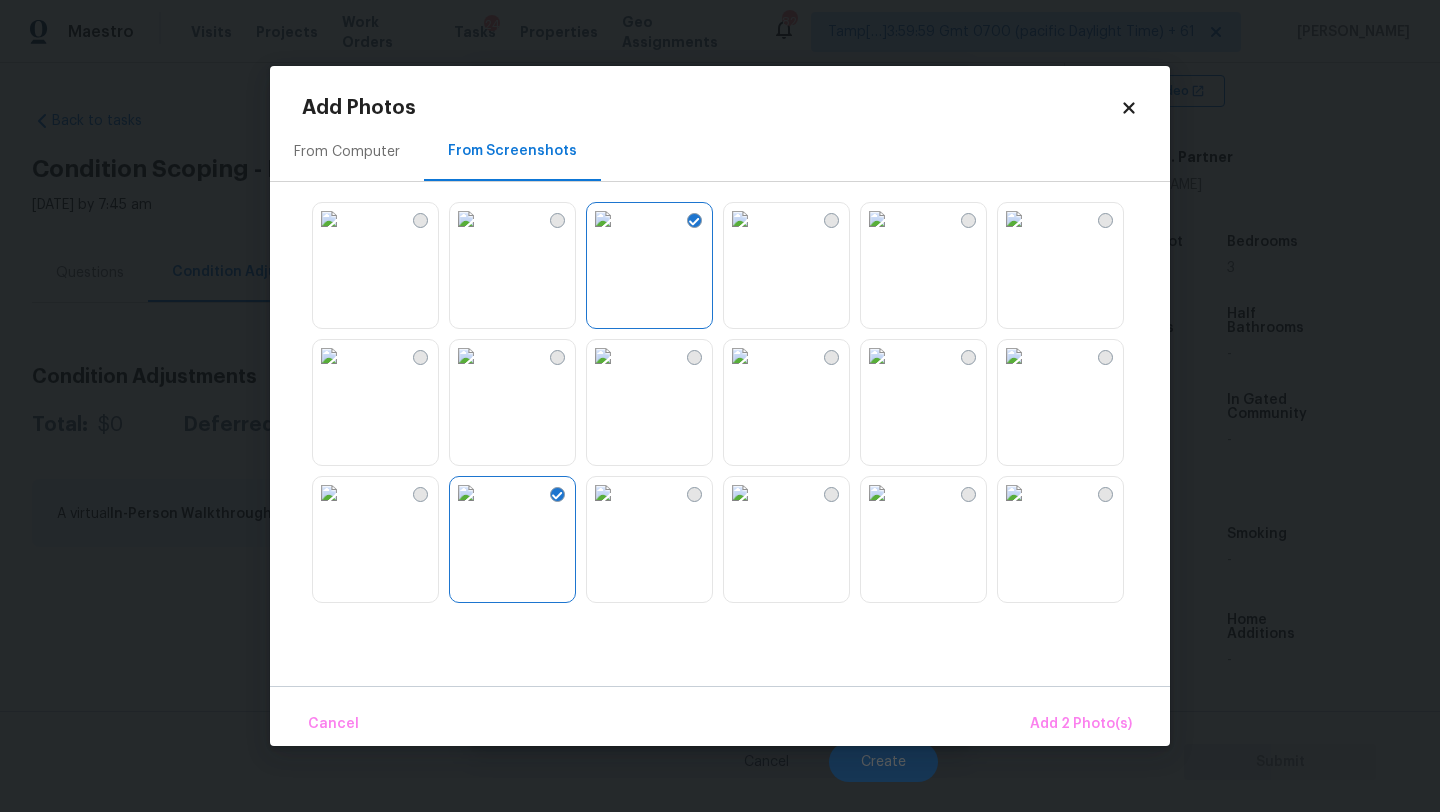 click at bounding box center [877, 356] 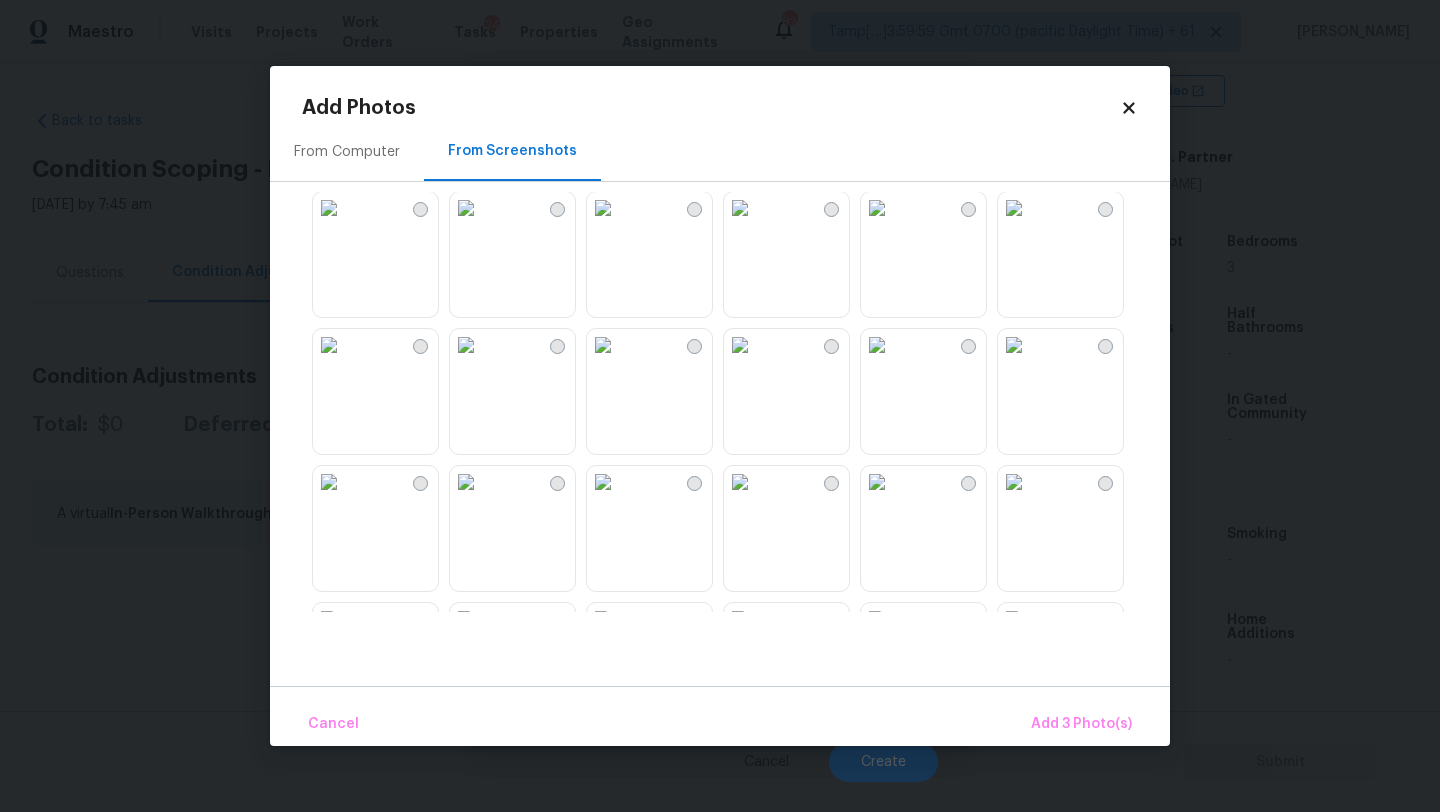 scroll, scrollTop: 459, scrollLeft: 0, axis: vertical 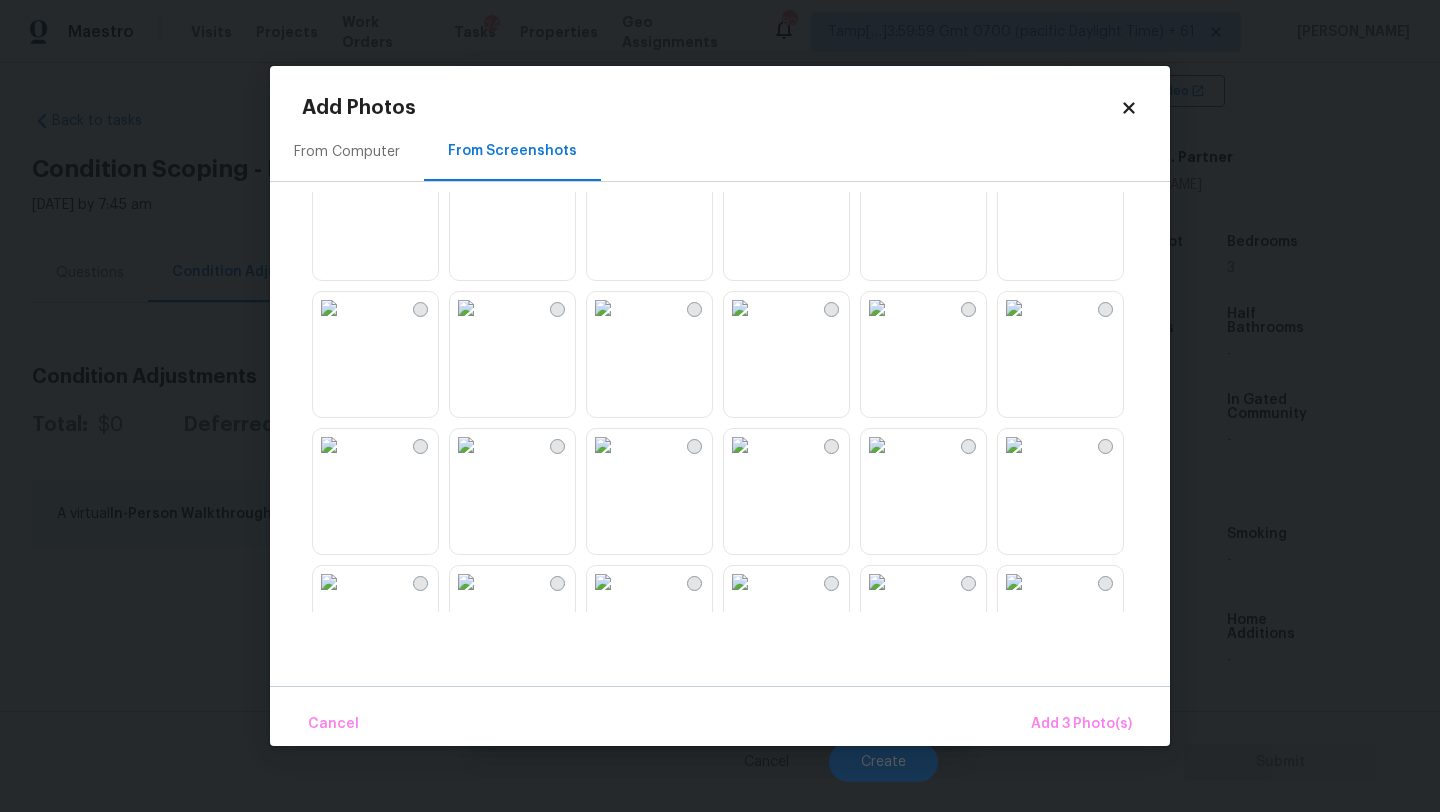 click at bounding box center [1014, 445] 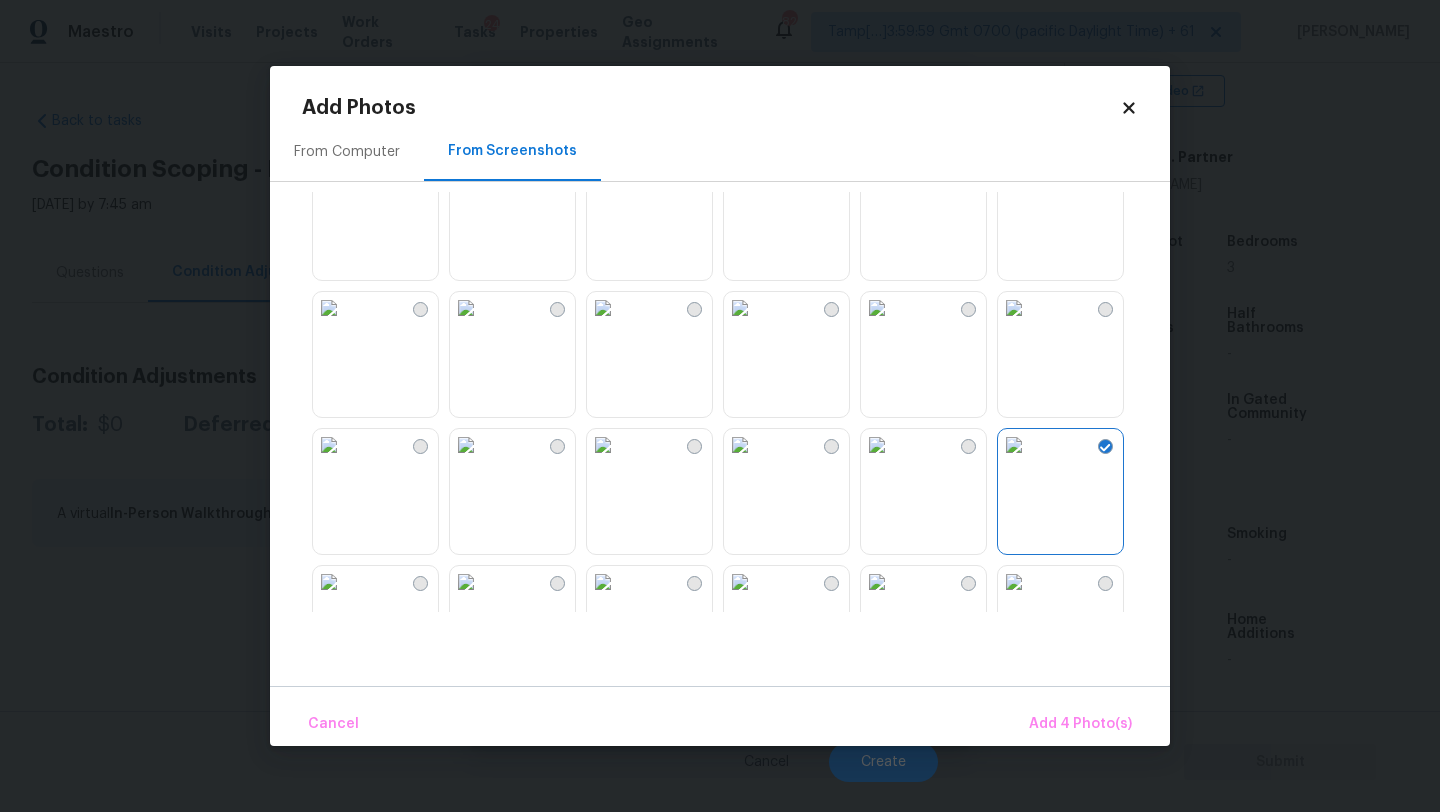 click at bounding box center [740, 308] 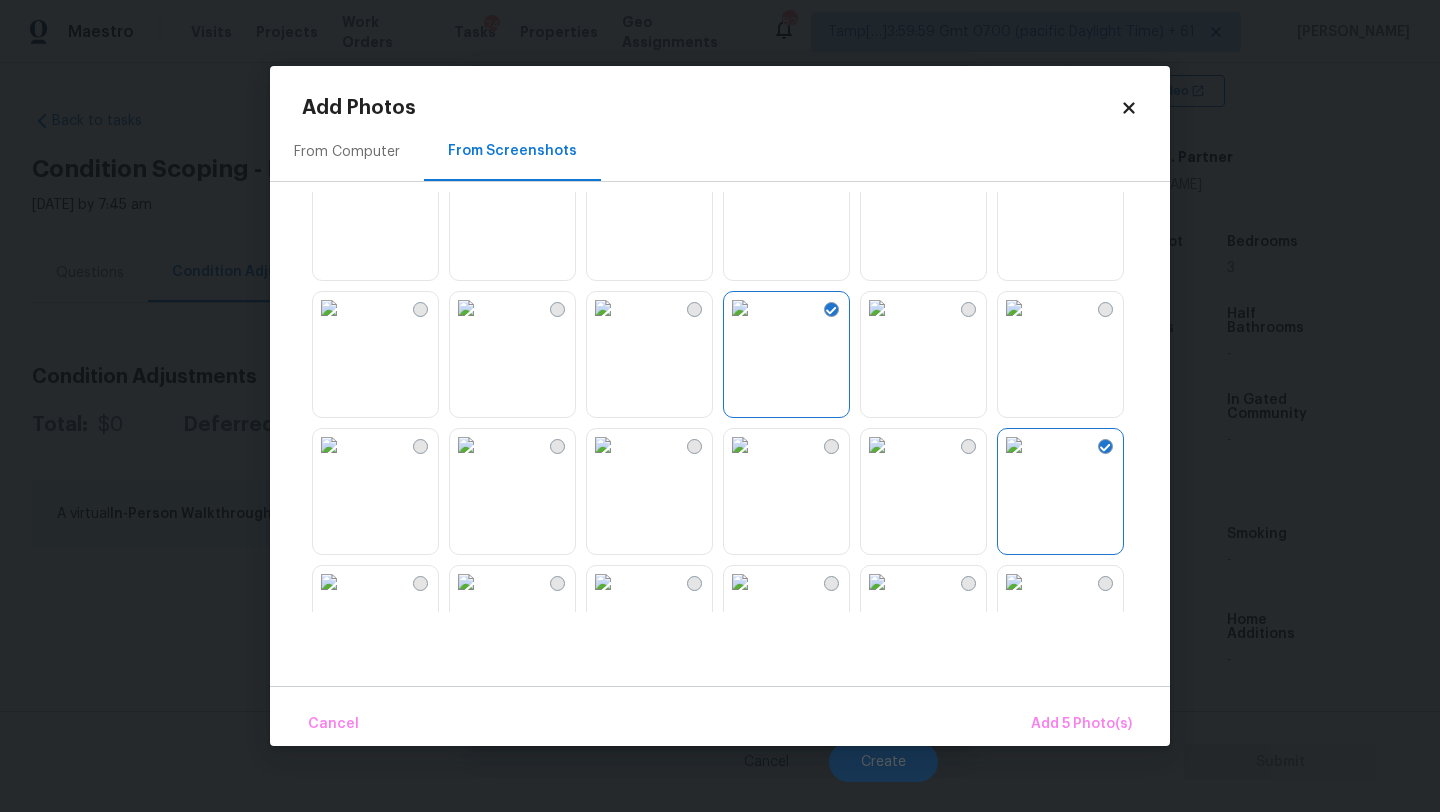 click at bounding box center [603, 308] 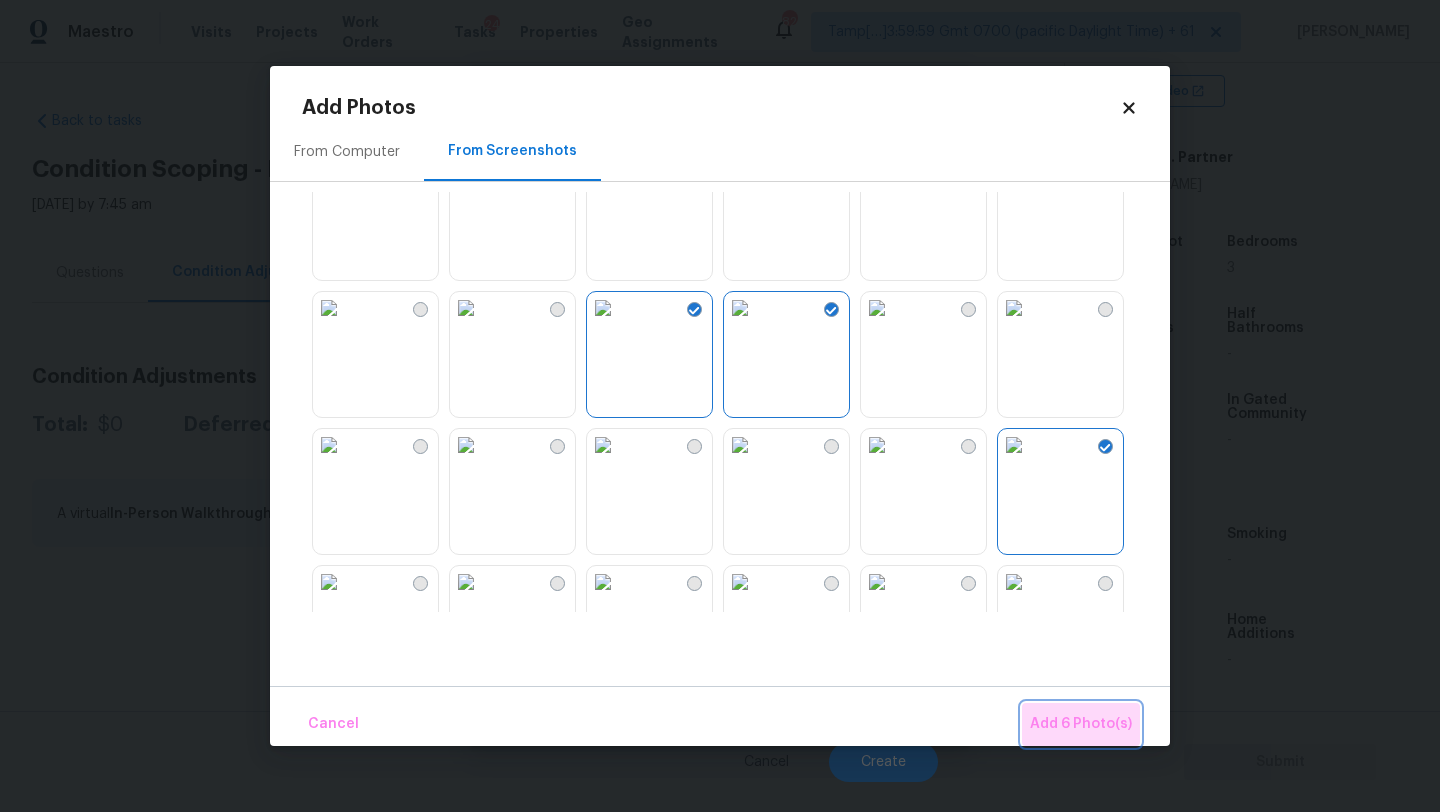 click on "Add 6 Photo(s)" at bounding box center [1081, 724] 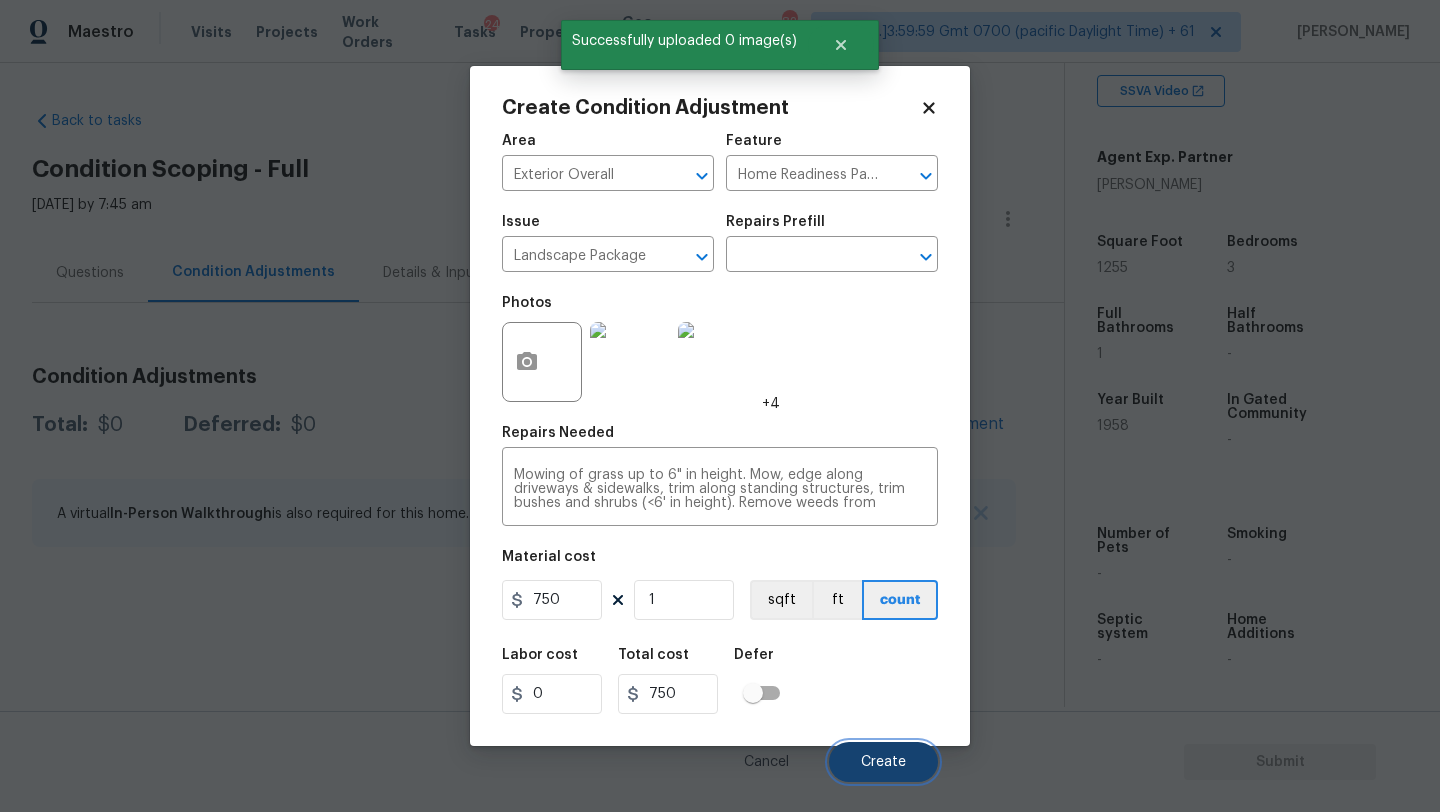click on "Create" at bounding box center [883, 762] 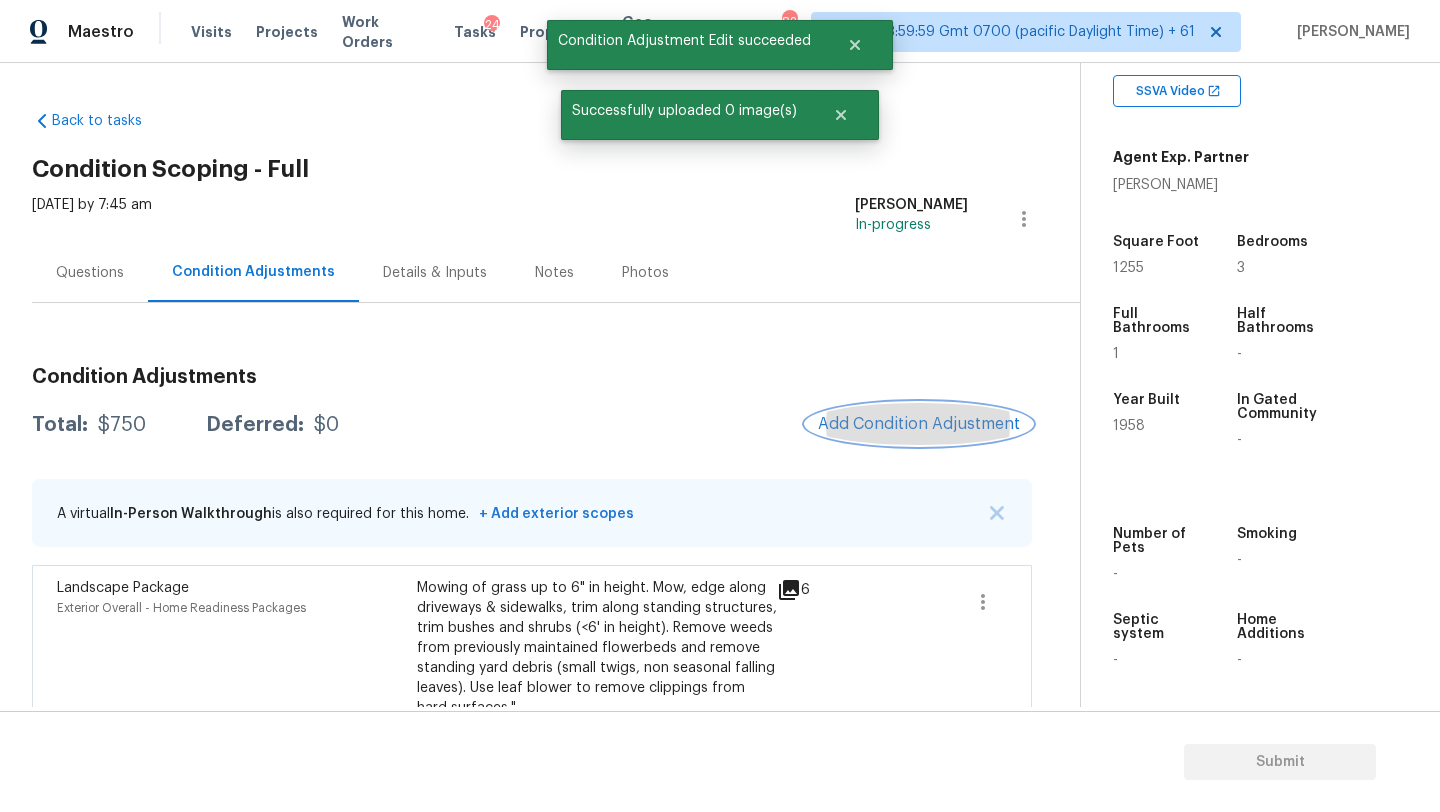 click on "Add Condition Adjustment" at bounding box center [919, 424] 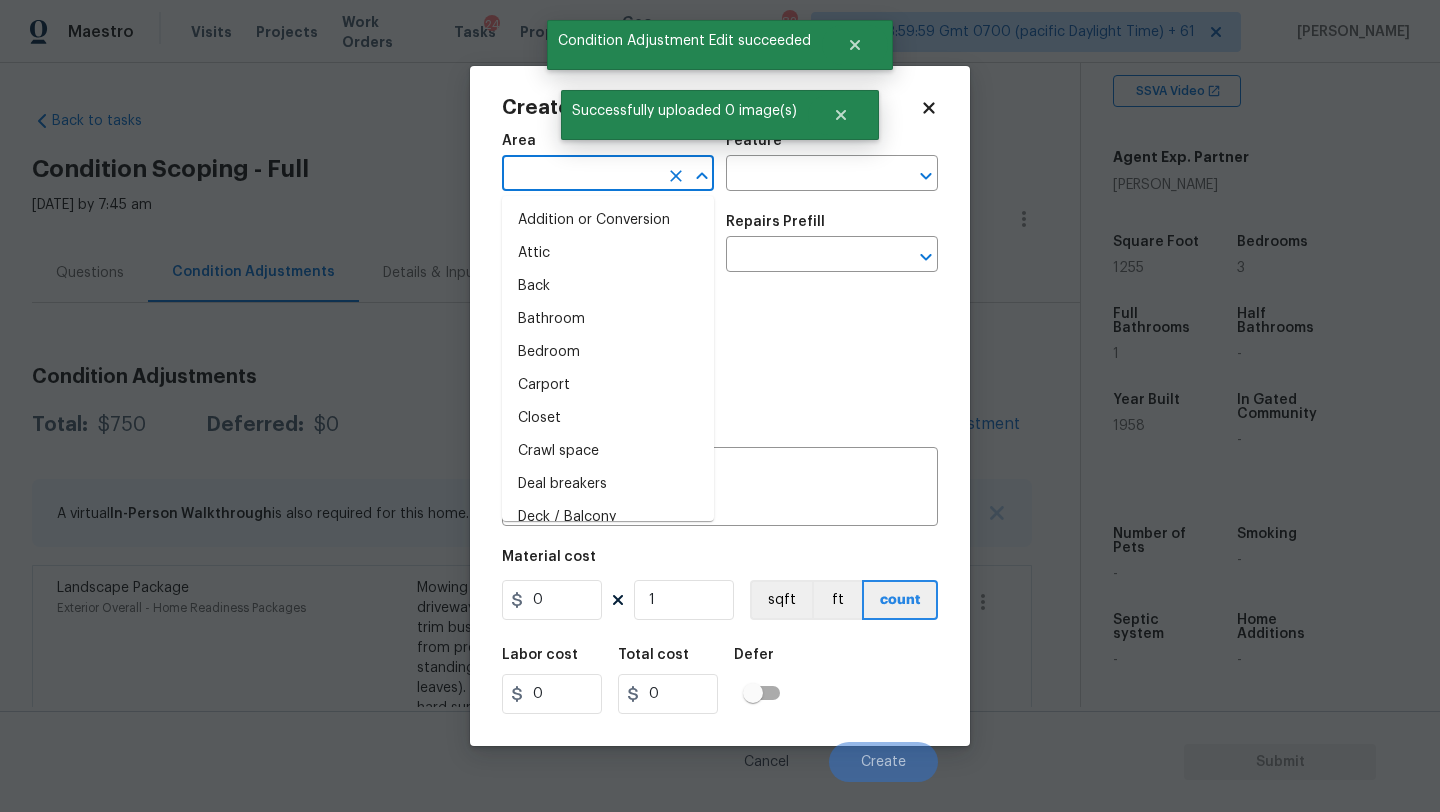 click at bounding box center (580, 175) 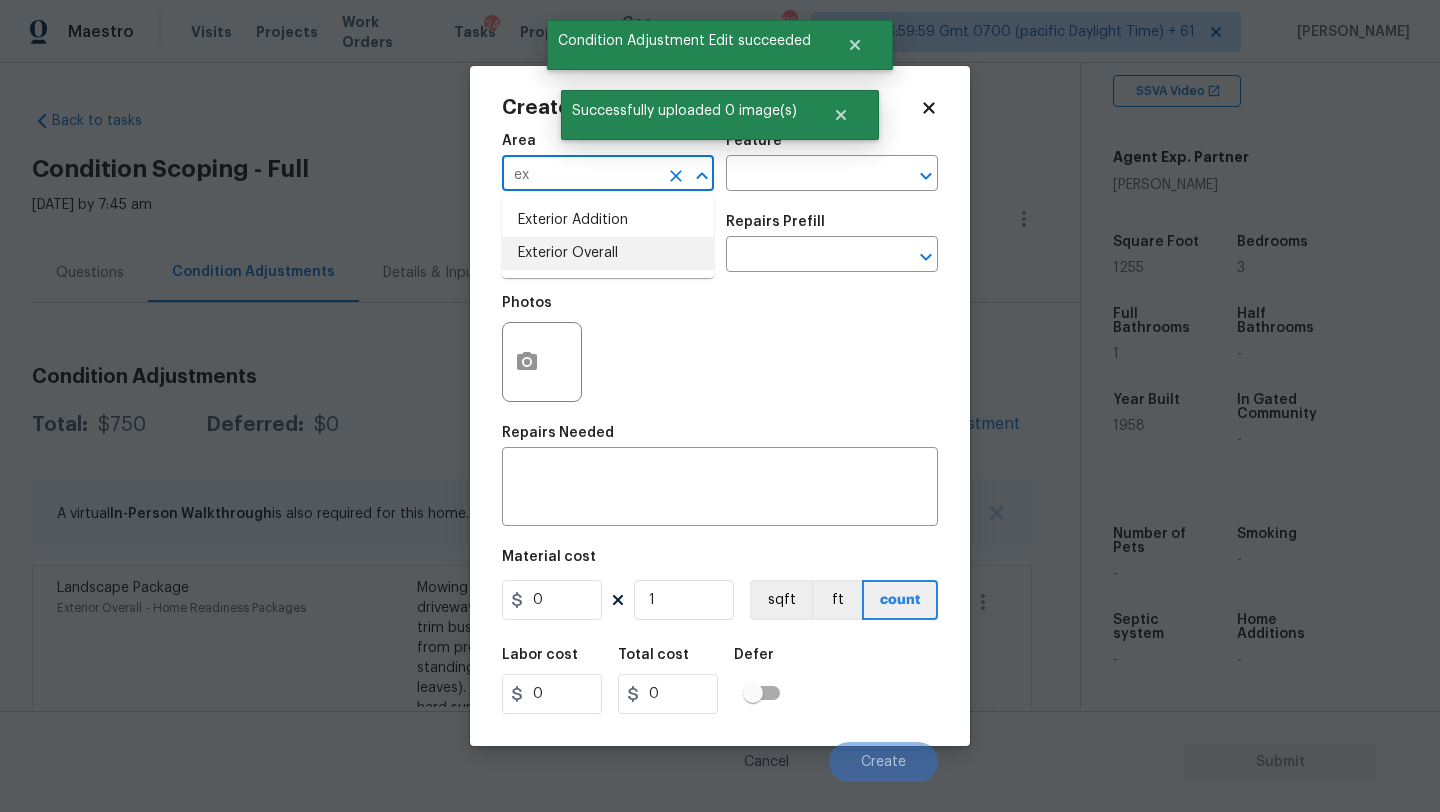 click on "Exterior Overall" at bounding box center [608, 253] 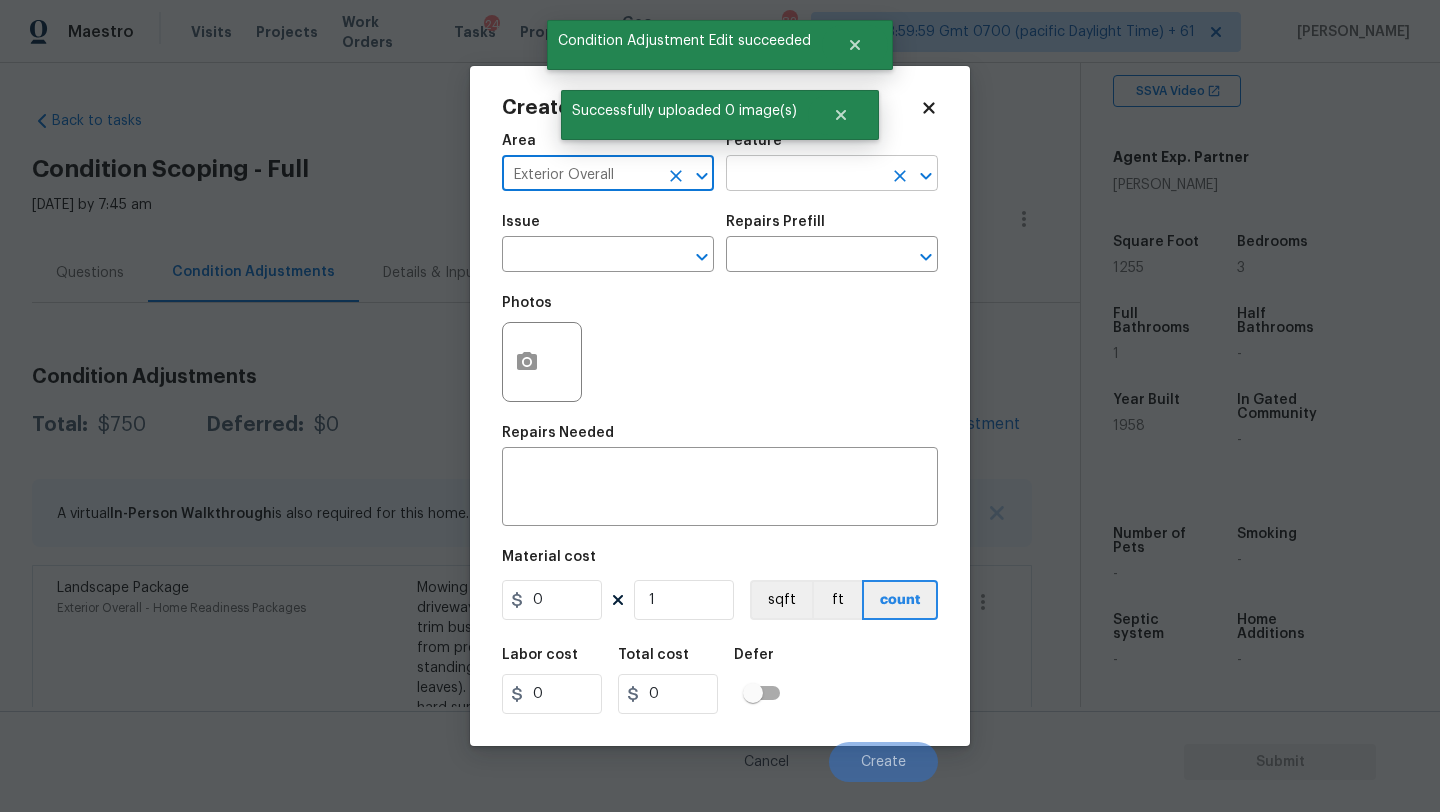 type on "Exterior Overall" 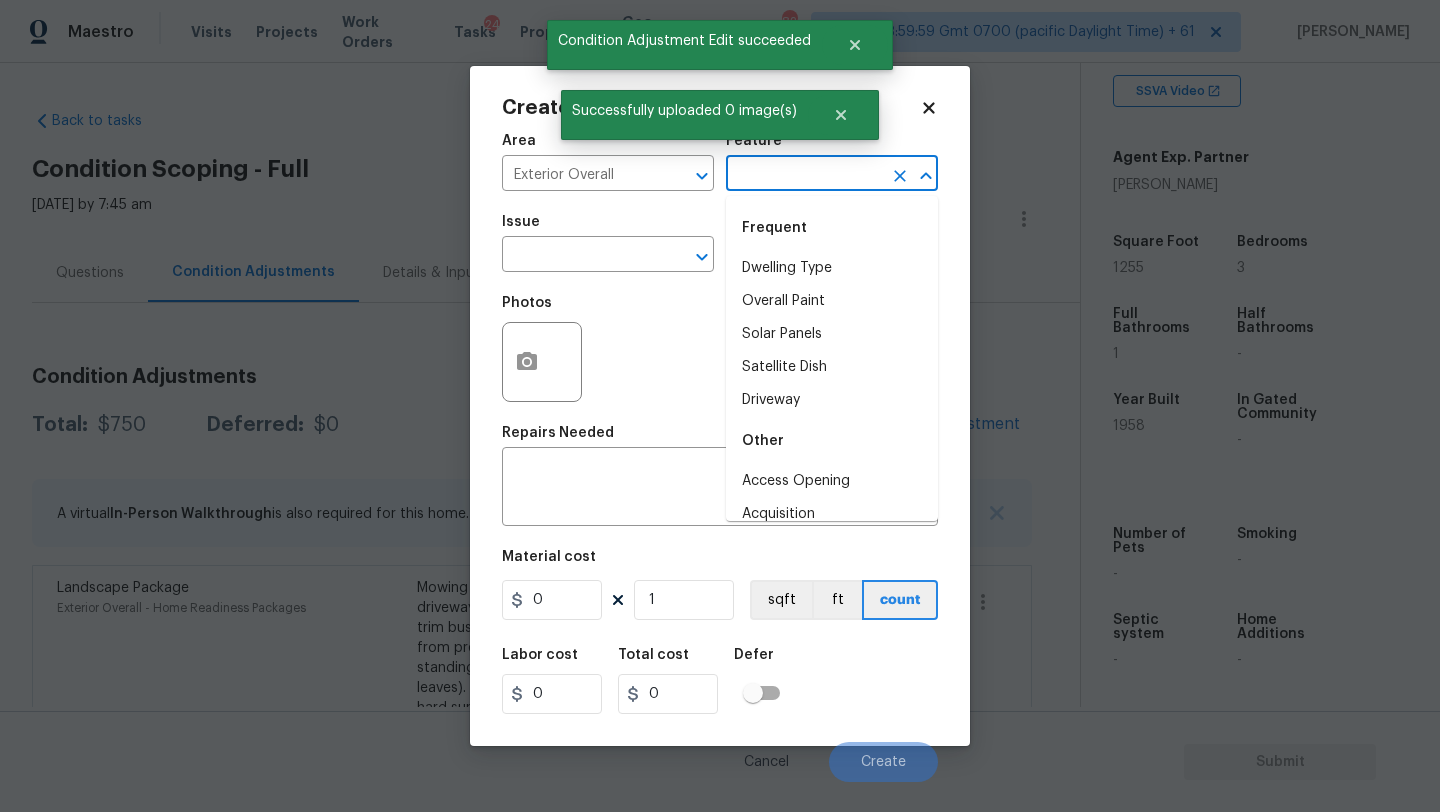 click at bounding box center [804, 175] 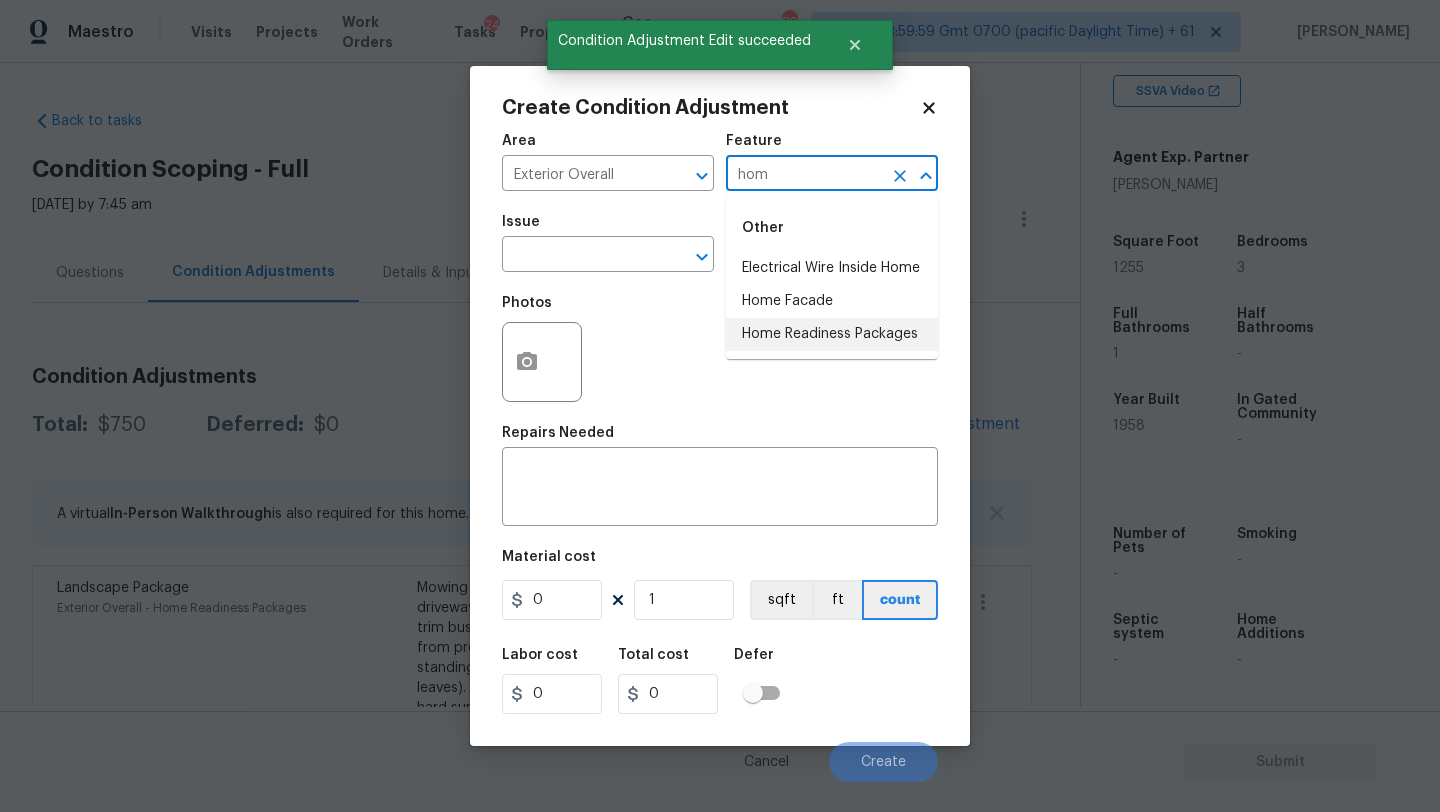 click on "Home Readiness Packages" at bounding box center [832, 334] 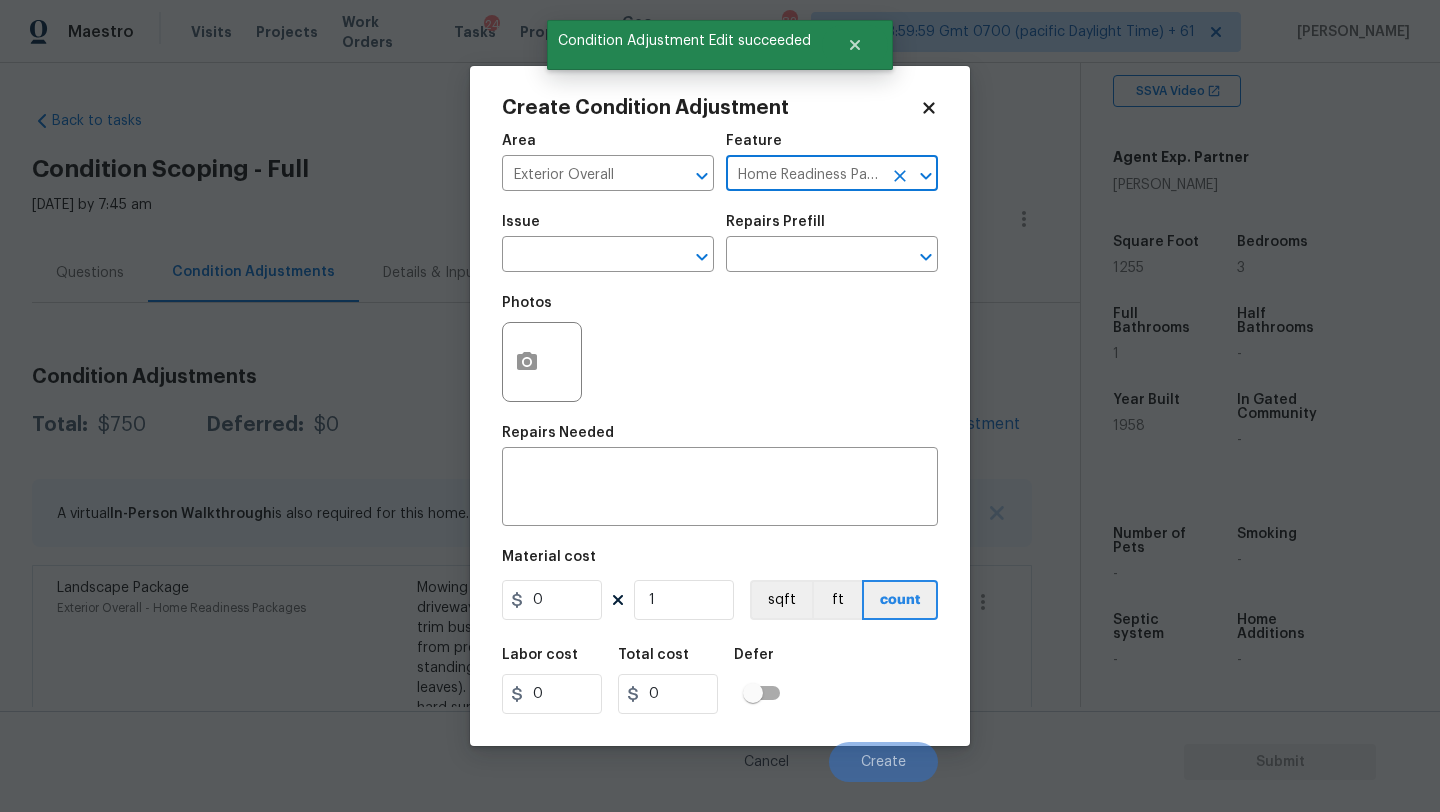 type on "Home Readiness Packages" 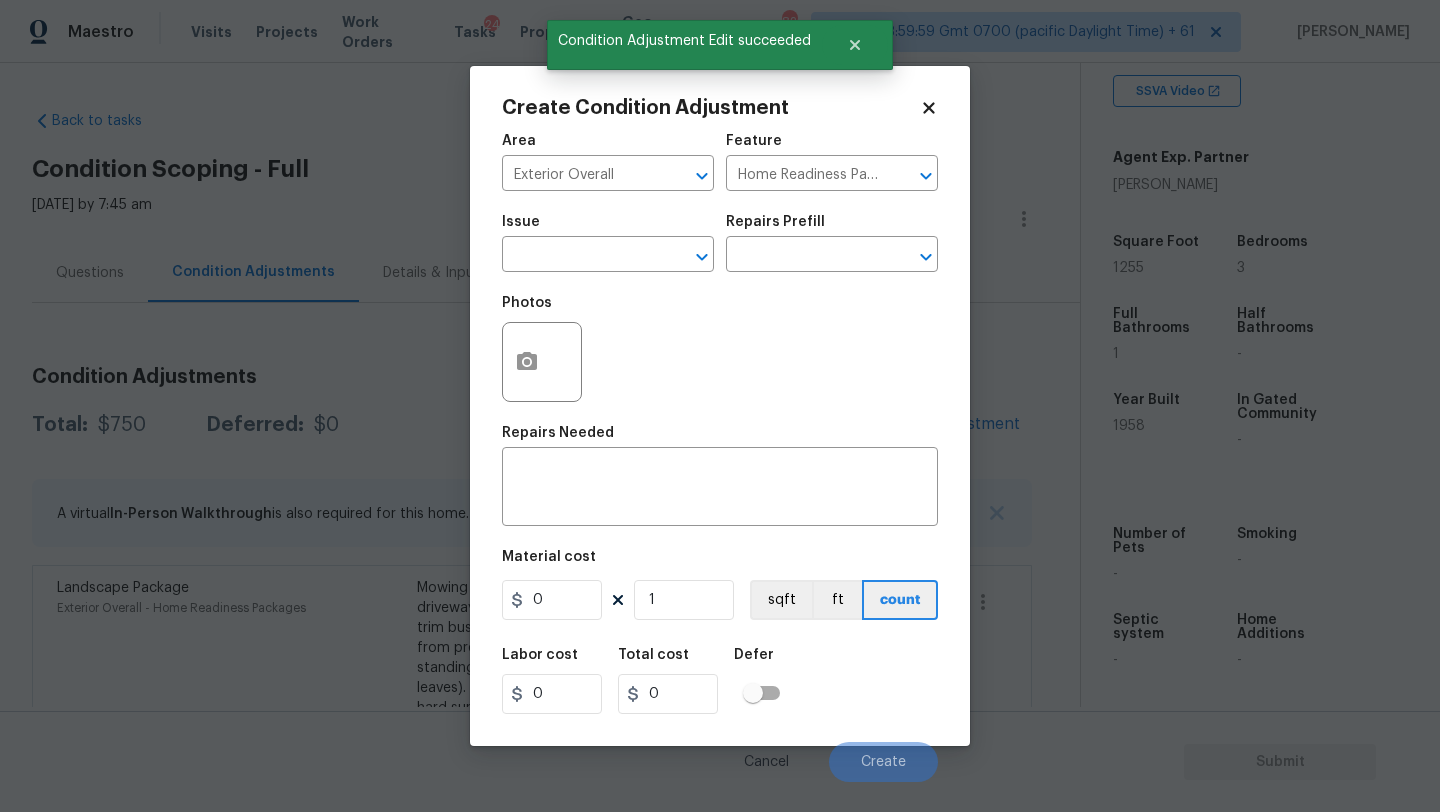 click on "Issue" at bounding box center [608, 228] 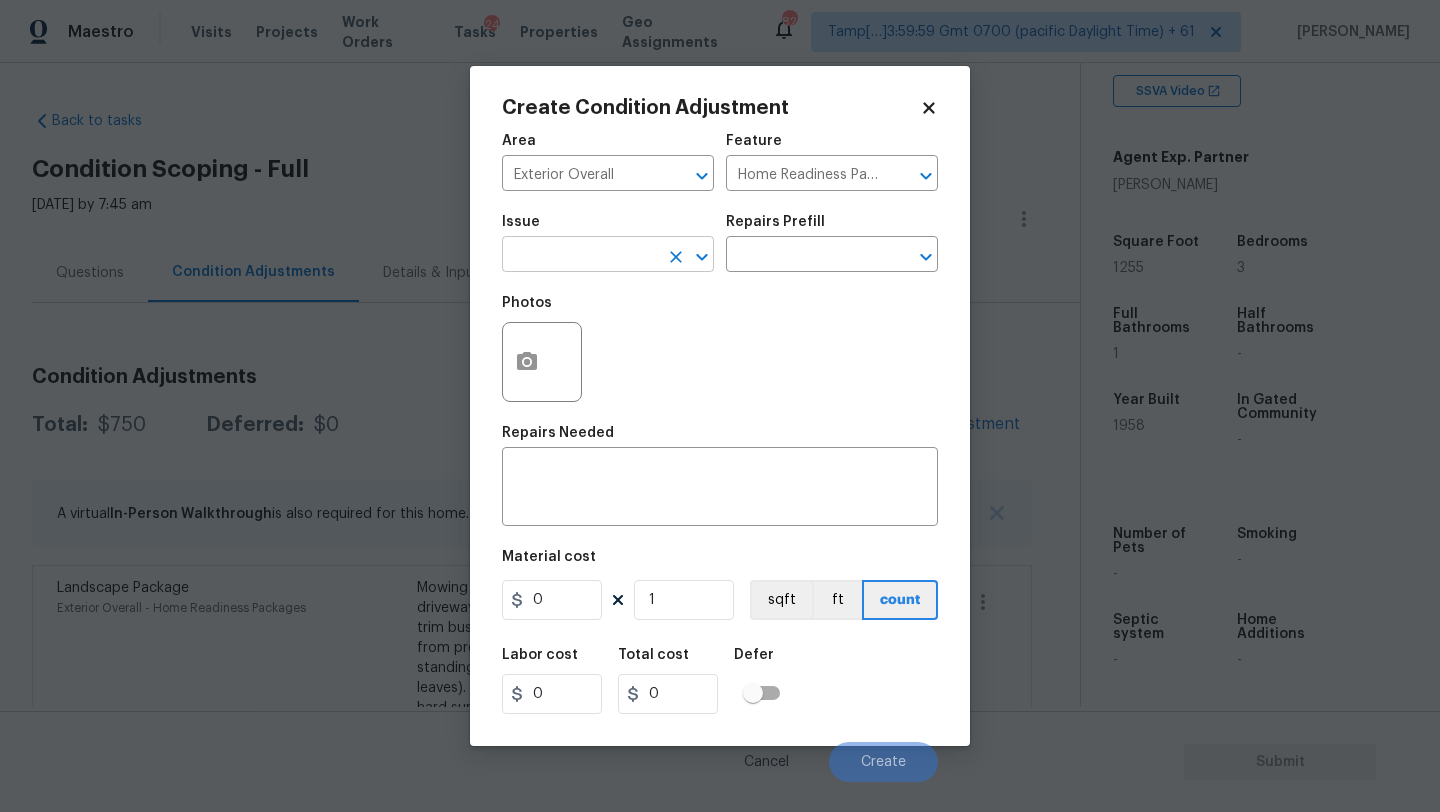 click at bounding box center [580, 256] 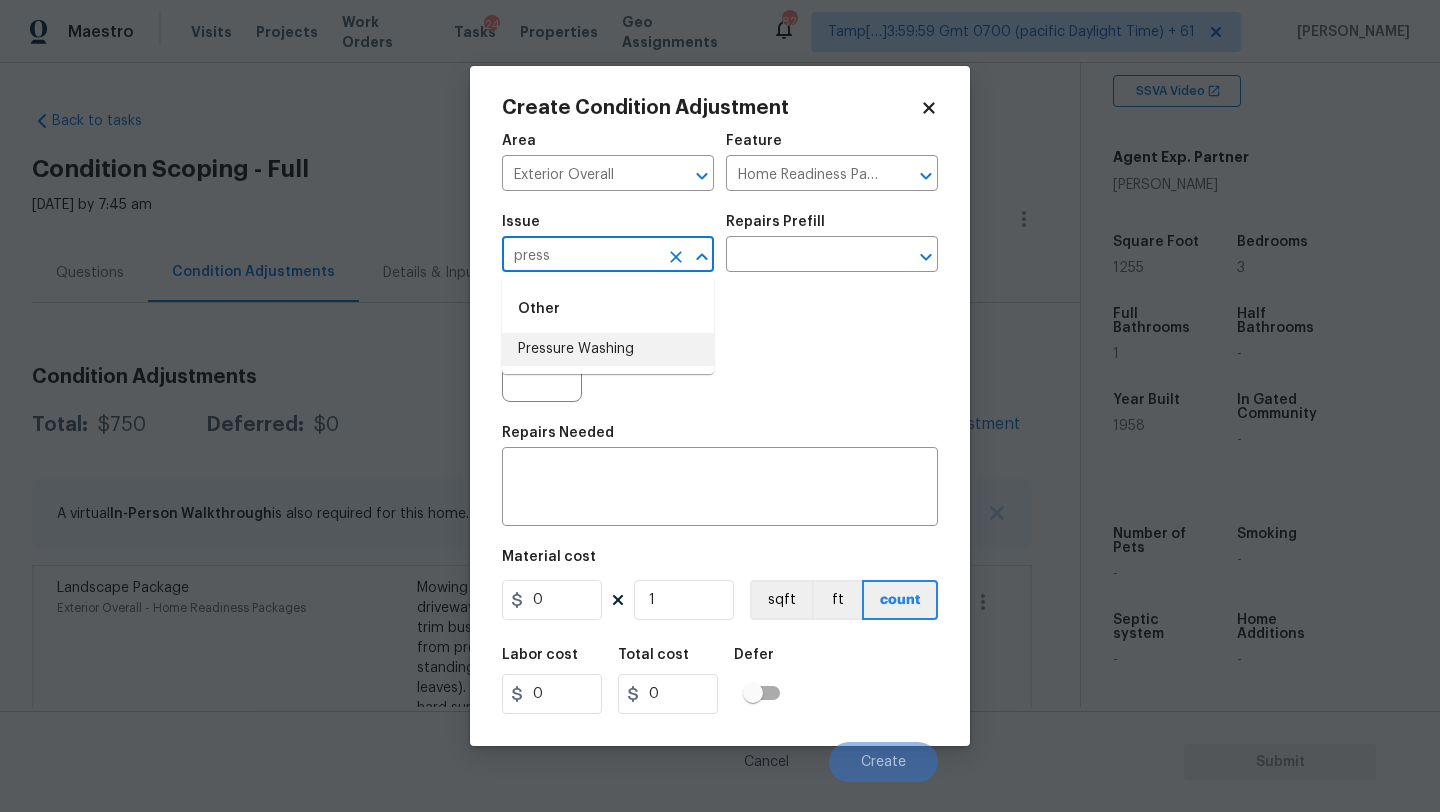 click on "Other Pressure Washing" at bounding box center [608, 325] 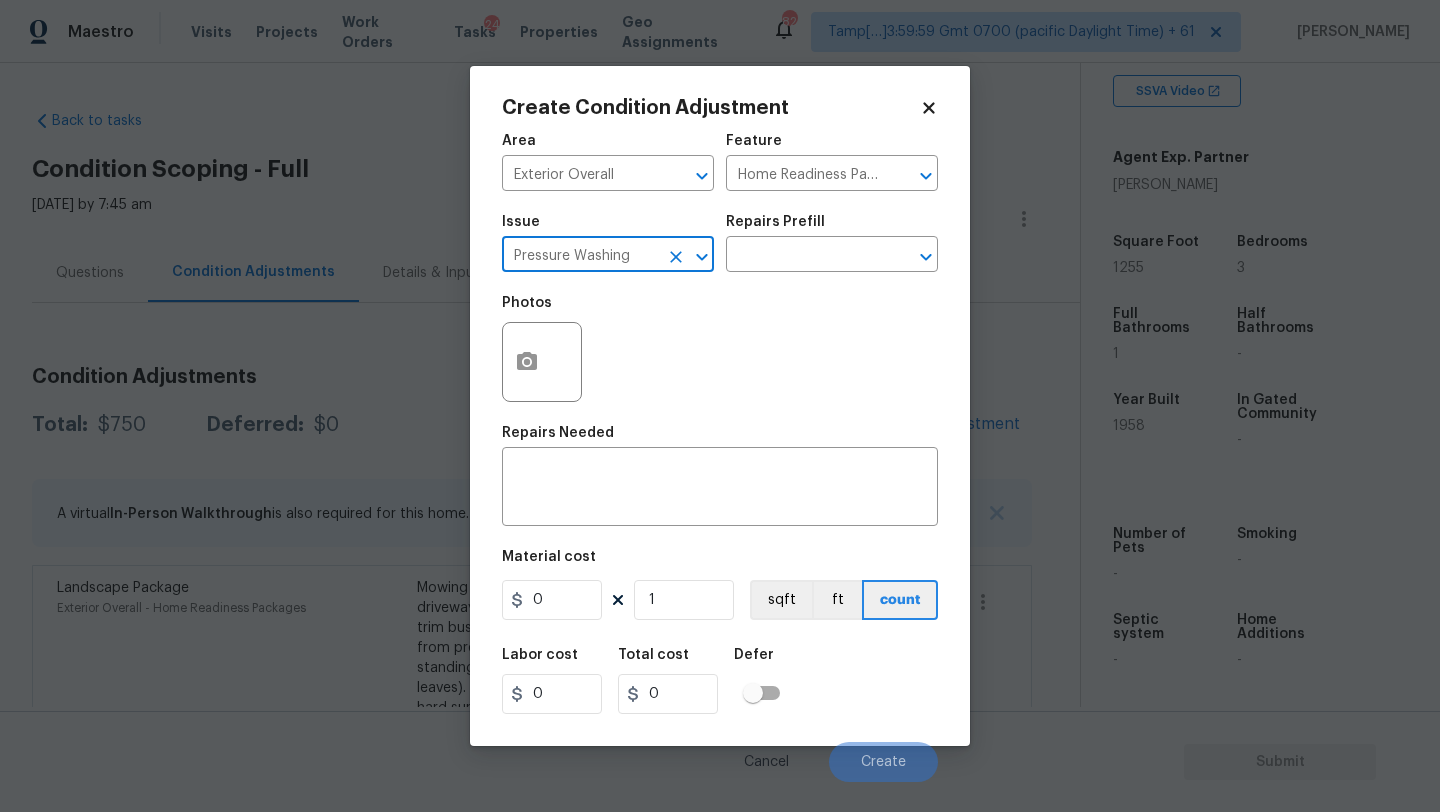 type on "Pressure Washing" 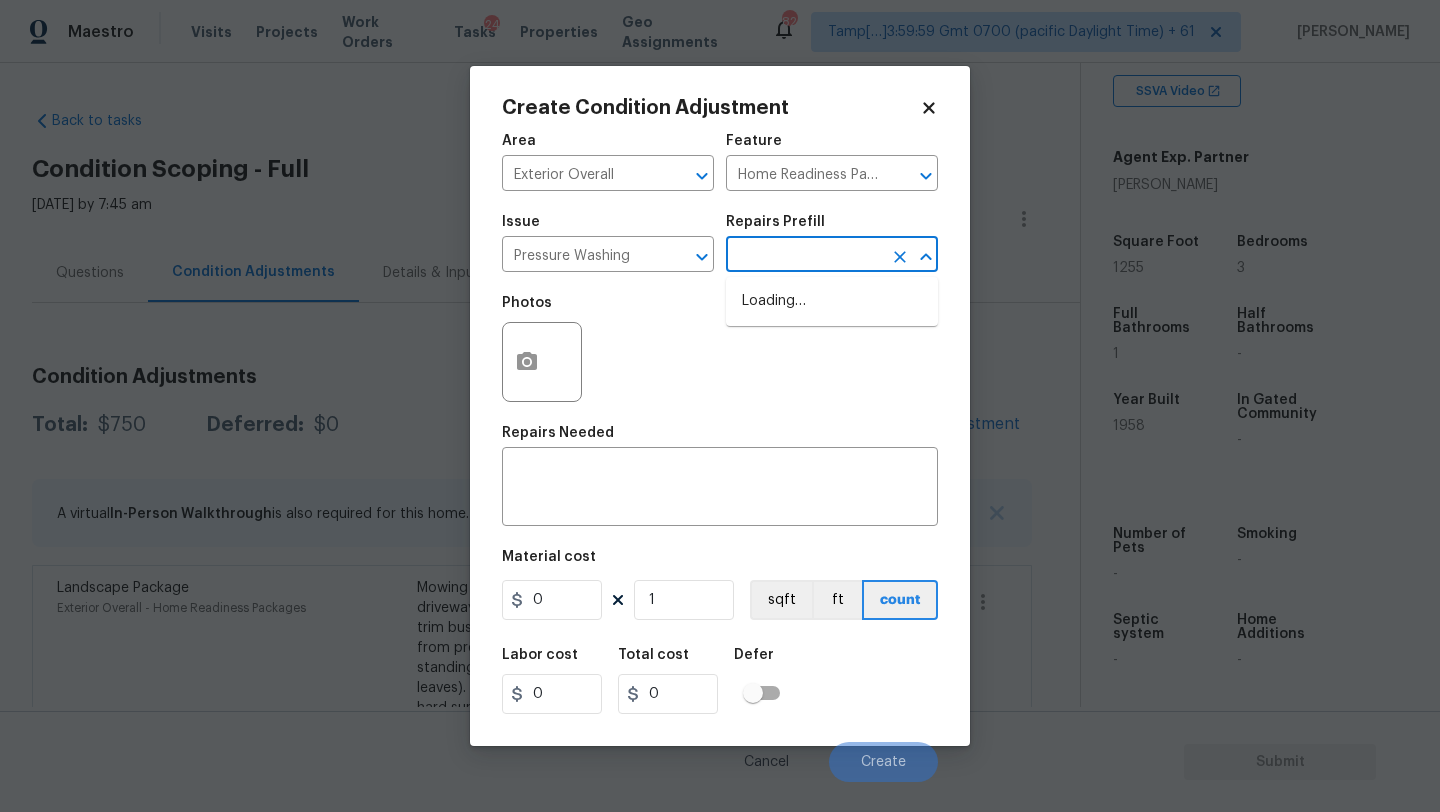 click at bounding box center (804, 256) 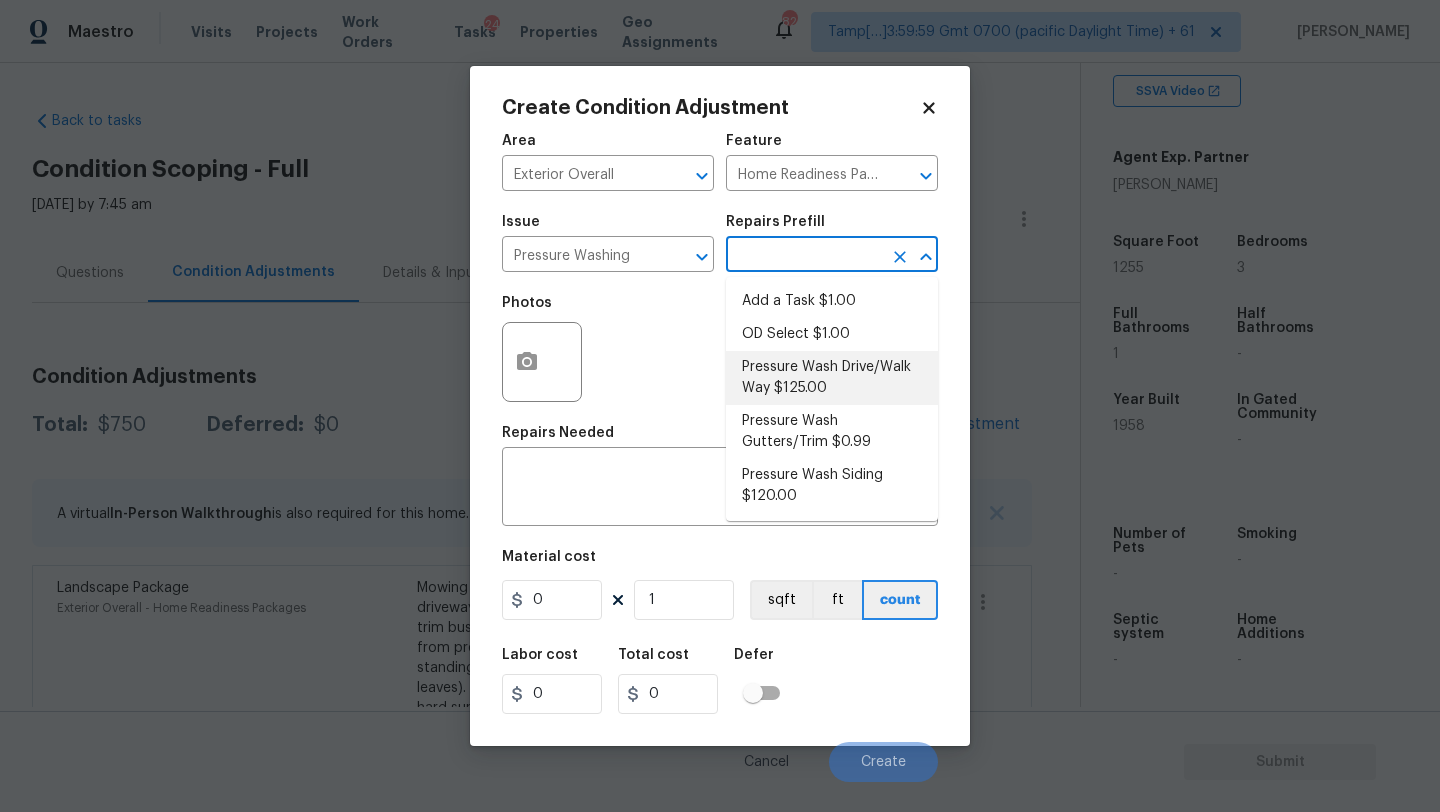 click on "Pressure Wash Drive/Walk Way $125.00" at bounding box center [832, 378] 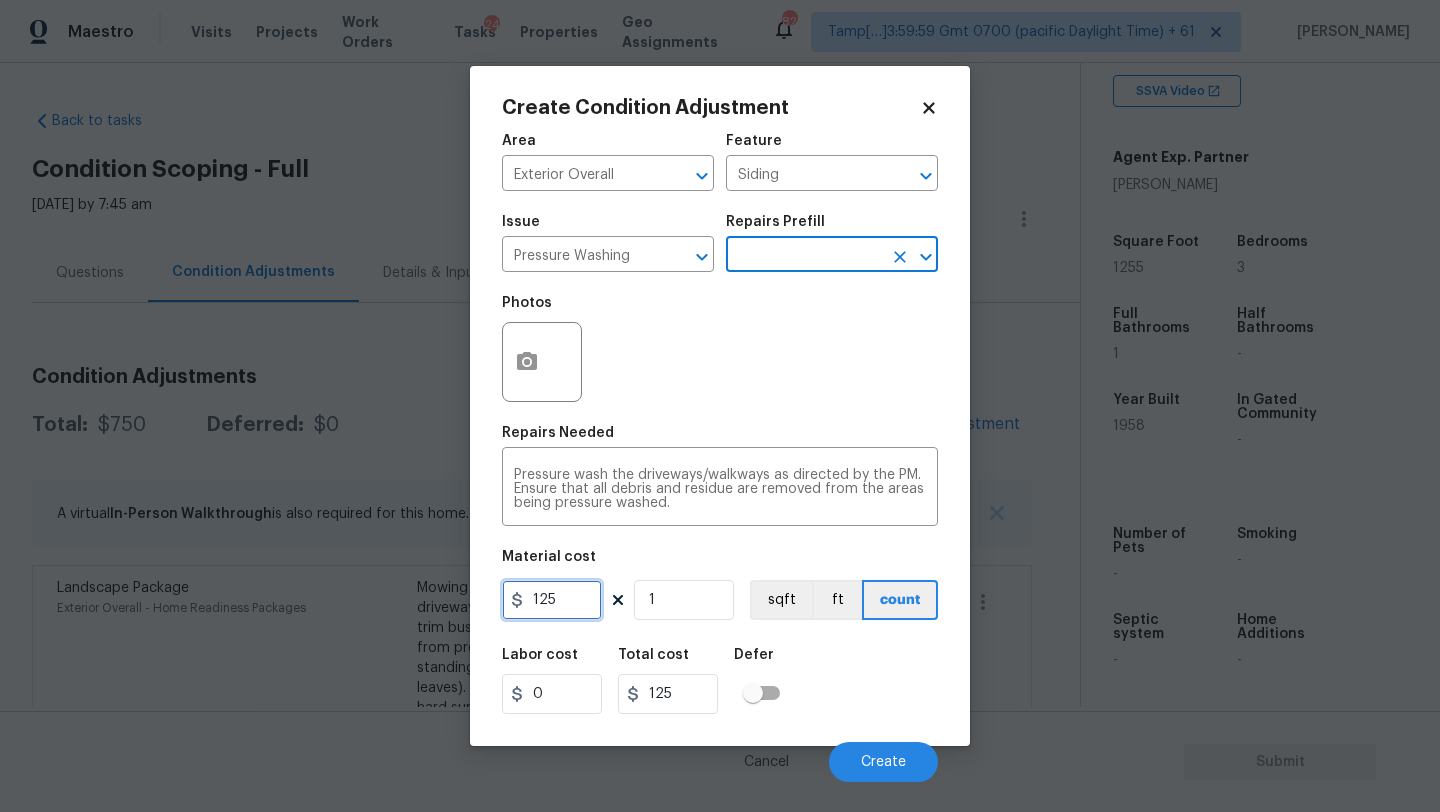 click on "125" at bounding box center [552, 600] 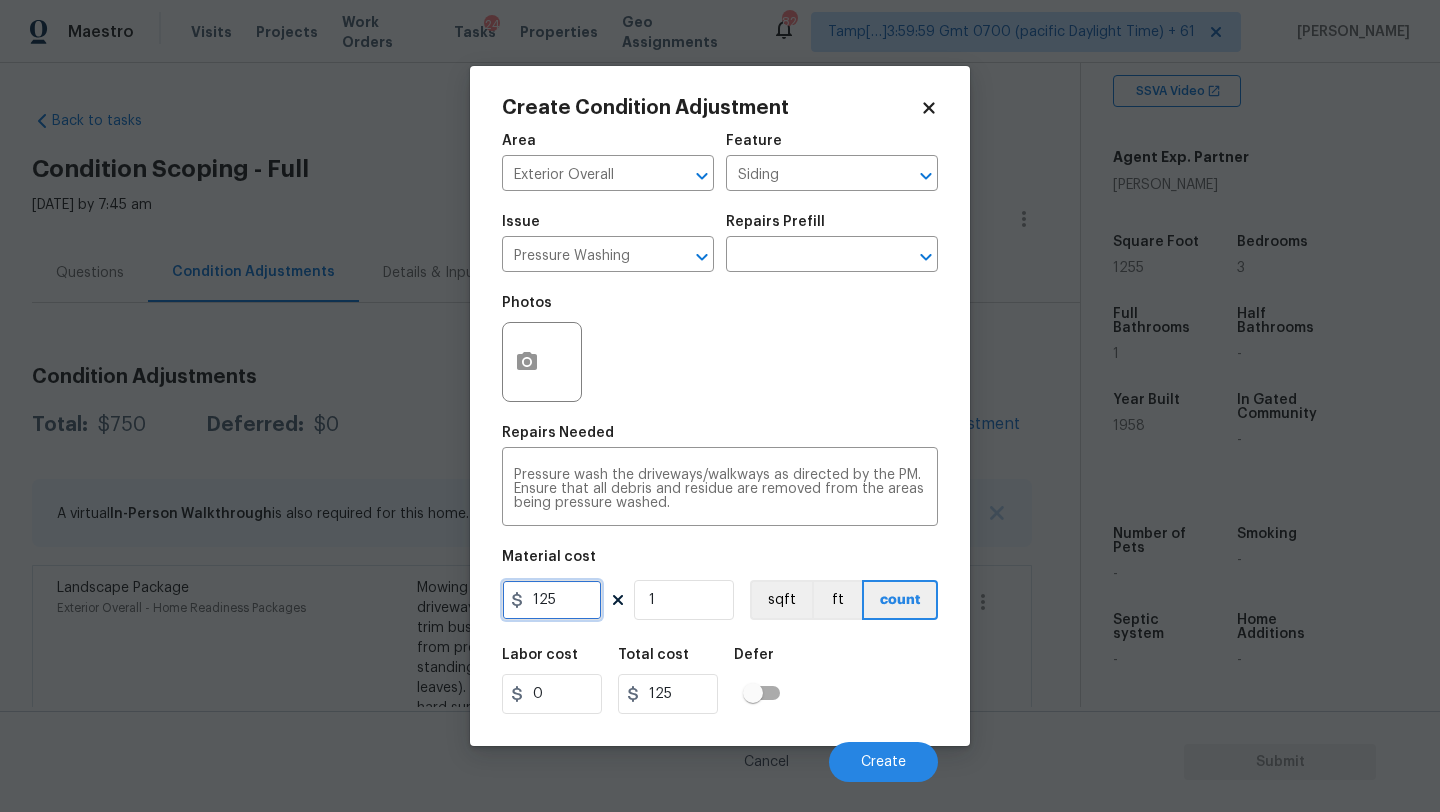 click on "125" at bounding box center [552, 600] 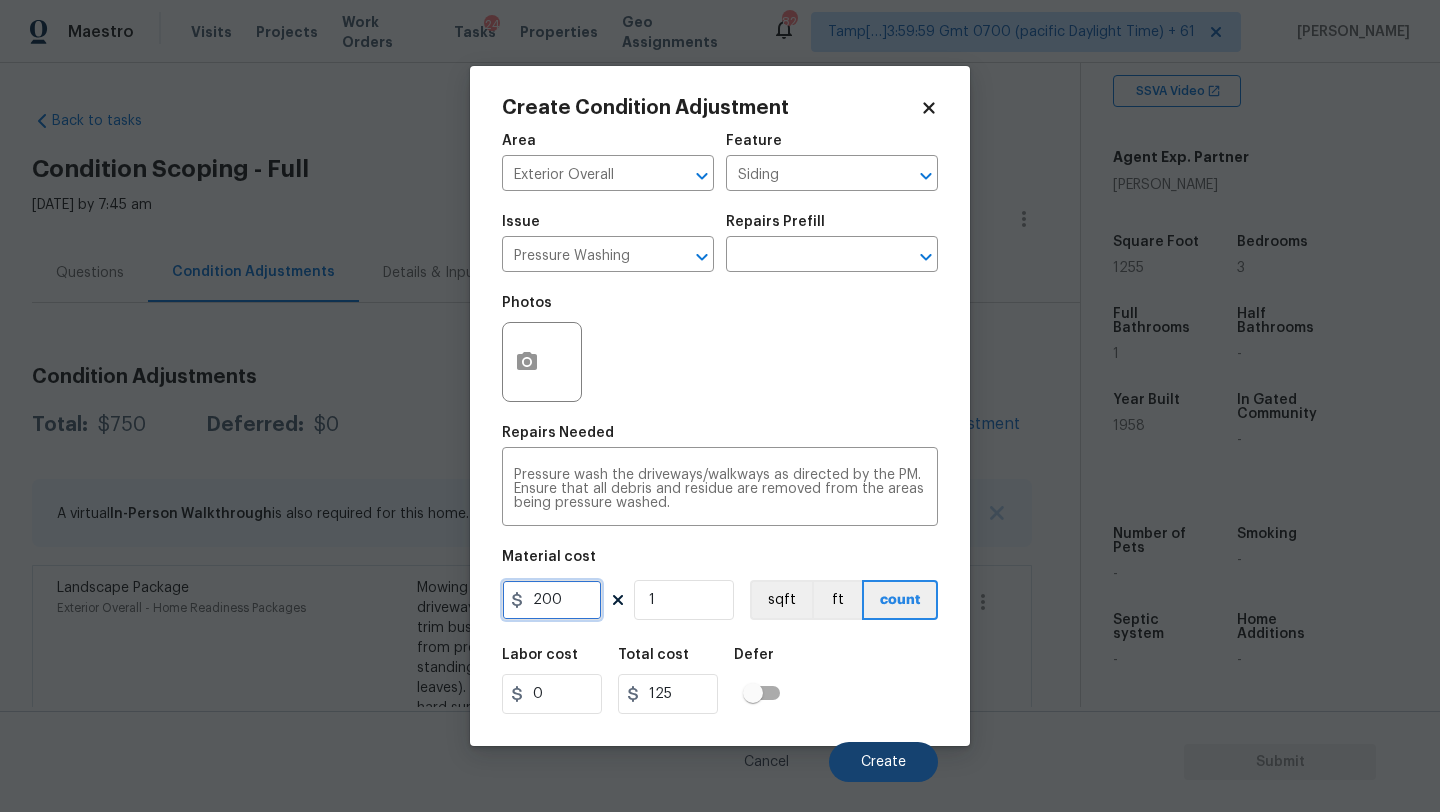 type on "200" 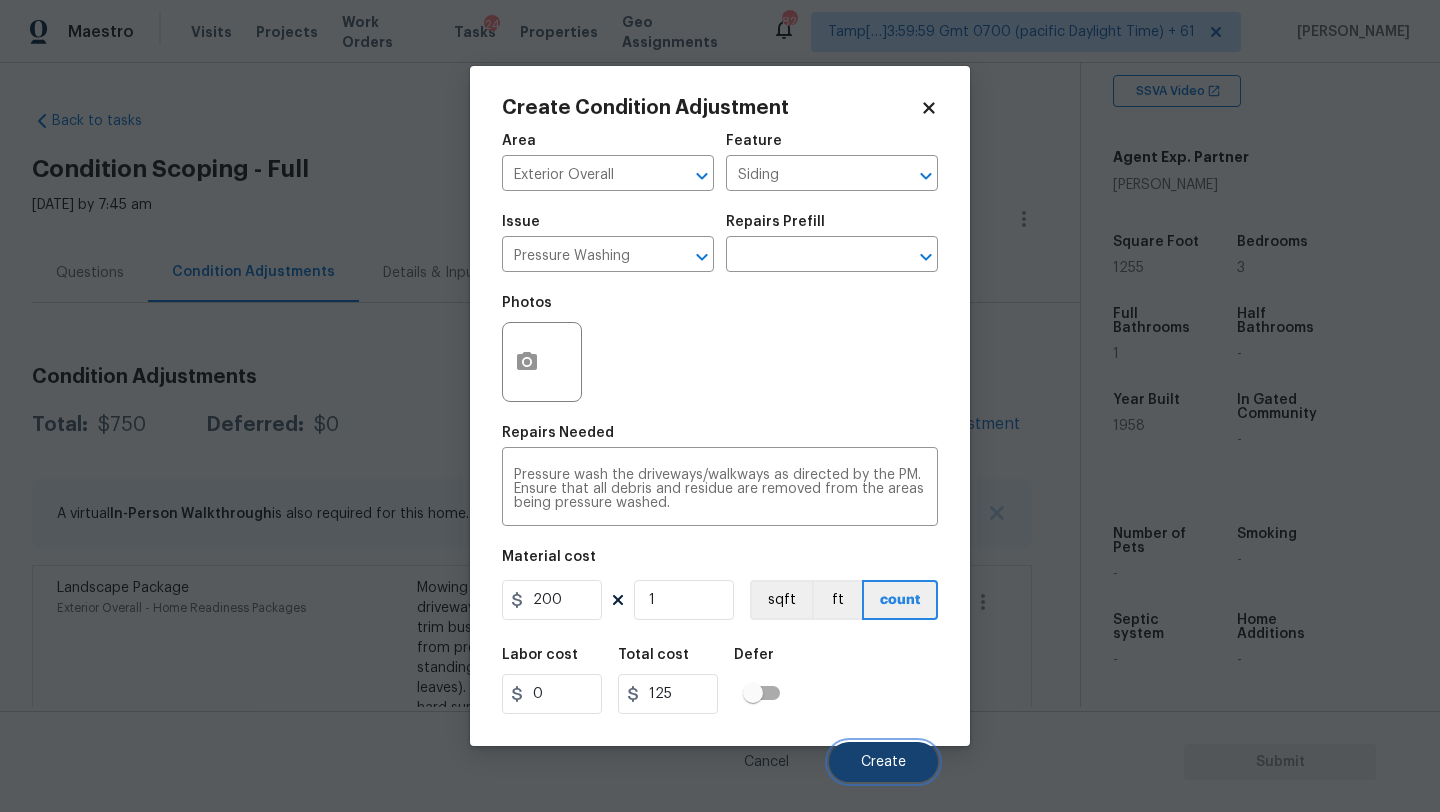 type on "200" 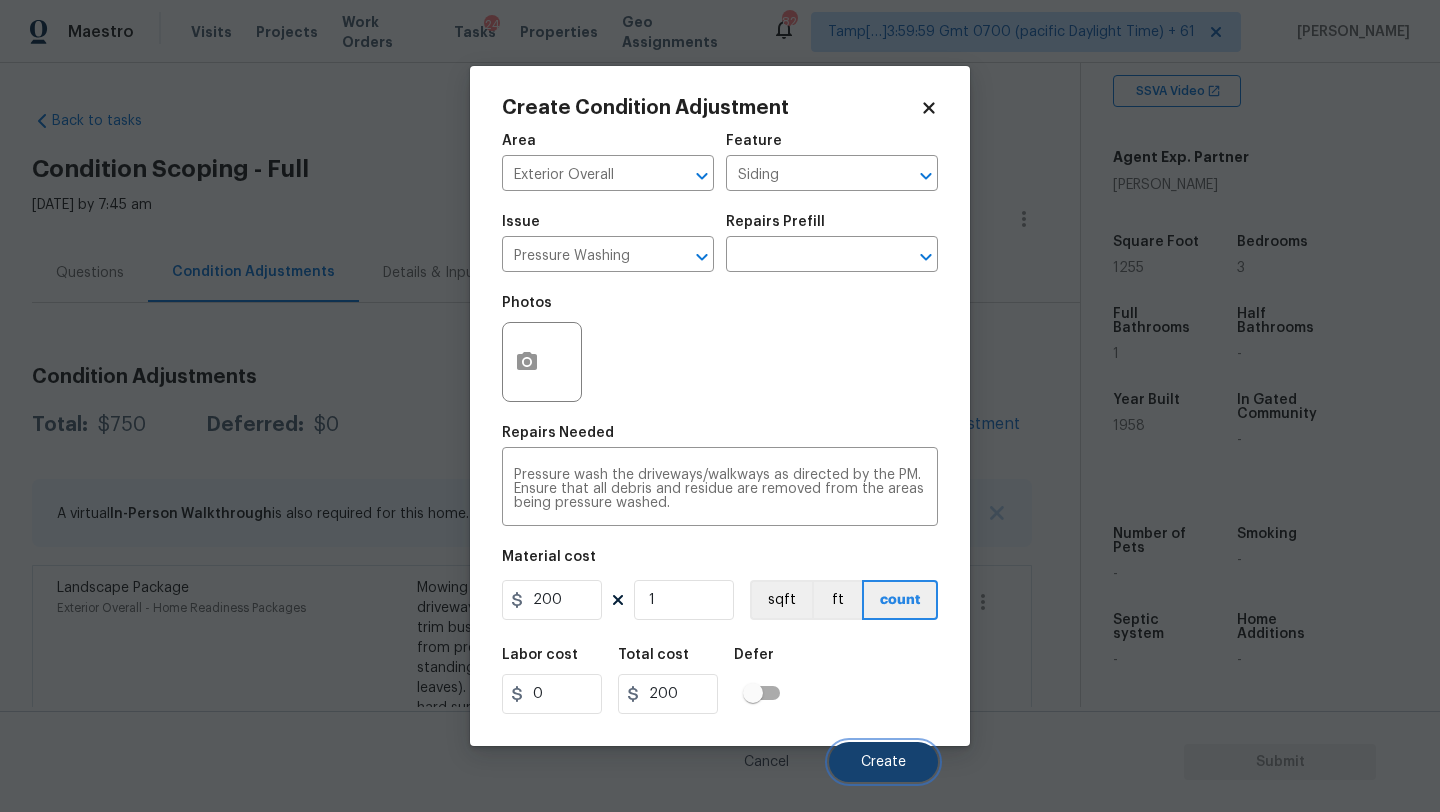 click on "Create" at bounding box center [883, 762] 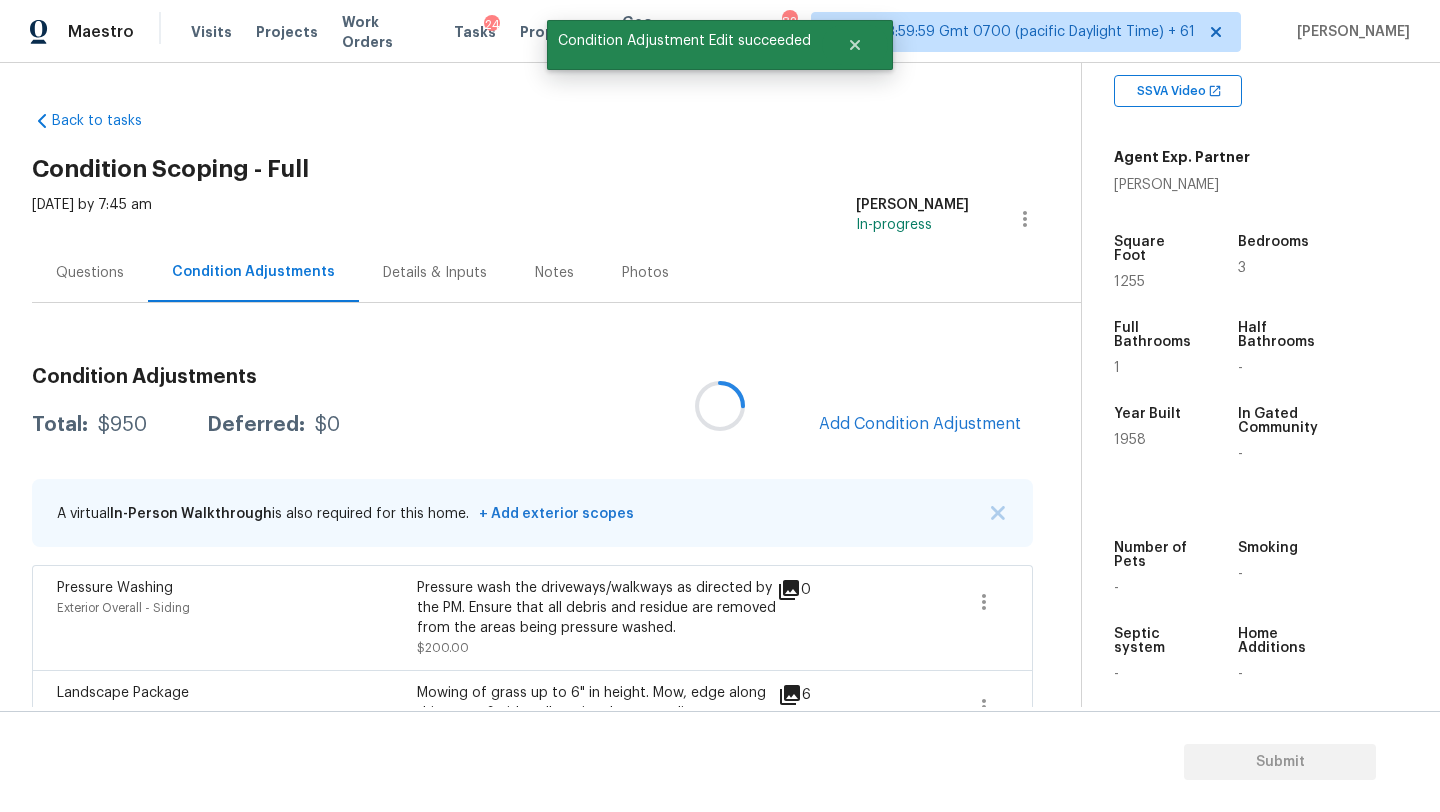 click at bounding box center [720, 406] 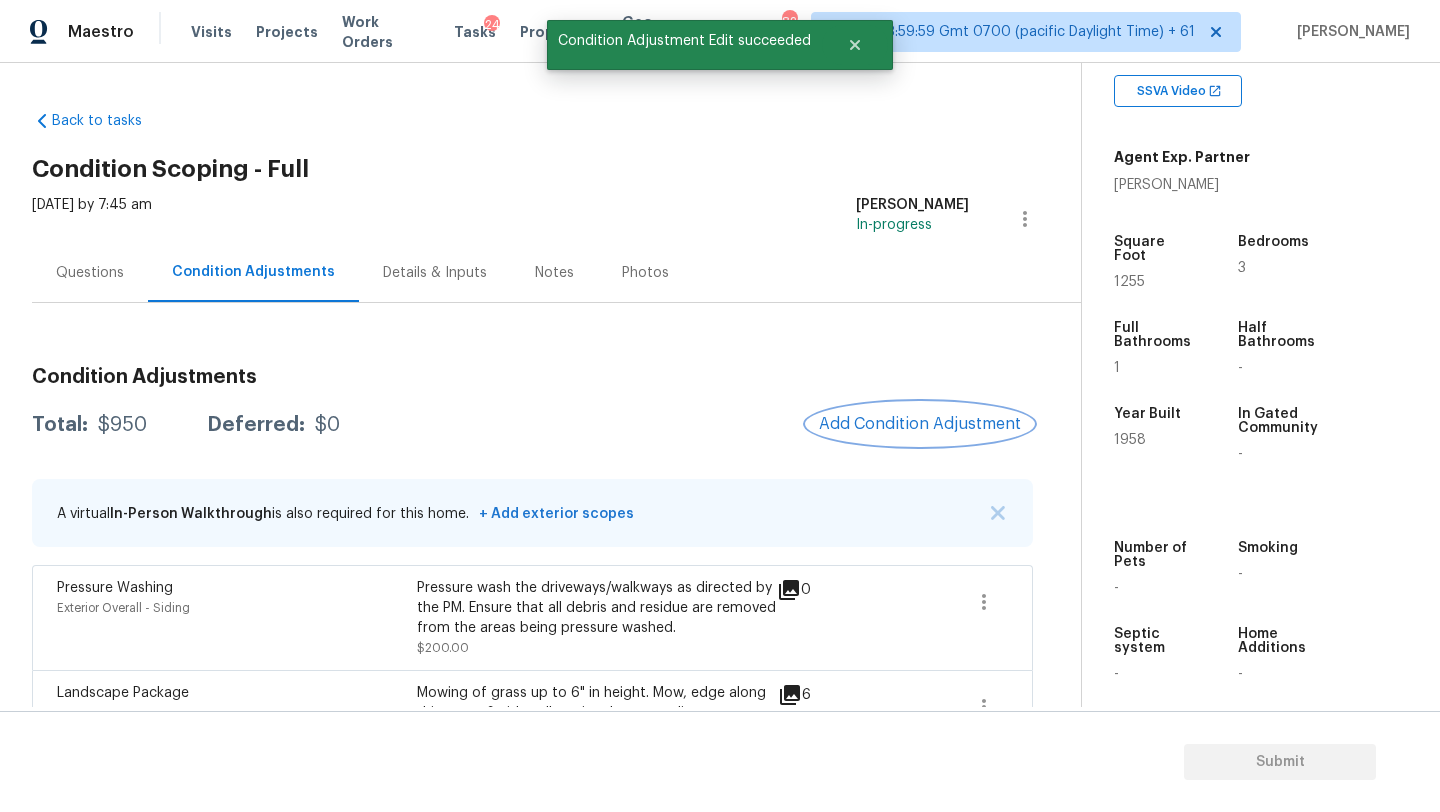 click on "Add Condition Adjustment" at bounding box center (920, 424) 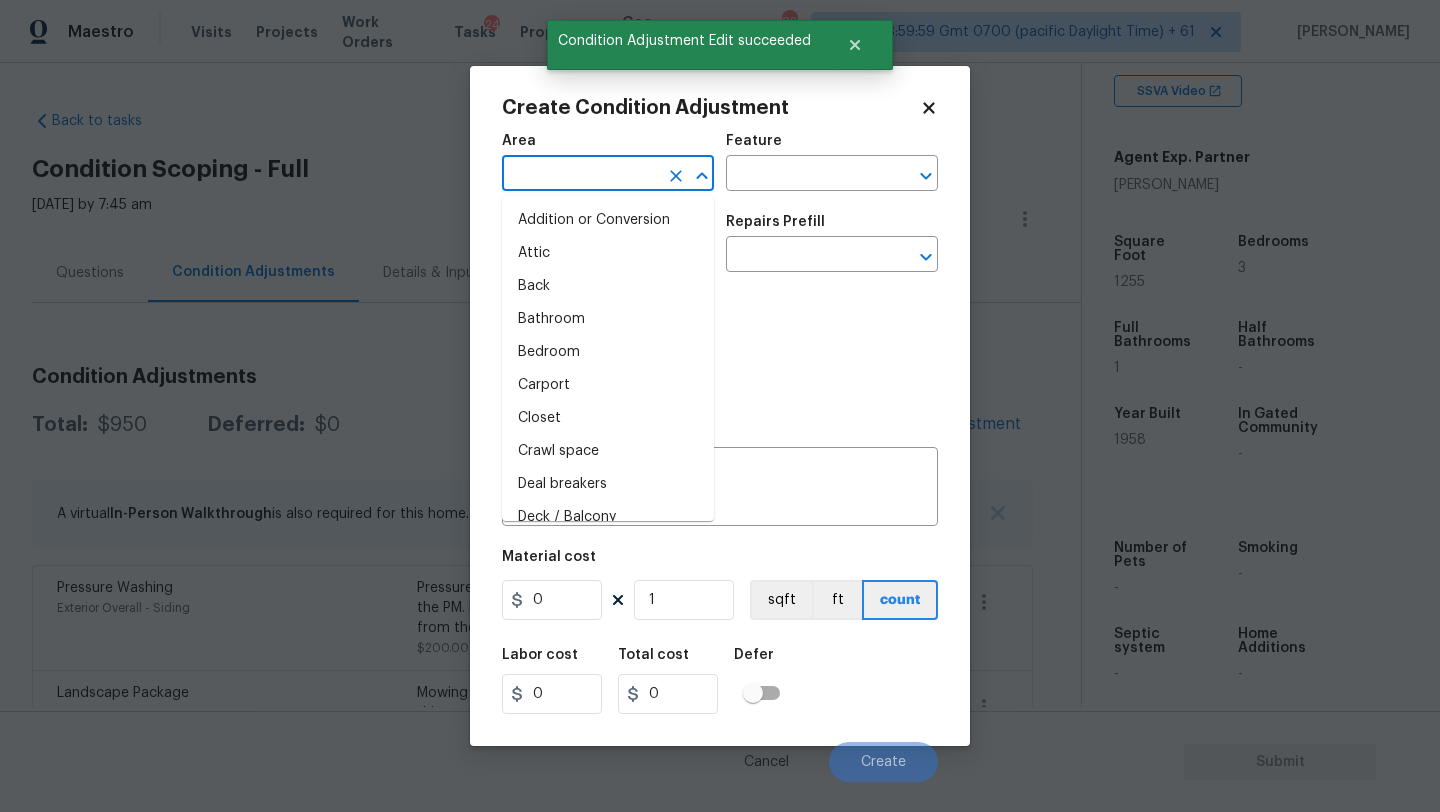 click at bounding box center [580, 175] 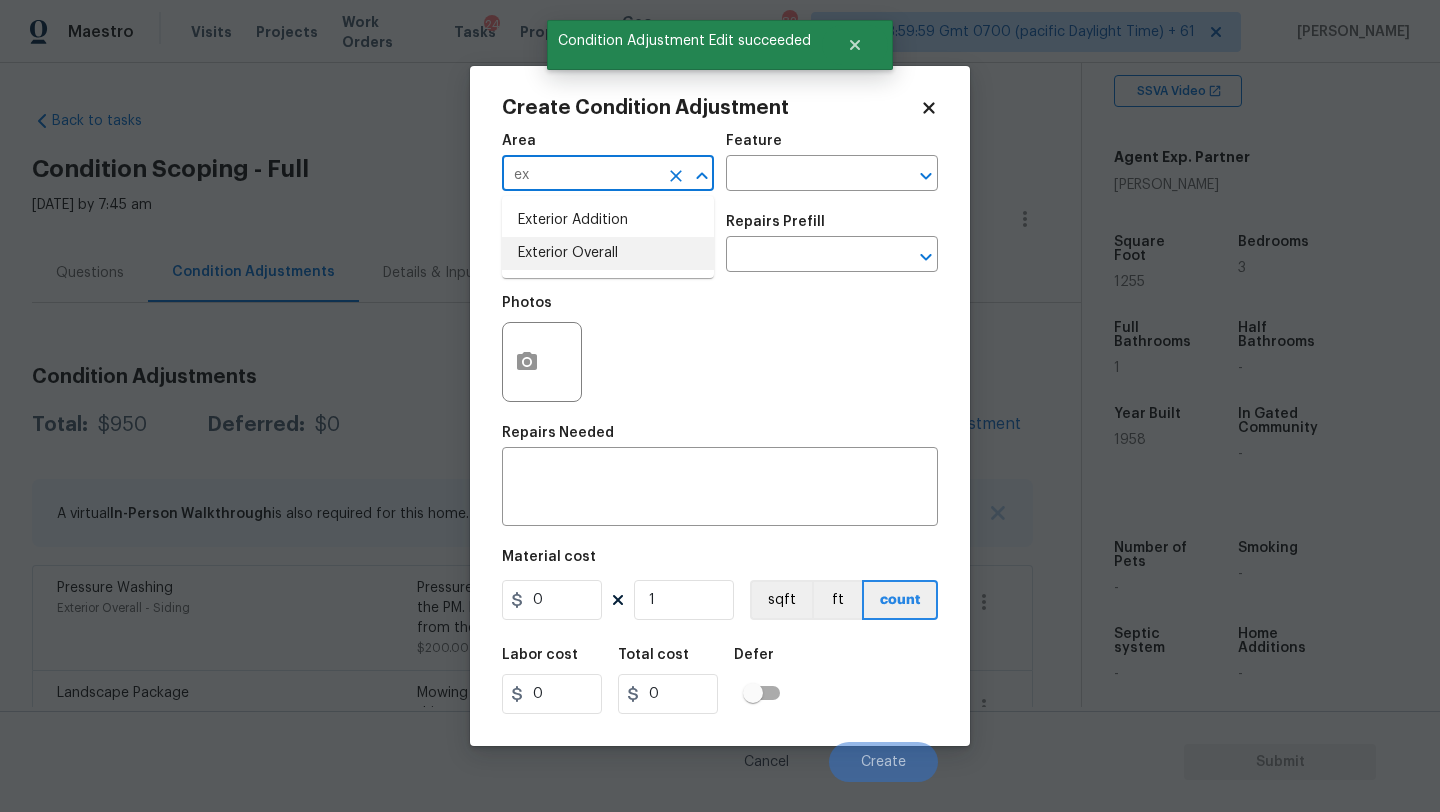 click on "Exterior Overall" at bounding box center [608, 253] 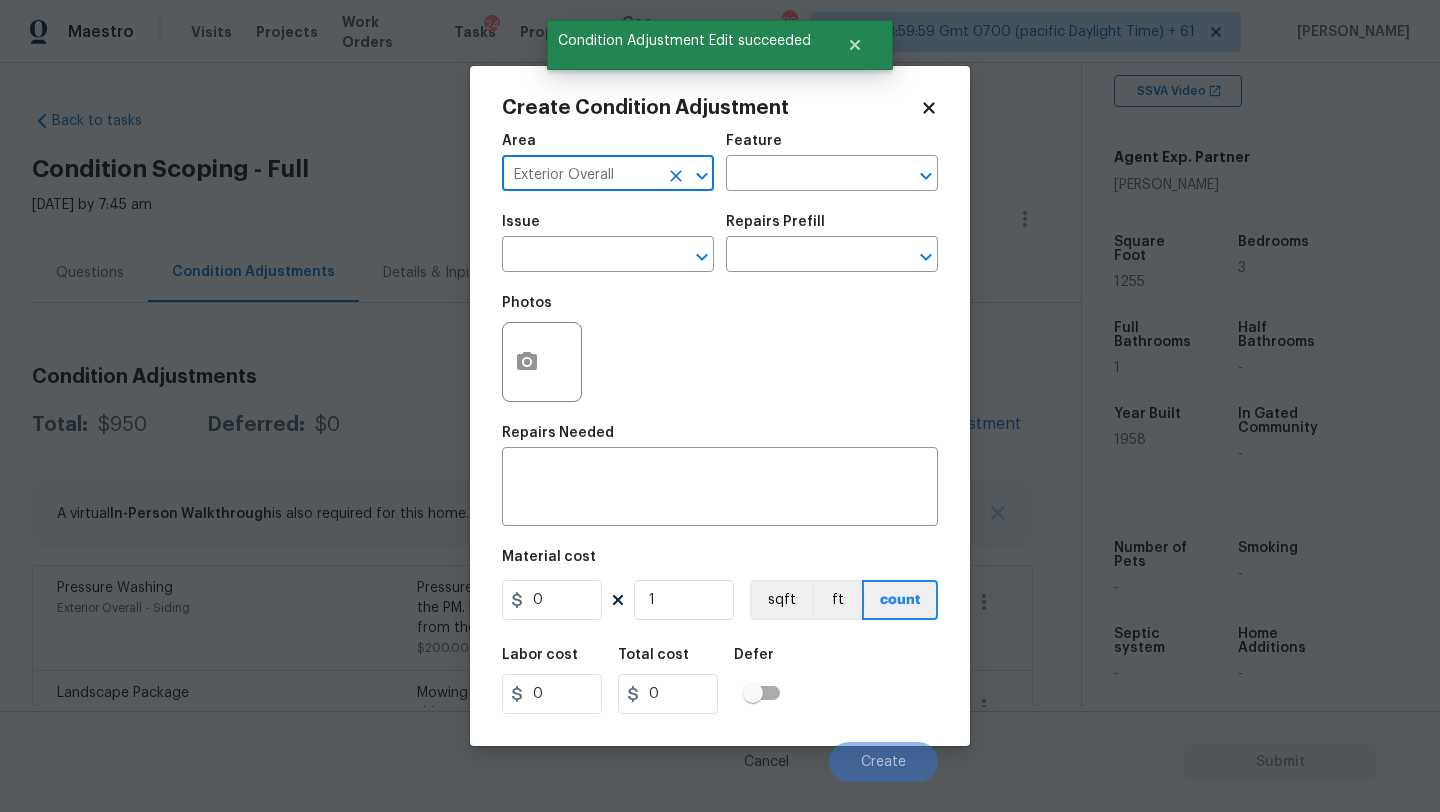 type on "Exterior Overall" 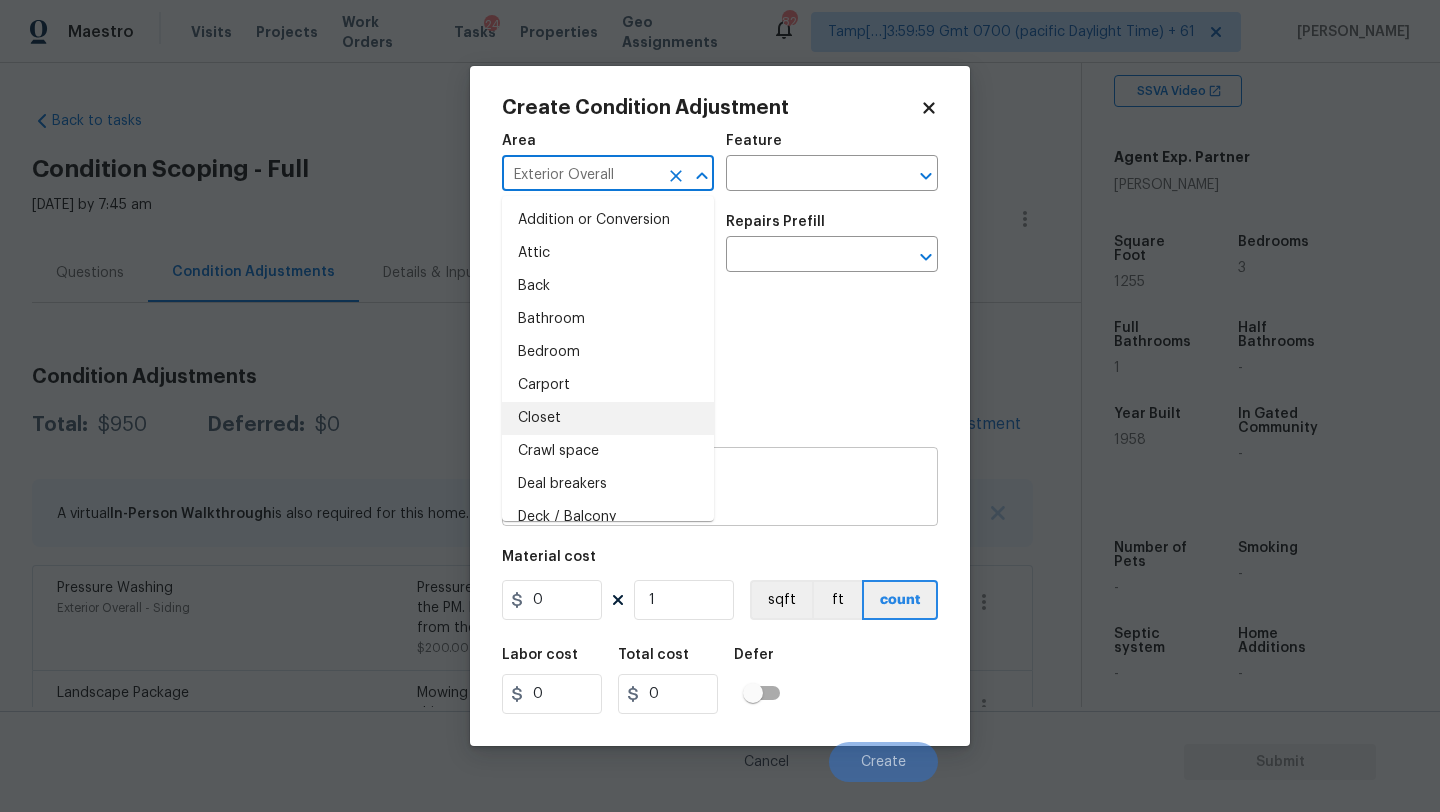 click at bounding box center [720, 489] 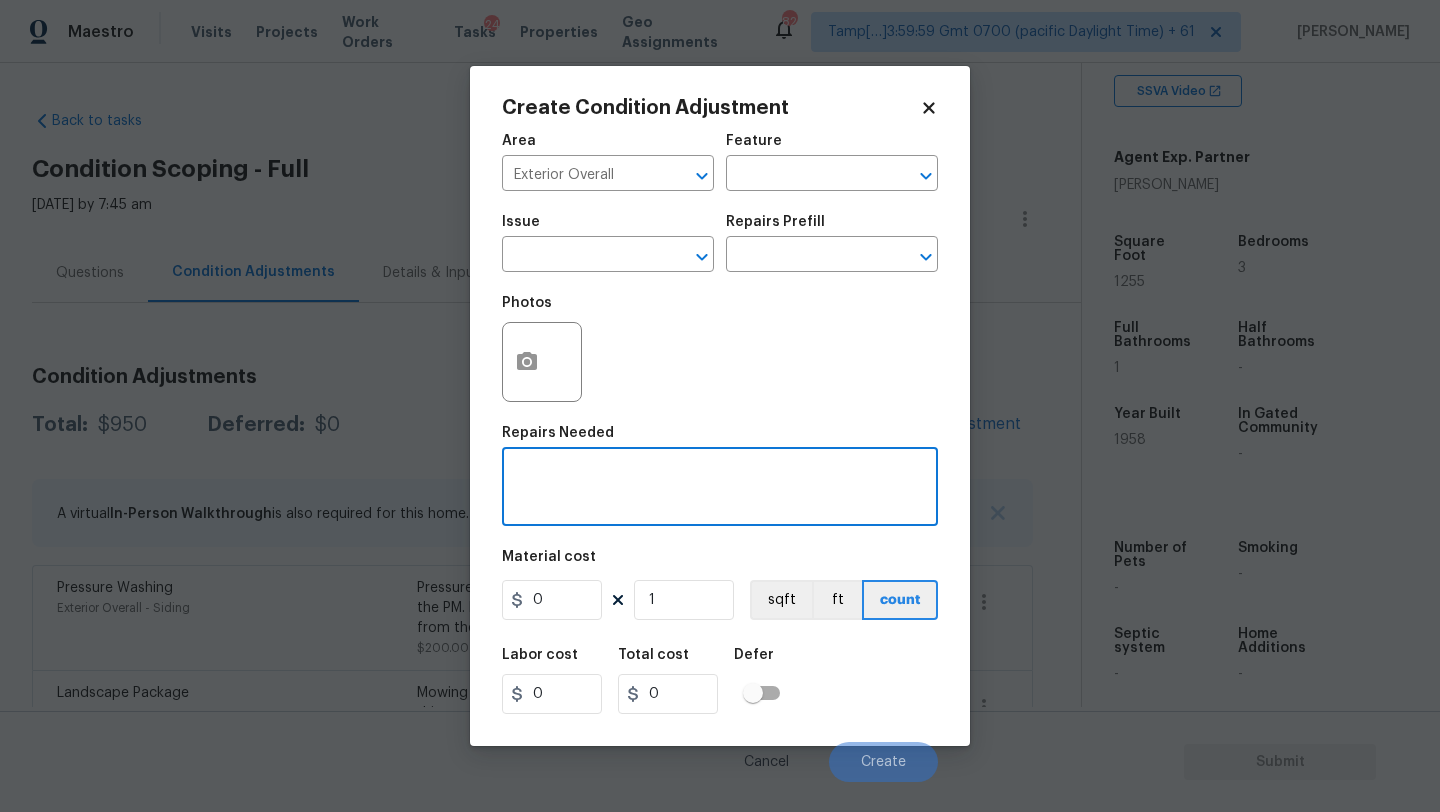 paste on "Repairs to siding, stucco, or paint" 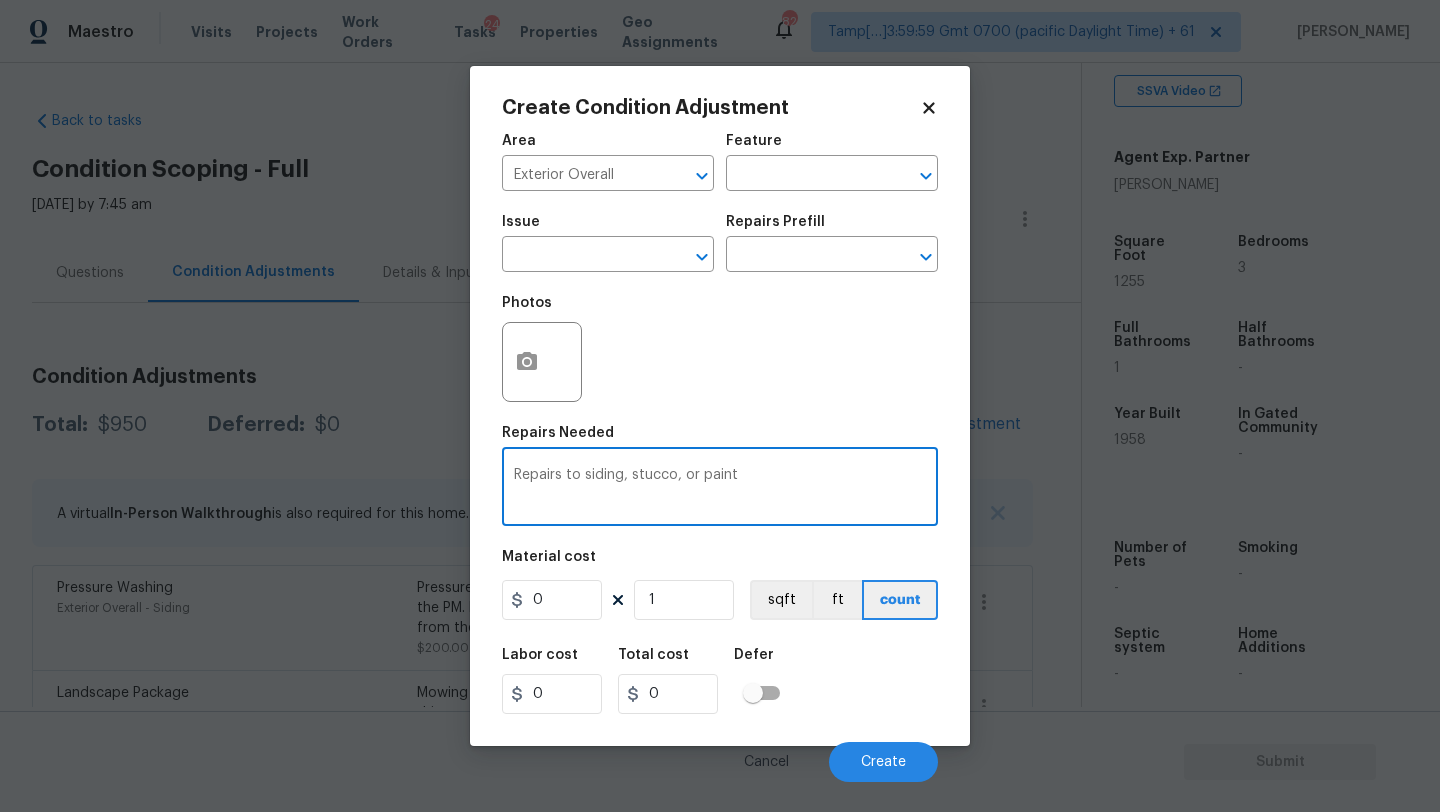 type on "Repairs to siding, stucco, or paint" 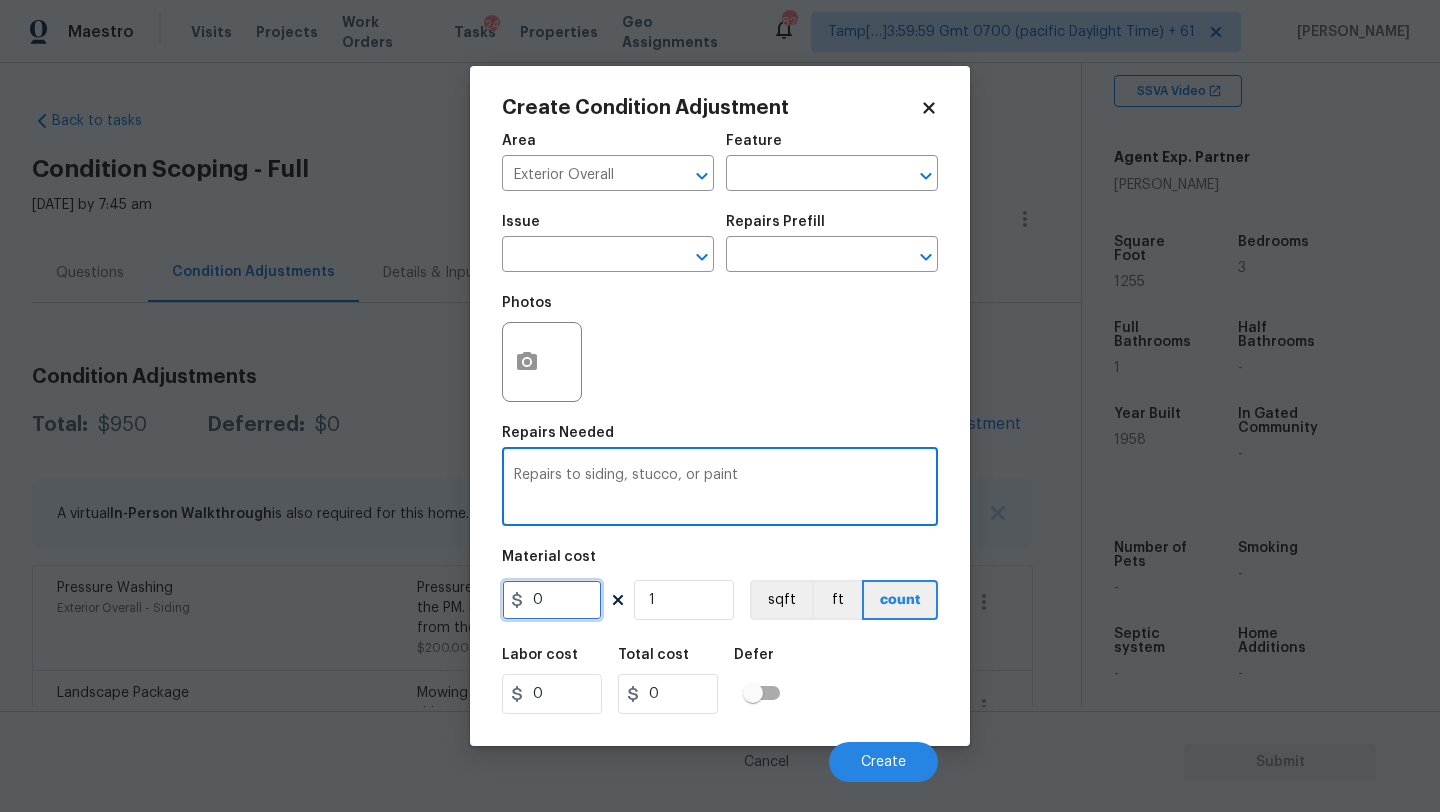click on "0" at bounding box center [552, 600] 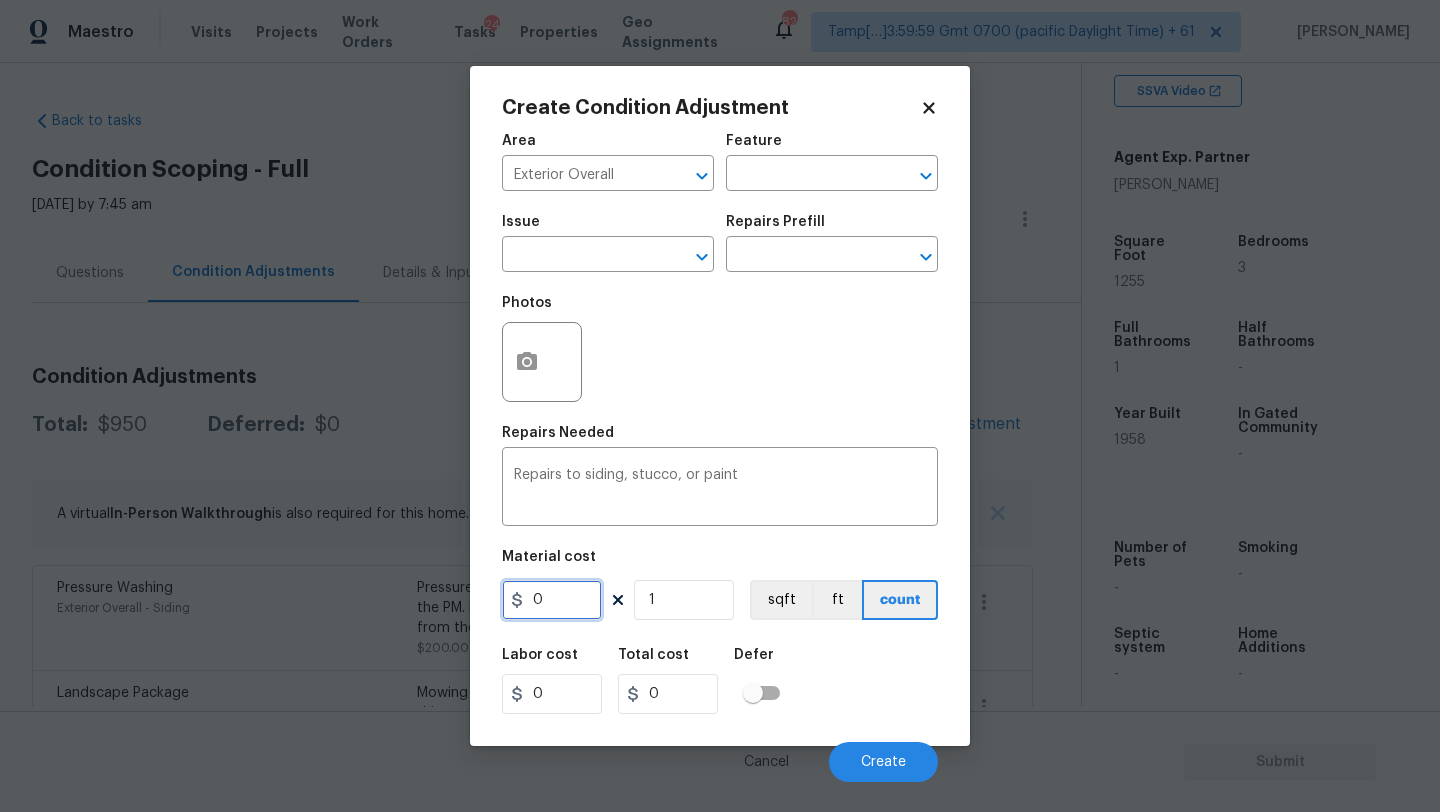 click on "0" at bounding box center [552, 600] 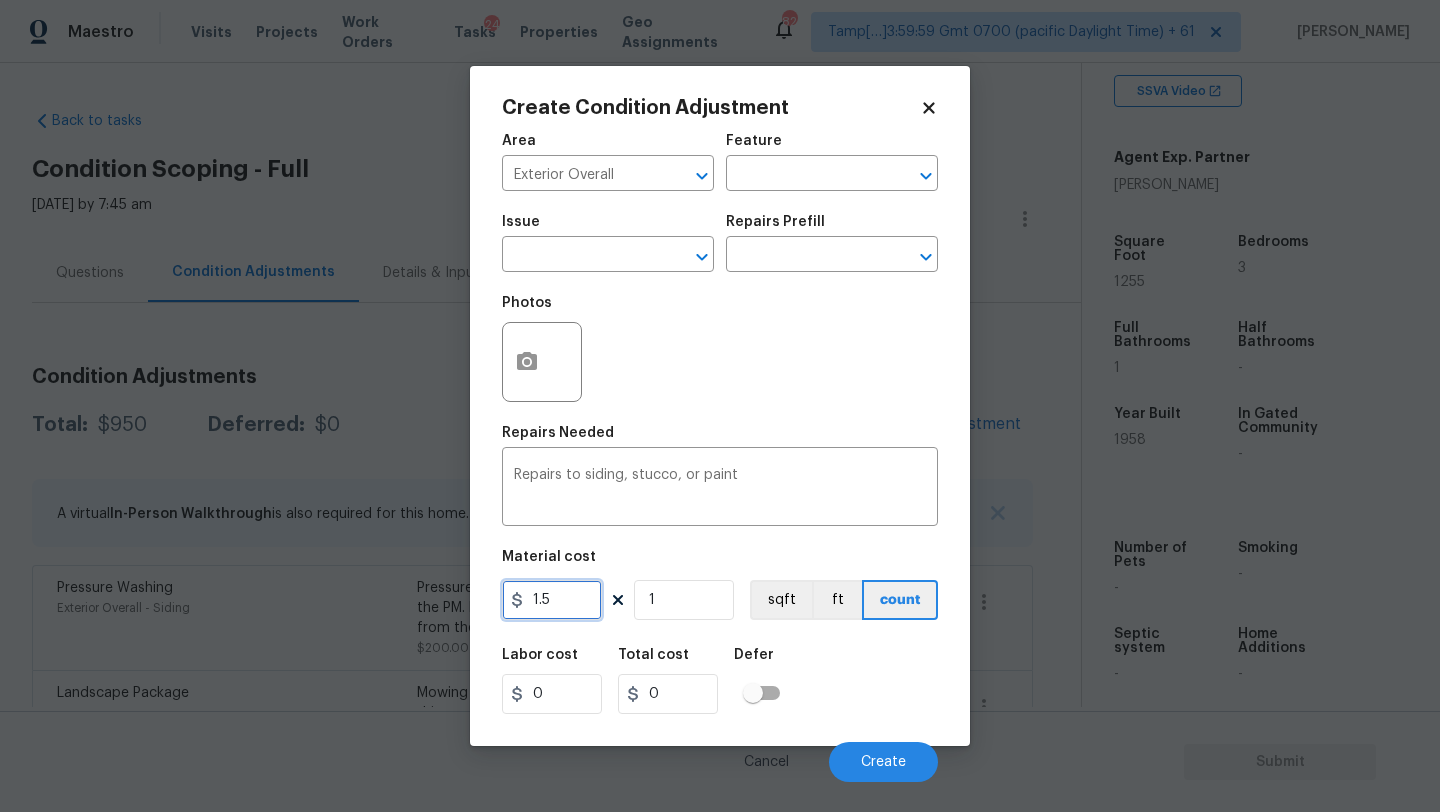 type on "1.5" 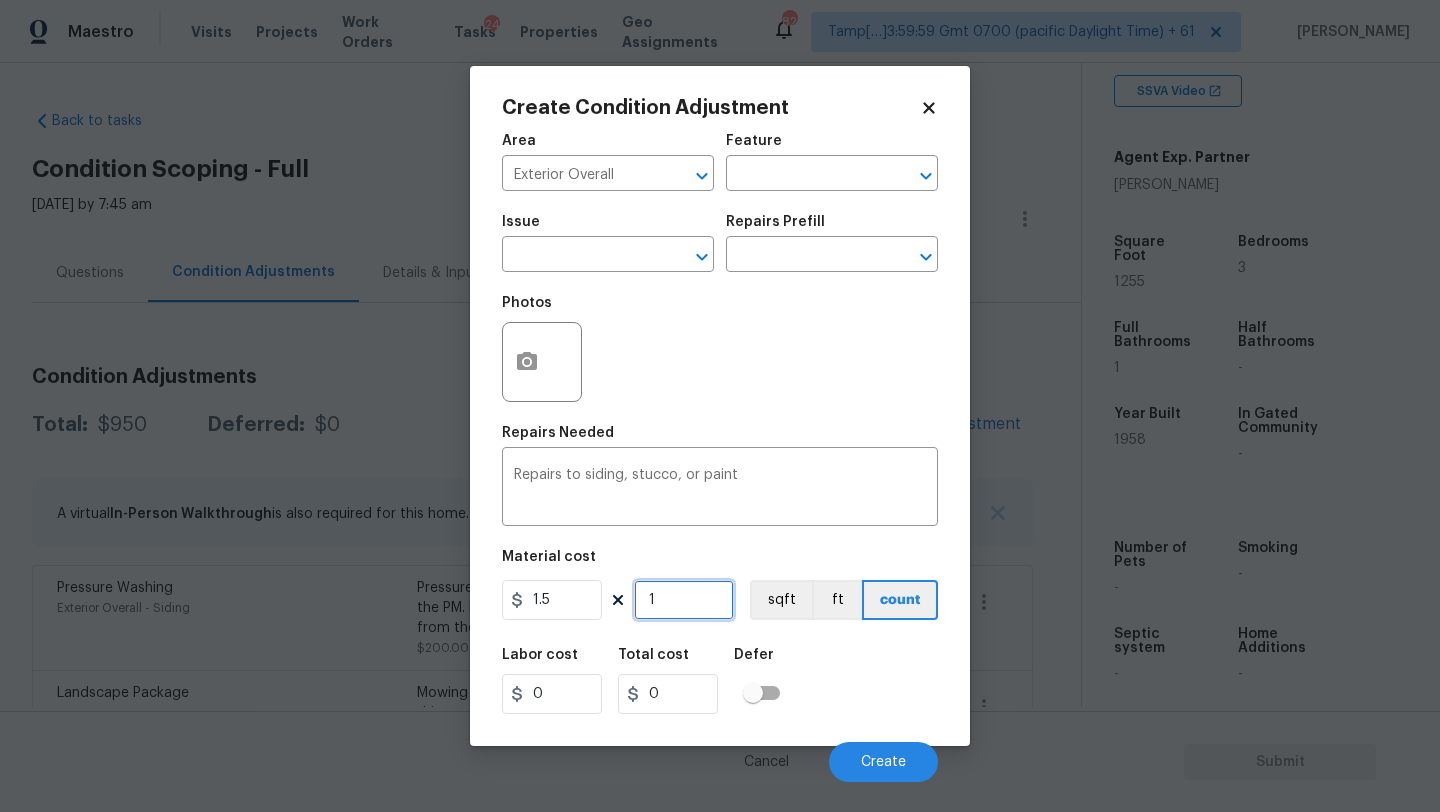 type on "1.5" 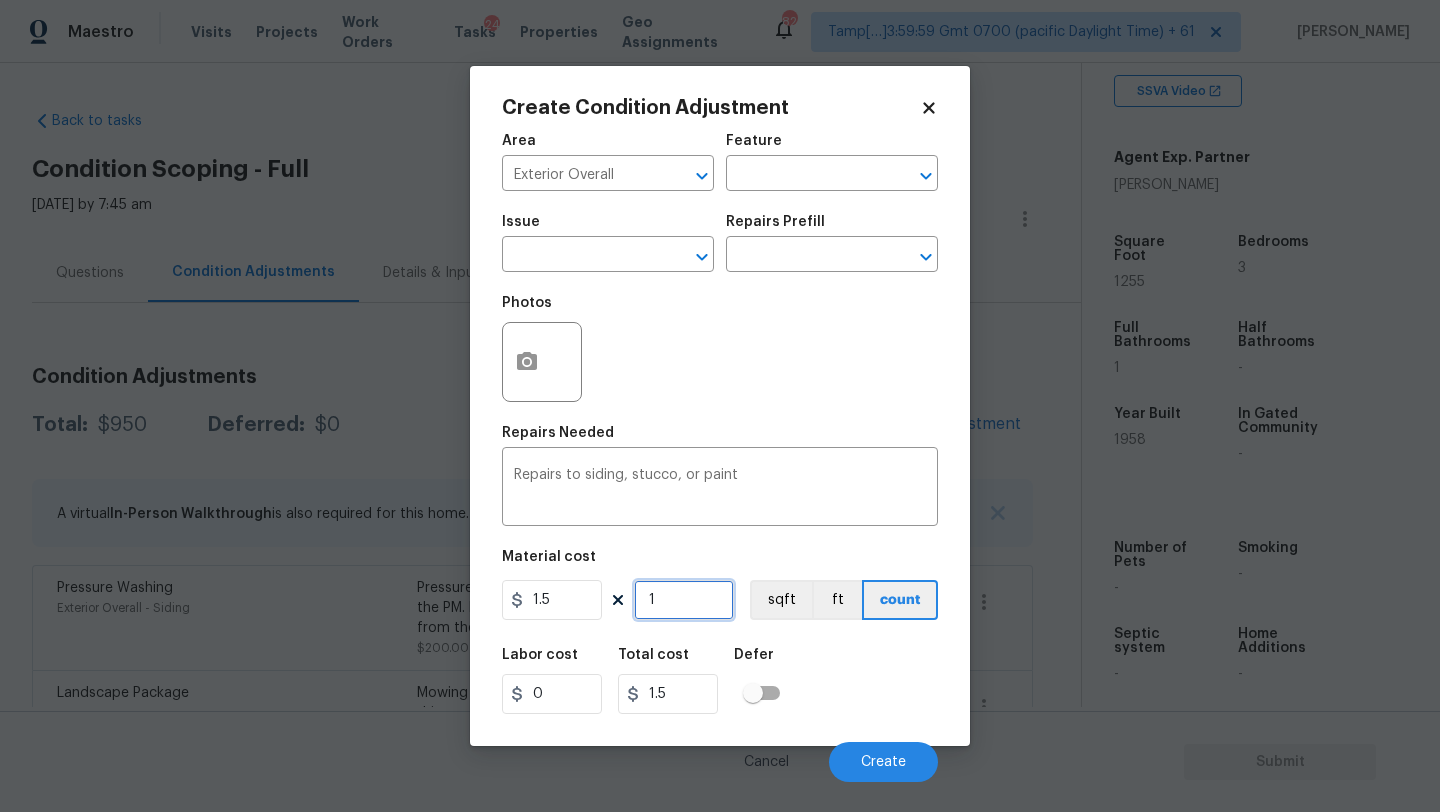 click on "1" at bounding box center [684, 600] 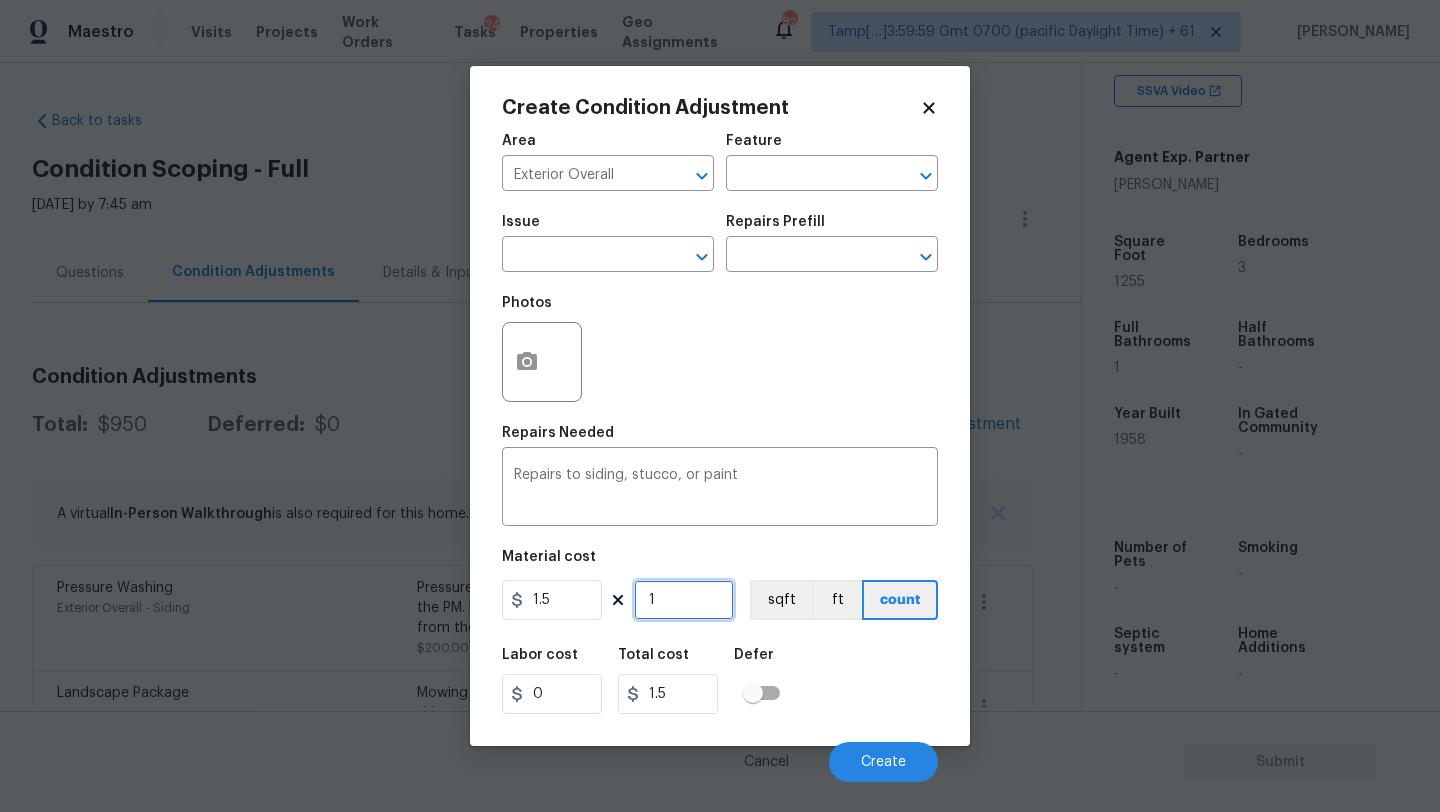 type on "12" 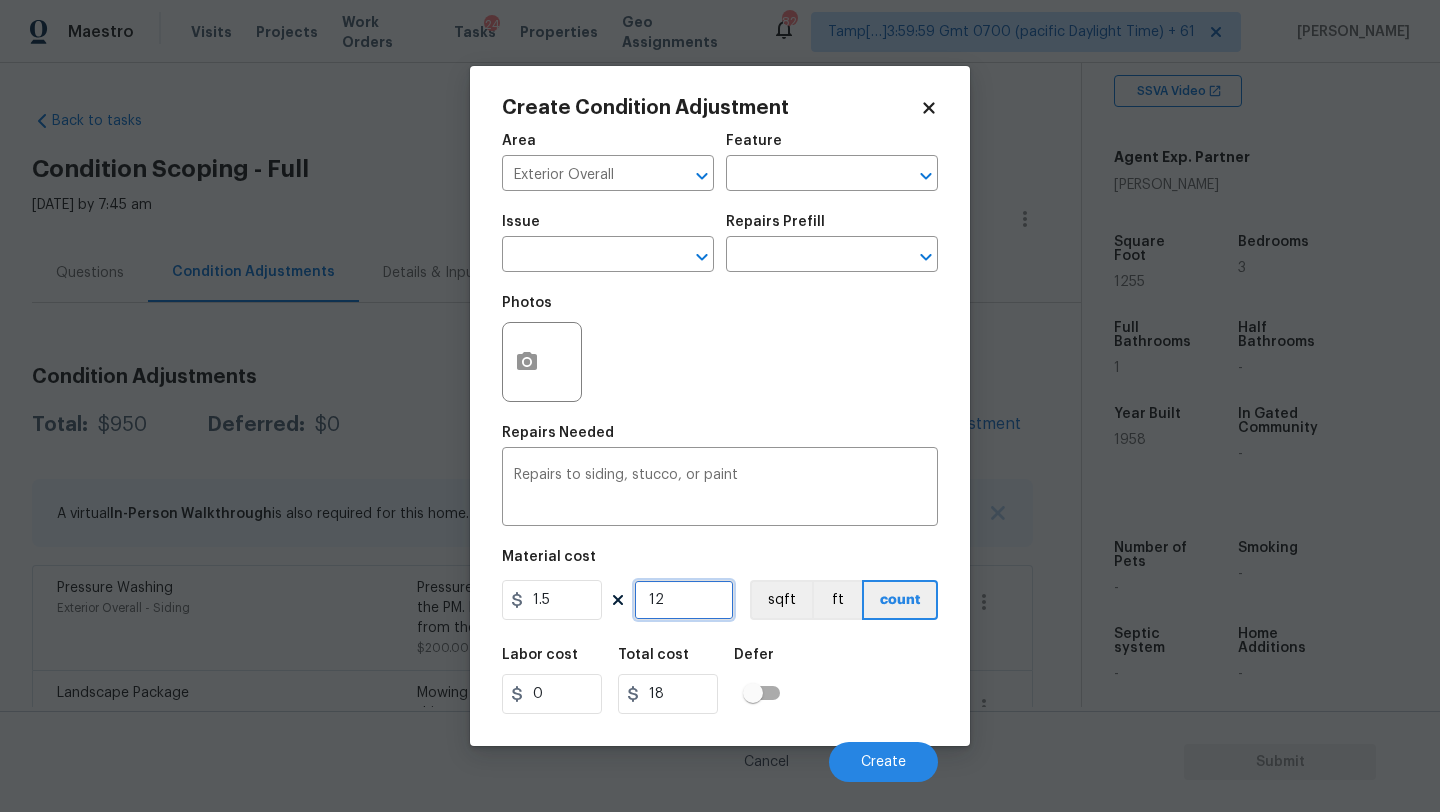 type on "125" 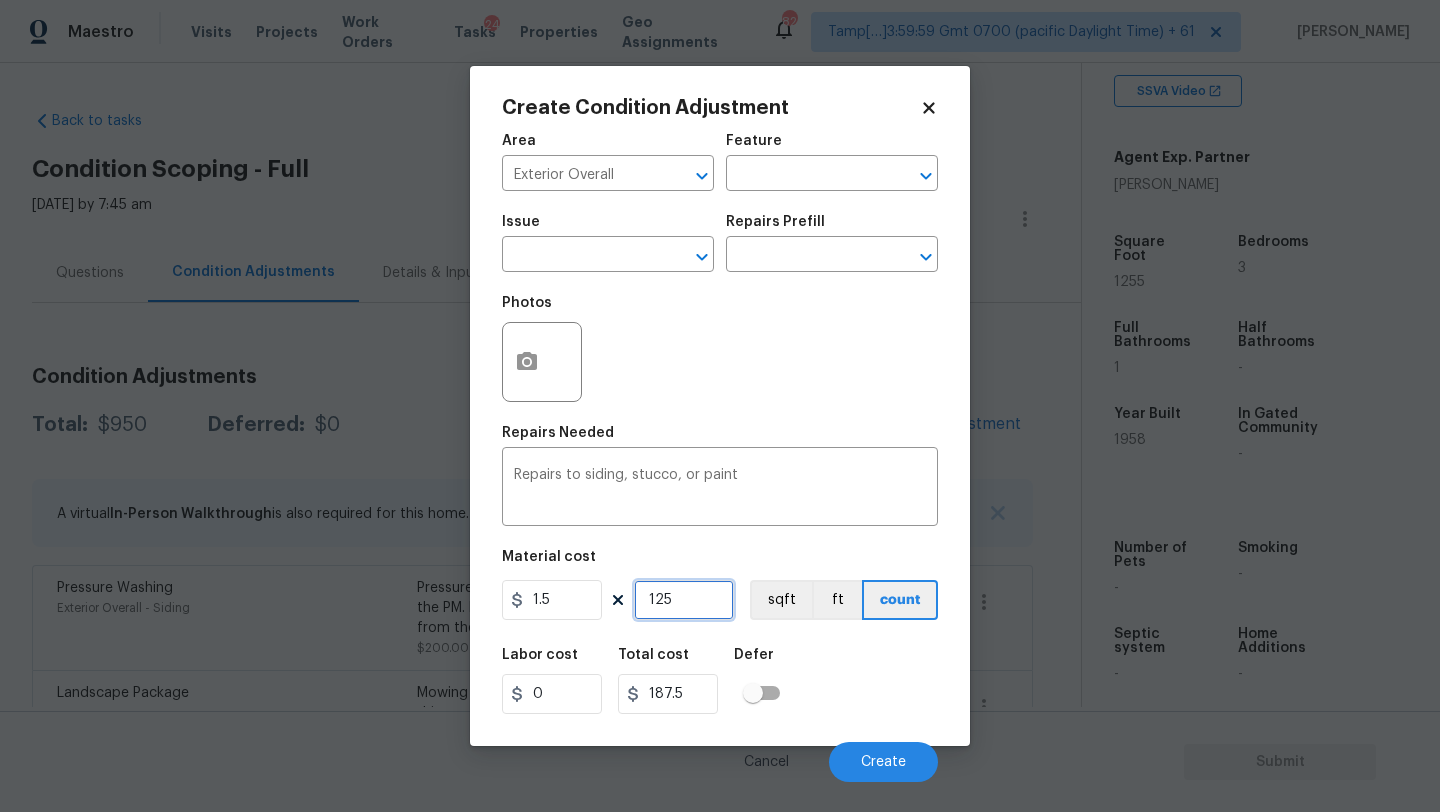 type on "1255" 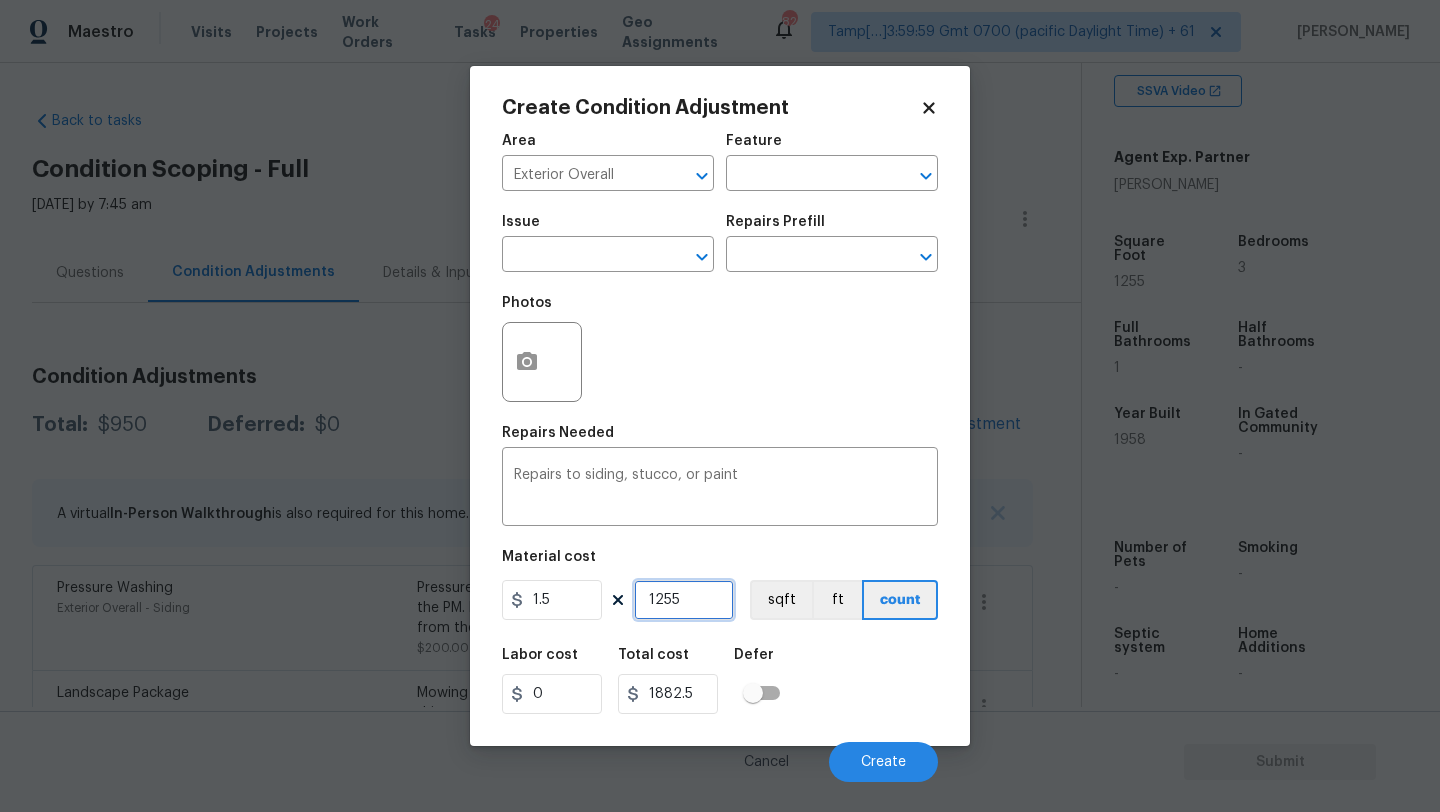 type on "1255" 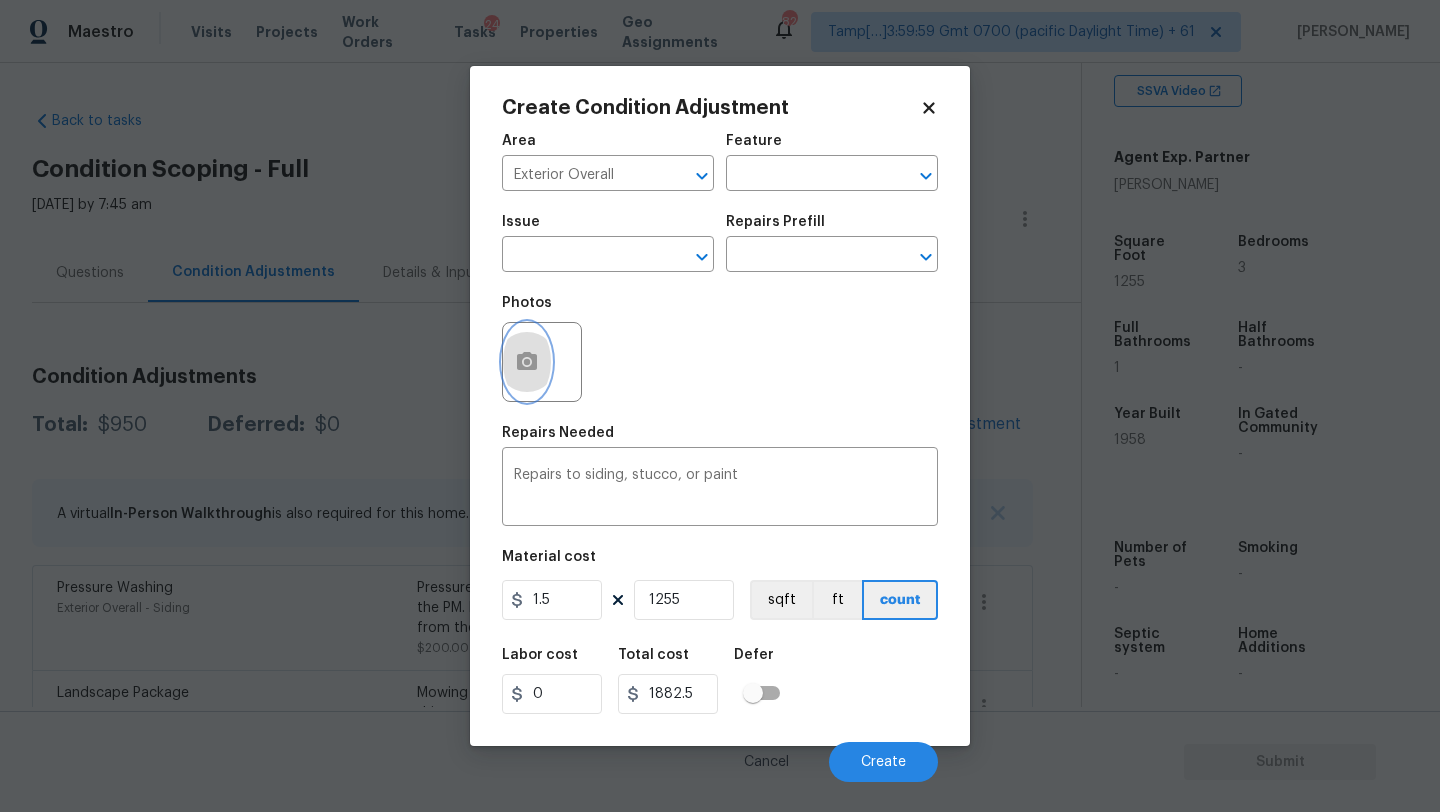 click 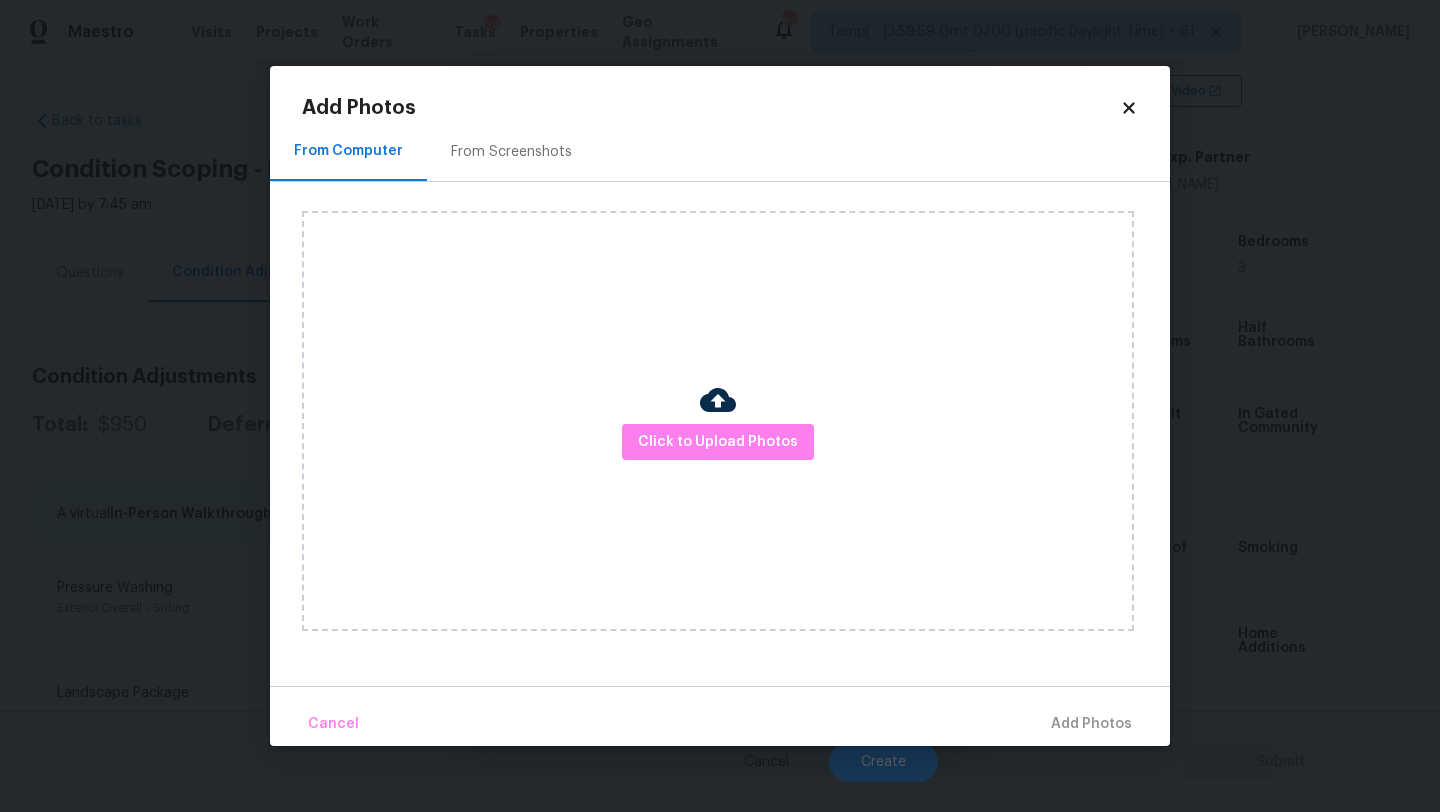 click on "From Screenshots" at bounding box center (511, 152) 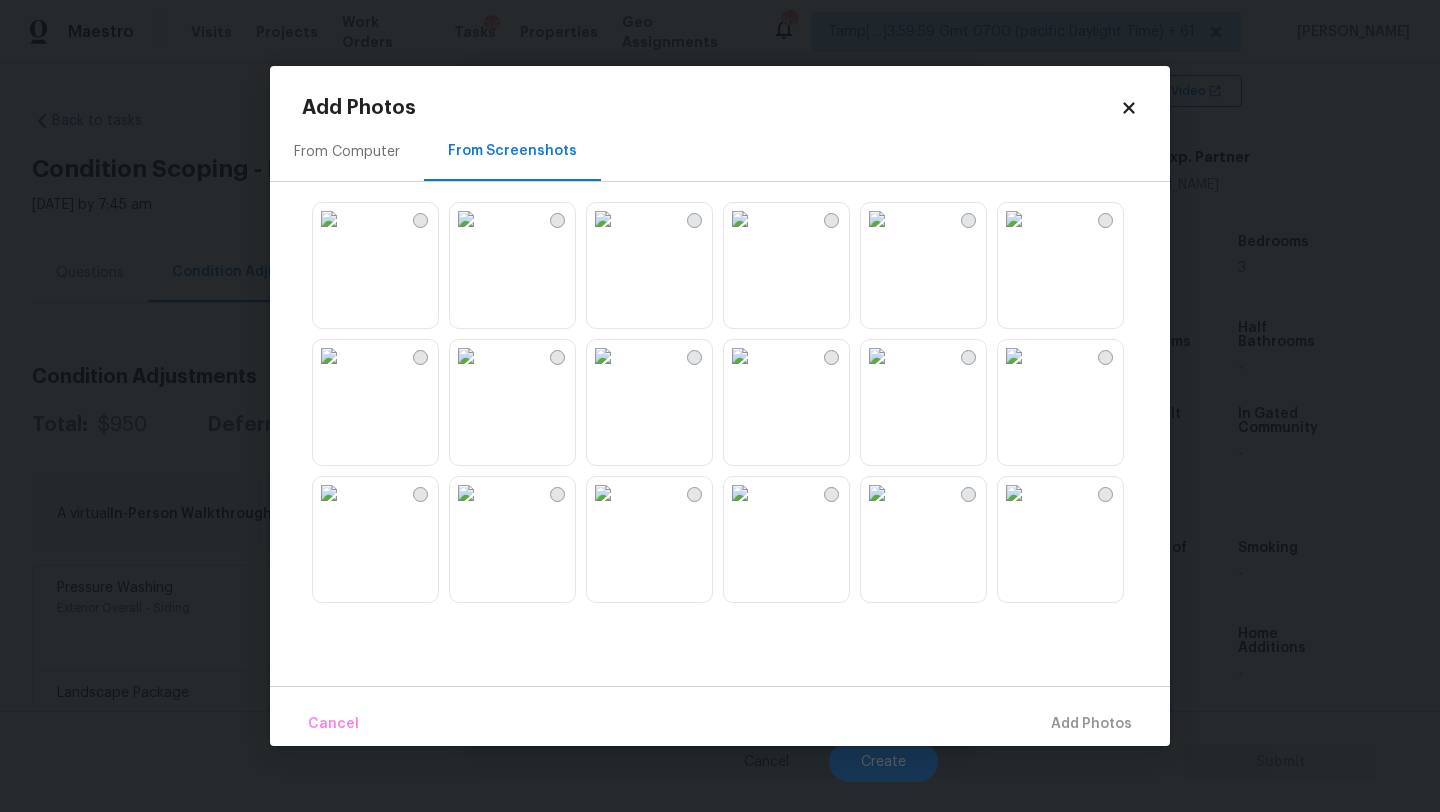 click at bounding box center [603, 219] 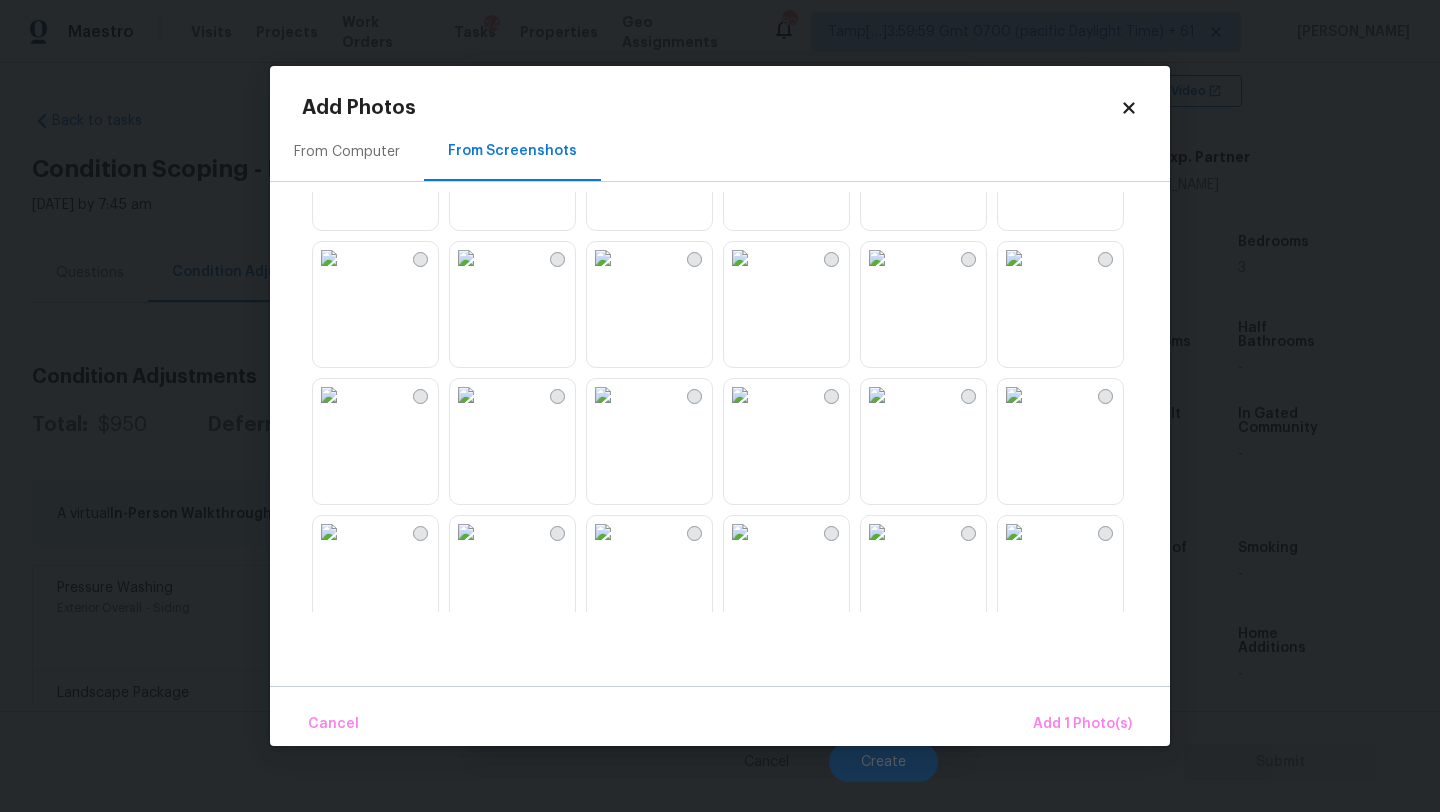 scroll, scrollTop: 665, scrollLeft: 0, axis: vertical 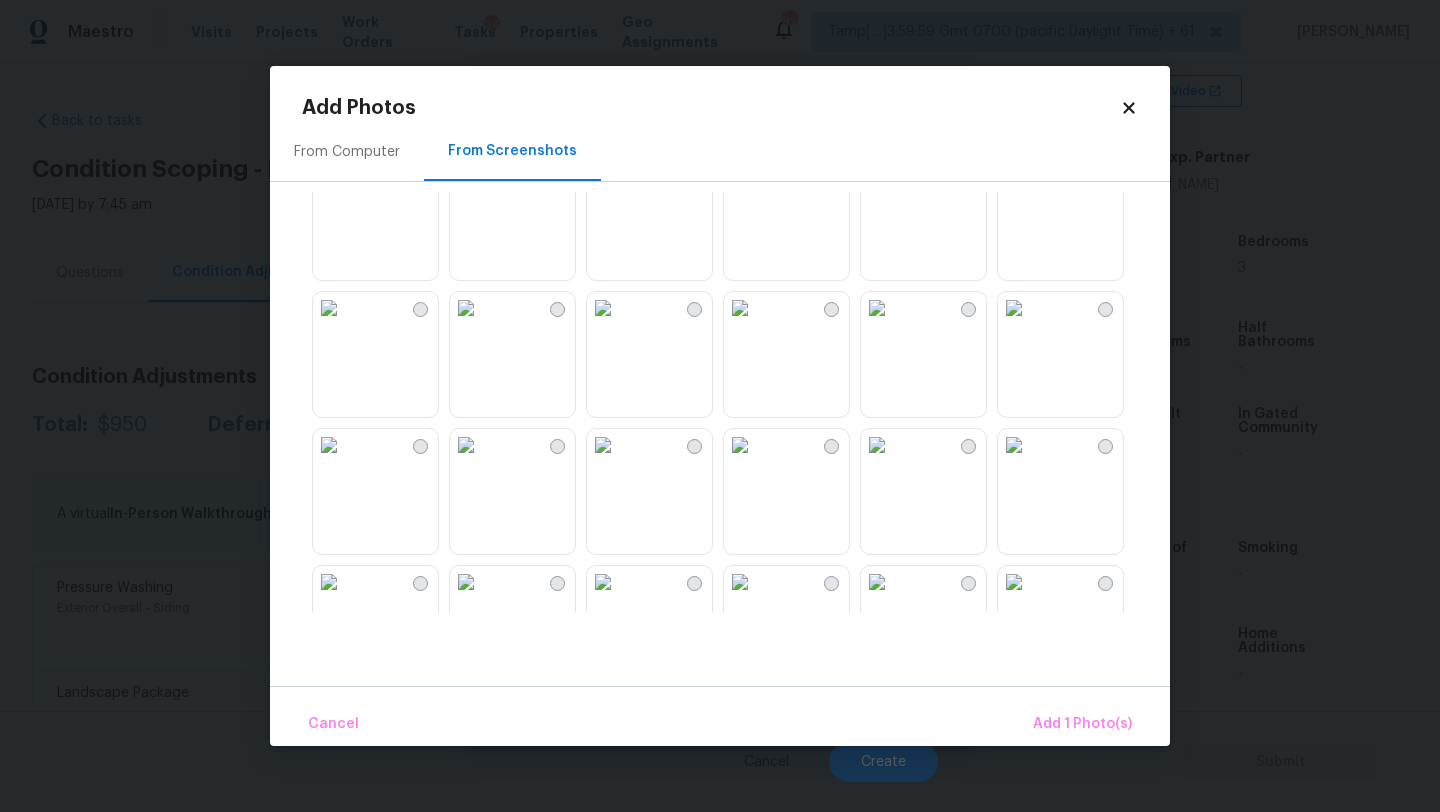click at bounding box center [603, 308] 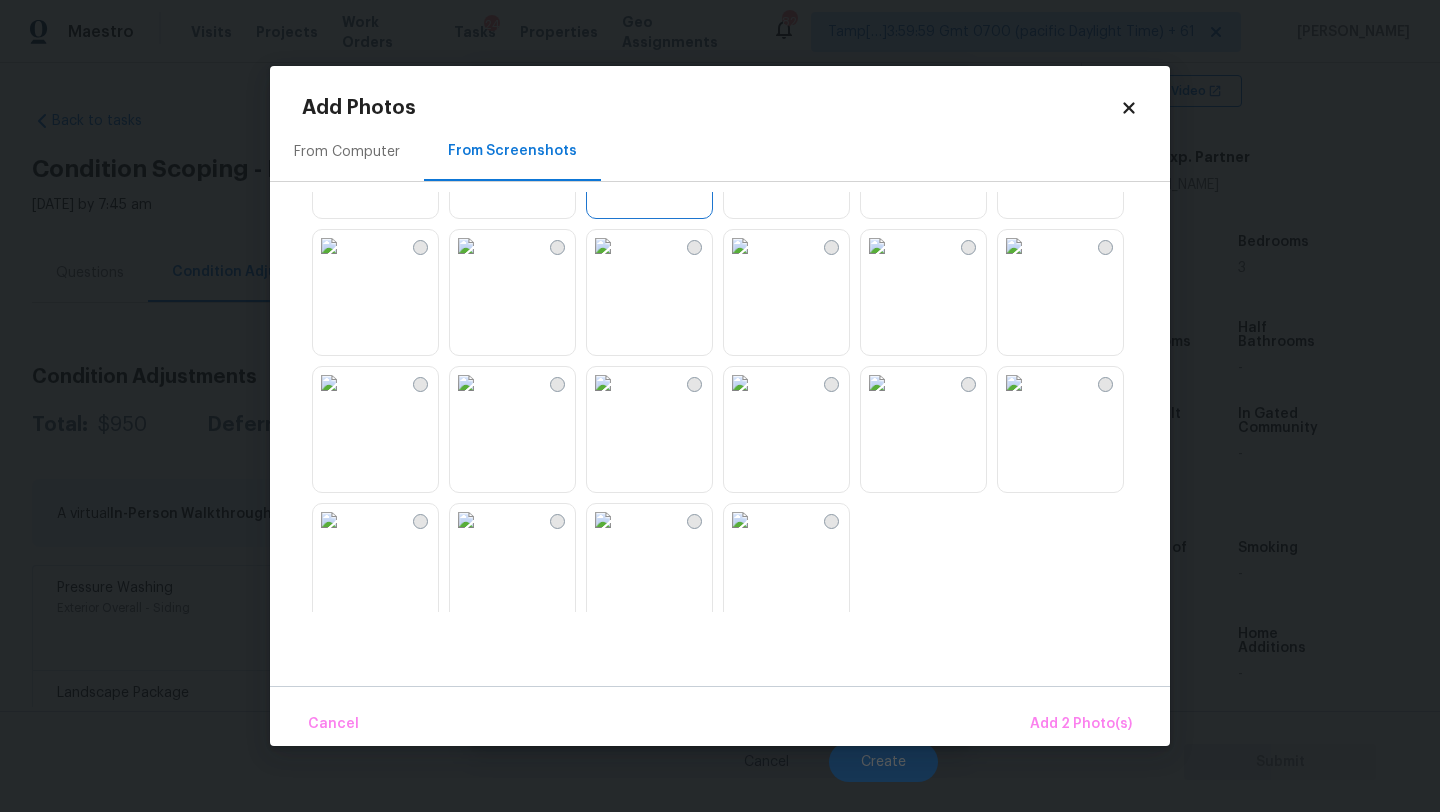 scroll, scrollTop: 1910, scrollLeft: 0, axis: vertical 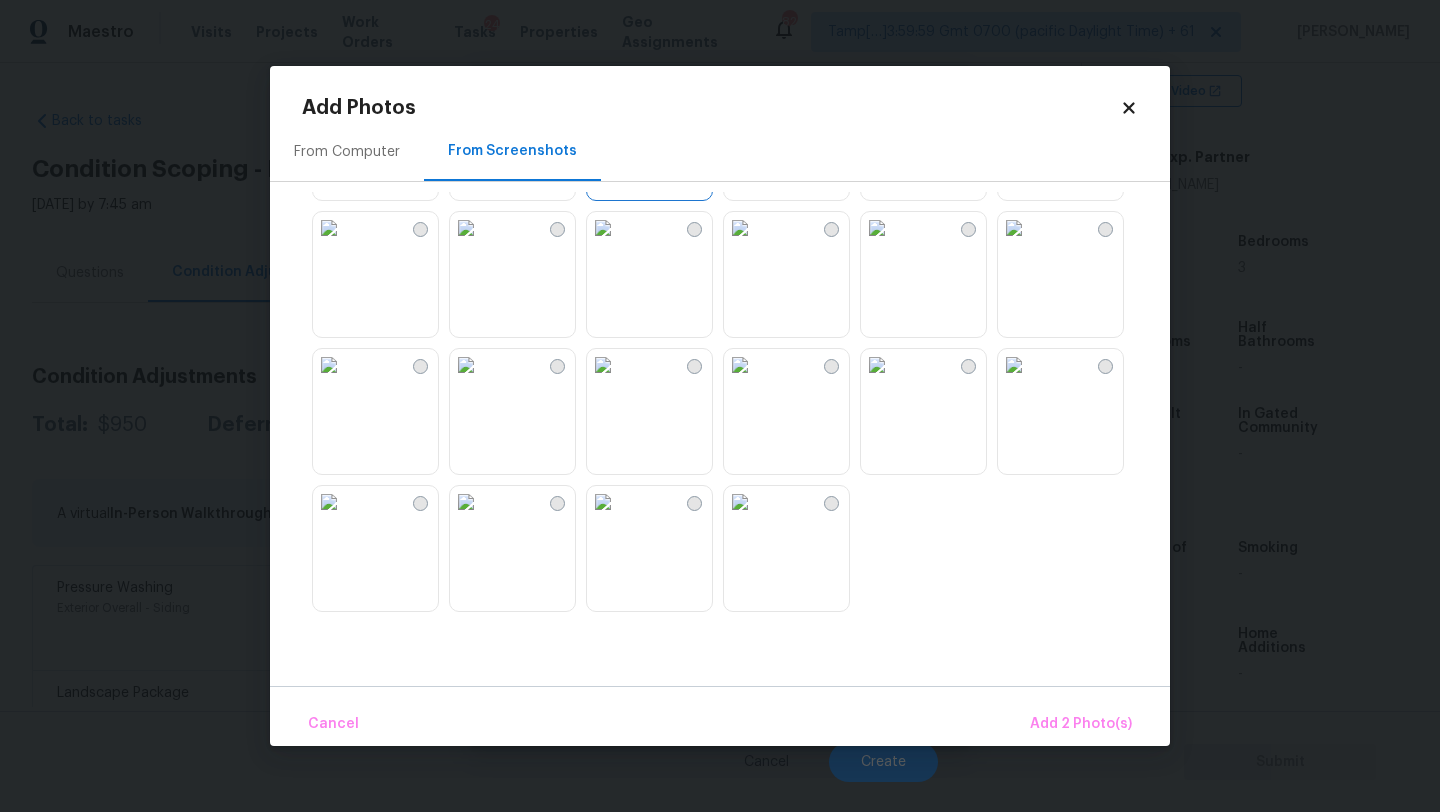 click at bounding box center [736, 402] 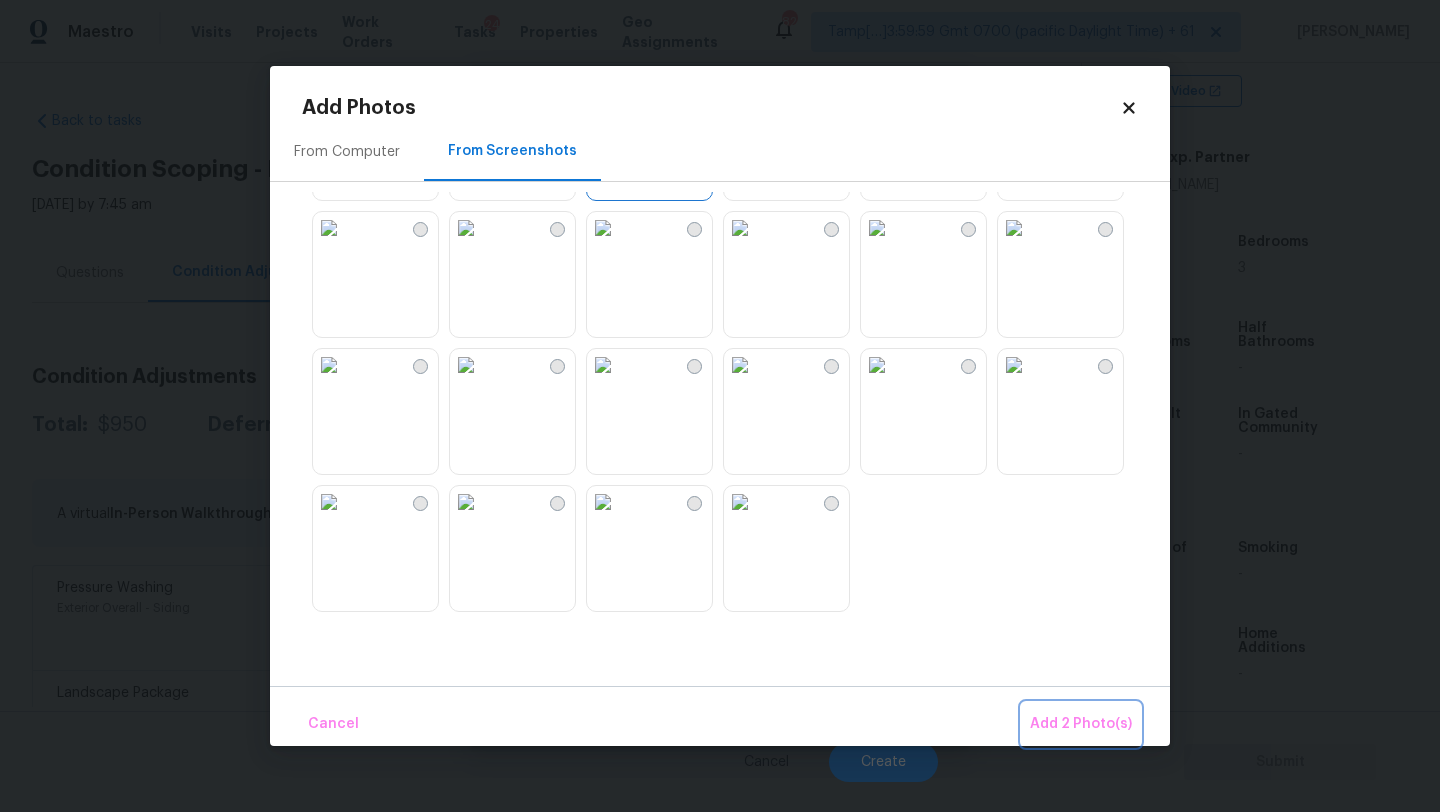 click on "Add 2 Photo(s)" at bounding box center [1081, 724] 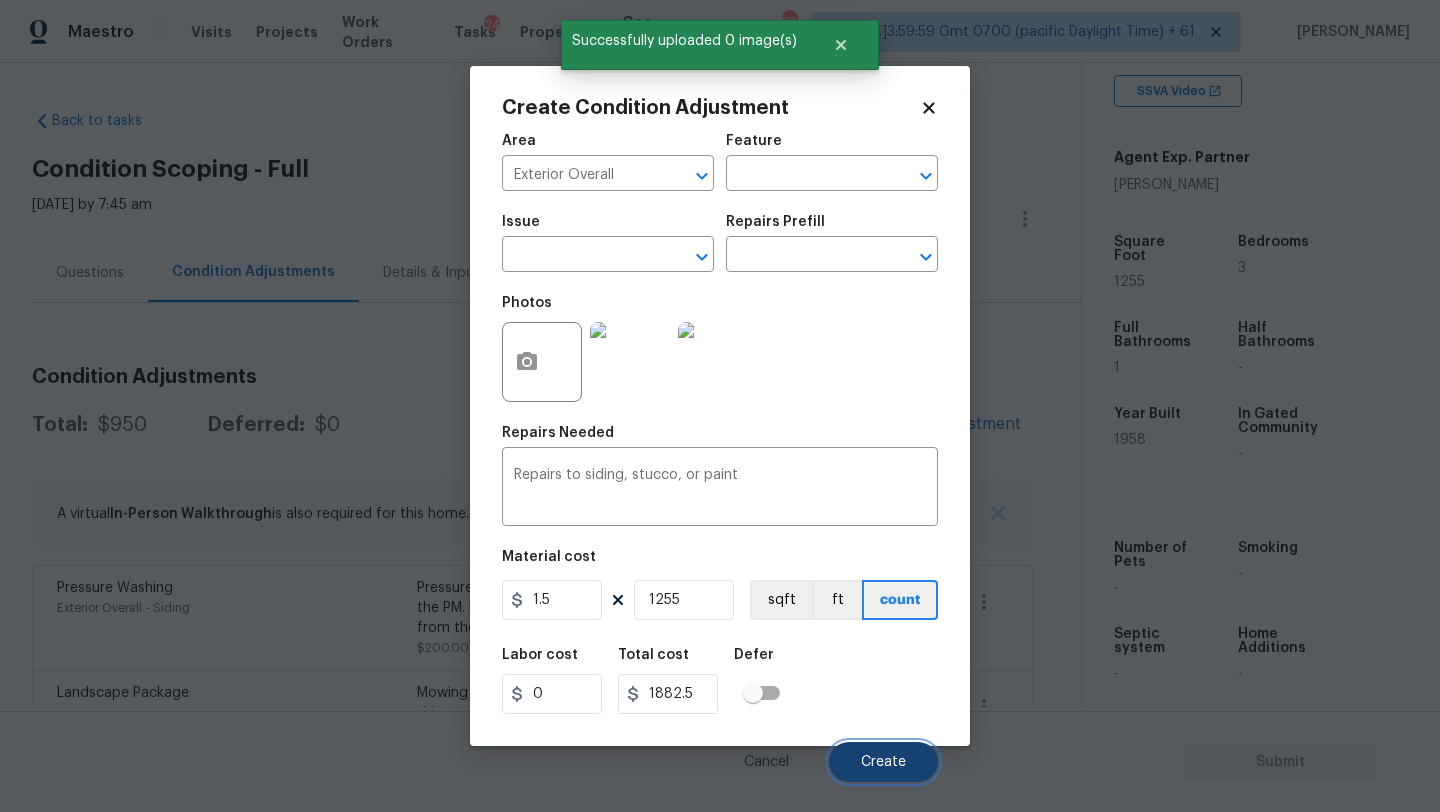 click on "Create" at bounding box center [883, 762] 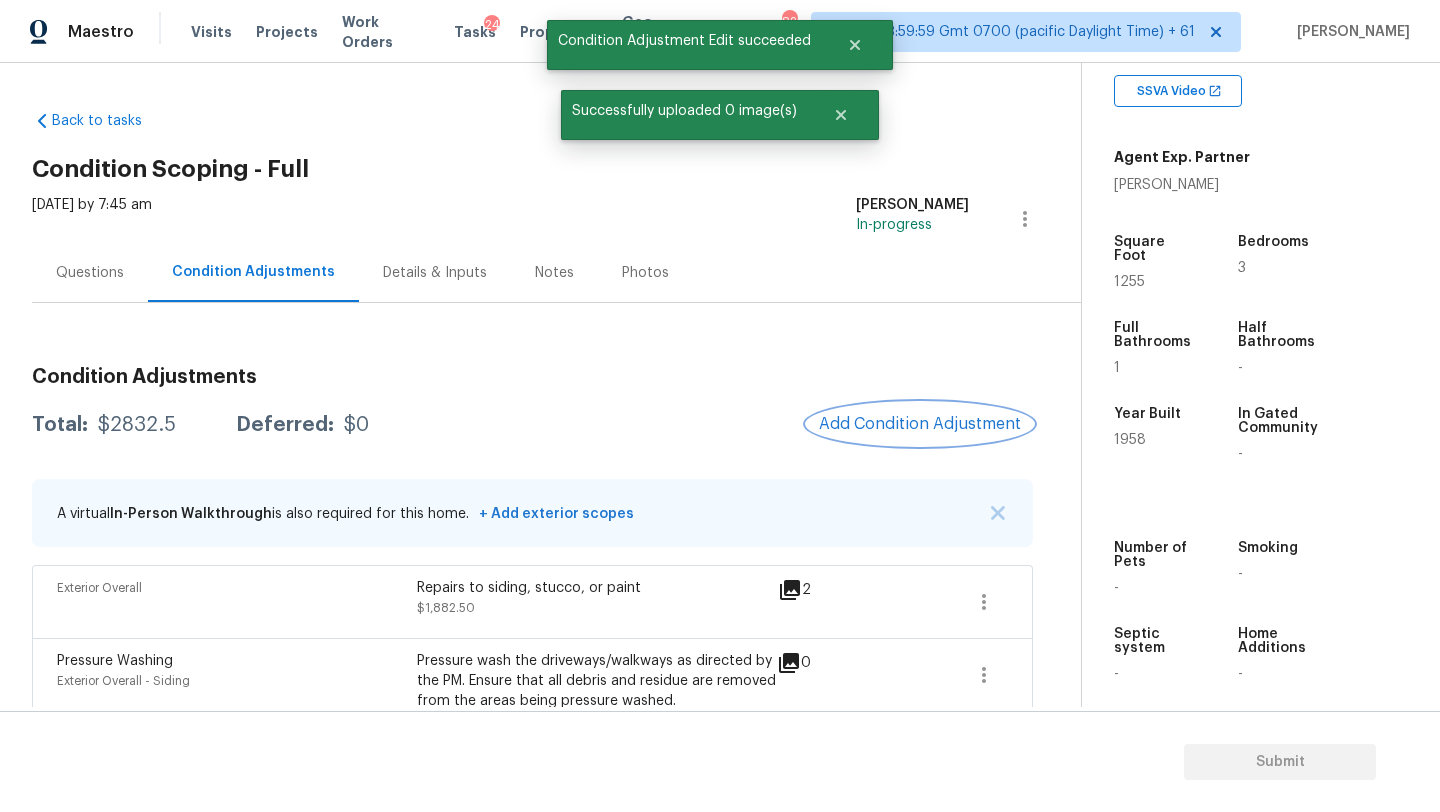 scroll, scrollTop: 178, scrollLeft: 0, axis: vertical 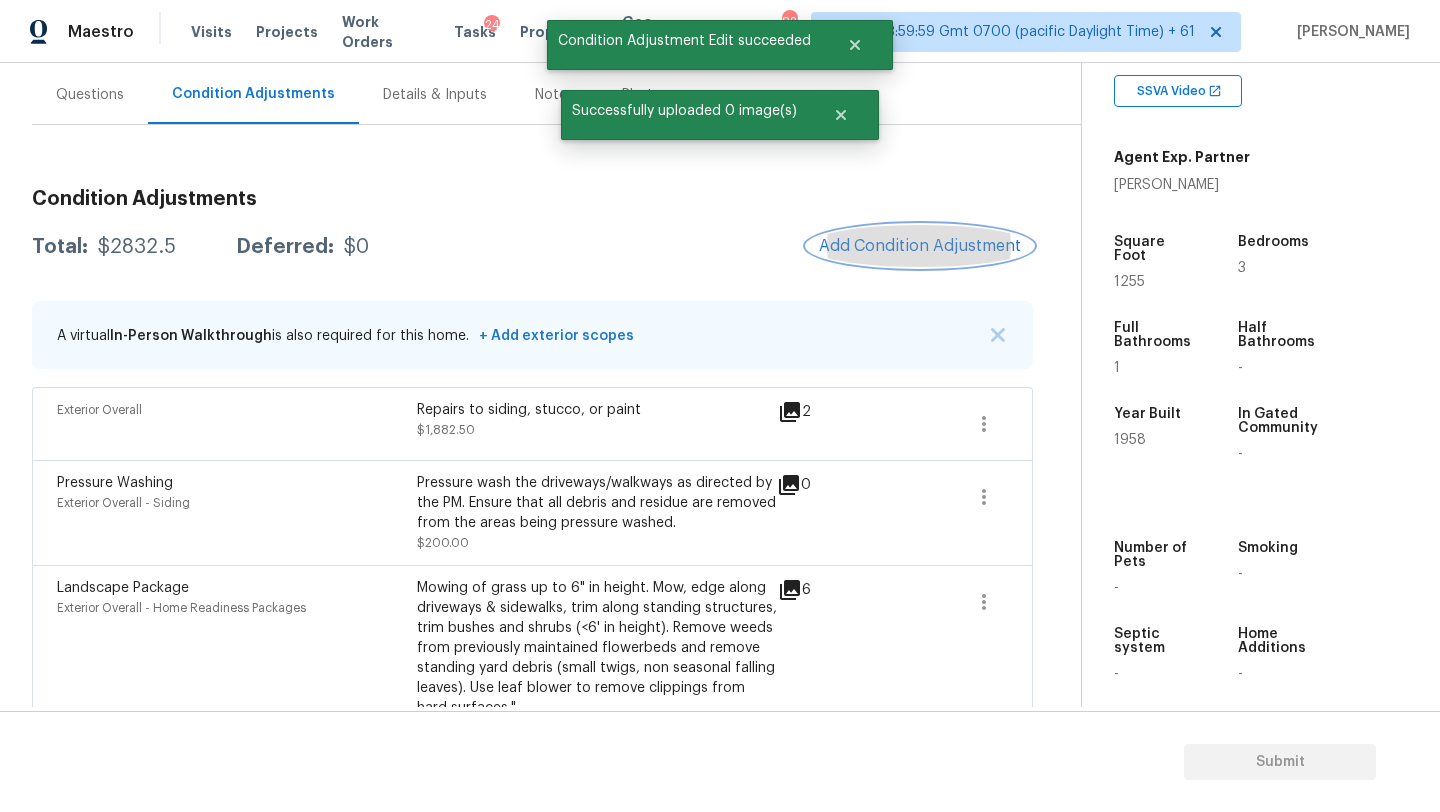 click on "Add Condition Adjustment" at bounding box center [920, 246] 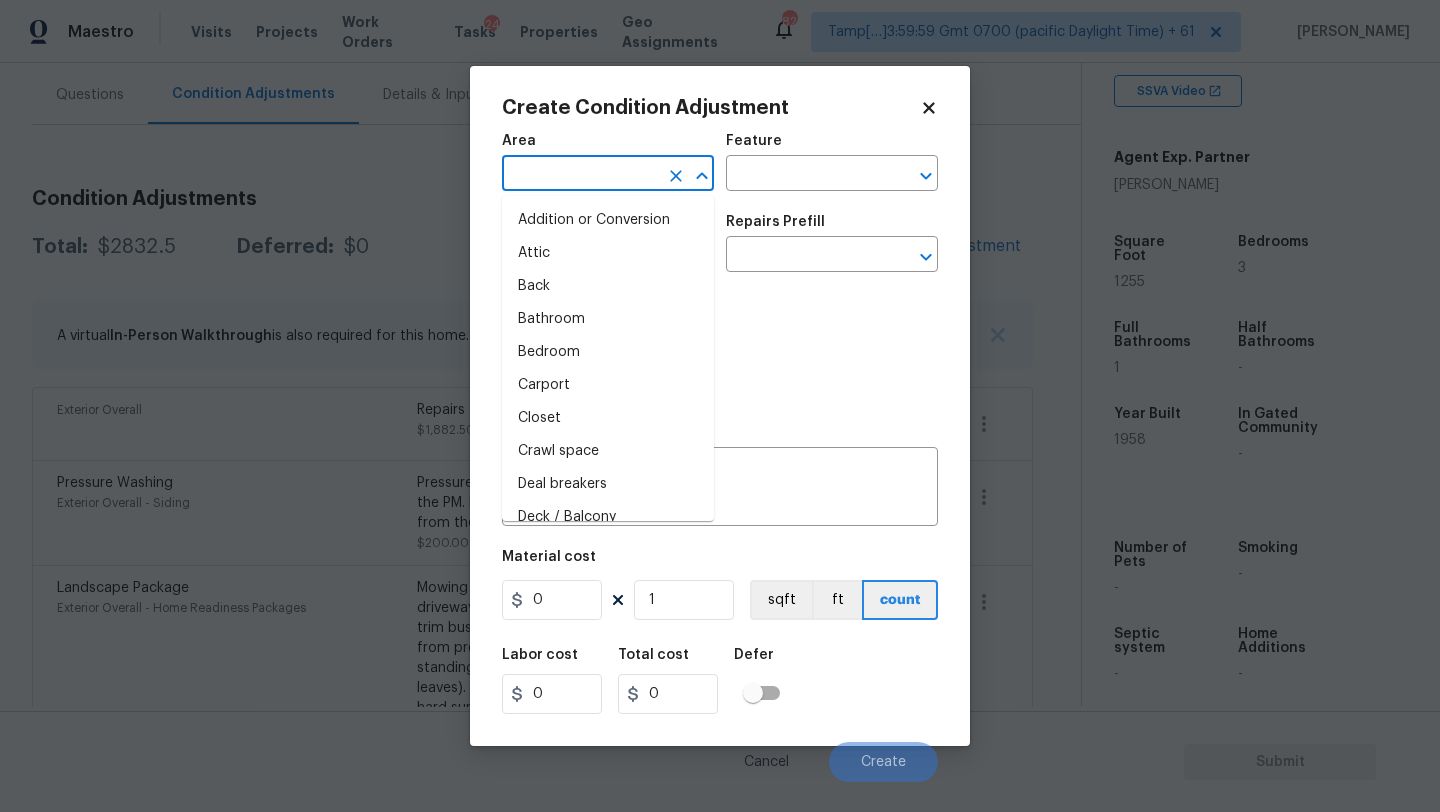 click at bounding box center (580, 175) 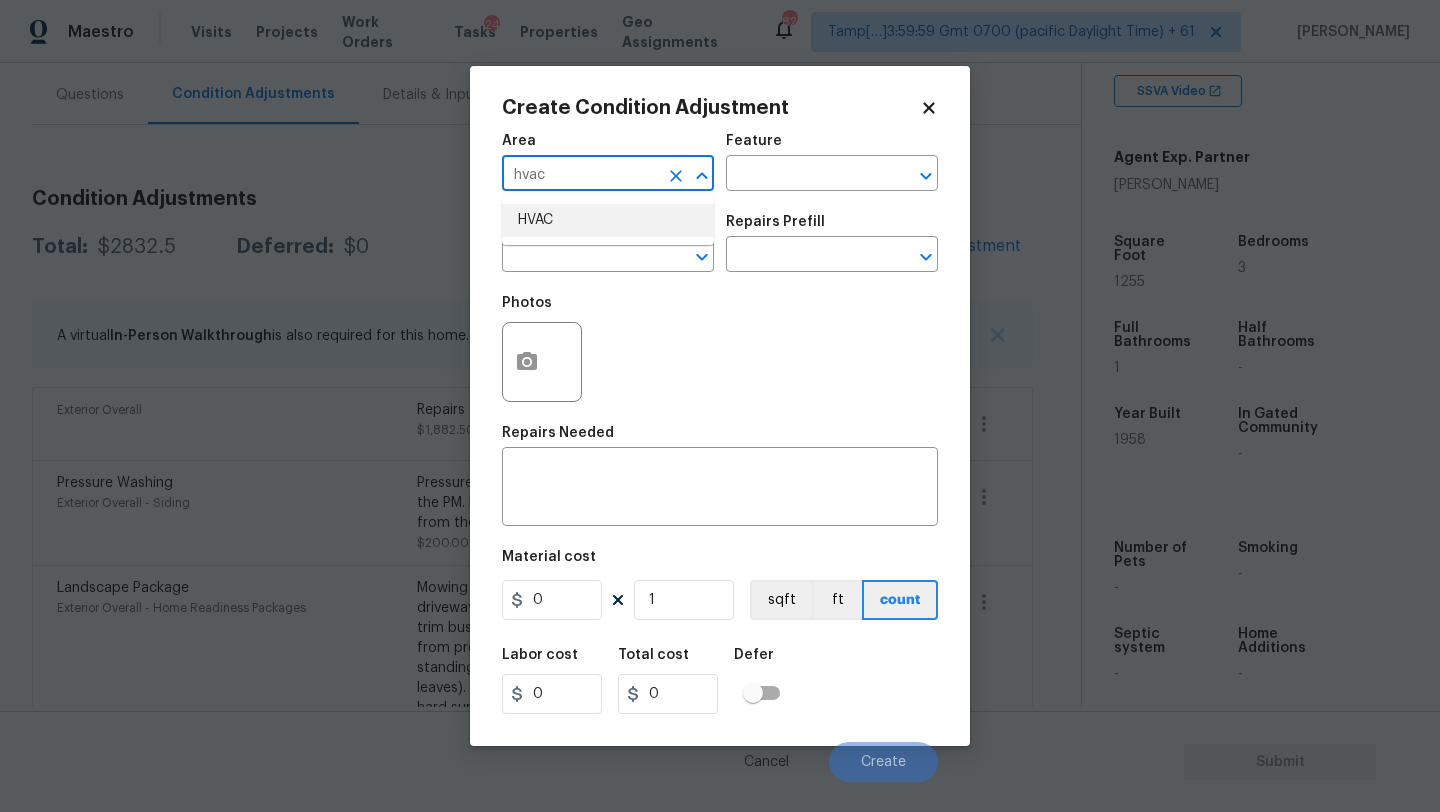 click on "HVAC" at bounding box center [608, 220] 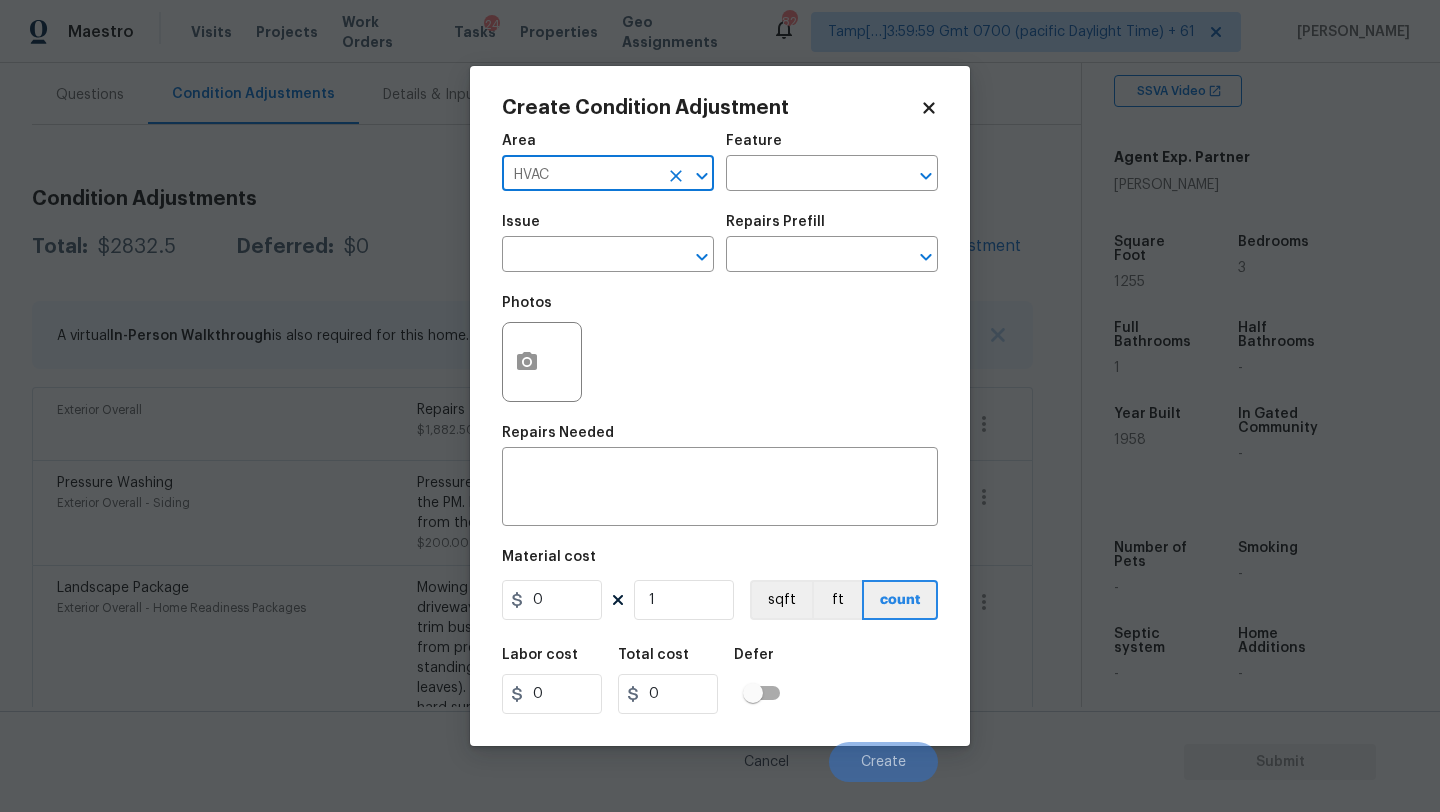 type on "HVAC" 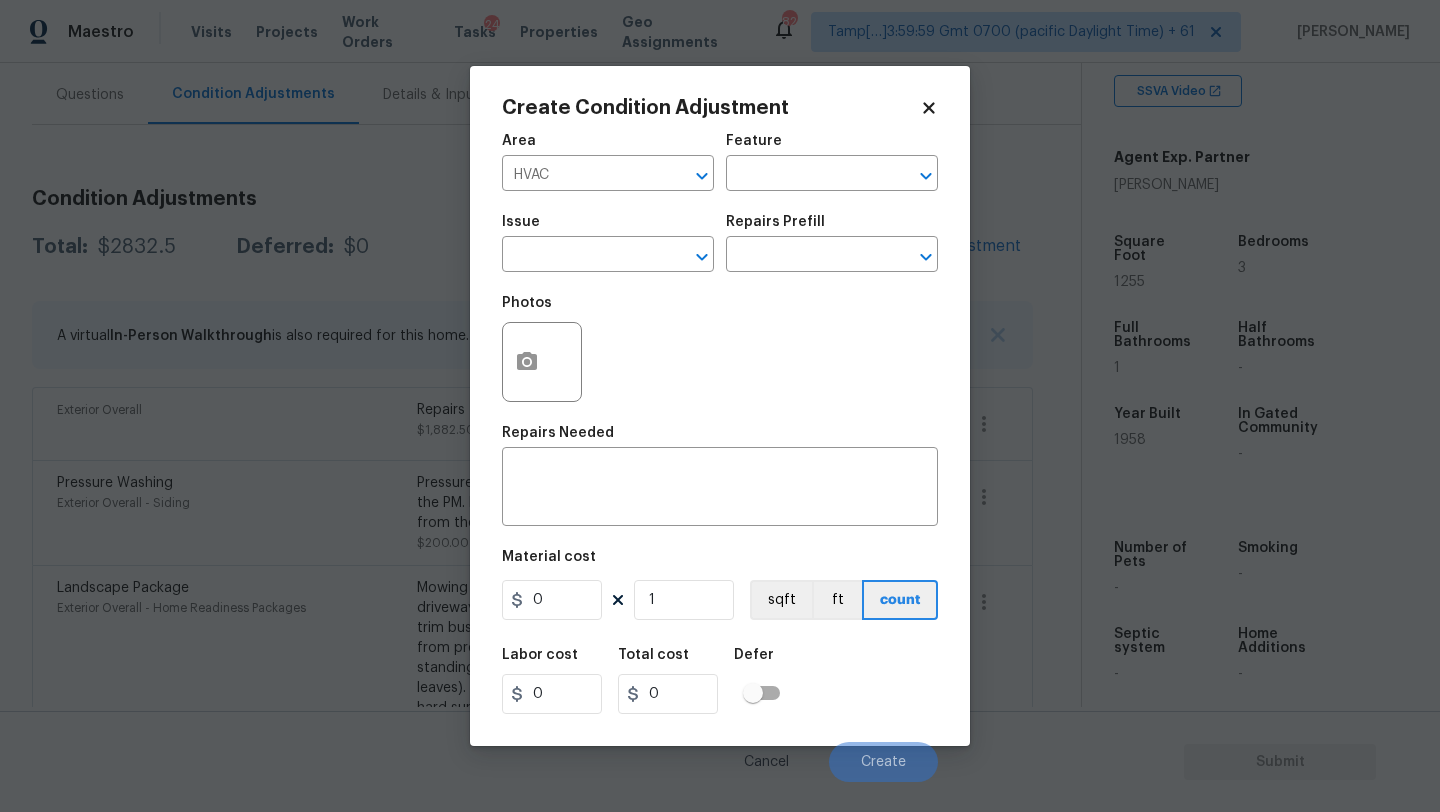 click on "Area HVAC ​ Feature ​" at bounding box center (720, 162) 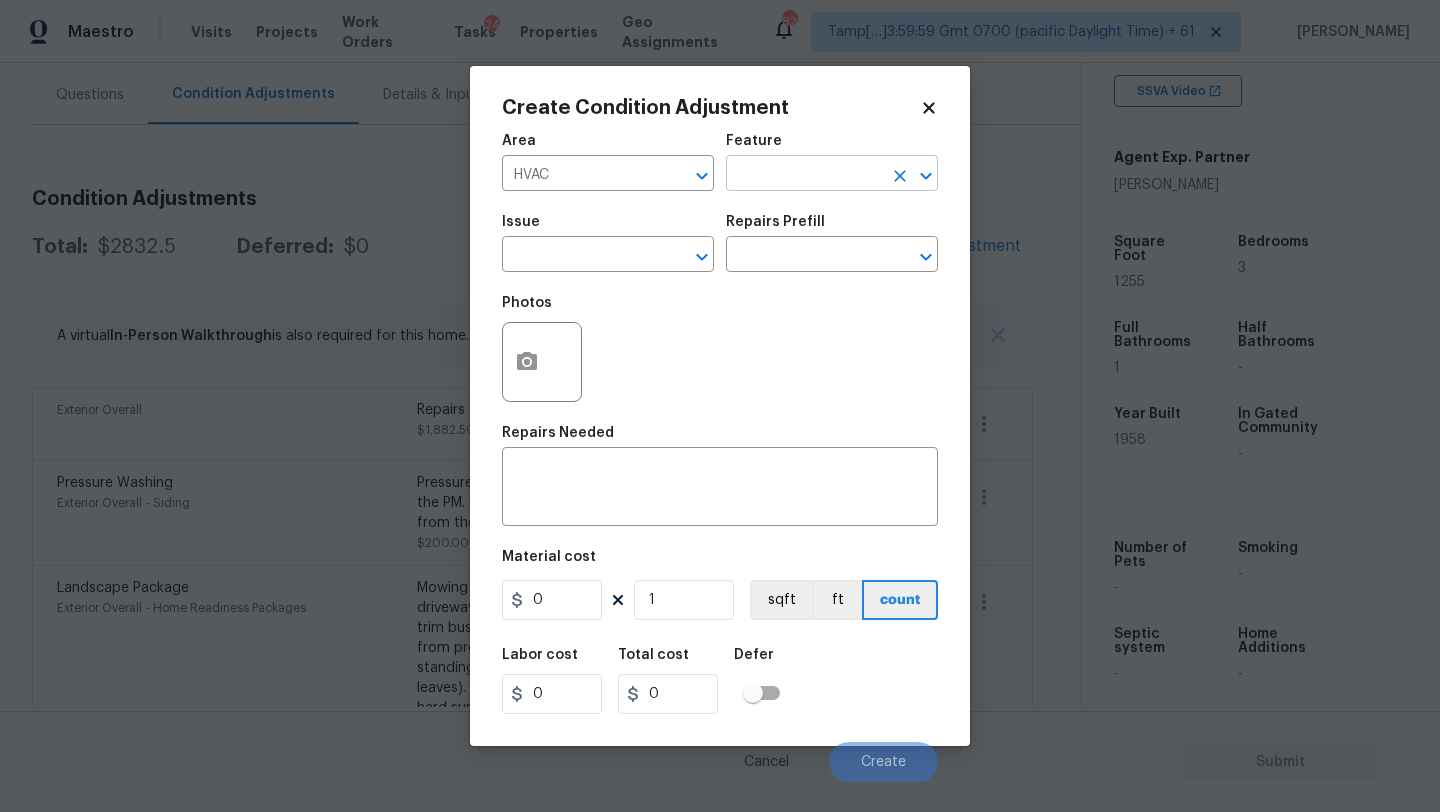 click at bounding box center (804, 175) 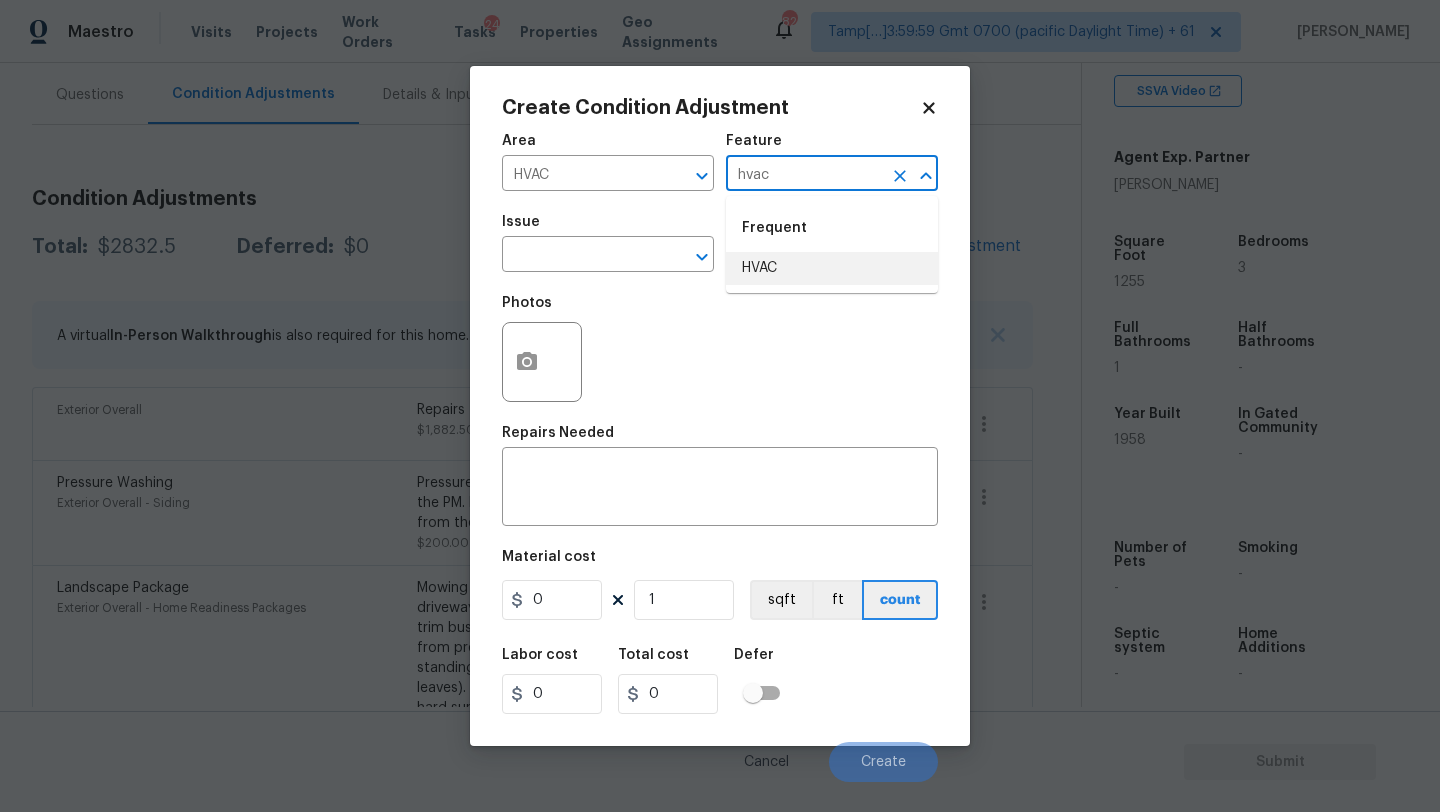 click on "HVAC" at bounding box center [832, 268] 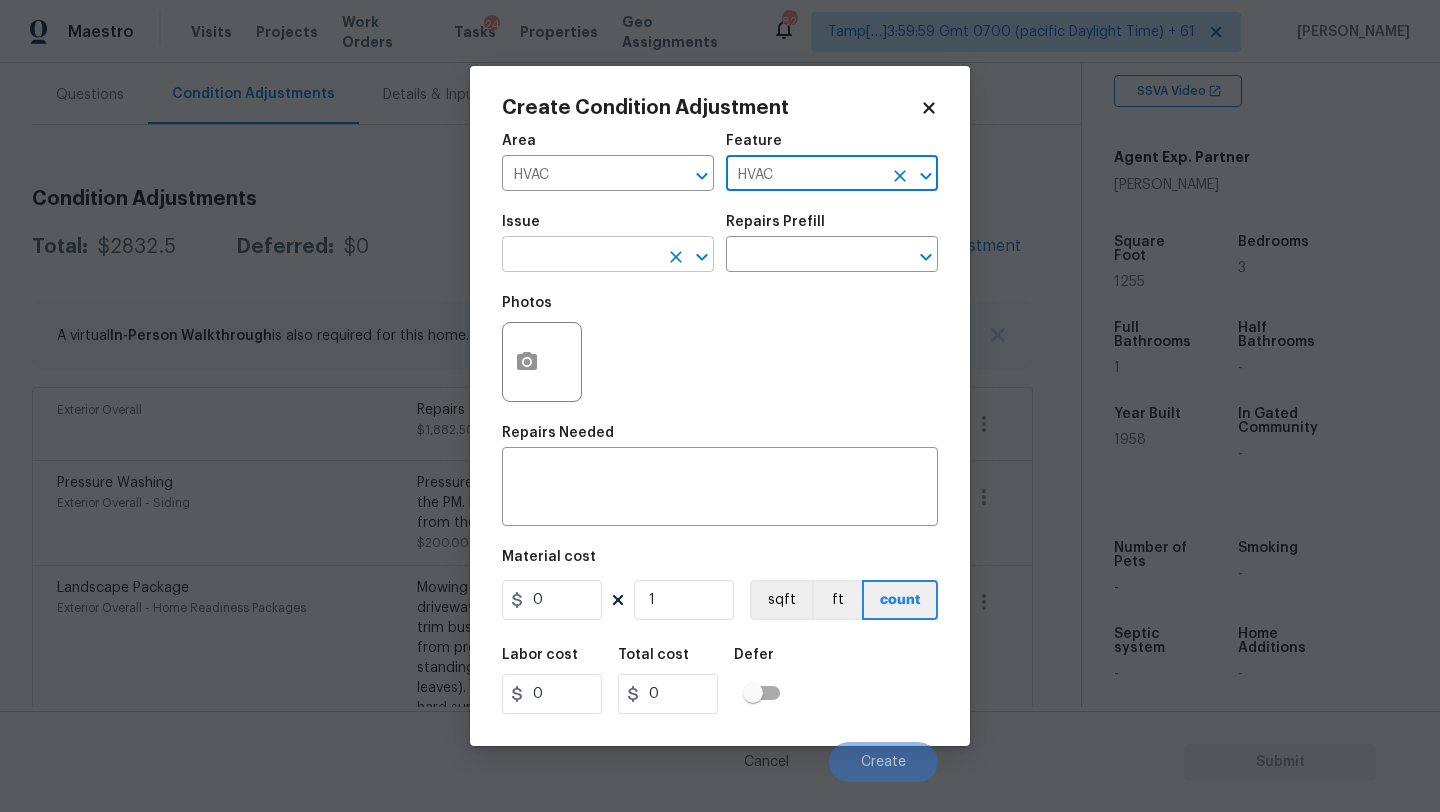 type on "HVAC" 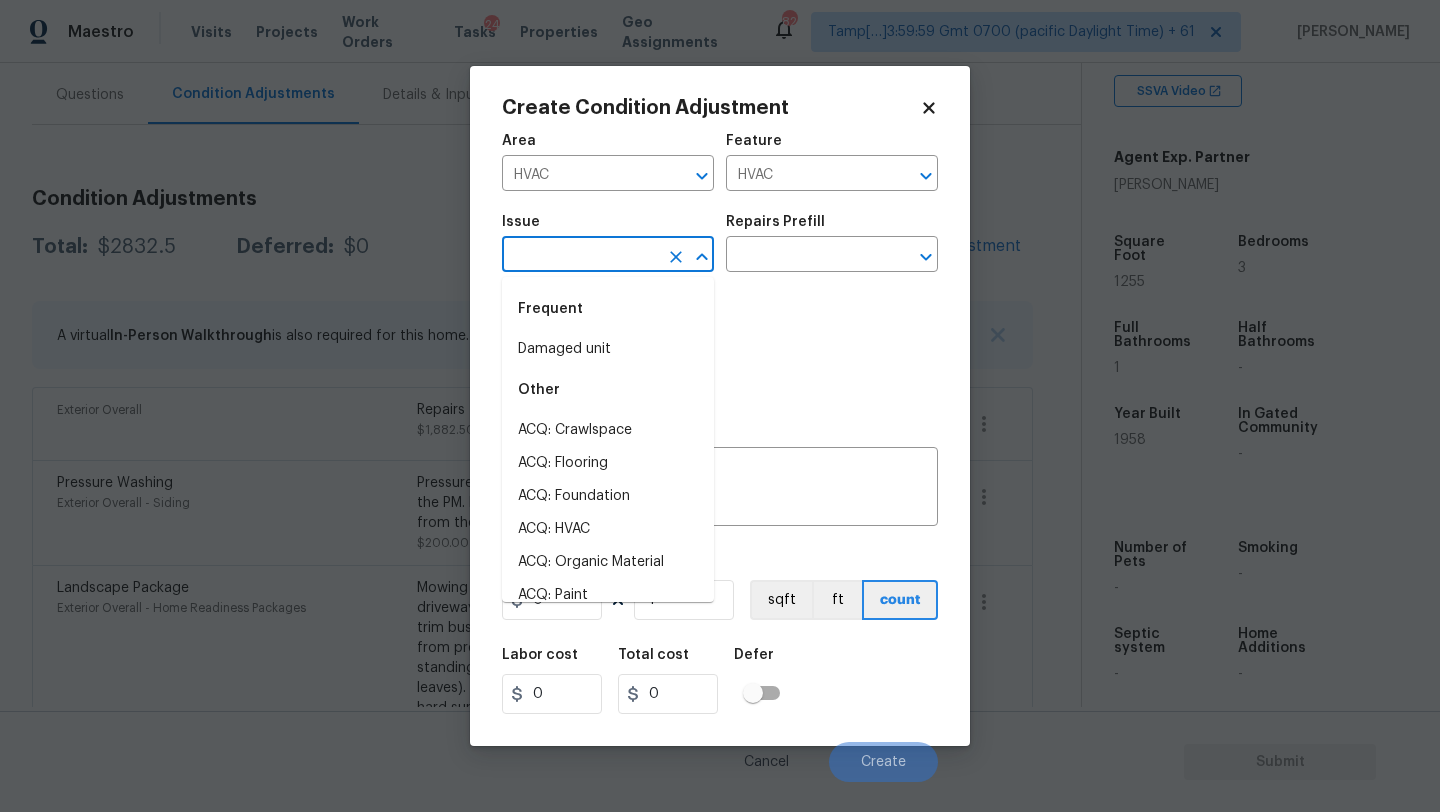 click at bounding box center [580, 256] 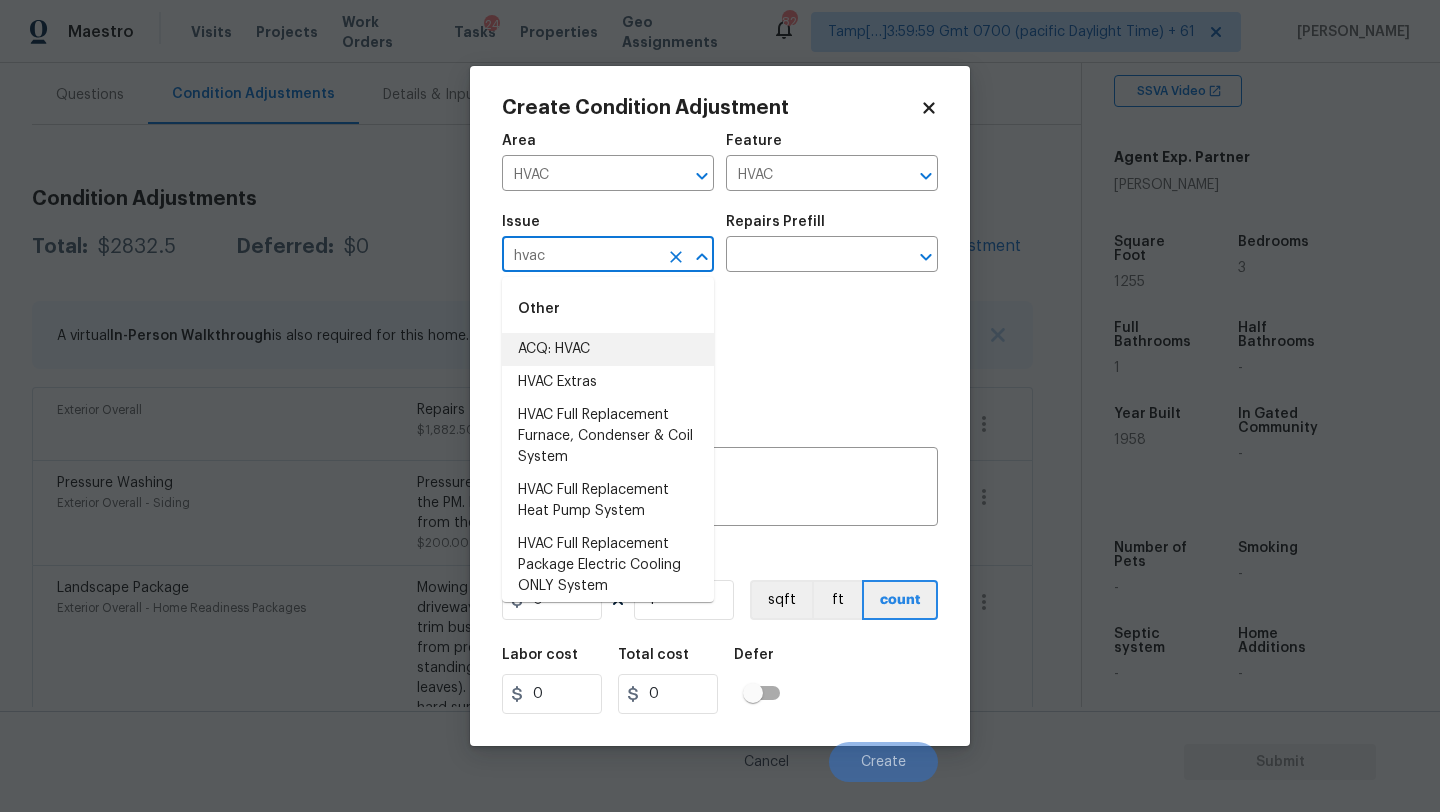 click on "ACQ: HVAC" at bounding box center [608, 349] 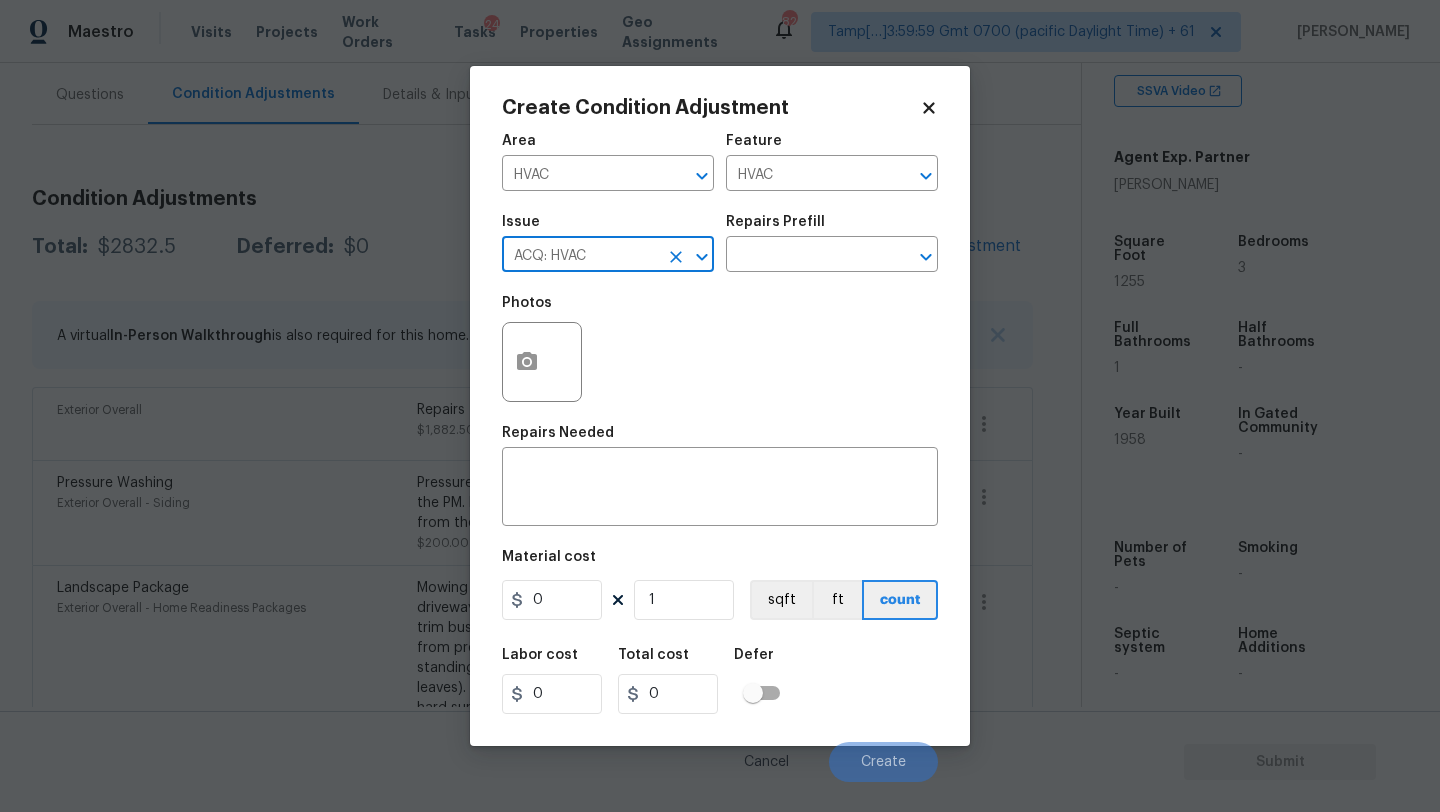 type on "ACQ: HVAC" 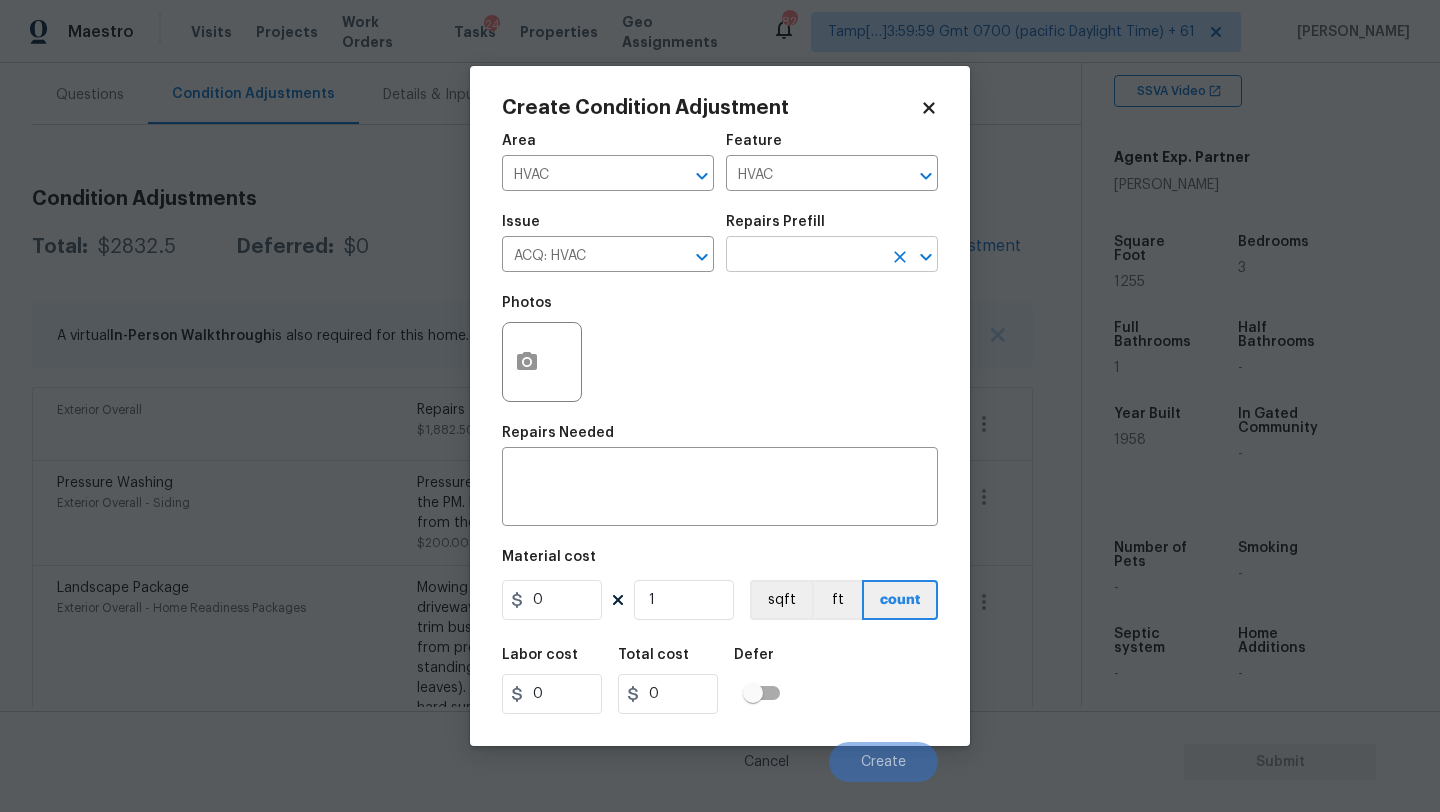 click at bounding box center [804, 256] 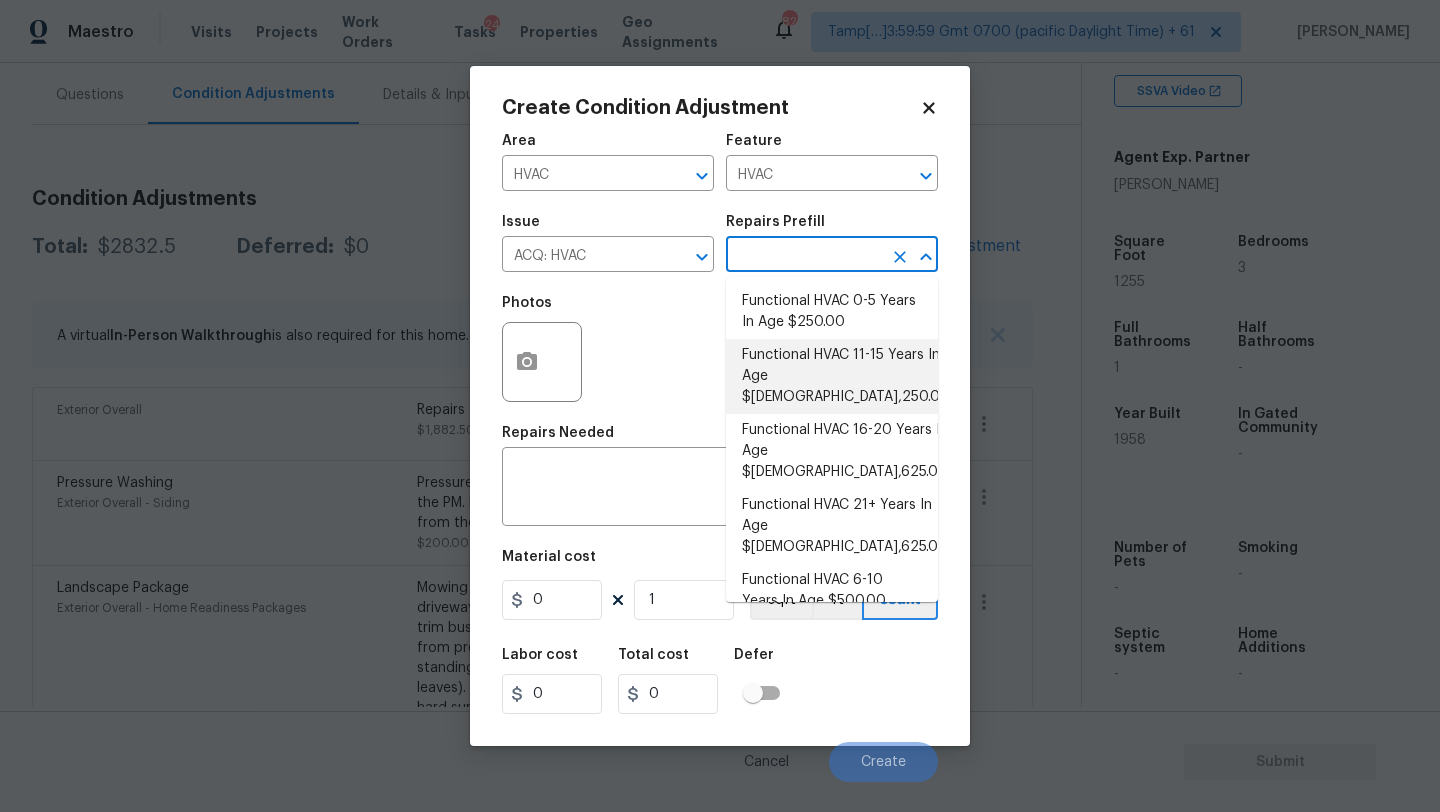 click on "Functional HVAC 11-15 Years In Age $[DEMOGRAPHIC_DATA],250.00" at bounding box center [832, 376] 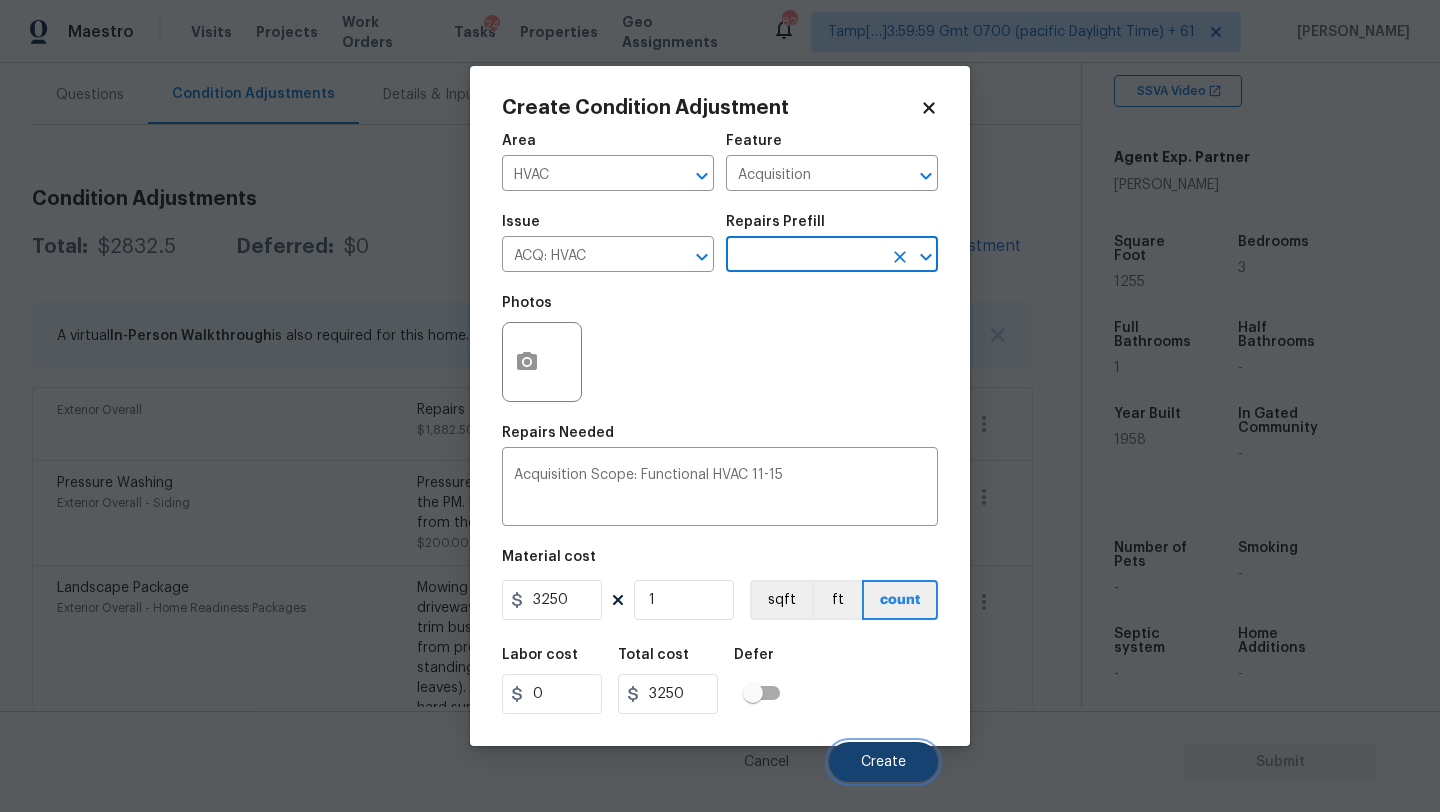 click on "Create" at bounding box center (883, 762) 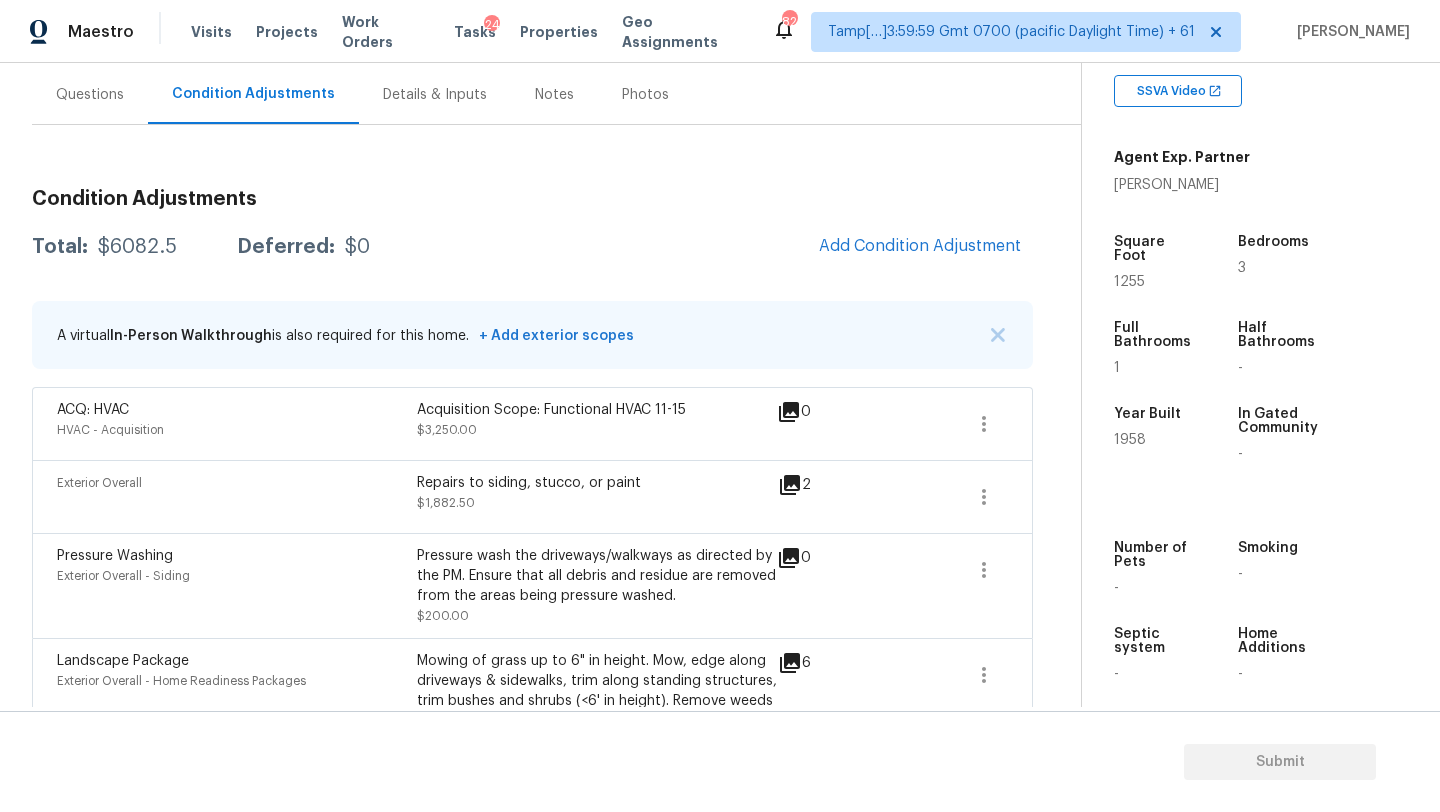 click on "Condition Adjustments Total:  $6082.5 Deferred:  $0 Add Condition Adjustment A virtual  In-Person Walkthrough  is also required for this home.   + Add exterior scopes ACQ: HVAC HVAC - Acquisition Acquisition Scope: Functional HVAC 11-15 $3,250.00   0 Exterior Overall Repairs to siding, stucco, or paint $1,882.50   2 Pressure Washing Exterior Overall - Siding Pressure wash the driveways/walkways as directed by the PM. Ensure that all debris and residue are removed from the areas being pressure washed. $200.00   0 Landscape Package Exterior Overall - Home Readiness Packages Mowing of grass up to 6" in height. Mow, edge along driveways & sidewalks, trim along standing structures, trim bushes and shrubs (<6' in height). Remove weeds from previously maintained flowerbeds and remove standing yard debris (small twigs, non seasonal falling leaves).  Use leaf blower to remove clippings from hard surfaces." $750.00   6" at bounding box center (532, 498) 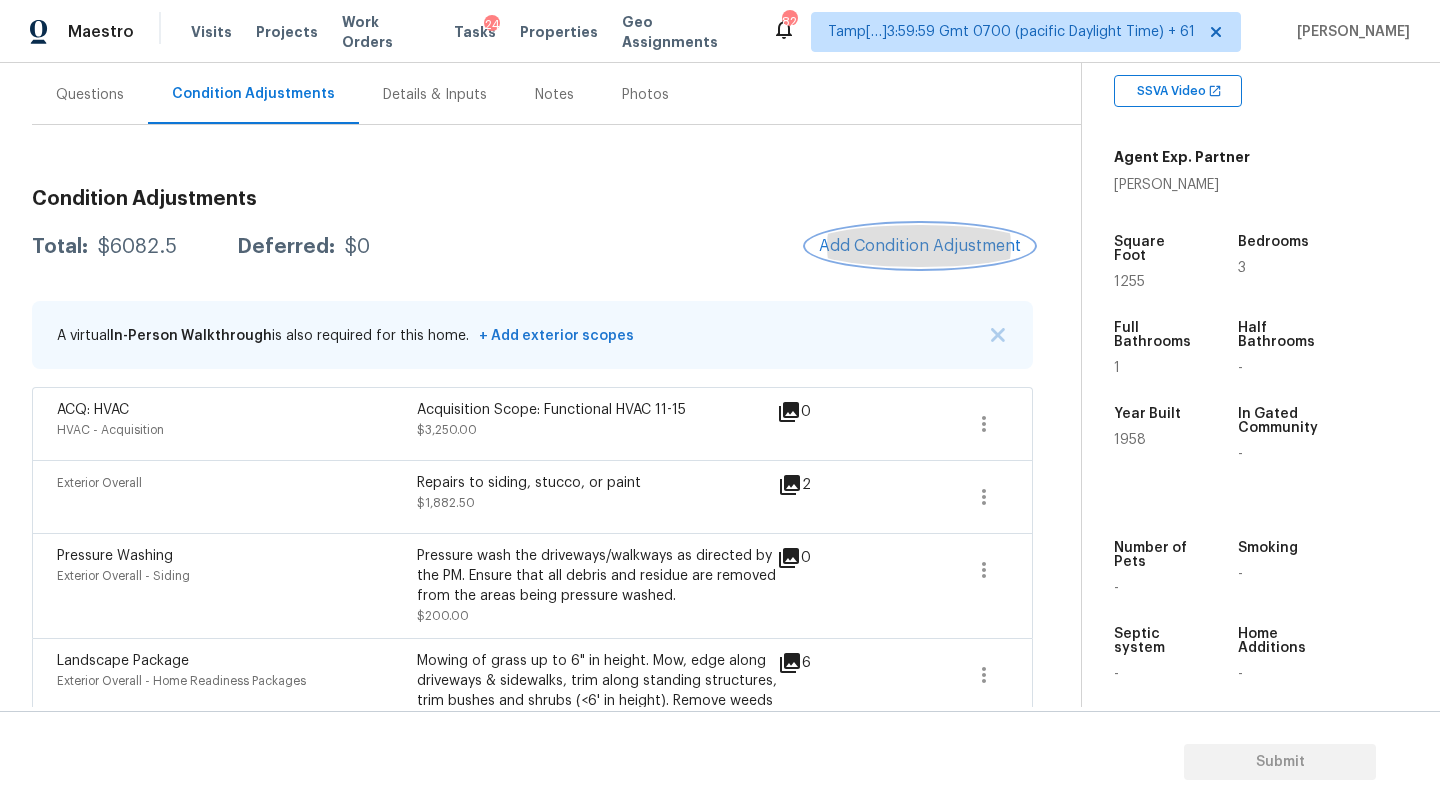 click on "Add Condition Adjustment" at bounding box center (920, 246) 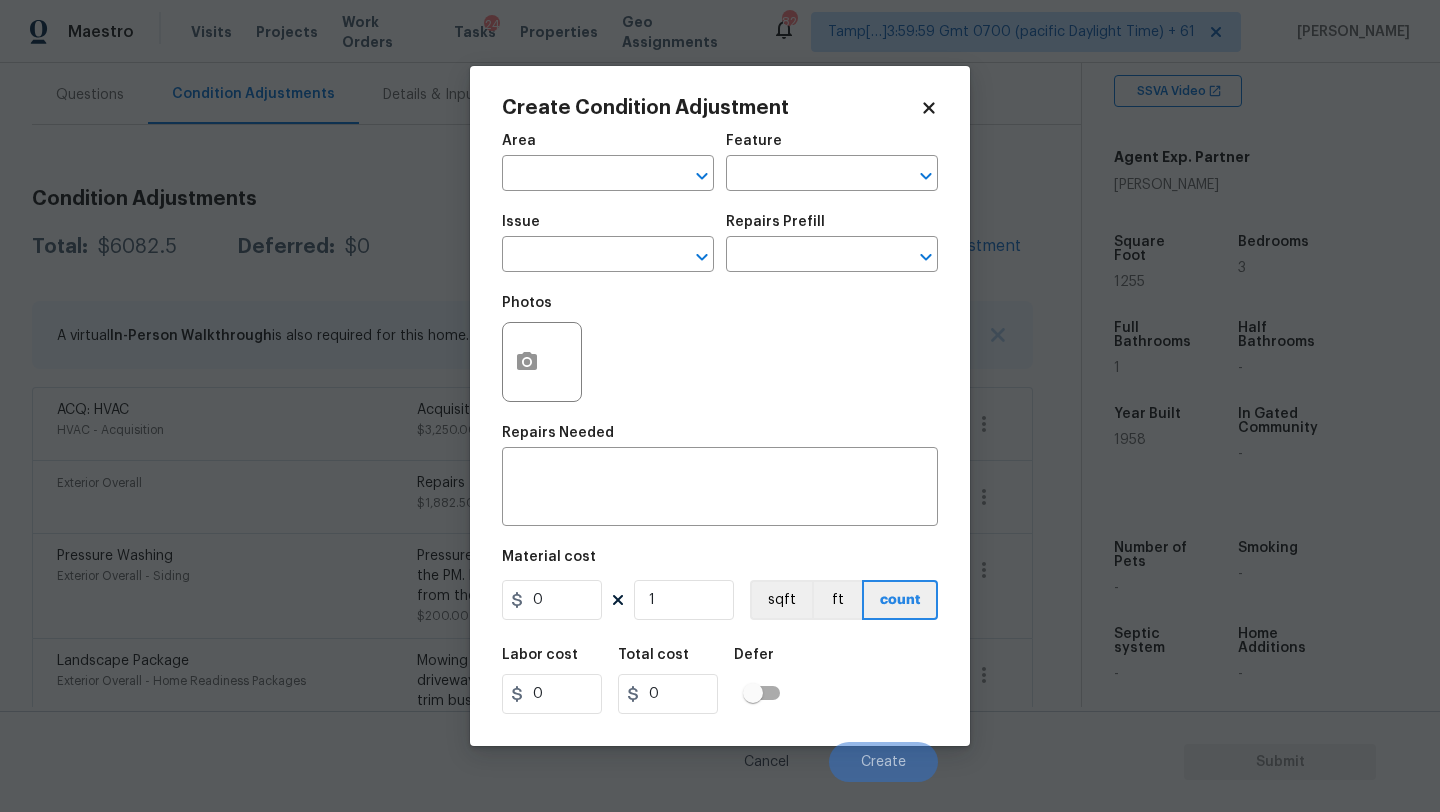 click on "Area" at bounding box center [608, 147] 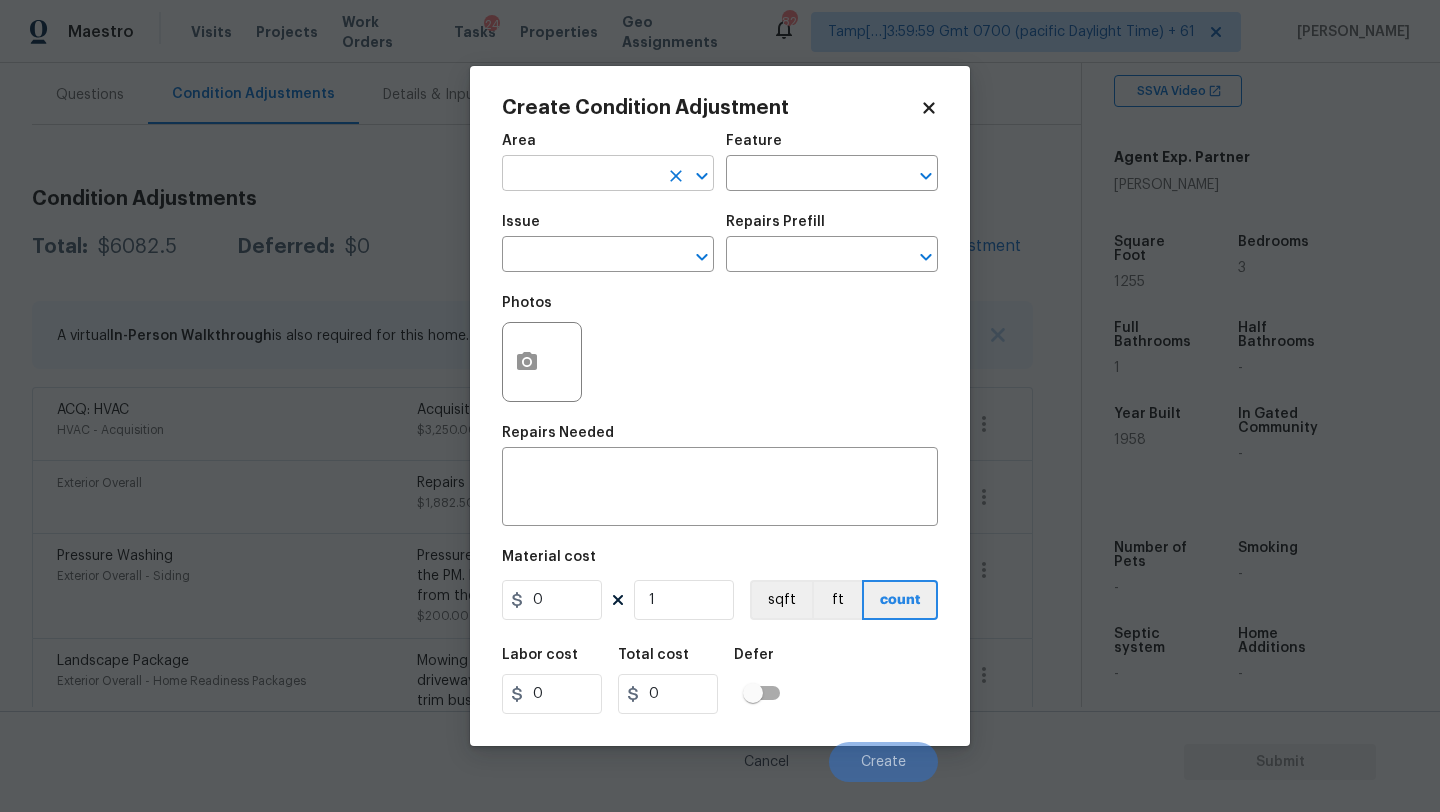 click at bounding box center (580, 175) 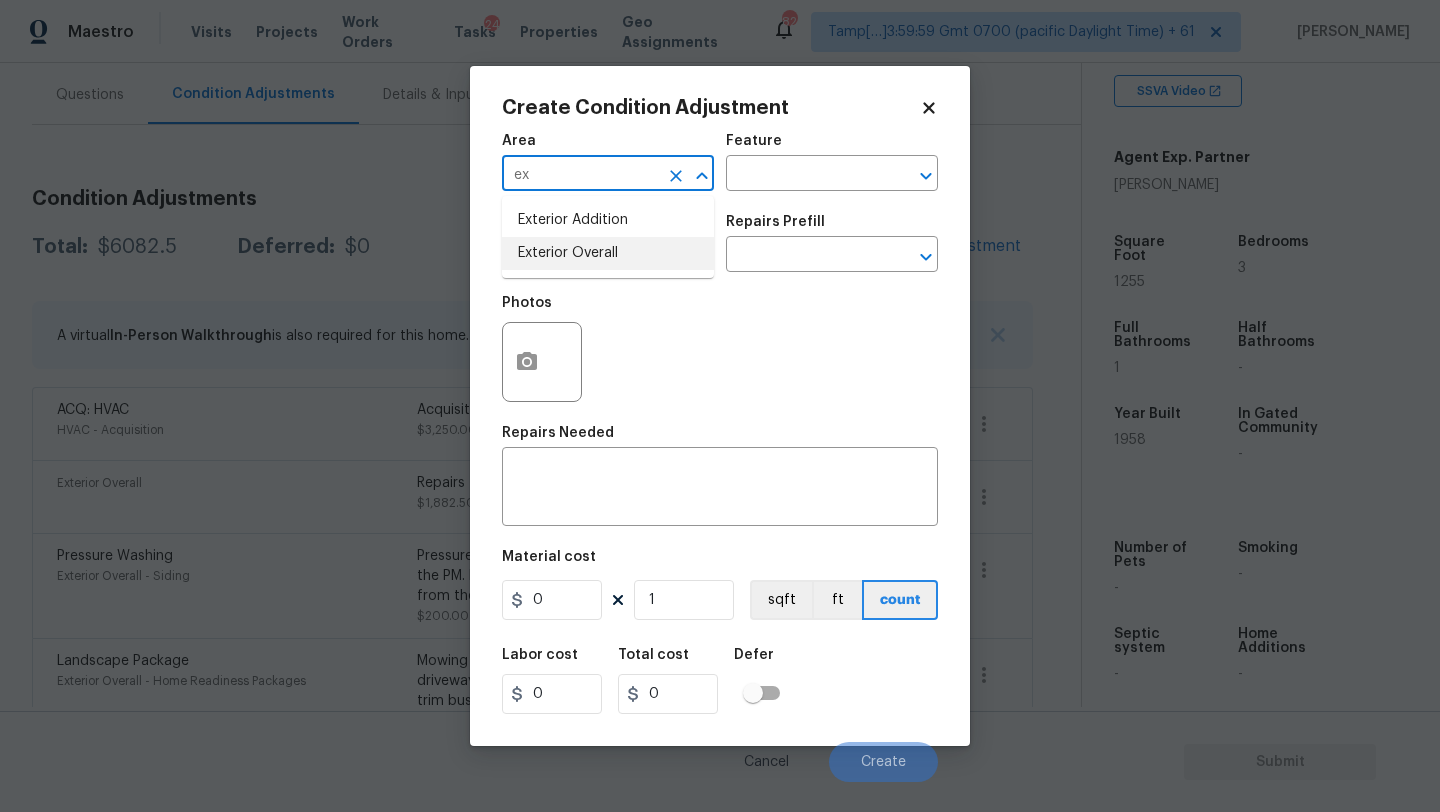 click on "Exterior Overall" at bounding box center [608, 253] 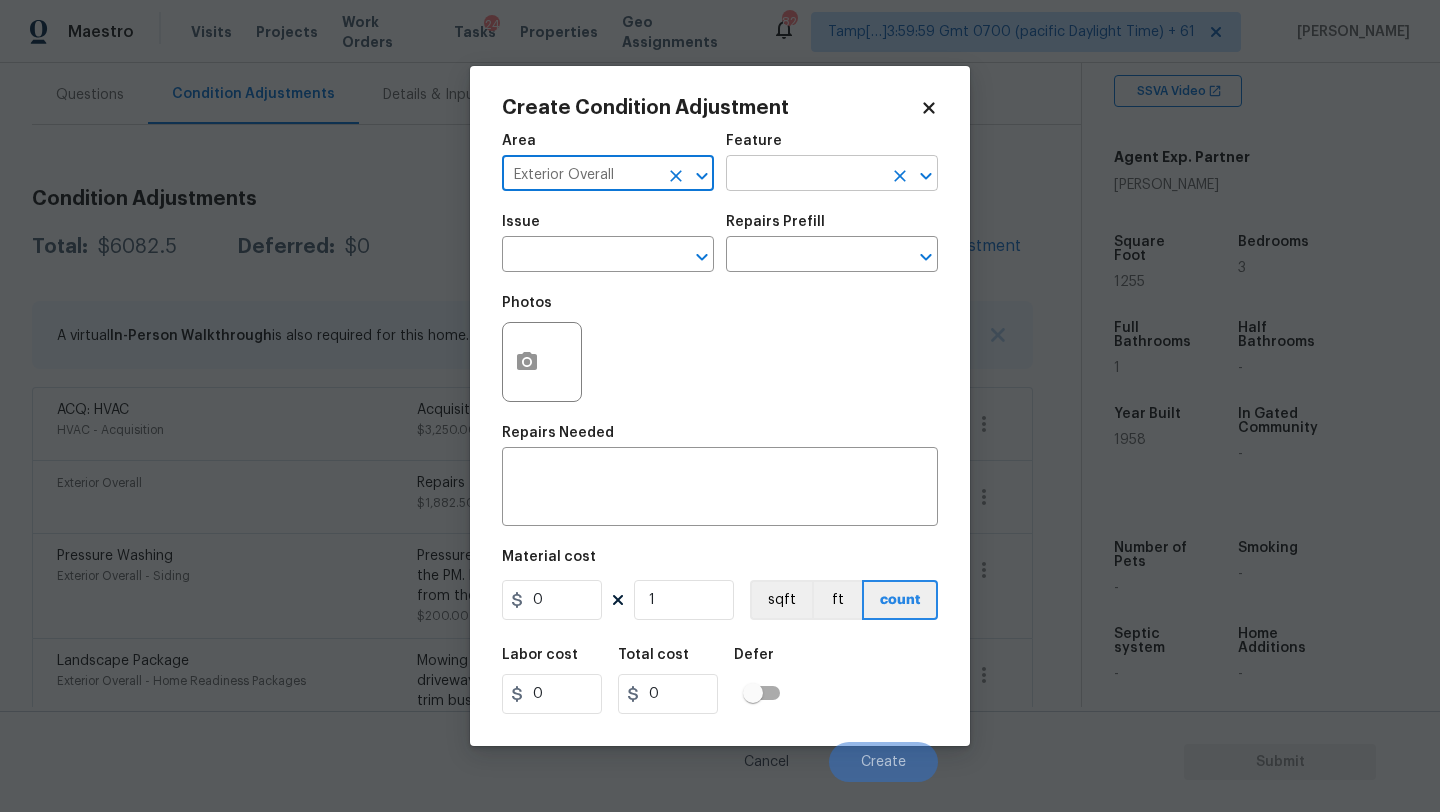 type on "Exterior Overall" 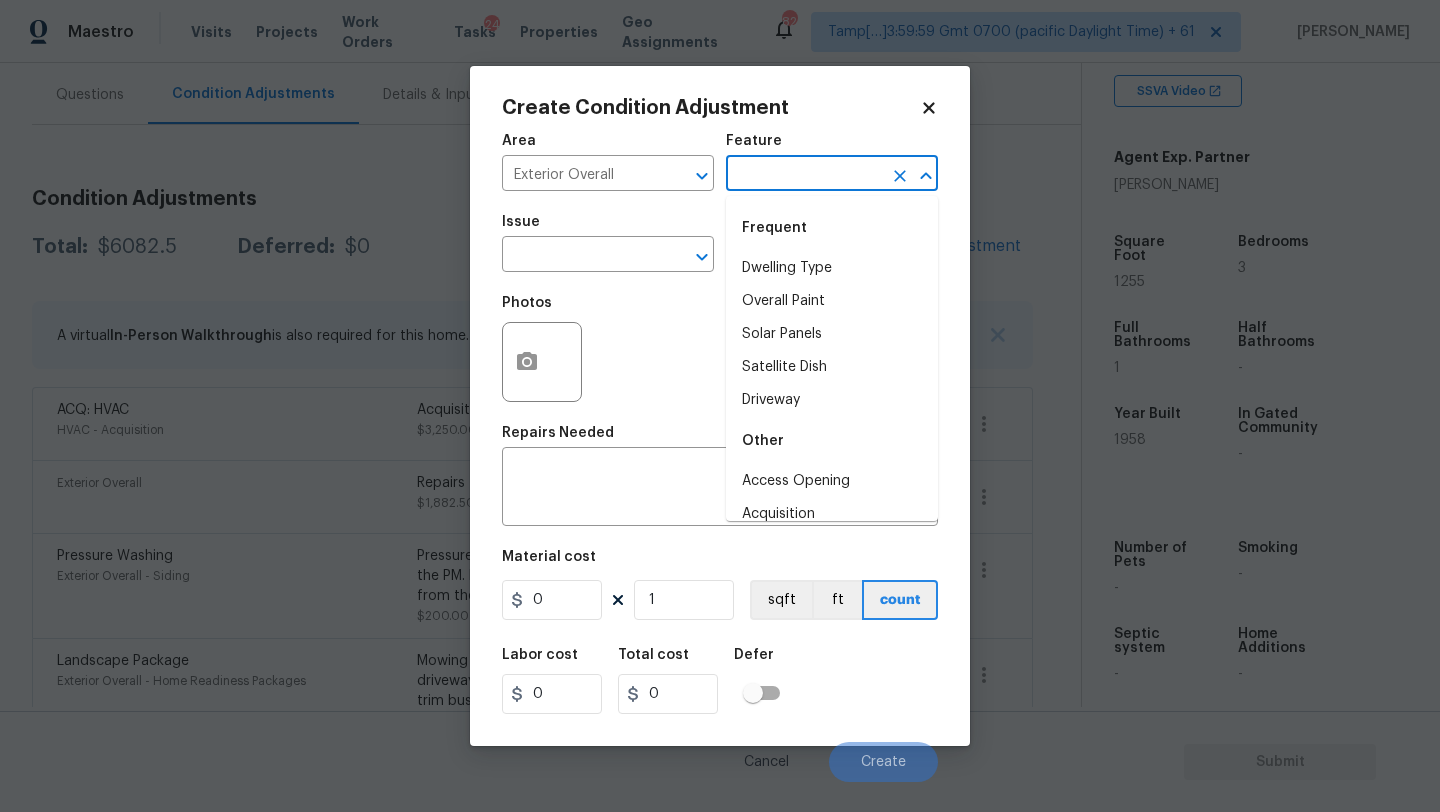 click at bounding box center (804, 175) 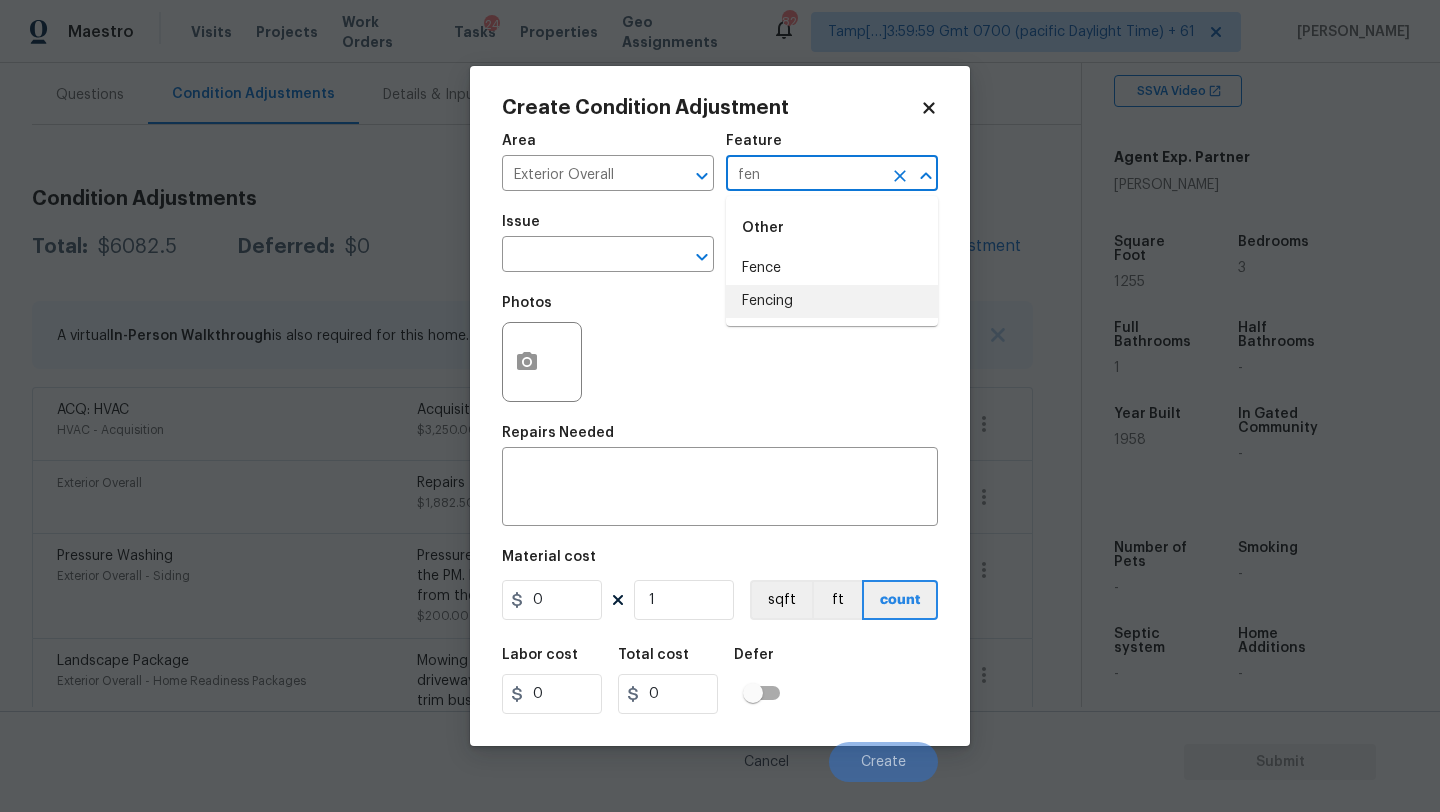 click on "Fencing" at bounding box center [832, 301] 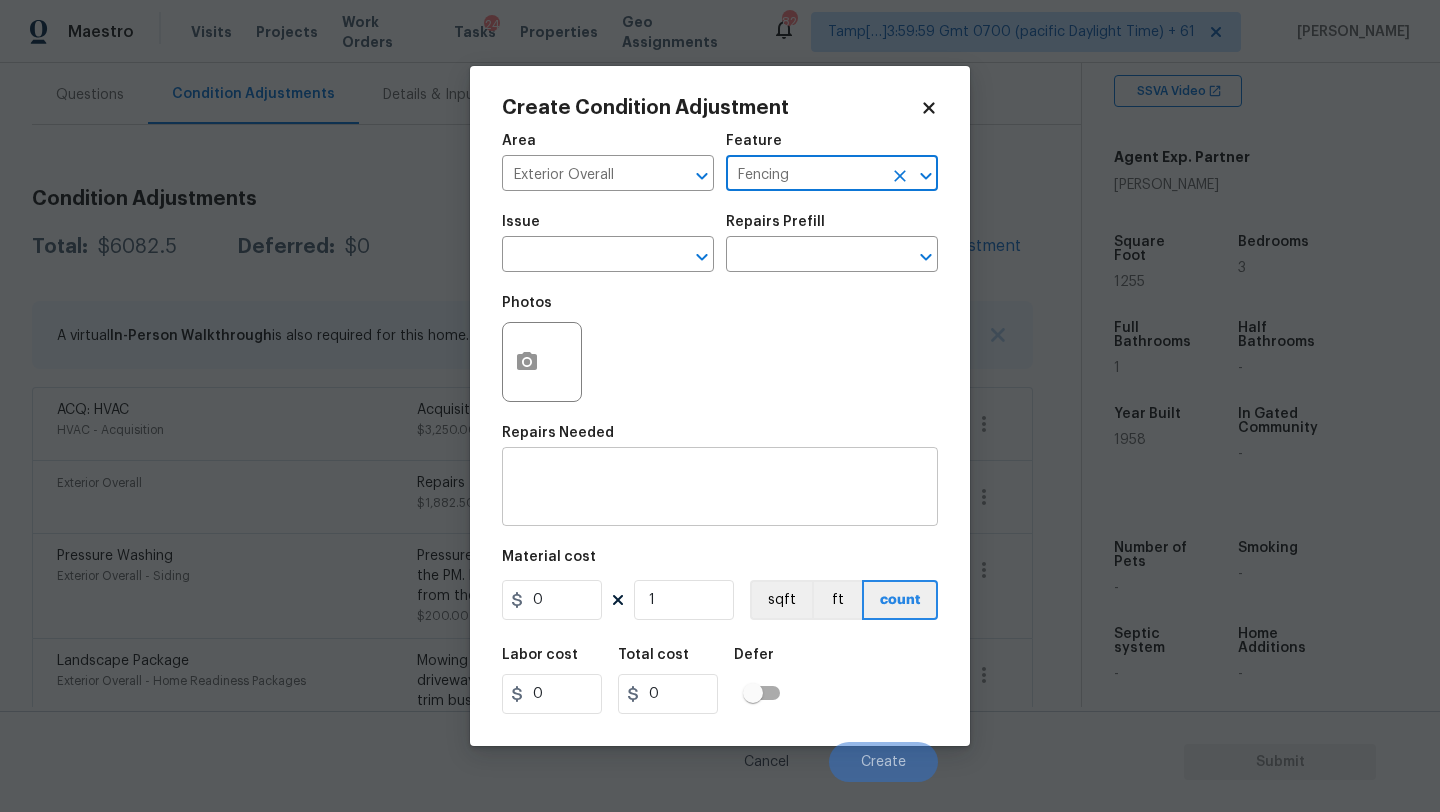 type on "Fencing" 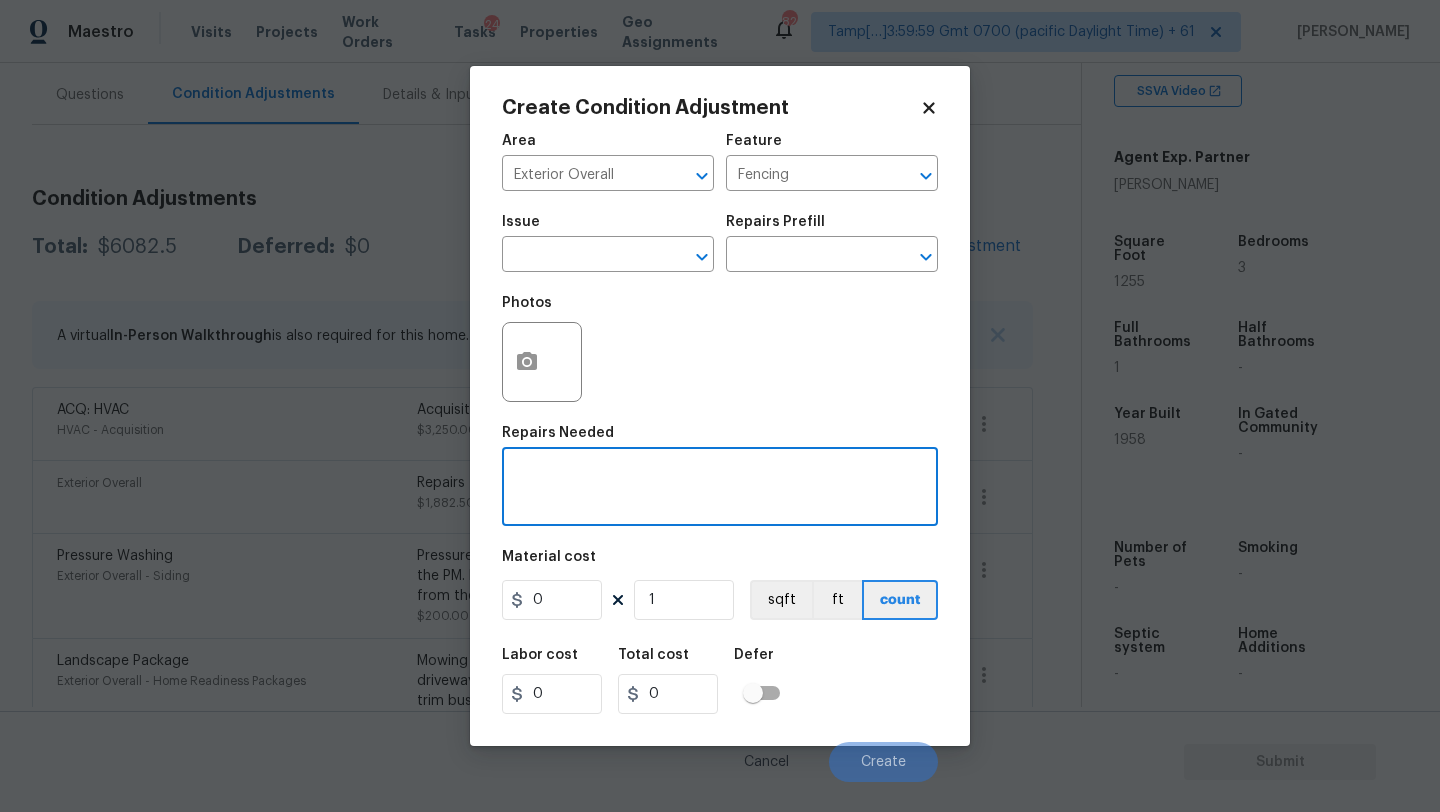 click at bounding box center [720, 489] 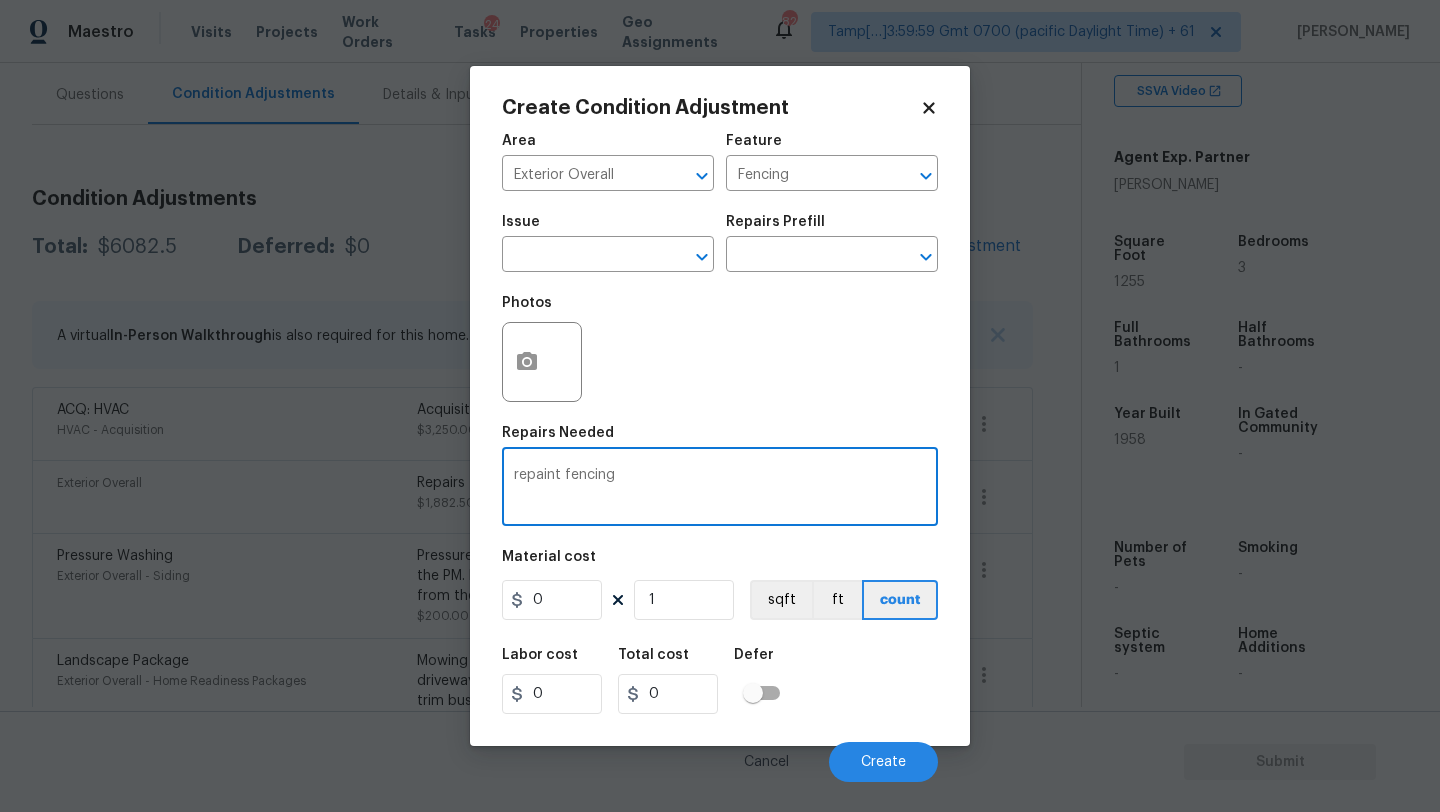 type on "repaint fencing" 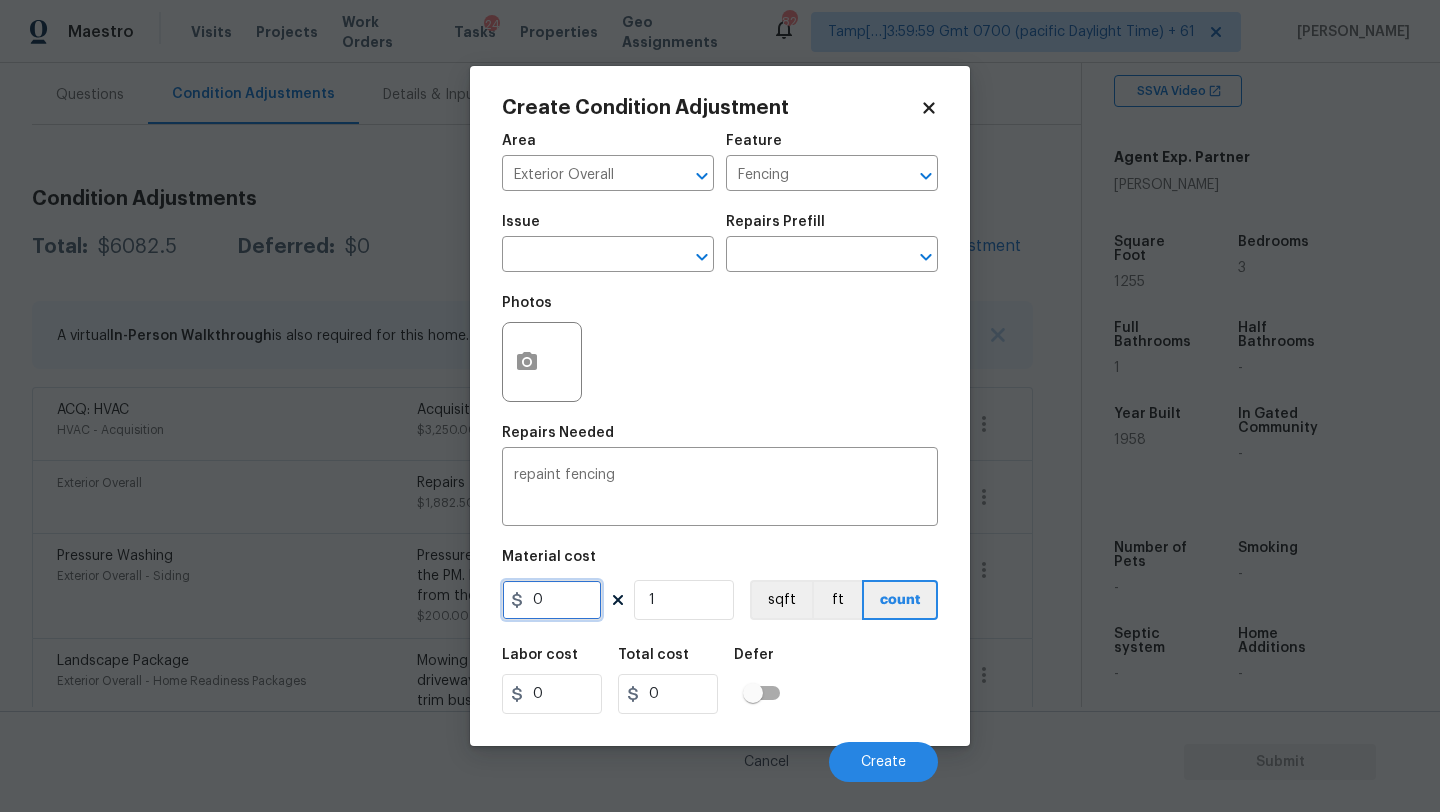 click on "0" at bounding box center (552, 600) 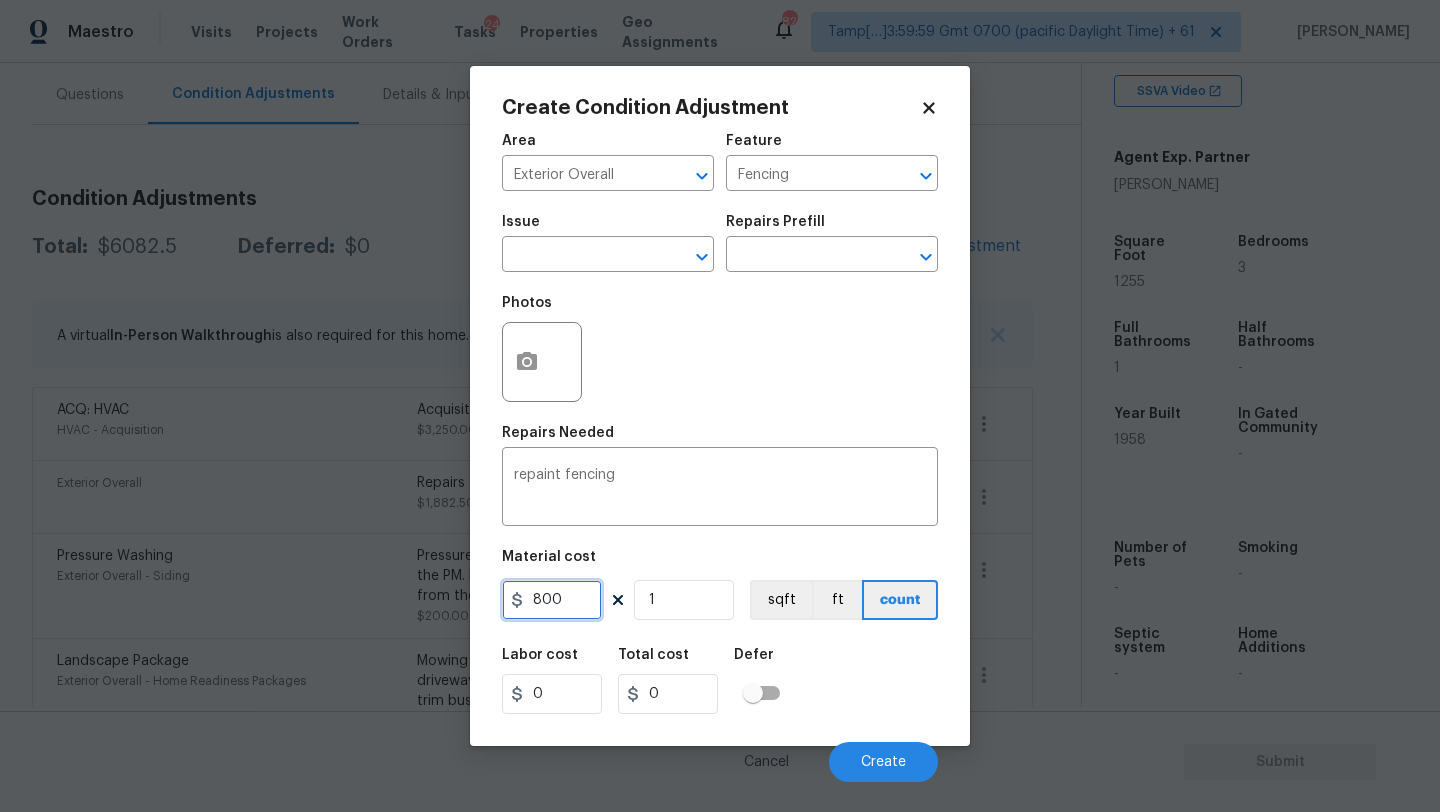 type on "800" 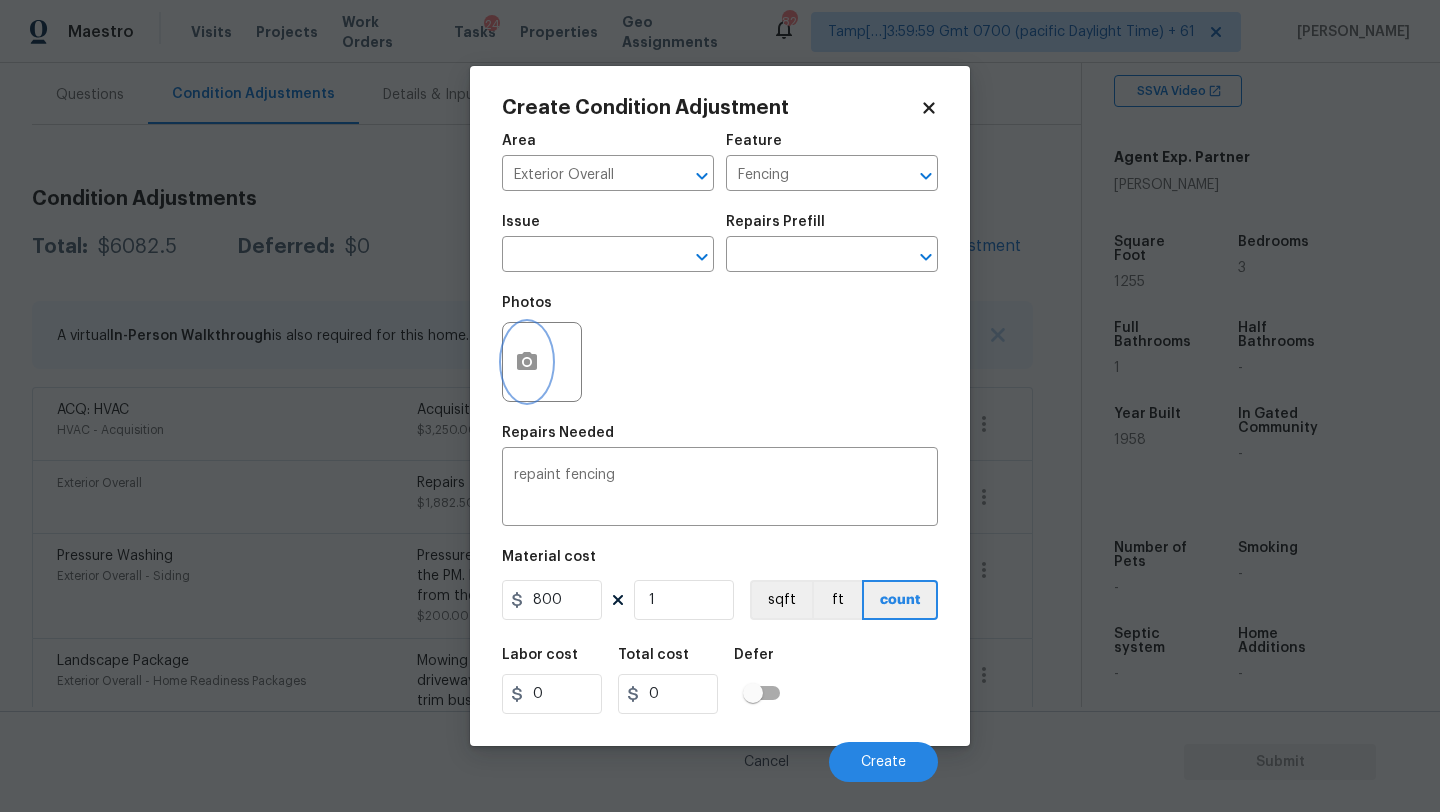 type on "800" 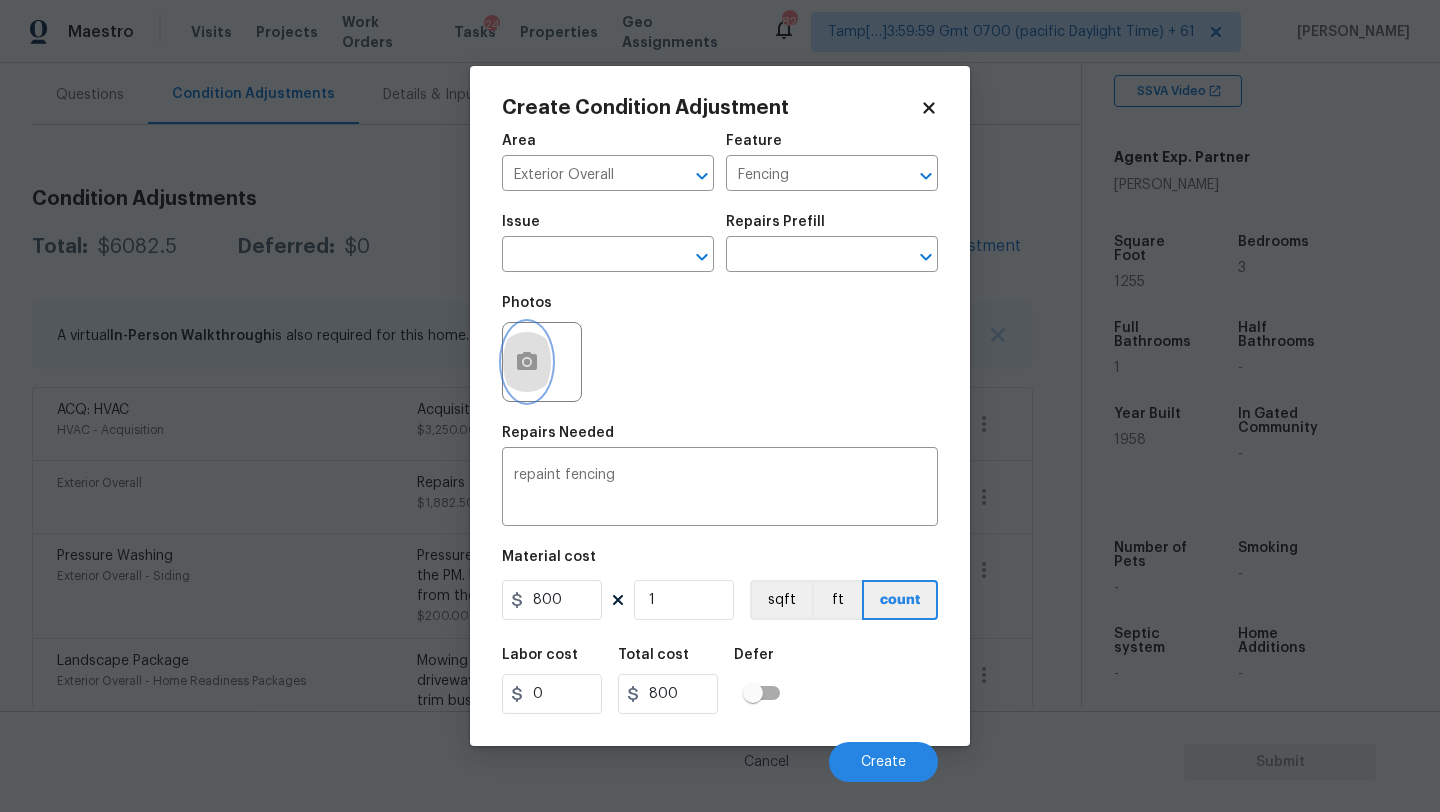 click at bounding box center (527, 362) 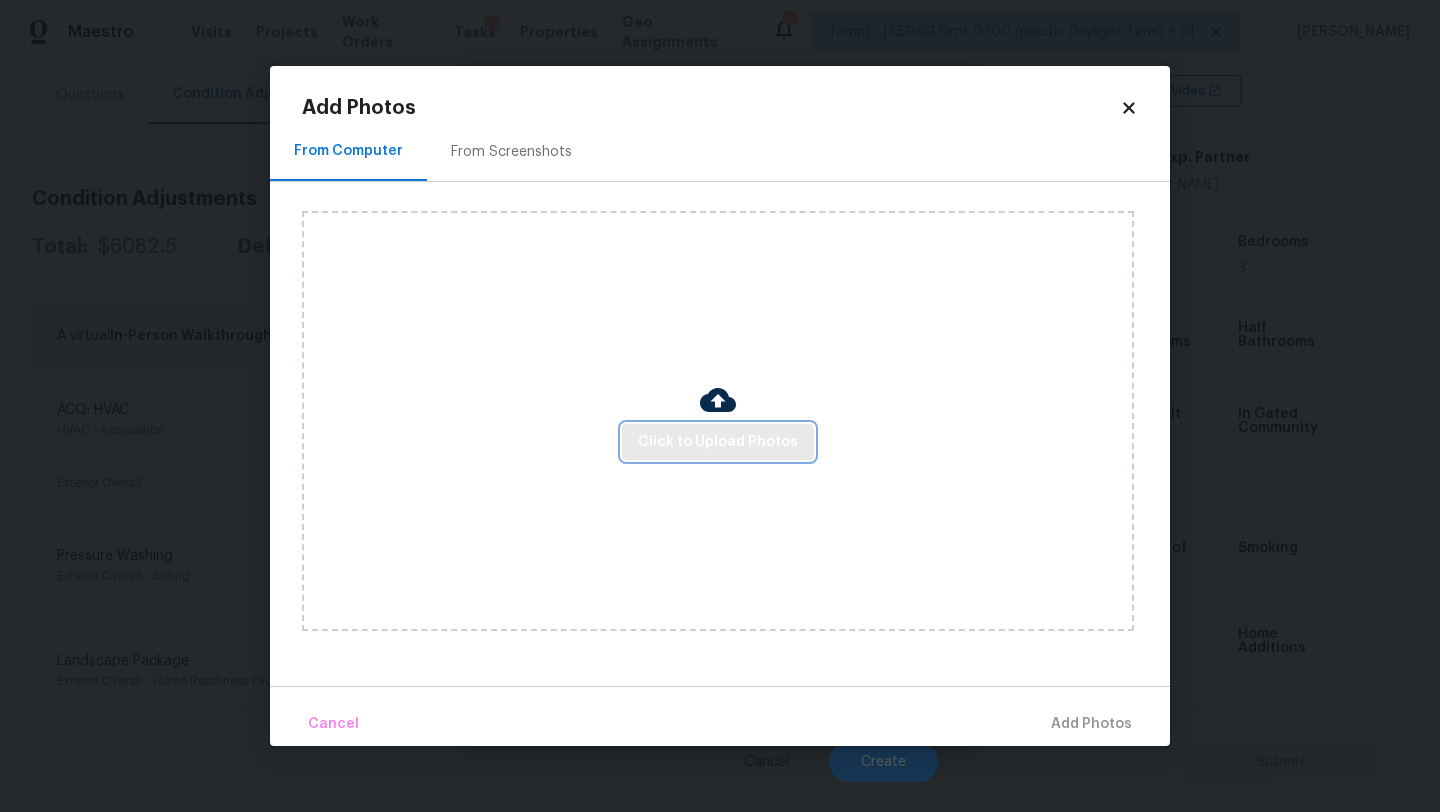 click on "Click to Upload Photos" at bounding box center [718, 442] 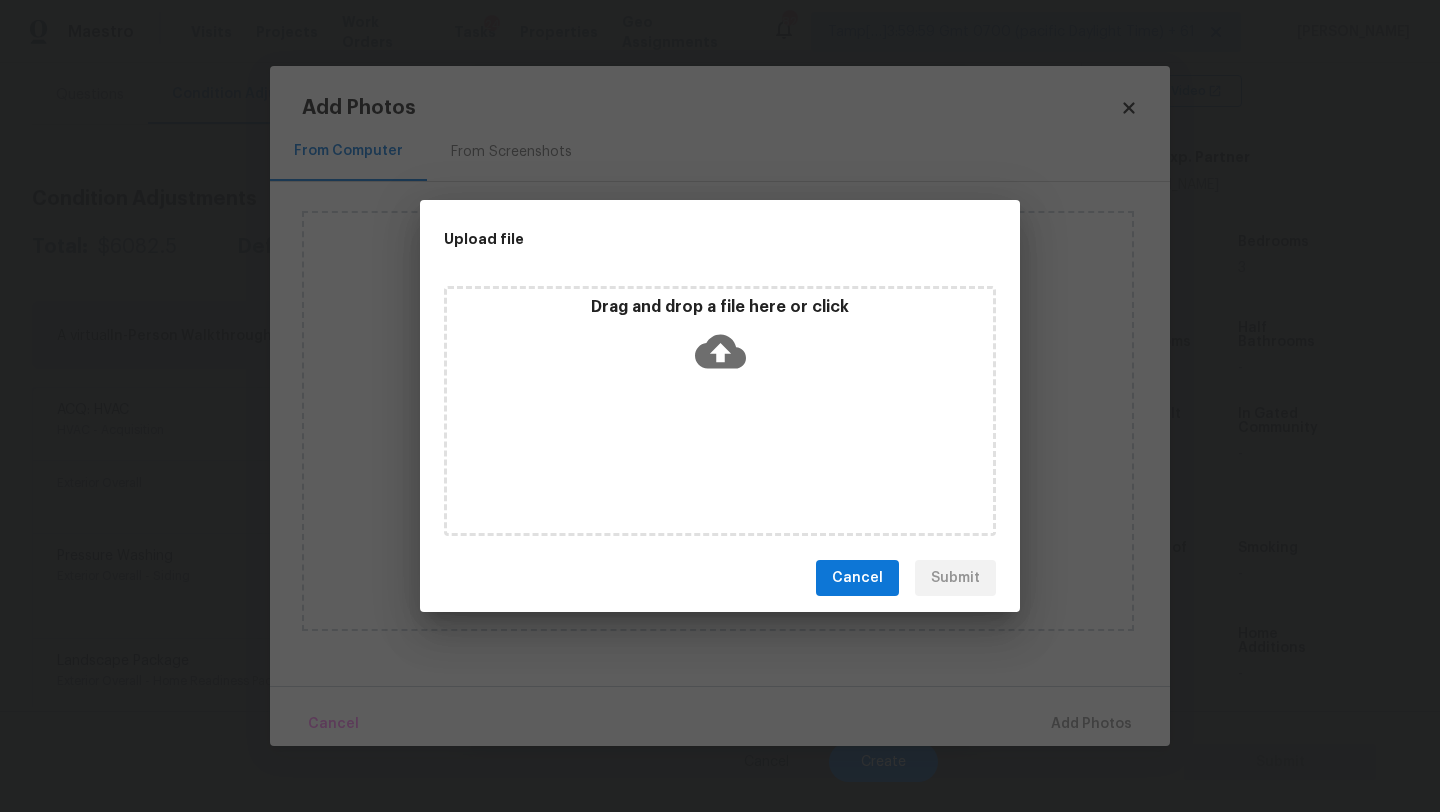 click 